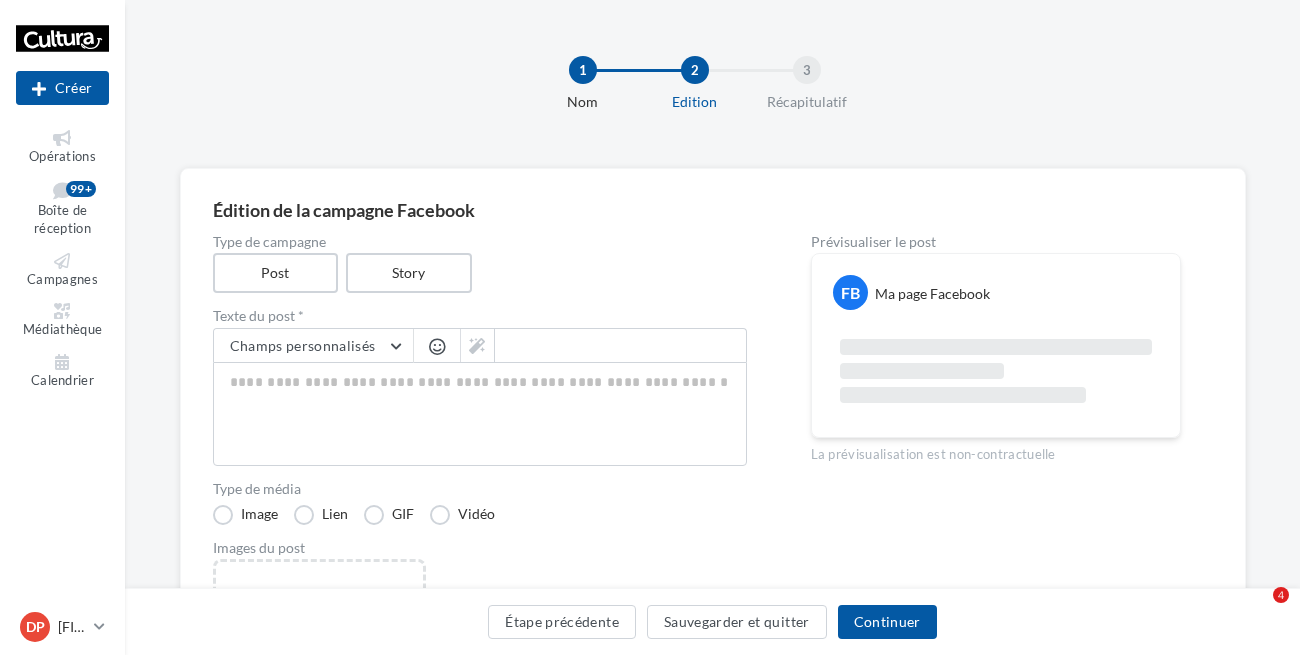 scroll, scrollTop: 327, scrollLeft: 0, axis: vertical 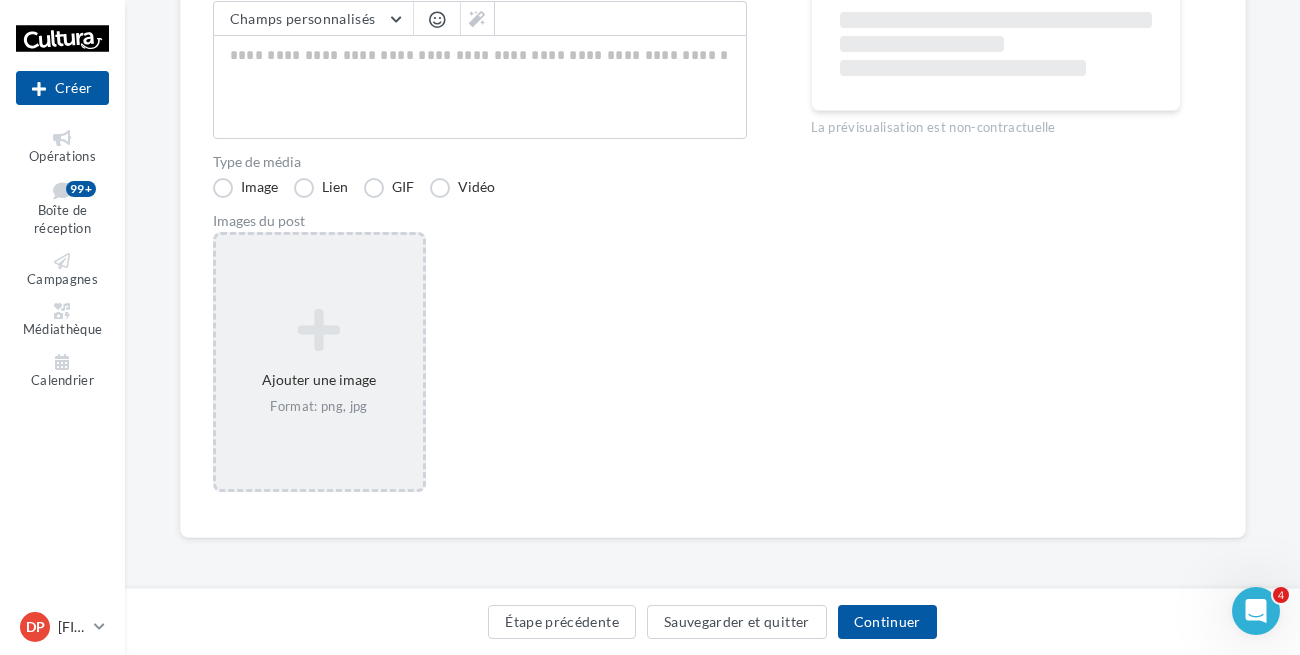 click on "Ajouter une image     Format: png, jpg" at bounding box center (319, 362) 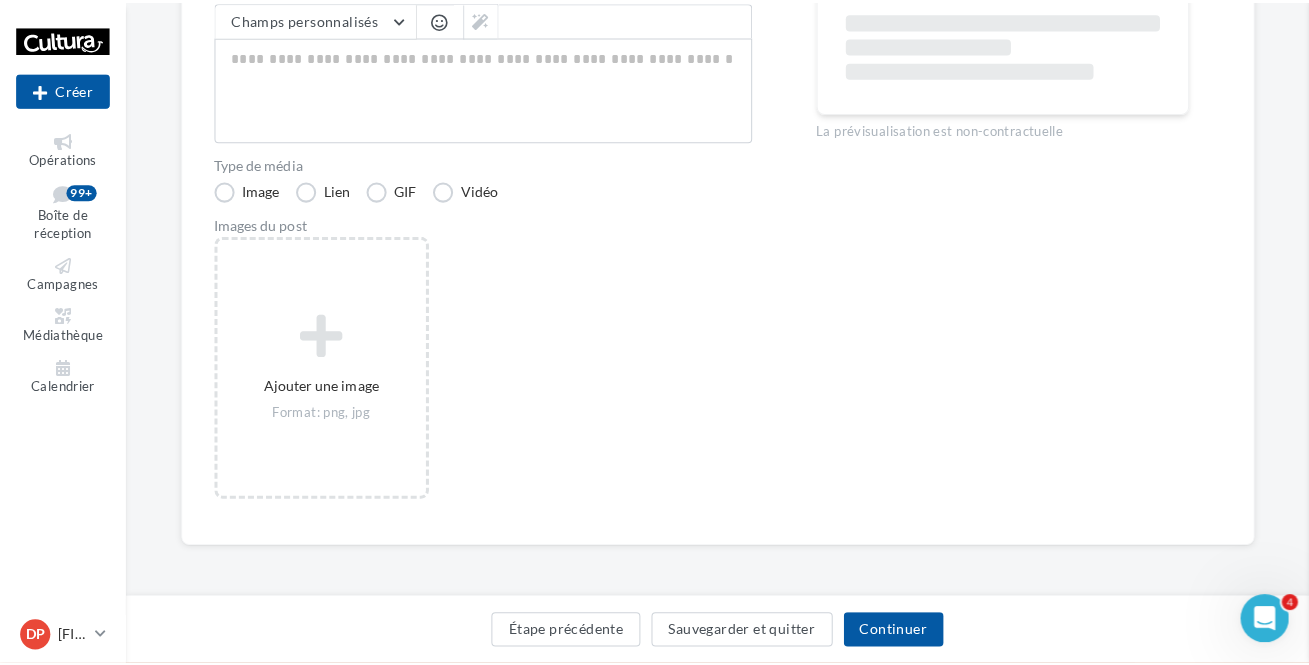 scroll, scrollTop: 318, scrollLeft: 0, axis: vertical 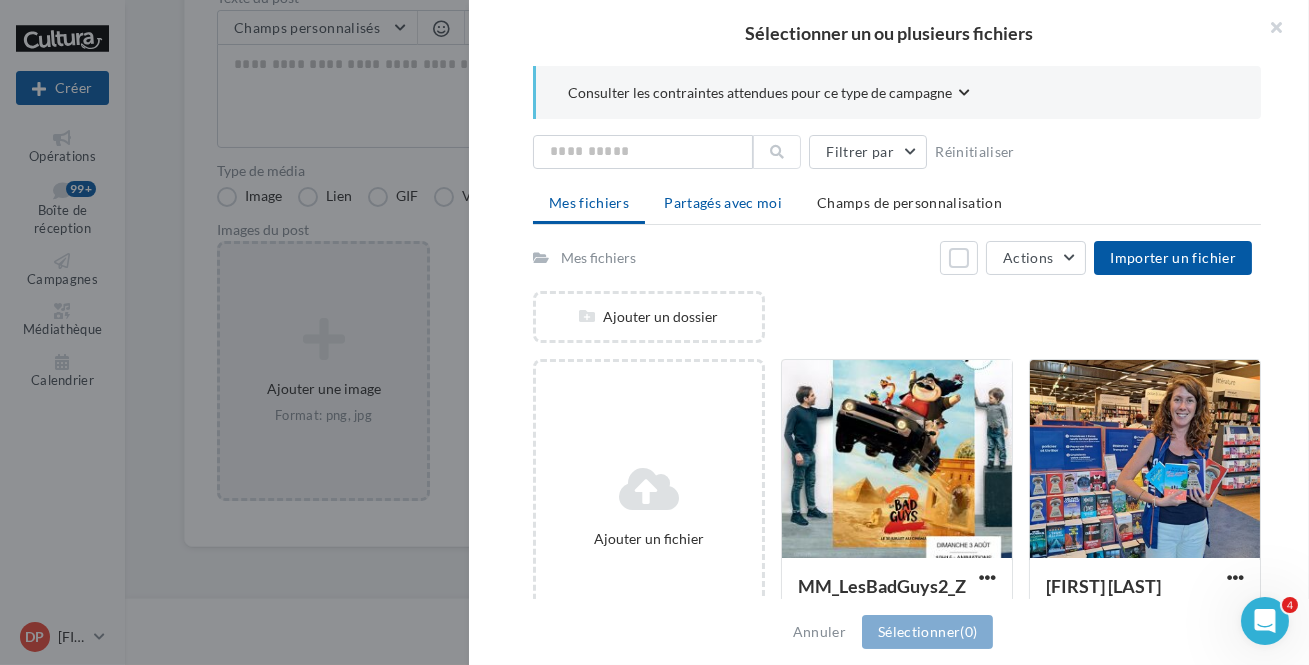 click on "Partagés avec moi" at bounding box center [723, 202] 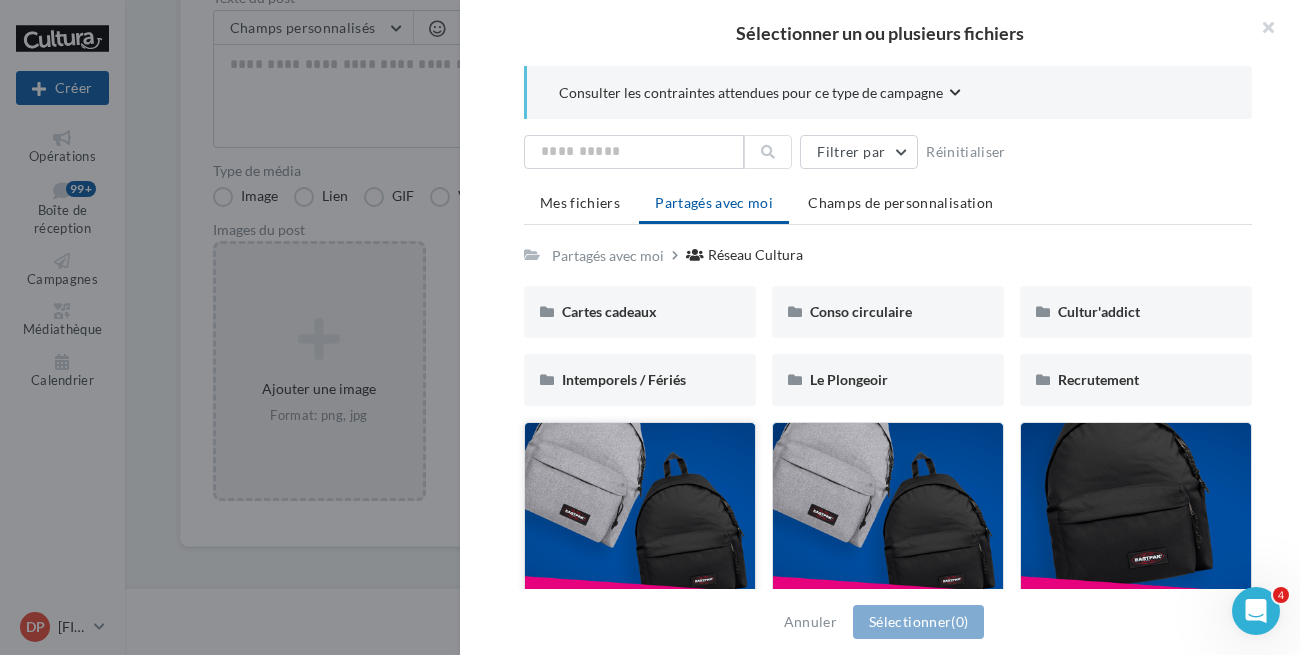 scroll, scrollTop: 45, scrollLeft: 0, axis: vertical 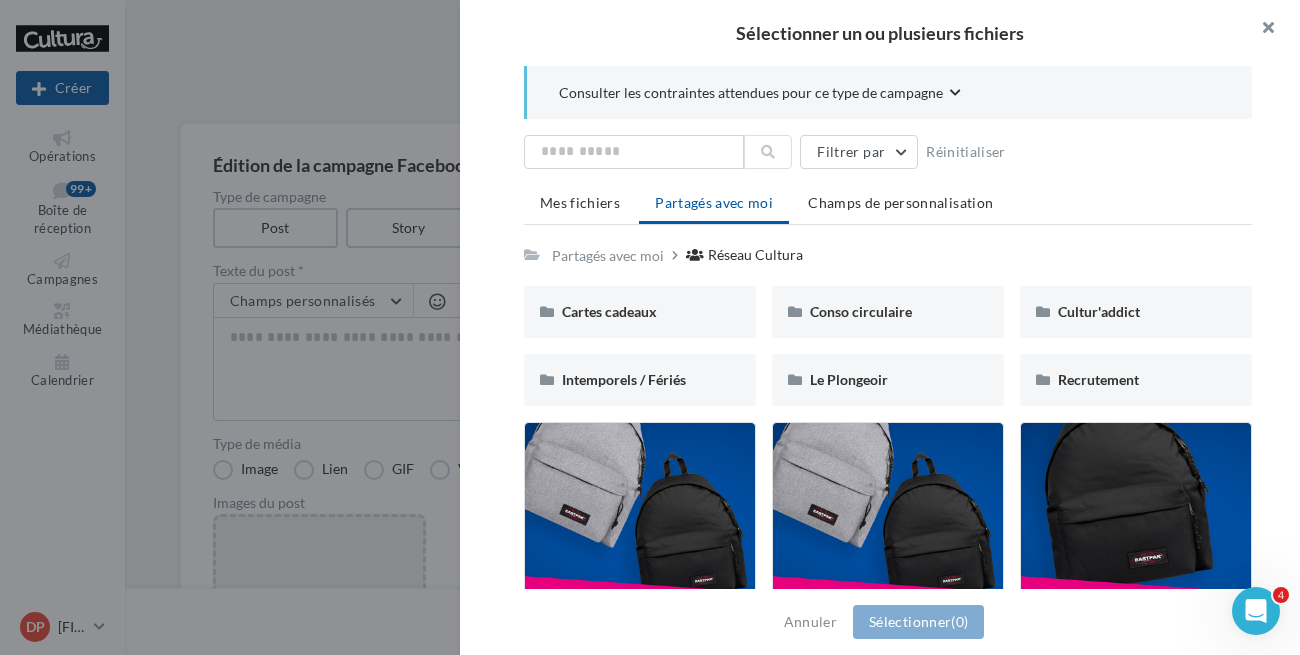 click at bounding box center [1260, 30] 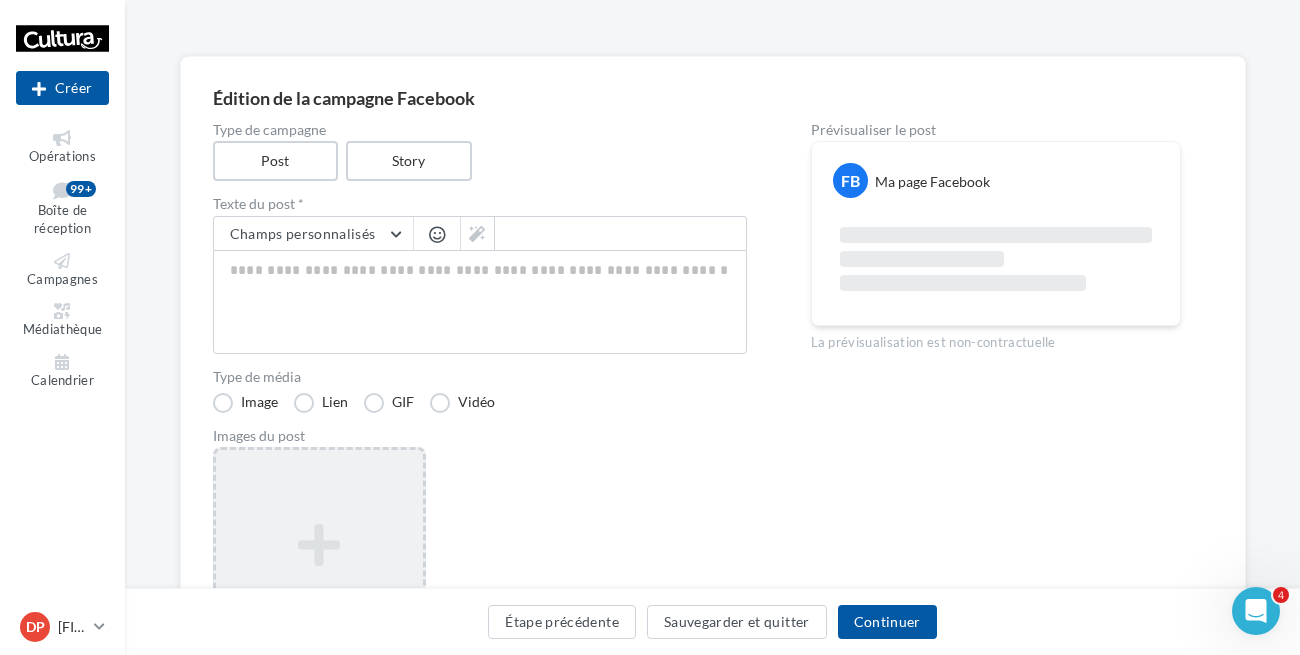 scroll, scrollTop: 181, scrollLeft: 0, axis: vertical 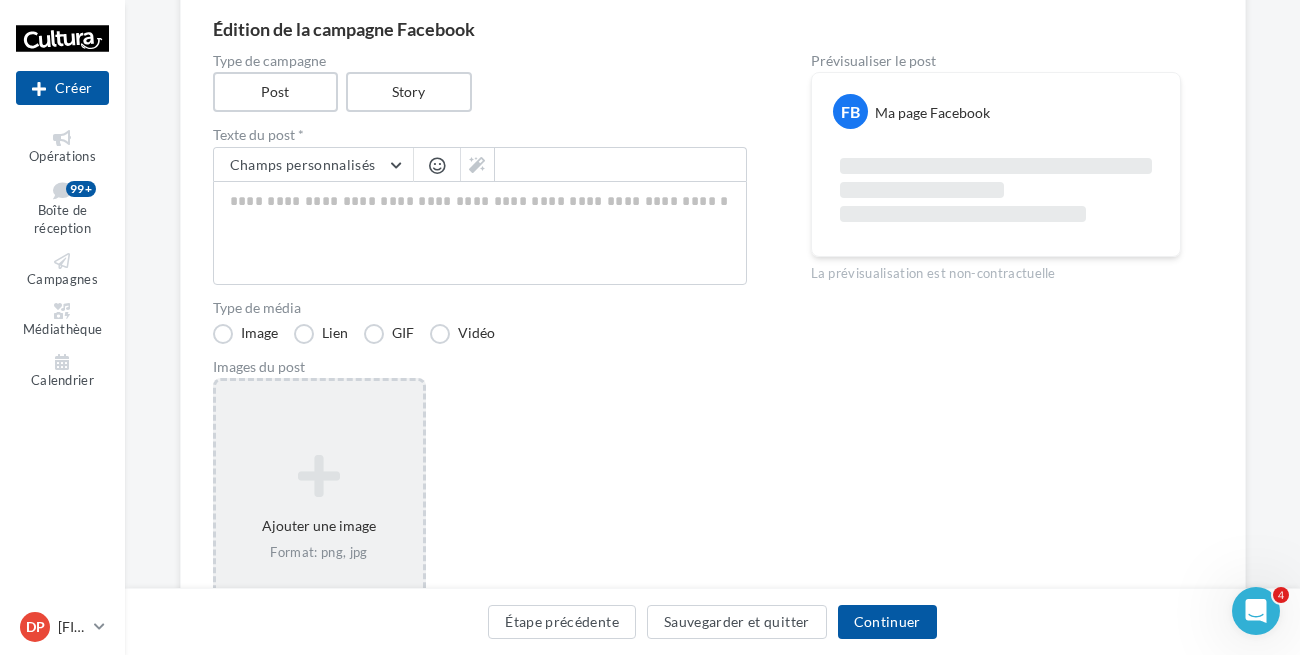 click at bounding box center (319, 476) 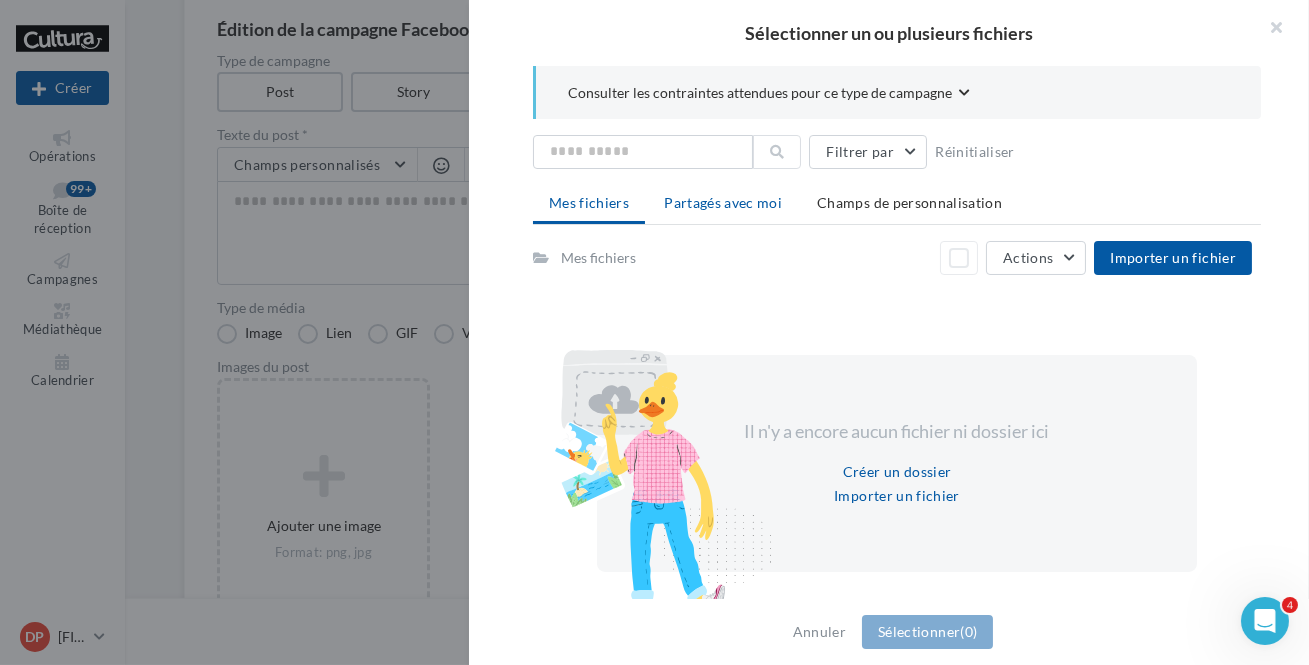 click on "Partagés avec moi" at bounding box center [723, 202] 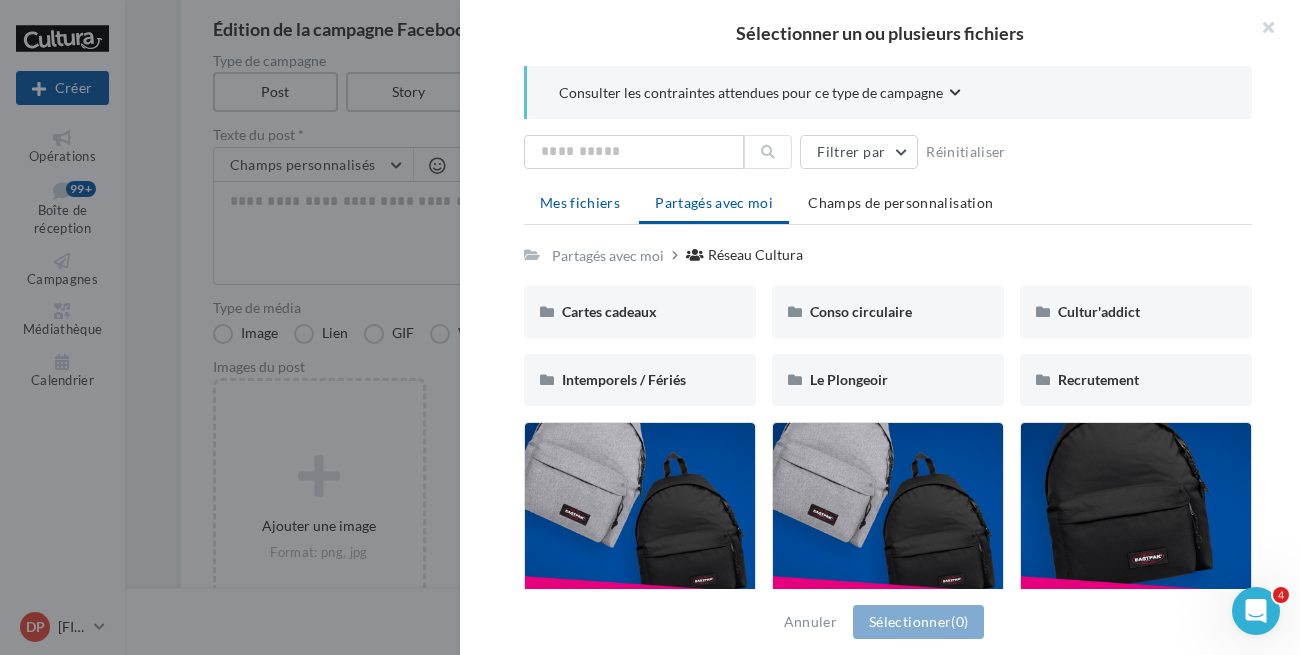 click on "Mes fichiers" at bounding box center [580, 202] 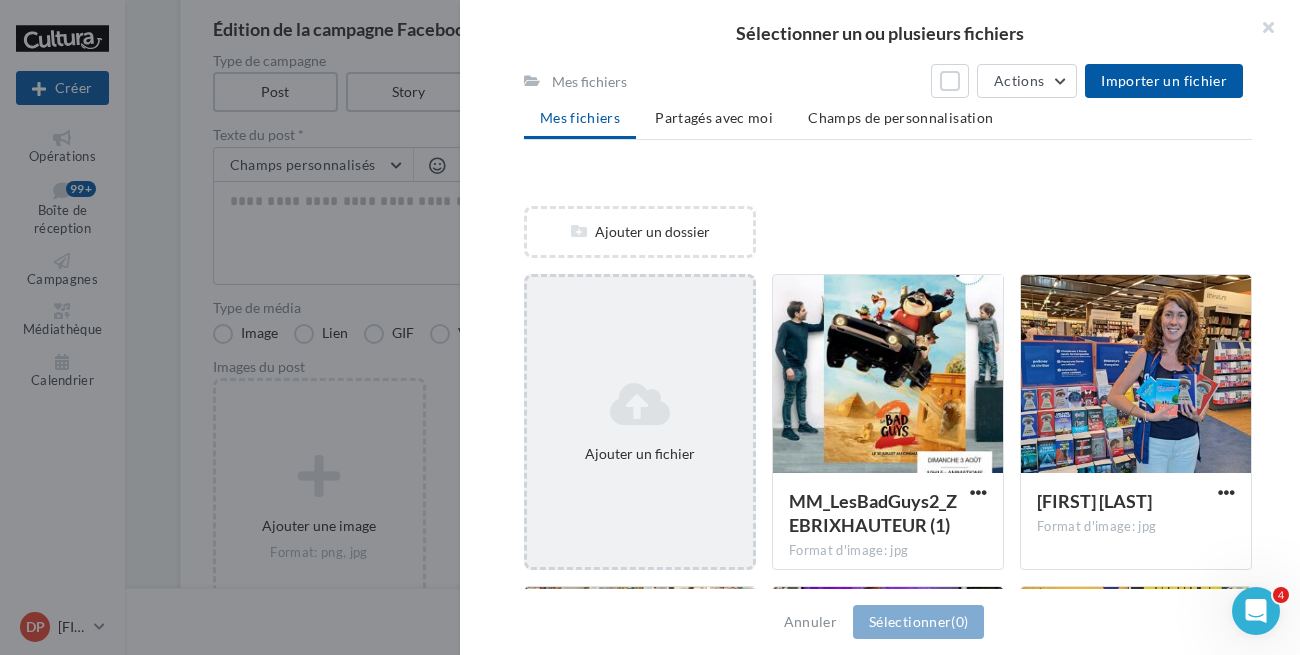 scroll, scrollTop: 272, scrollLeft: 0, axis: vertical 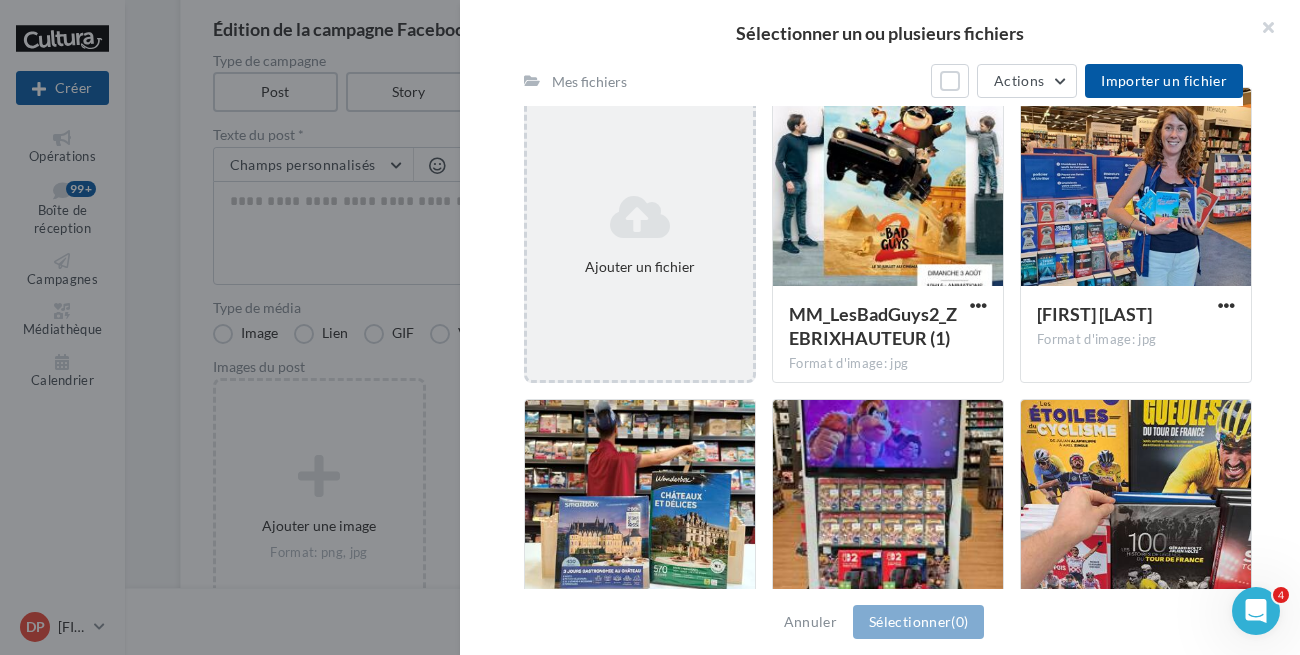 click on "Ajouter un fichier" at bounding box center [640, 267] 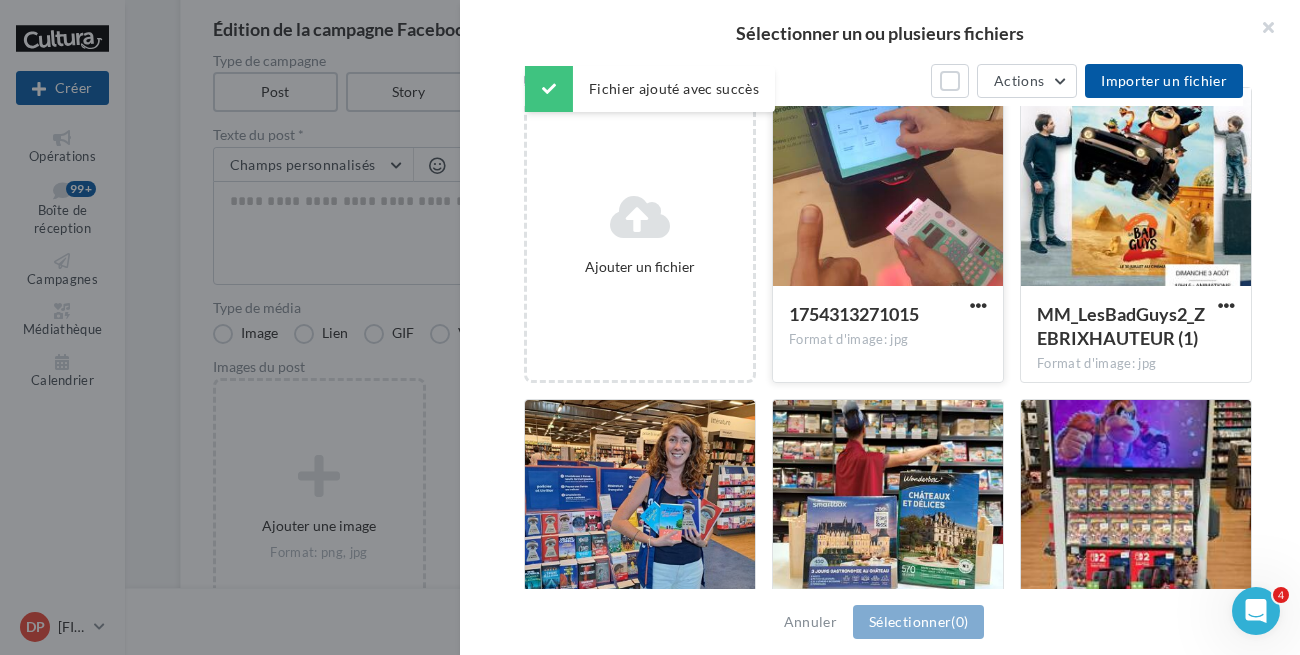 click at bounding box center (888, 188) 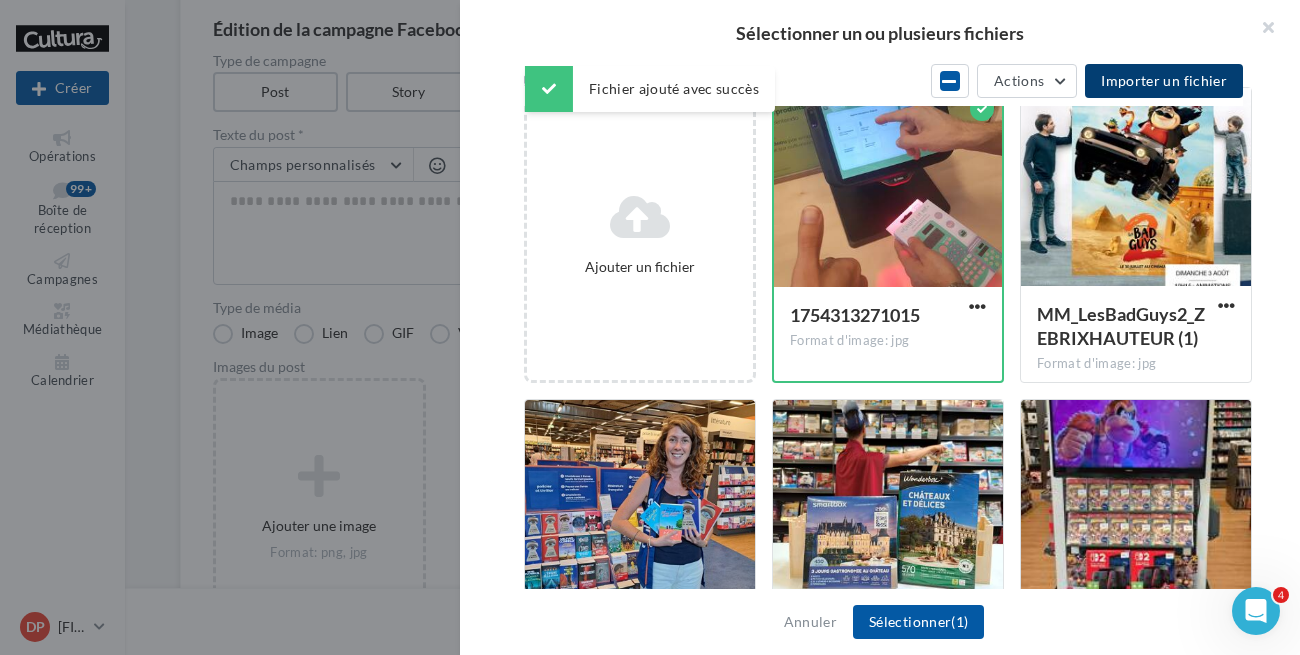 click on "Importer un fichier" at bounding box center (1164, 81) 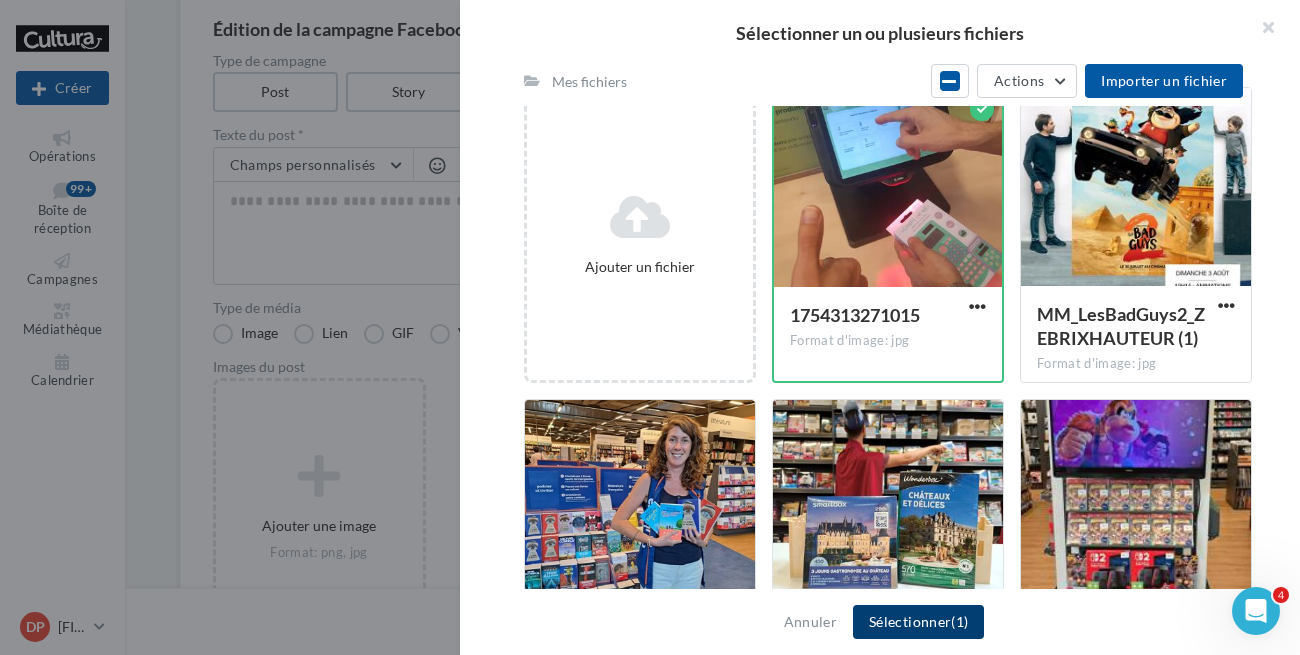 click on "Sélectionner   (1)" at bounding box center [918, 622] 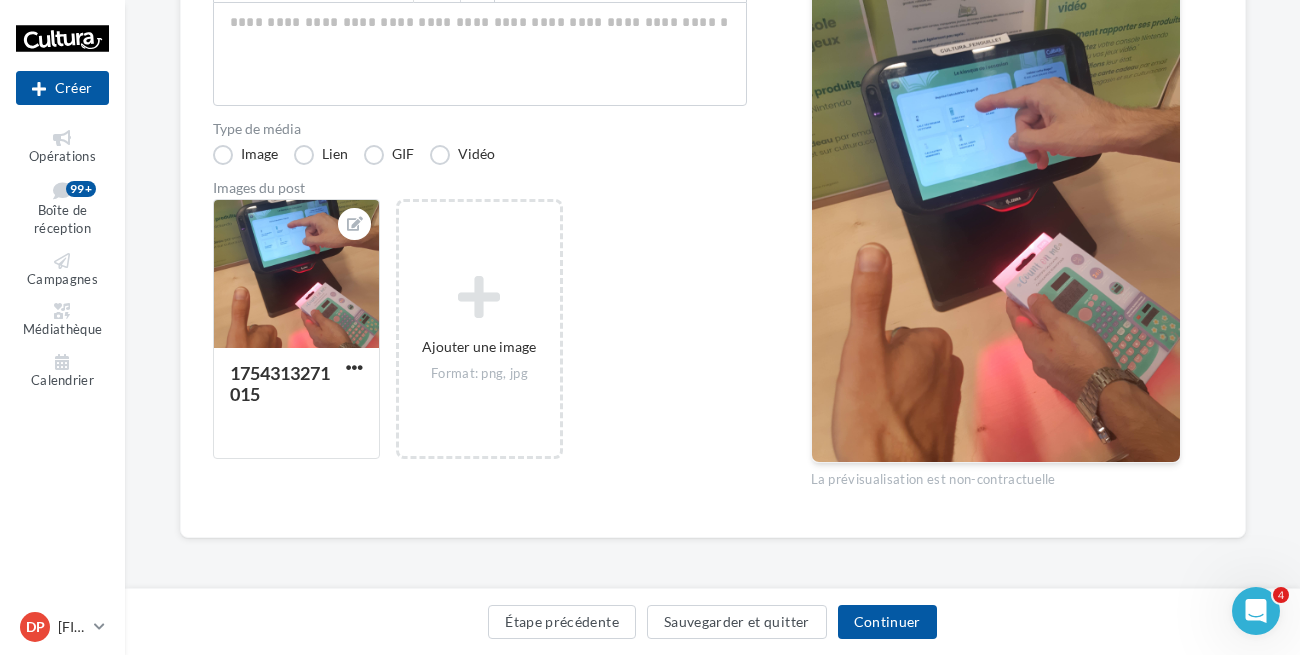 scroll, scrollTop: 0, scrollLeft: 0, axis: both 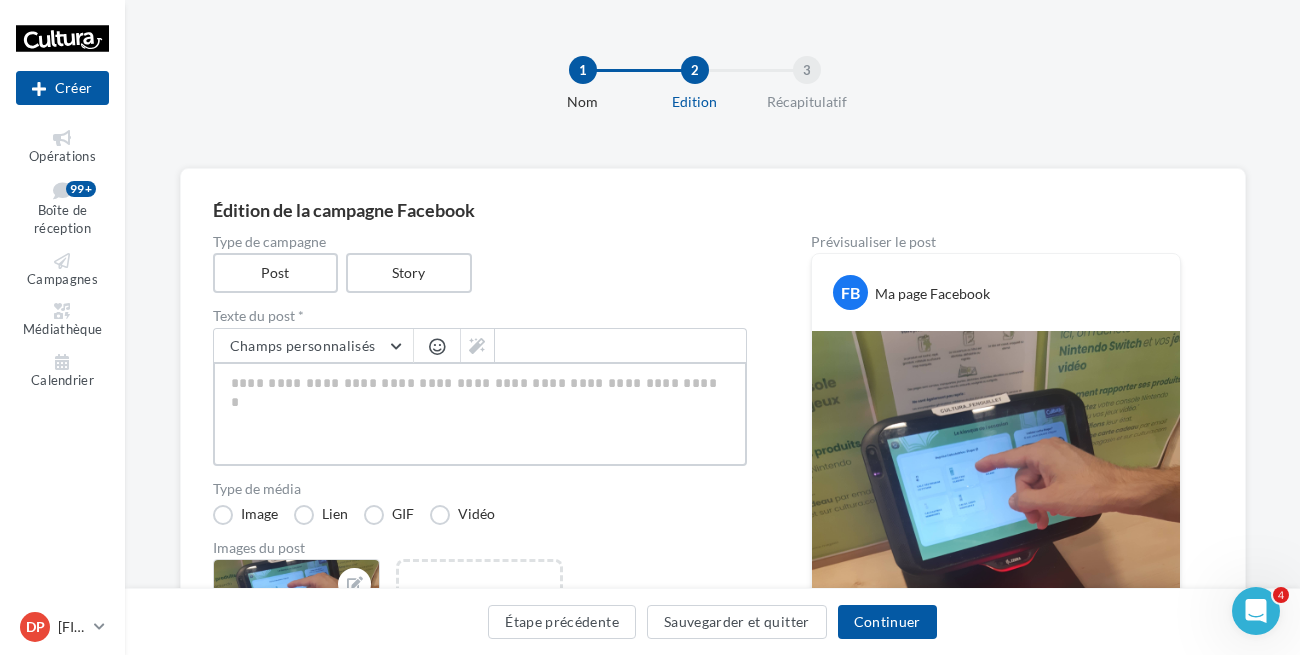 click at bounding box center (480, 414) 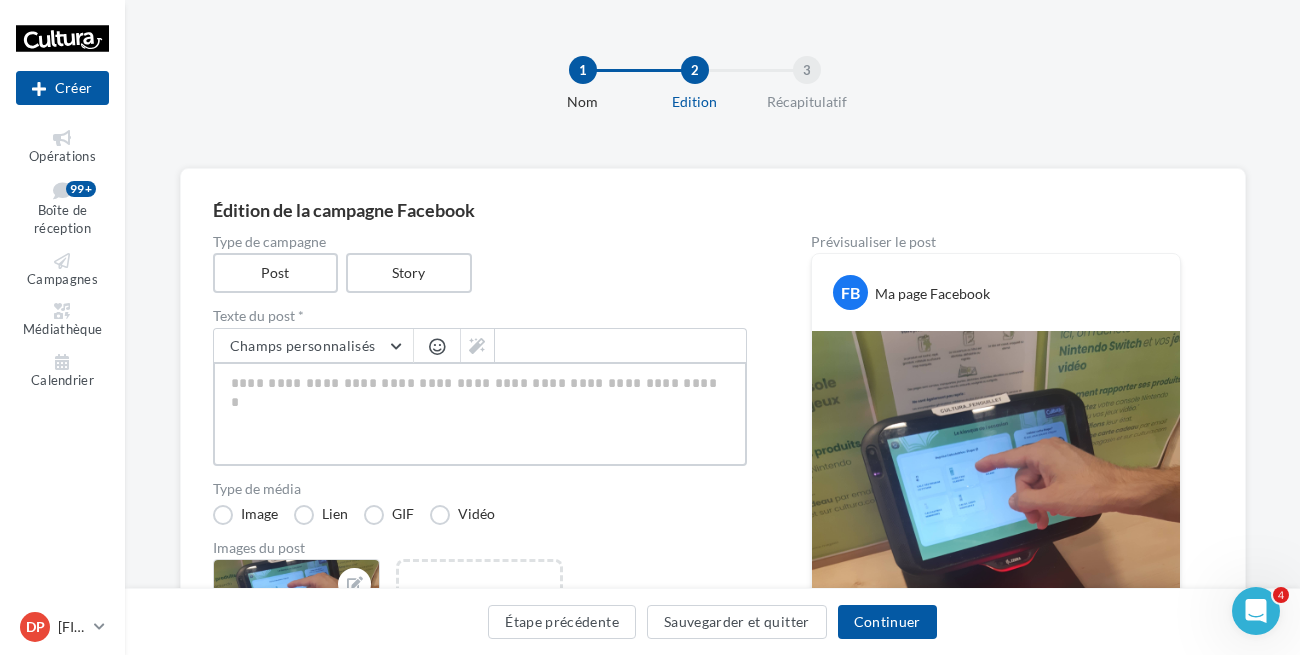 type on "*" 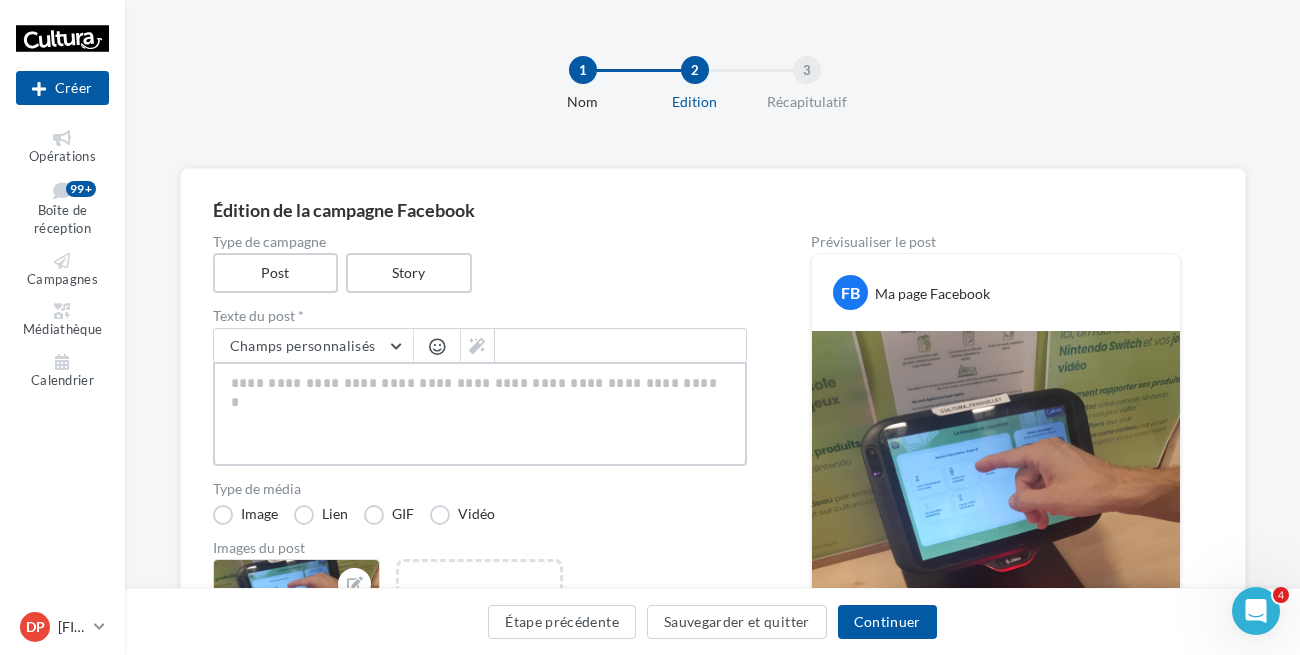 type on "*" 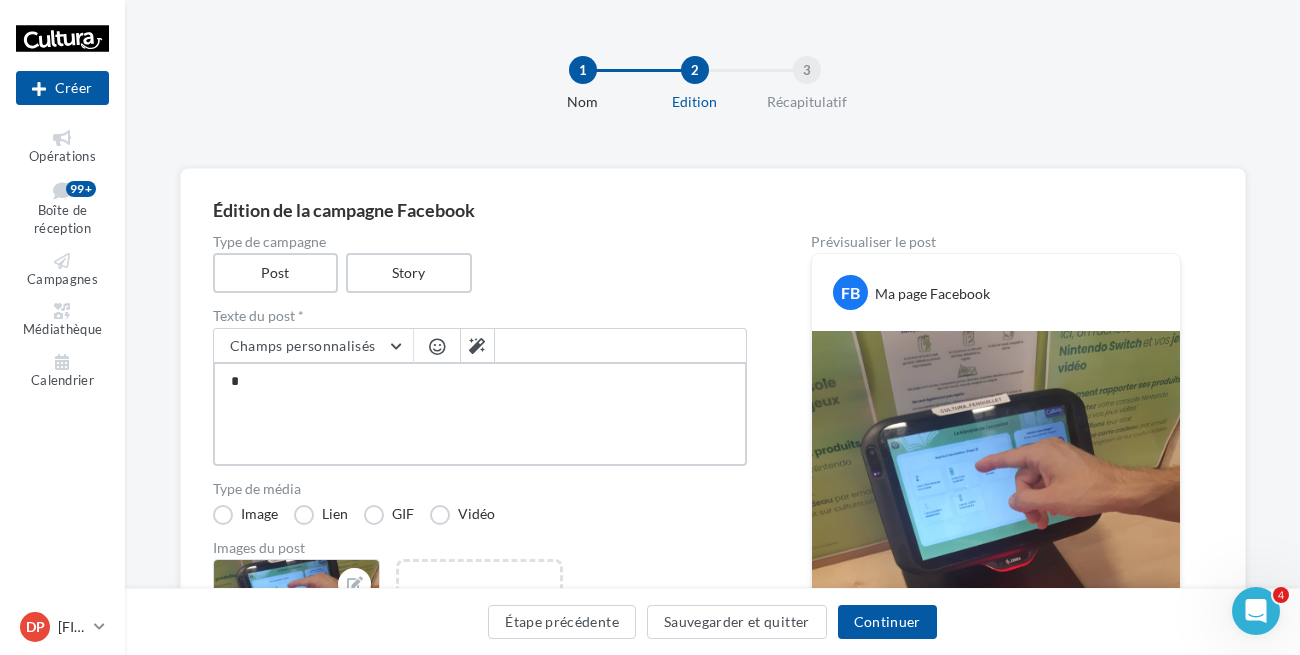 type on "**" 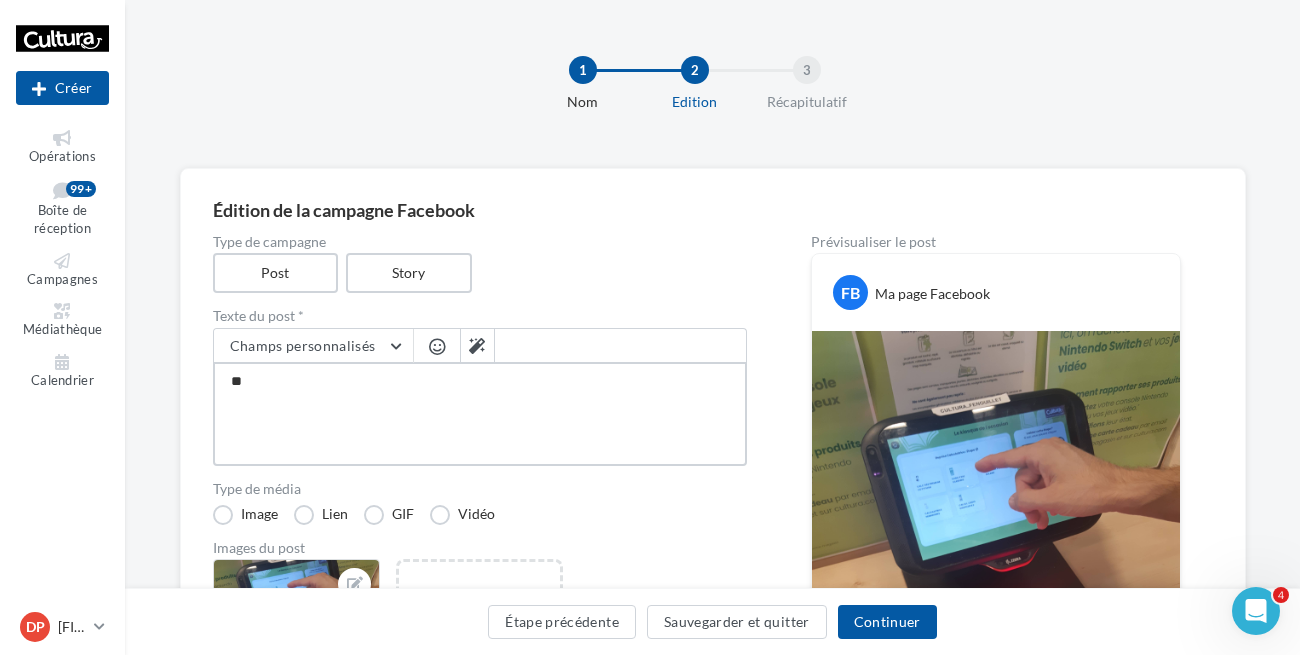 type on "***" 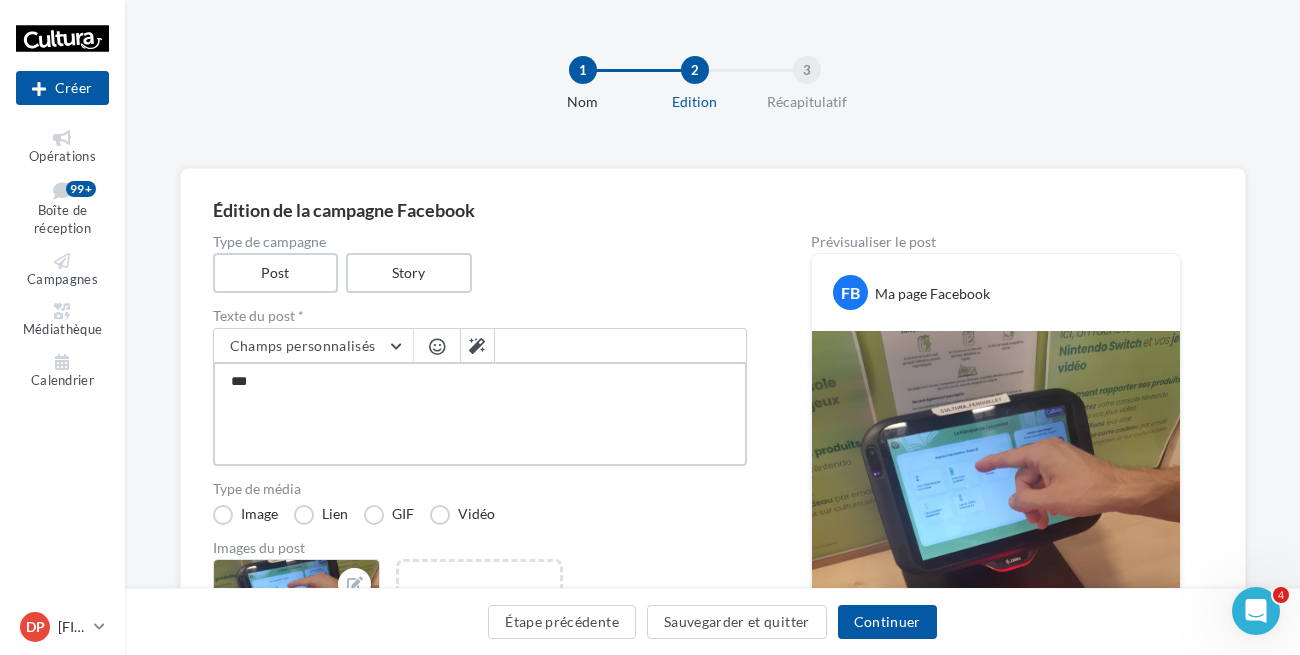 type on "****" 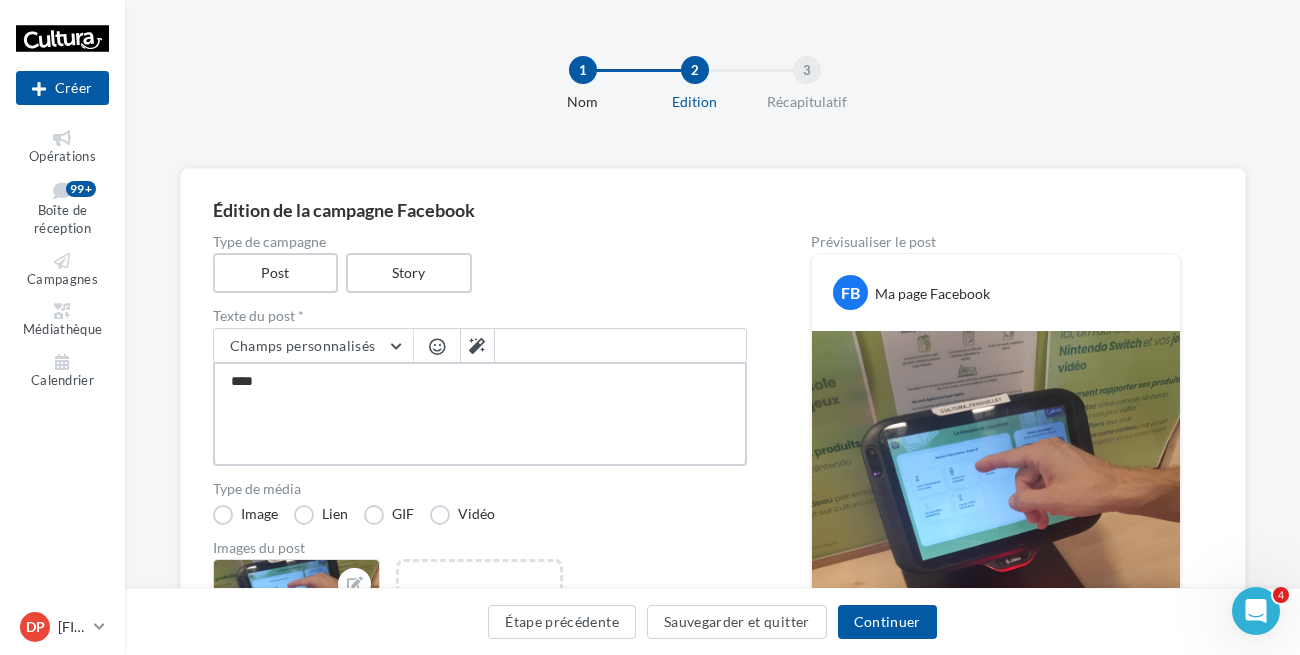 type on "****" 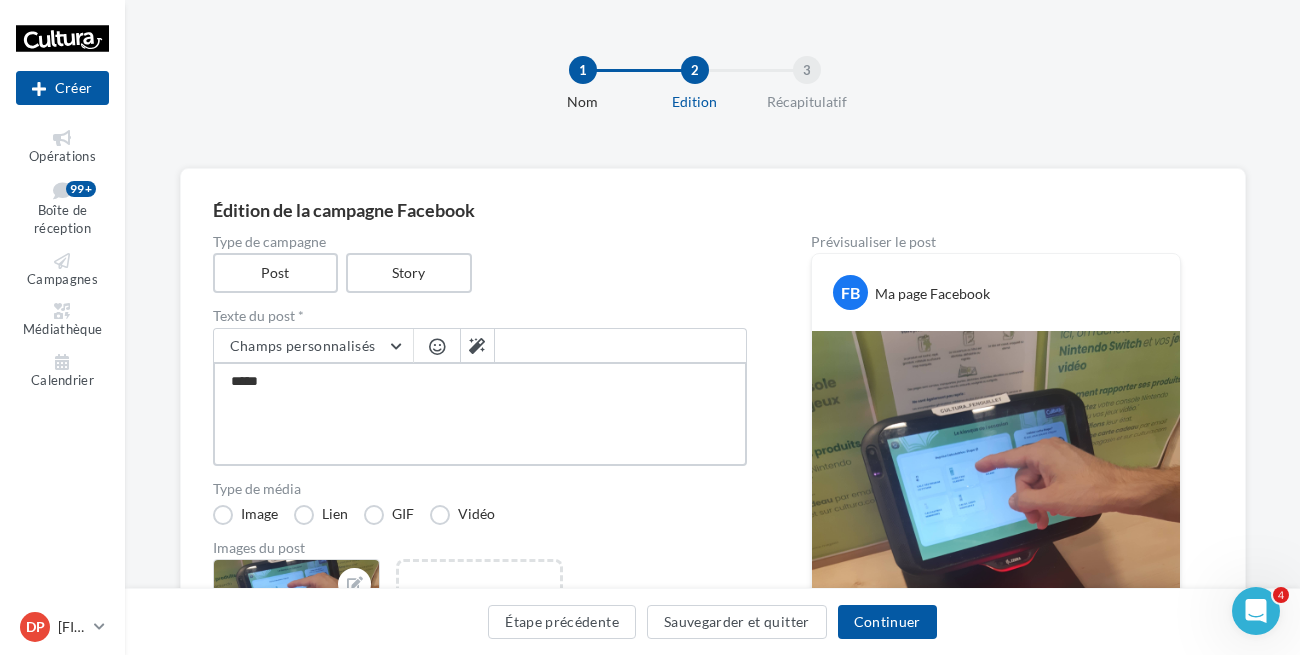 type on "******" 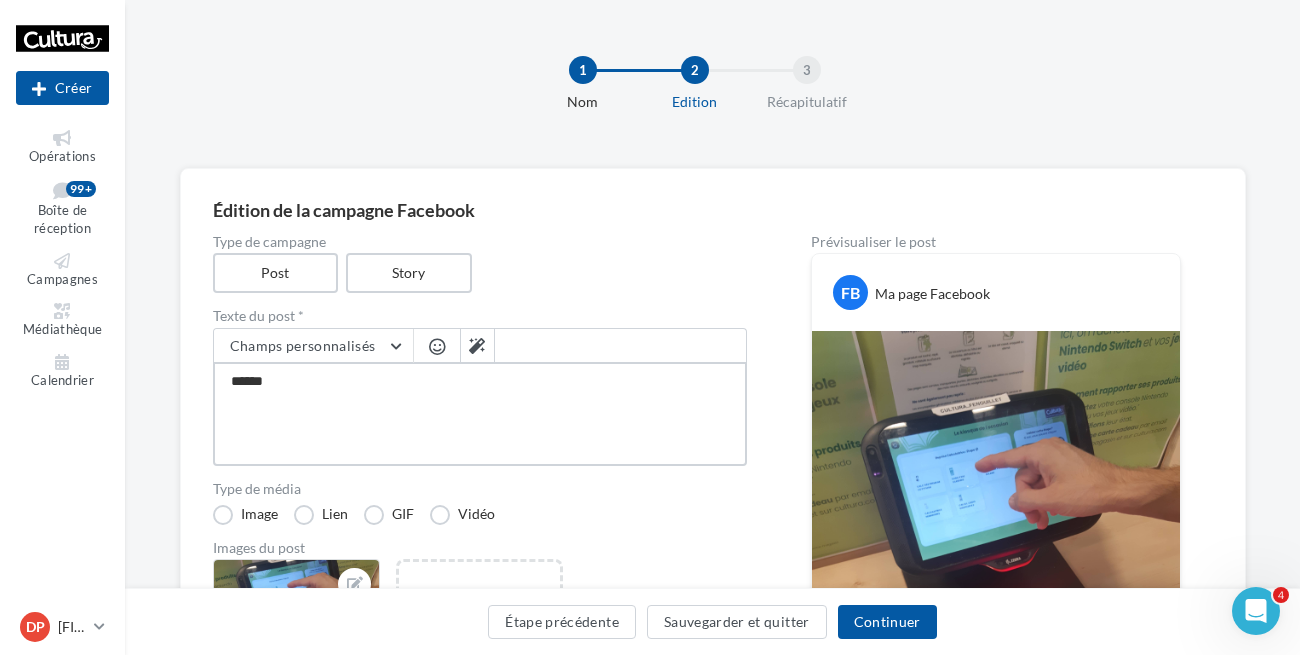 type on "*******" 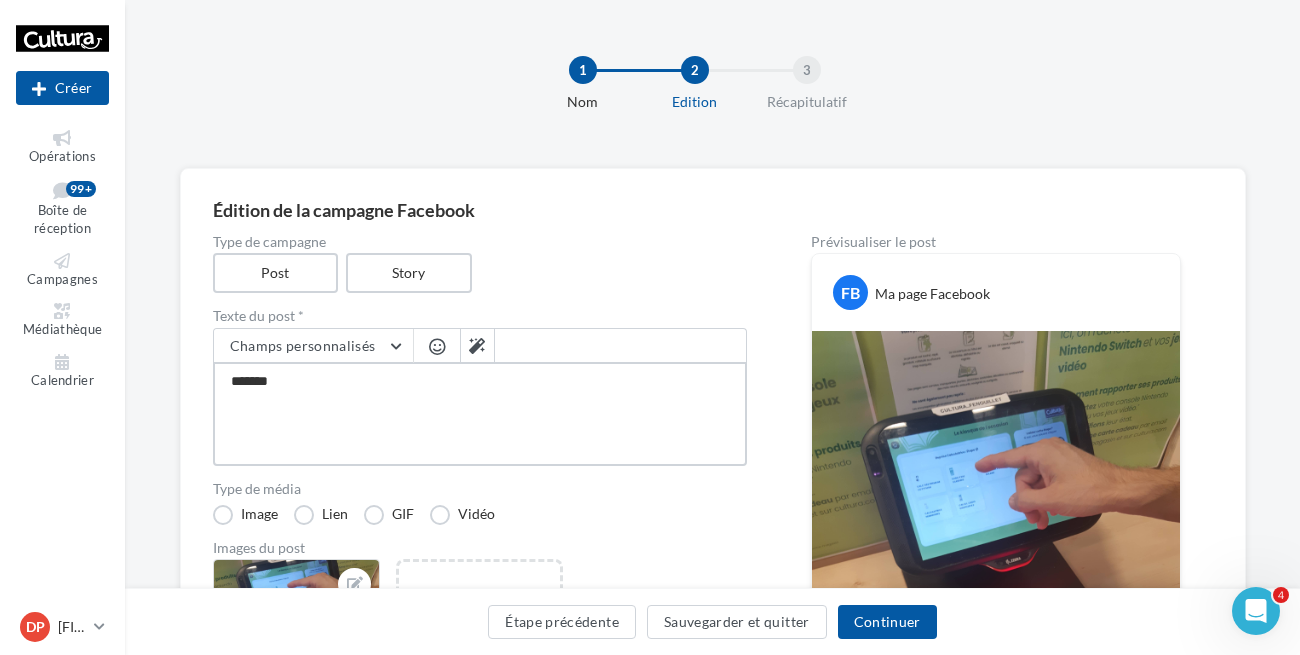 type on "********" 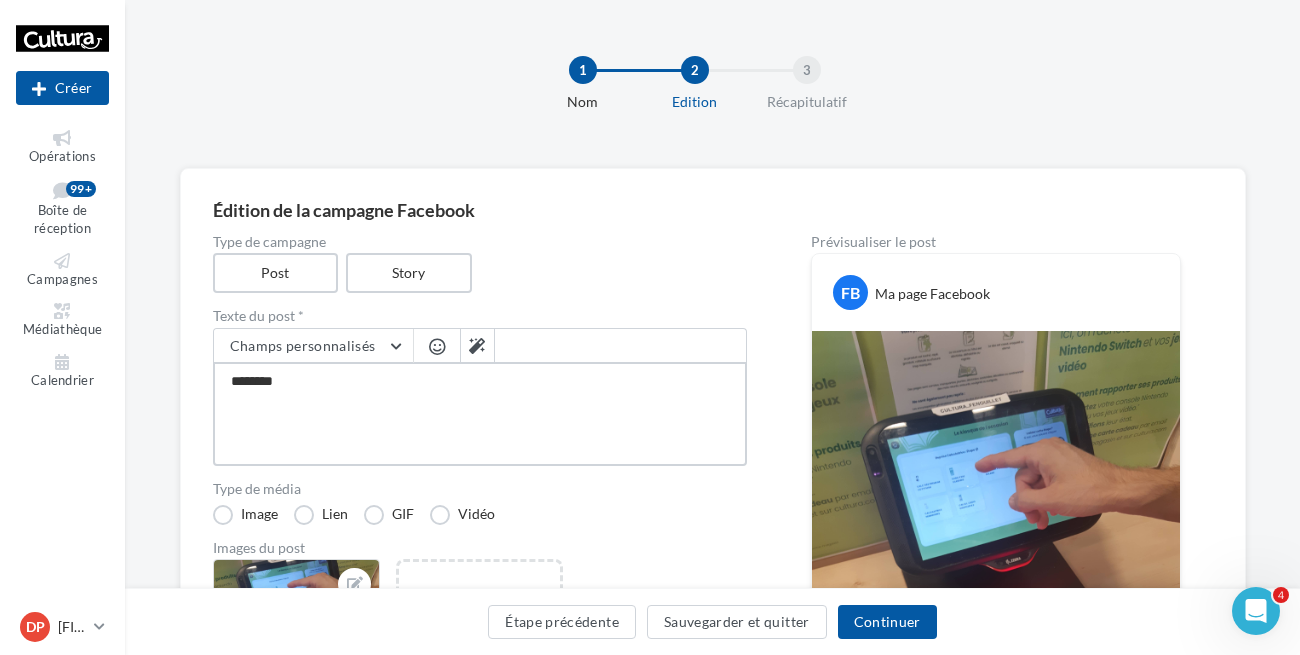 type on "*********" 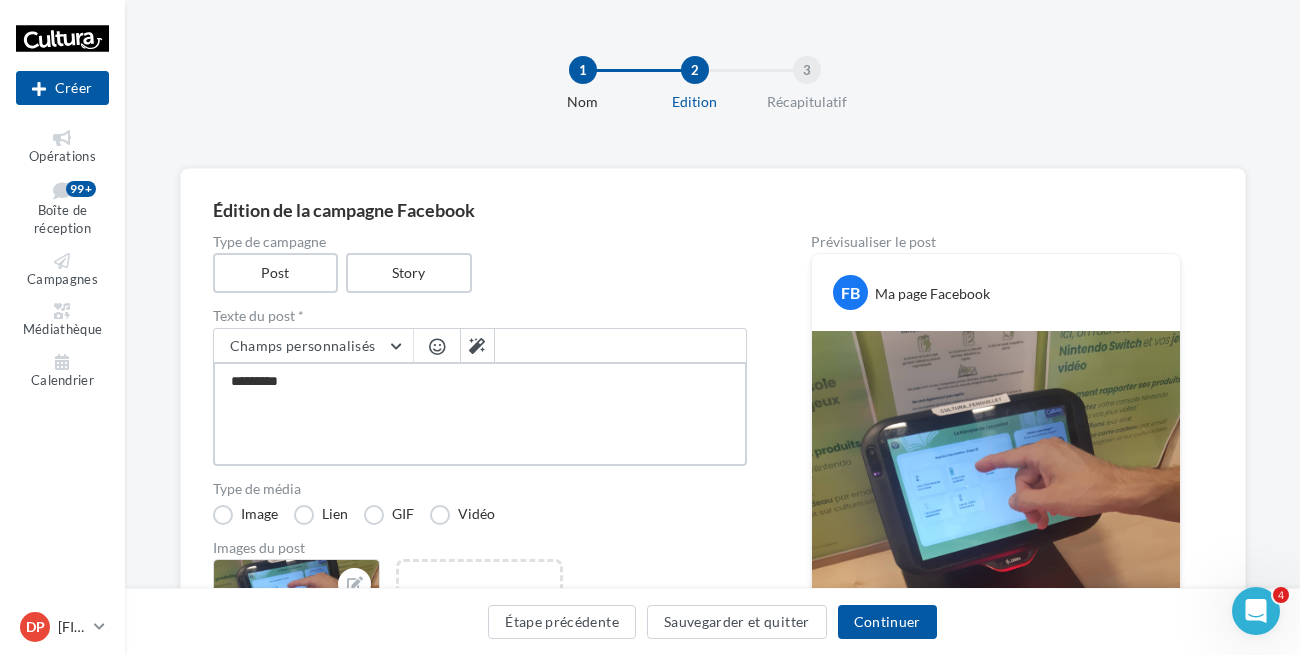 type on "*********" 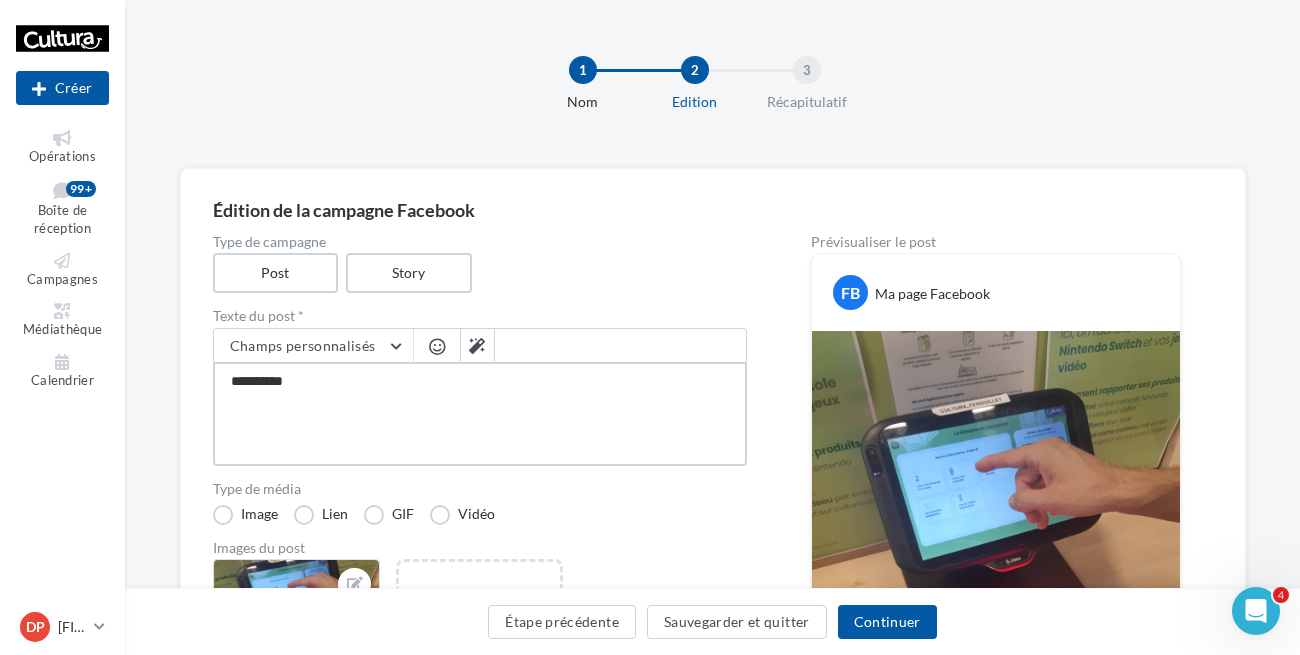 type on "**********" 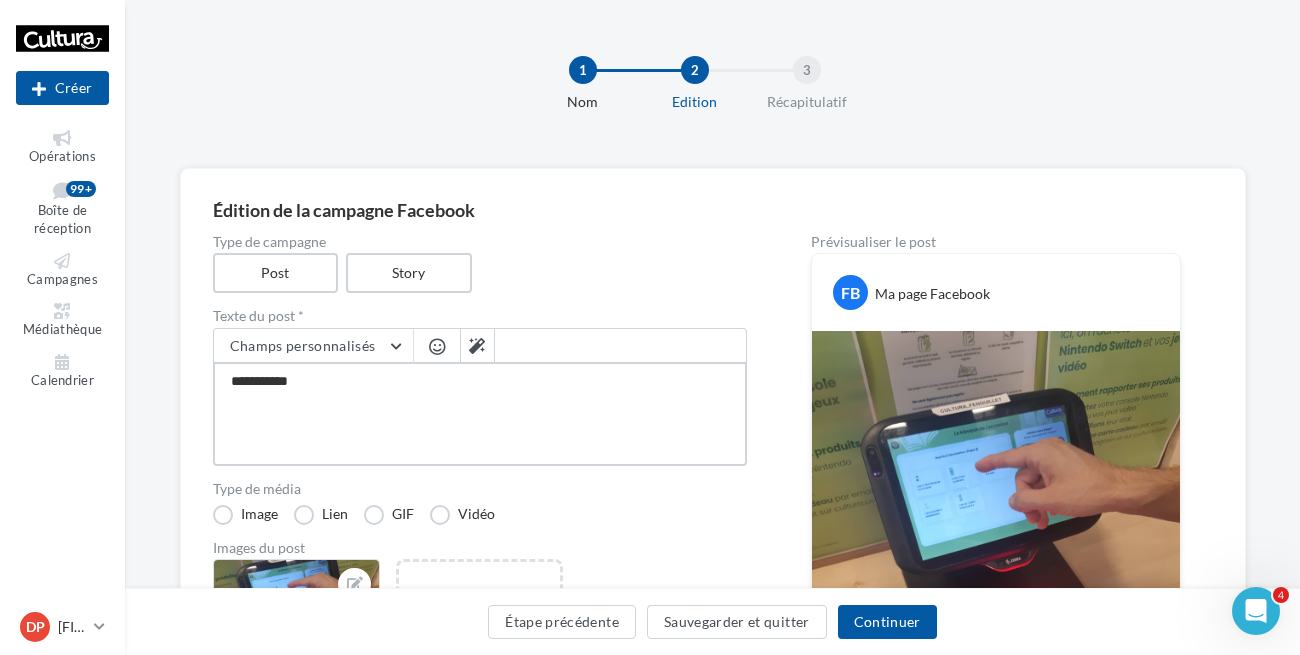 type on "**********" 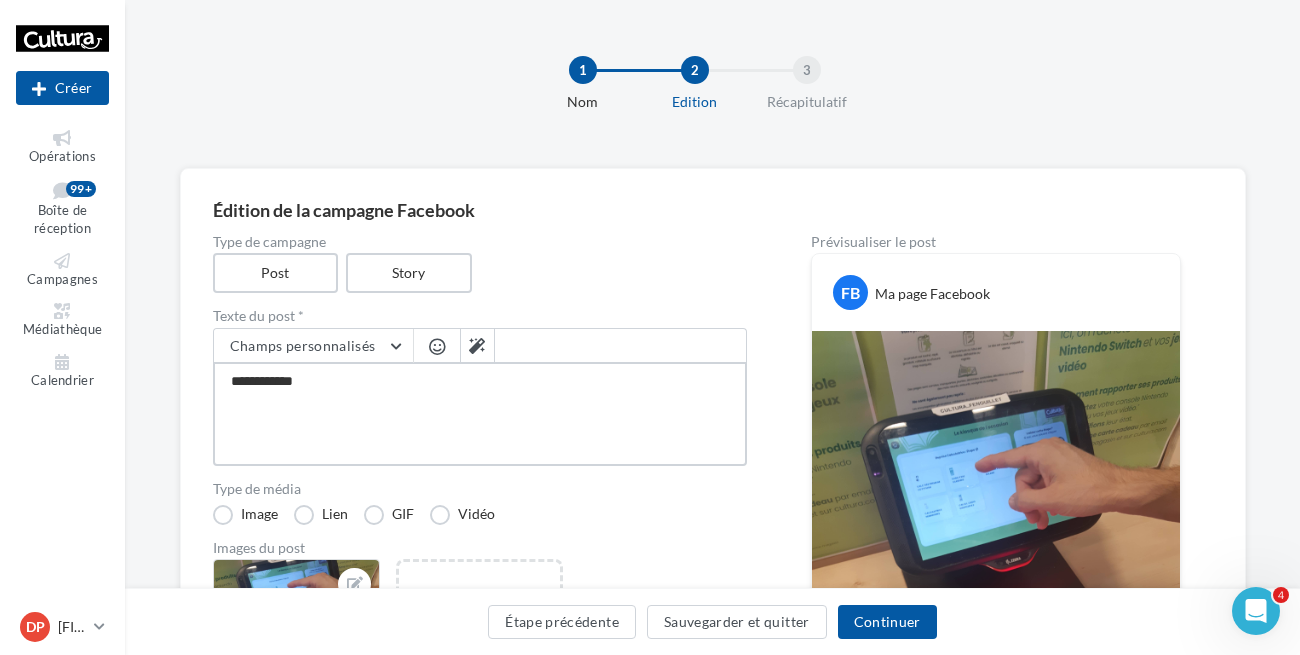 type on "**********" 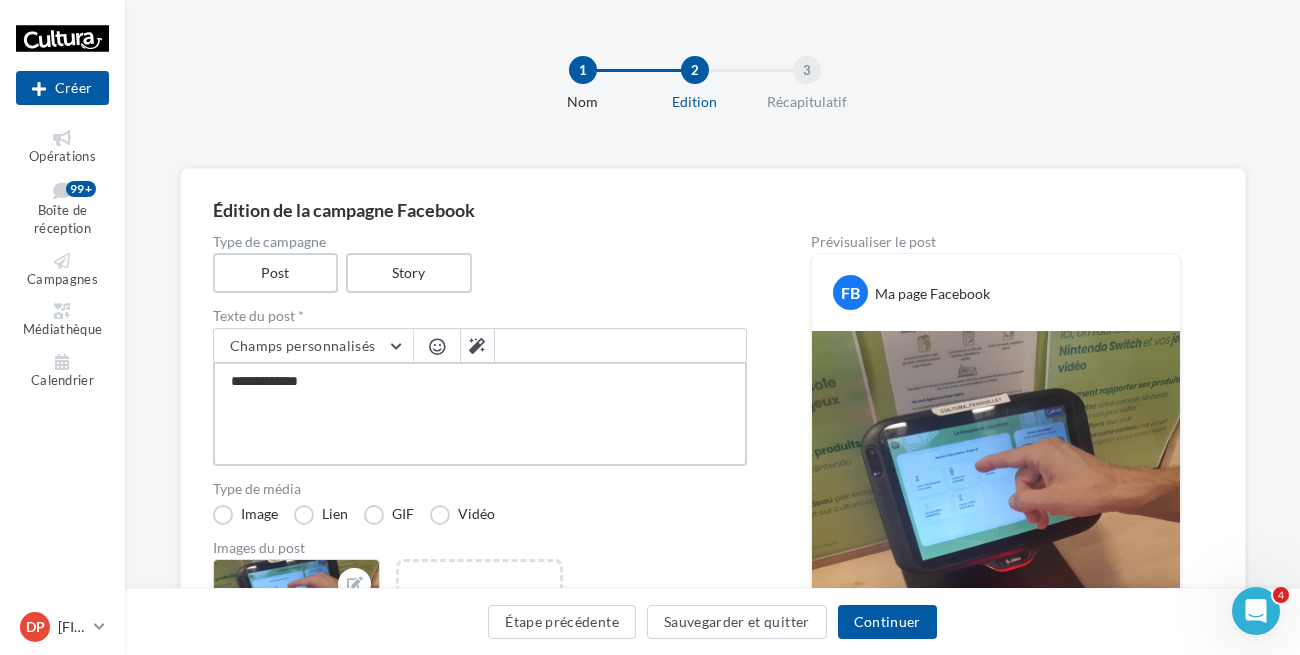 type on "**********" 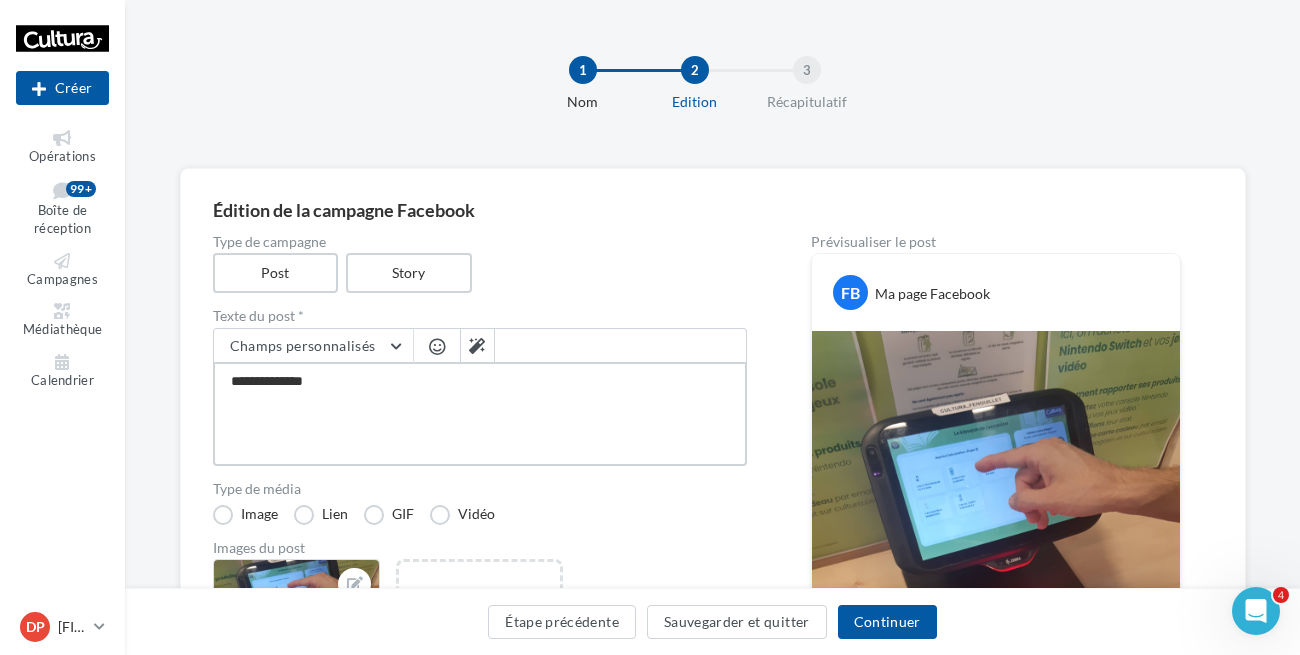 type on "**********" 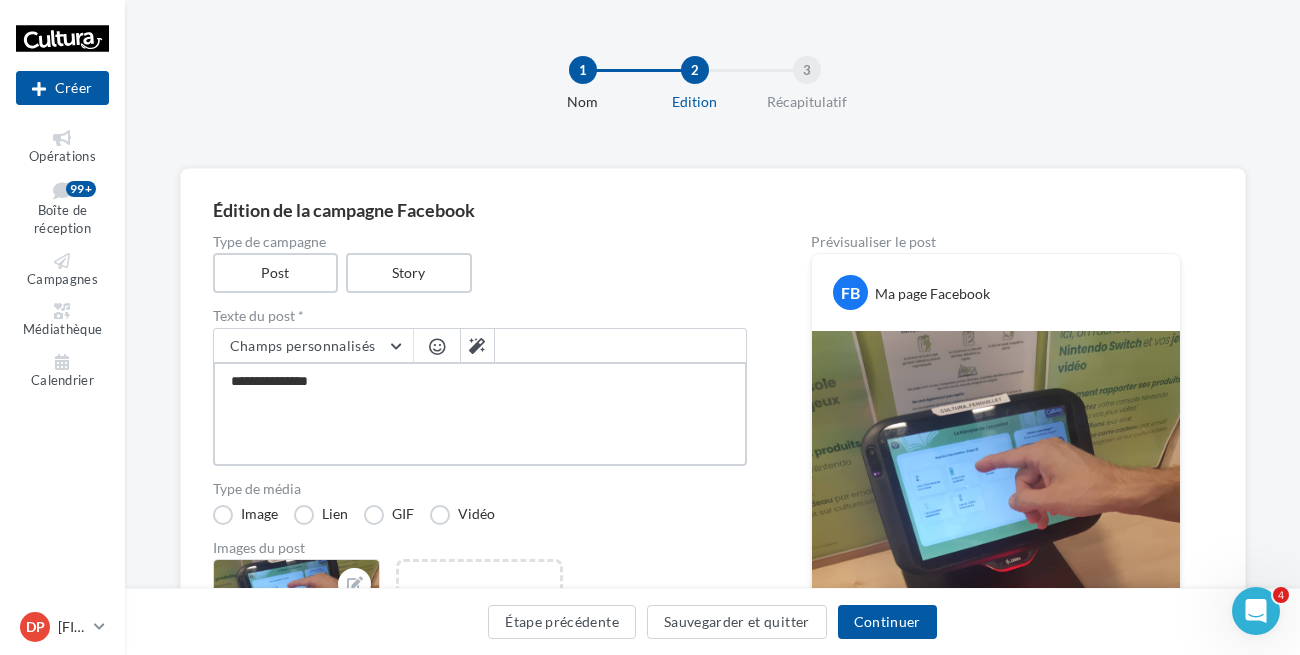 type on "**********" 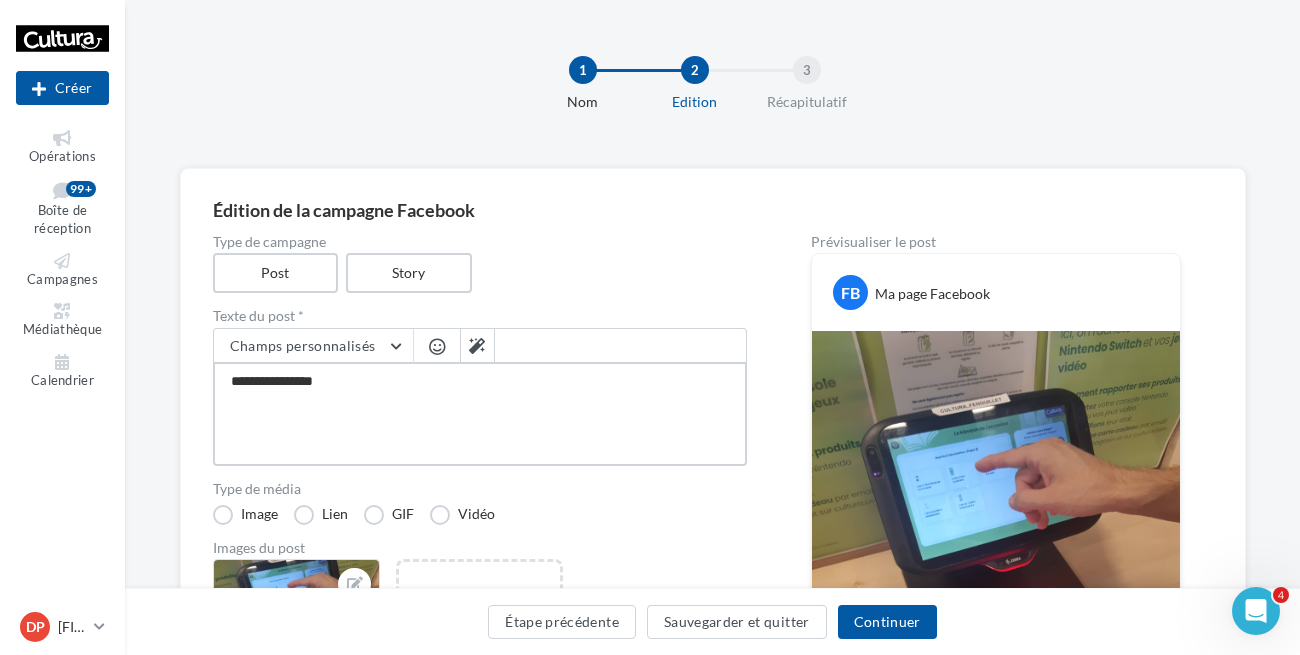 type on "**********" 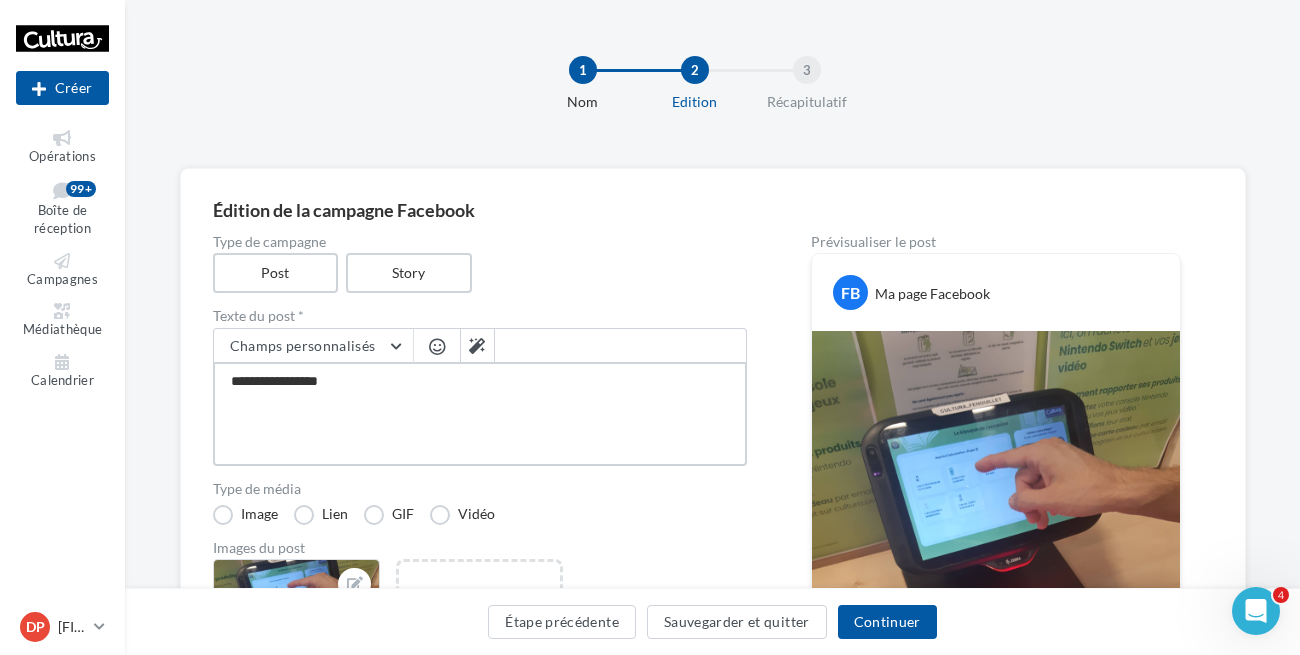 type on "**********" 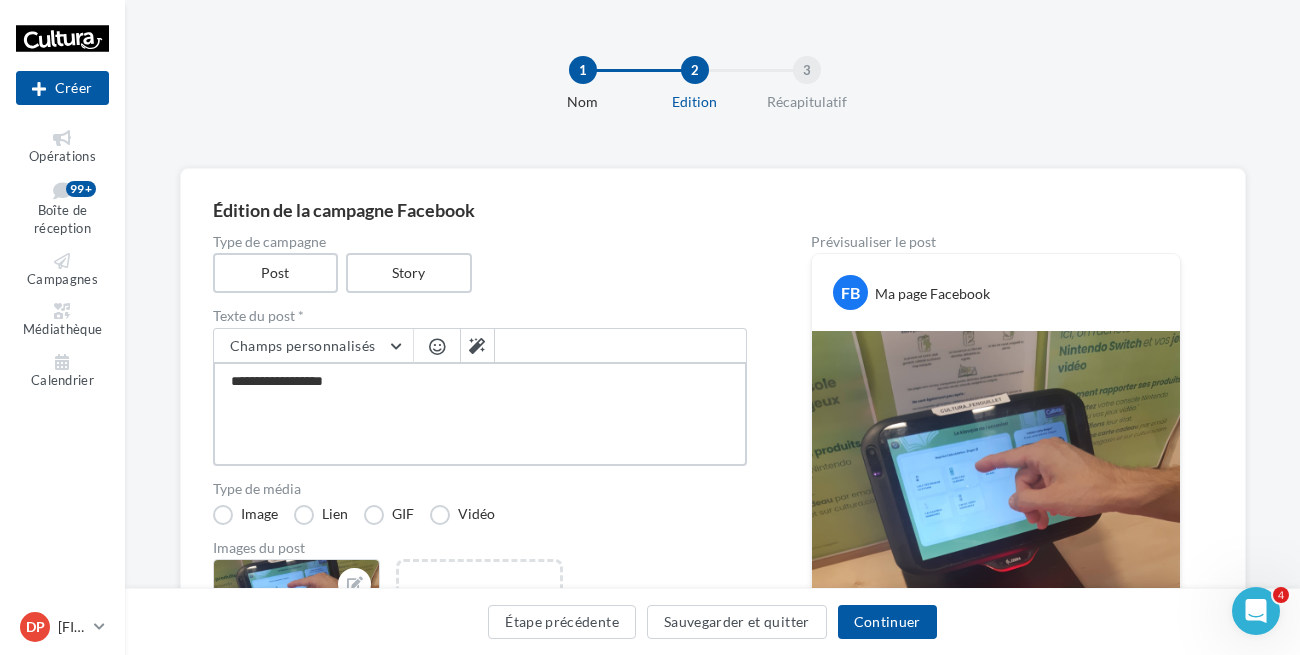 type on "**********" 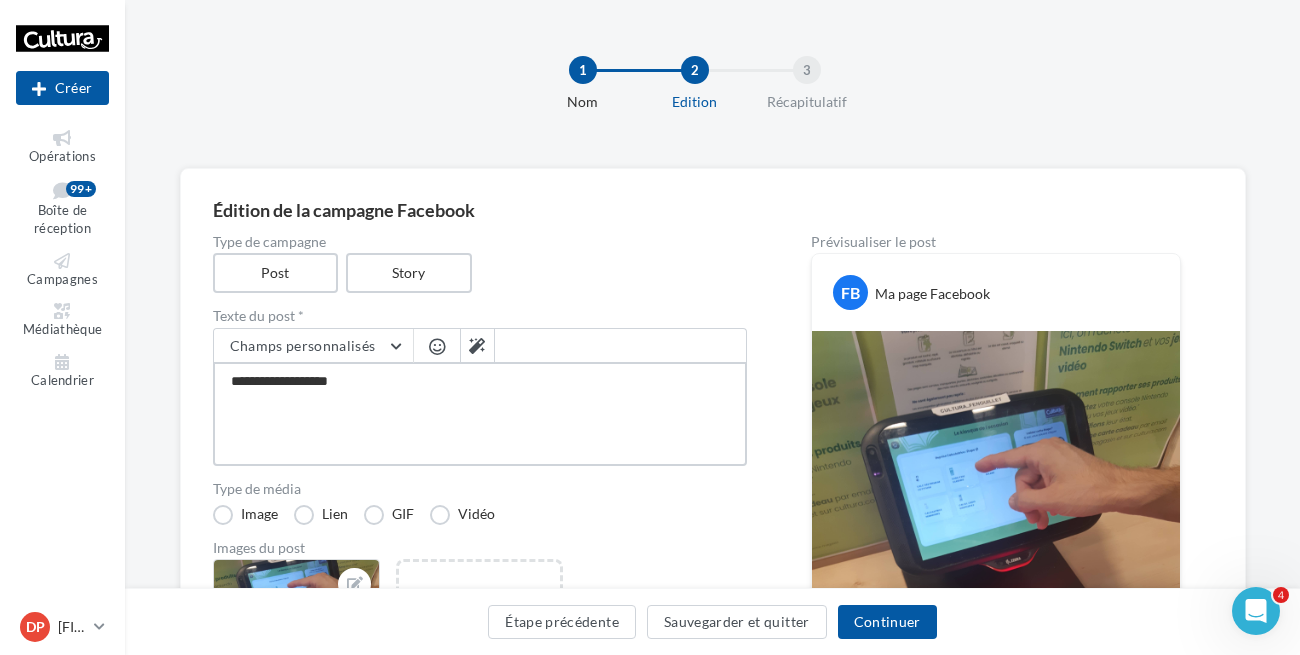 type on "**********" 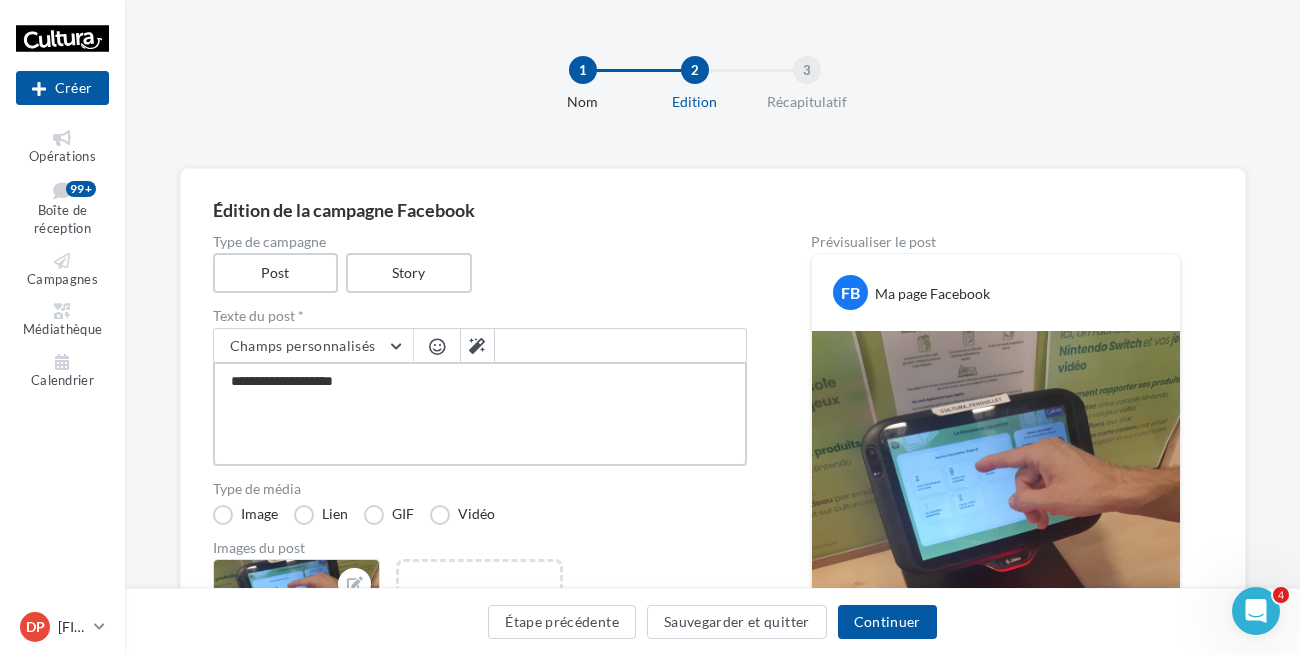 type on "**********" 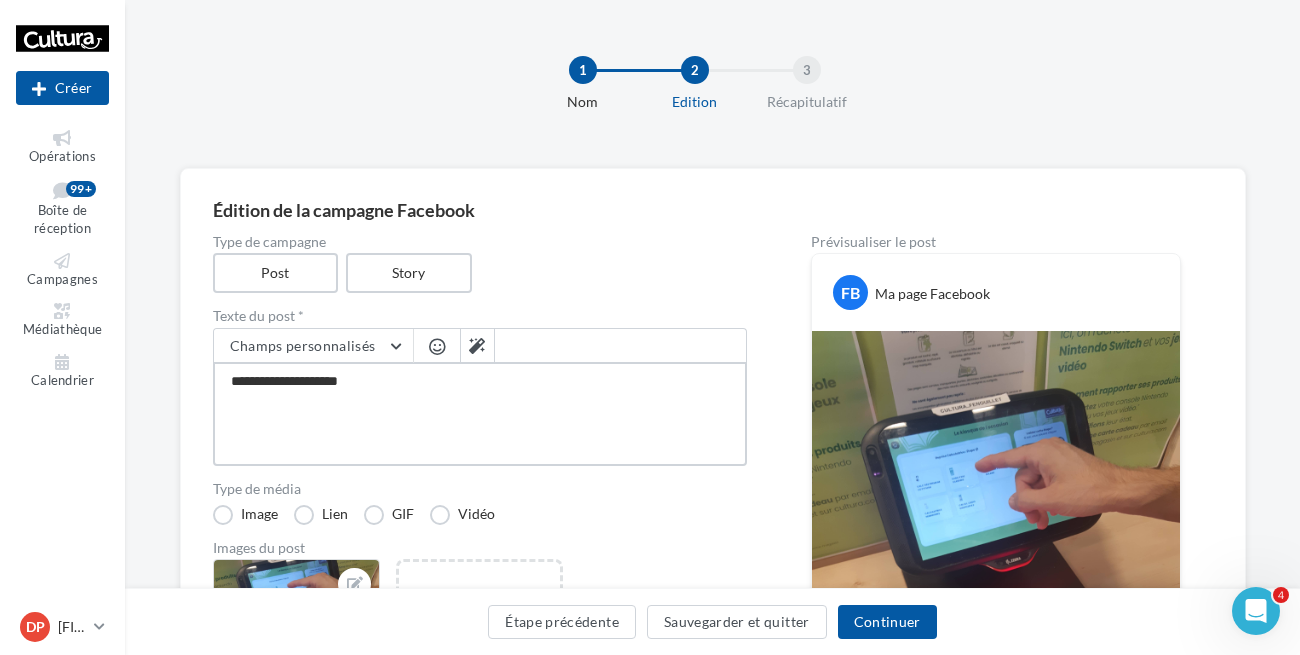 type on "**********" 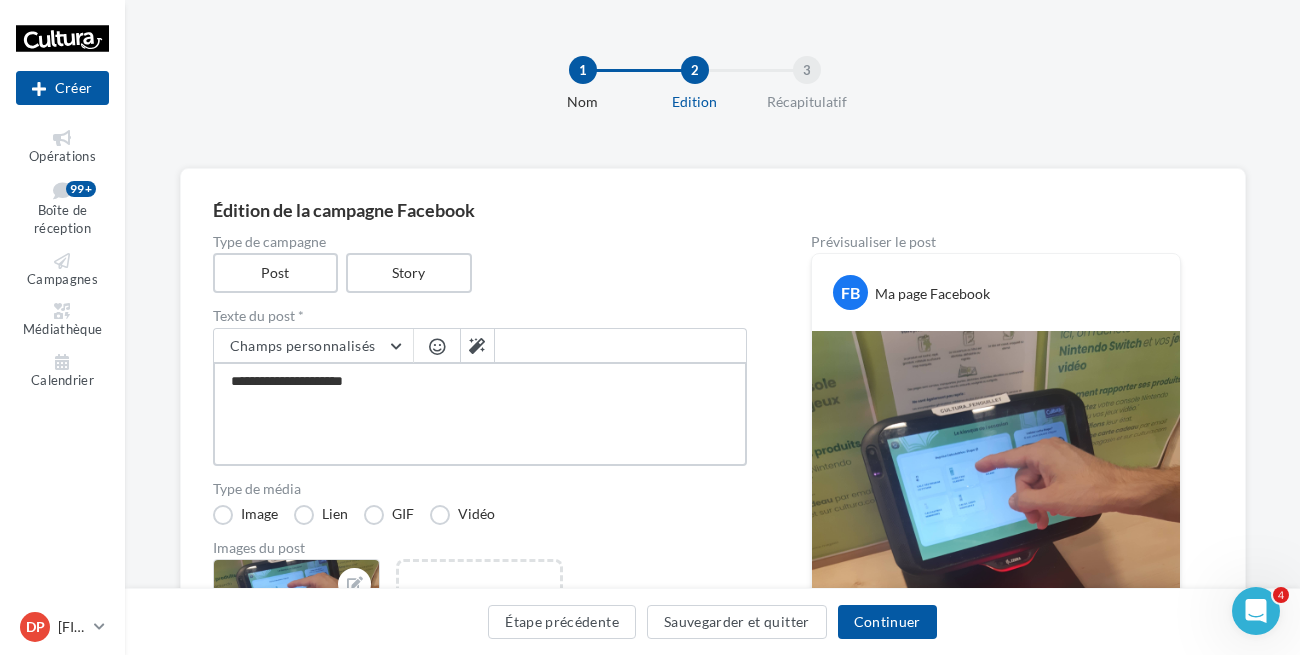 type on "**********" 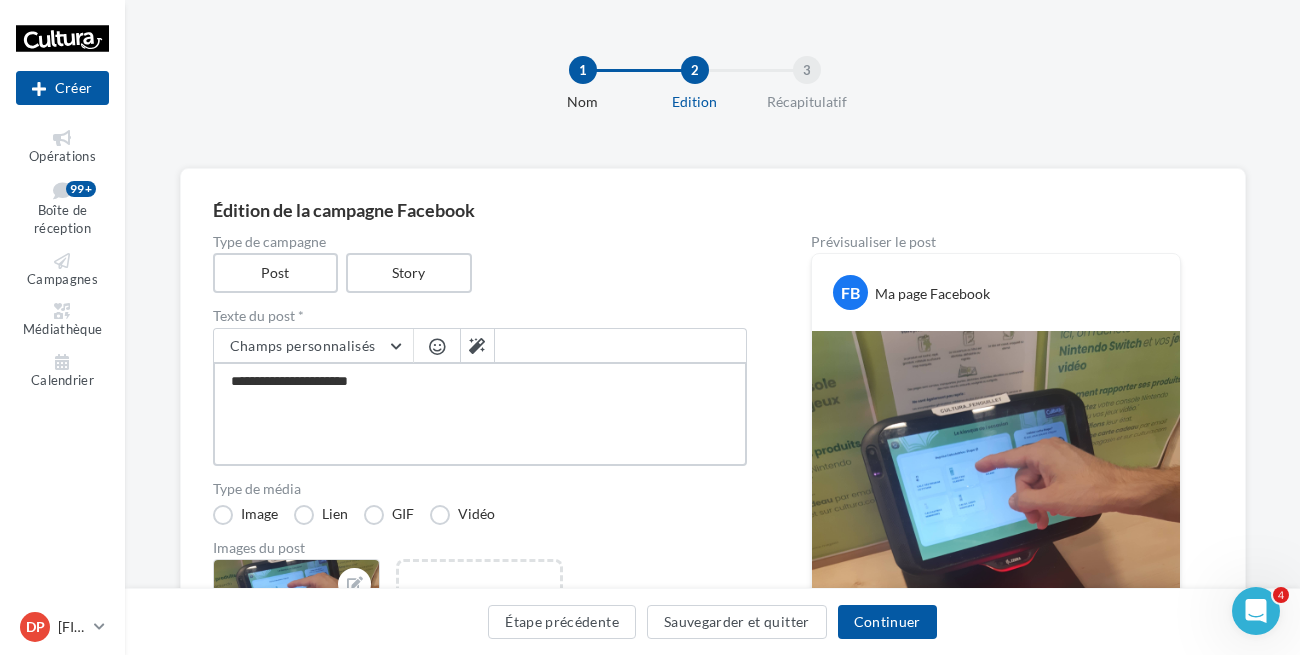 type on "**********" 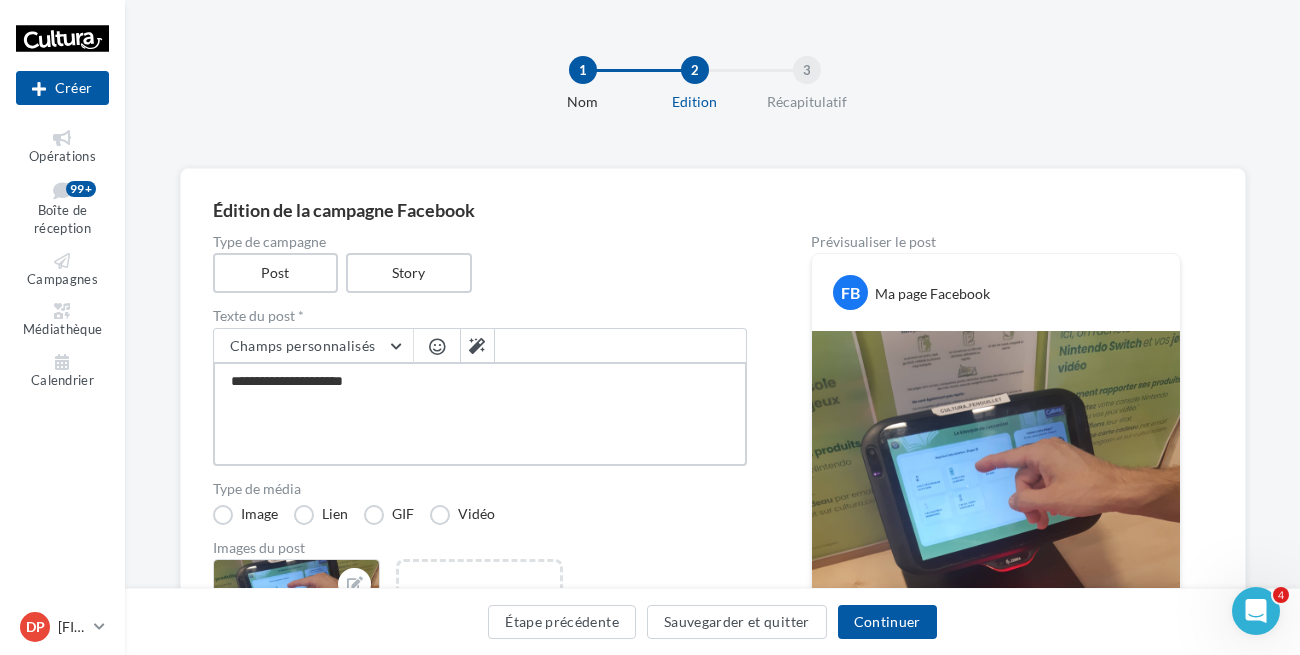 type on "**********" 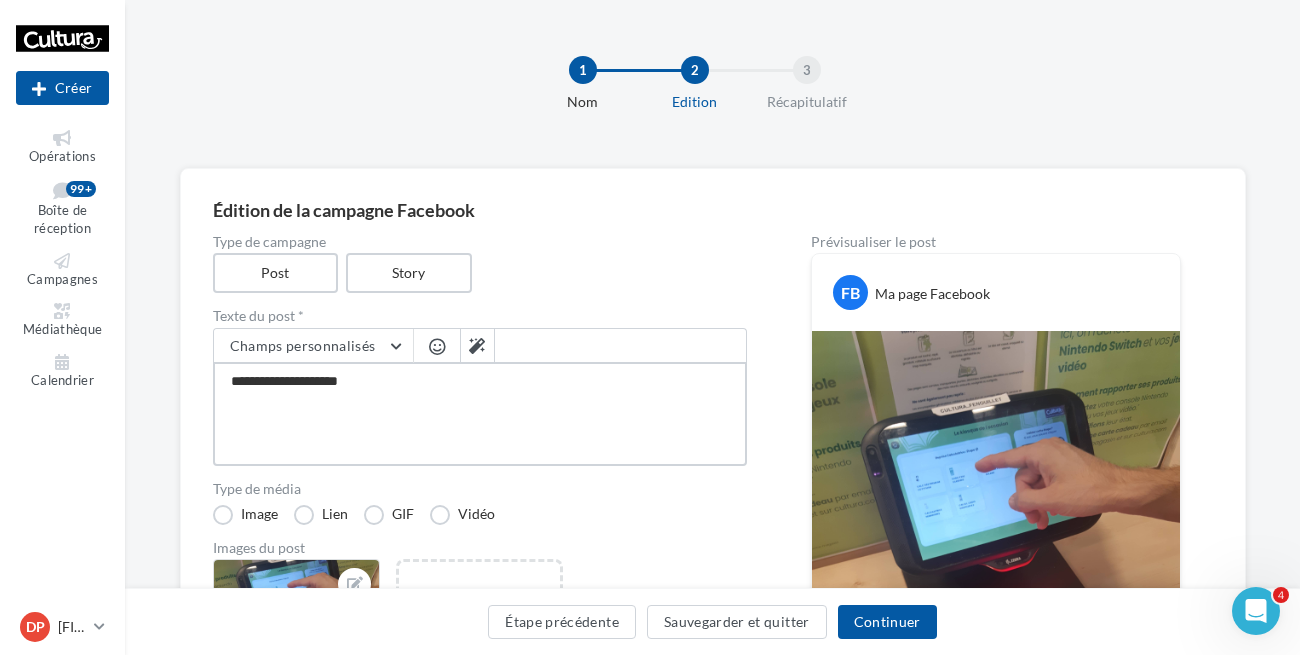 type on "**********" 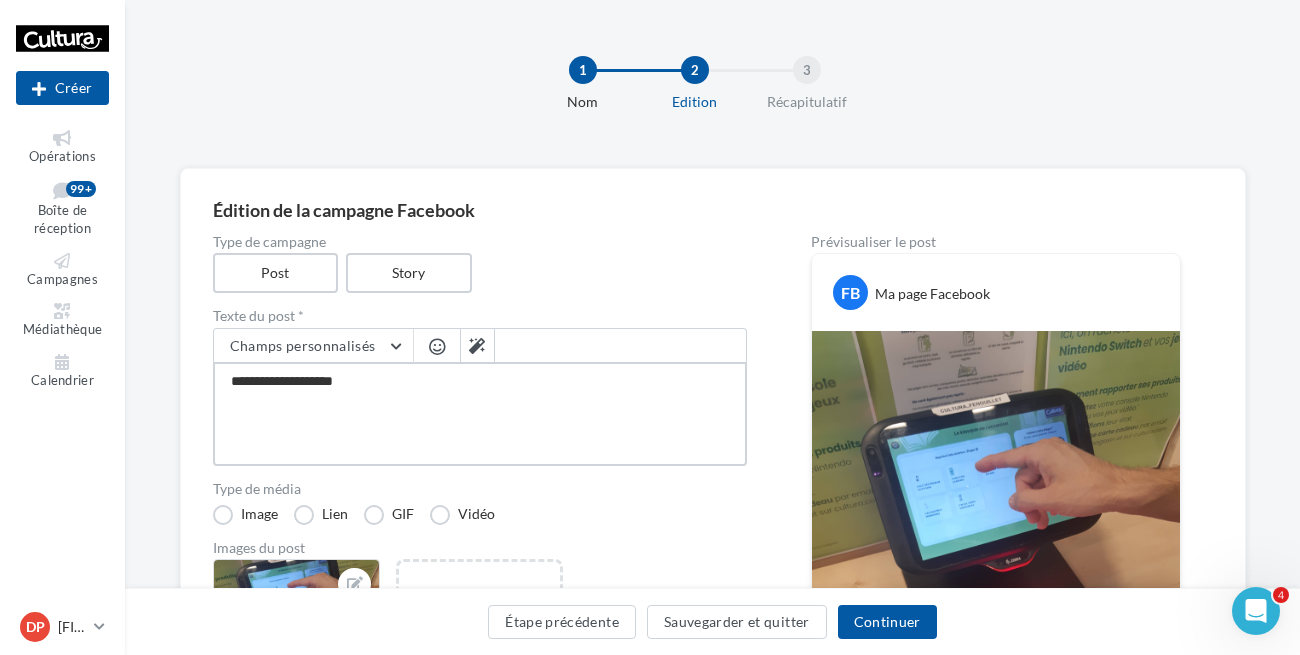 type on "**********" 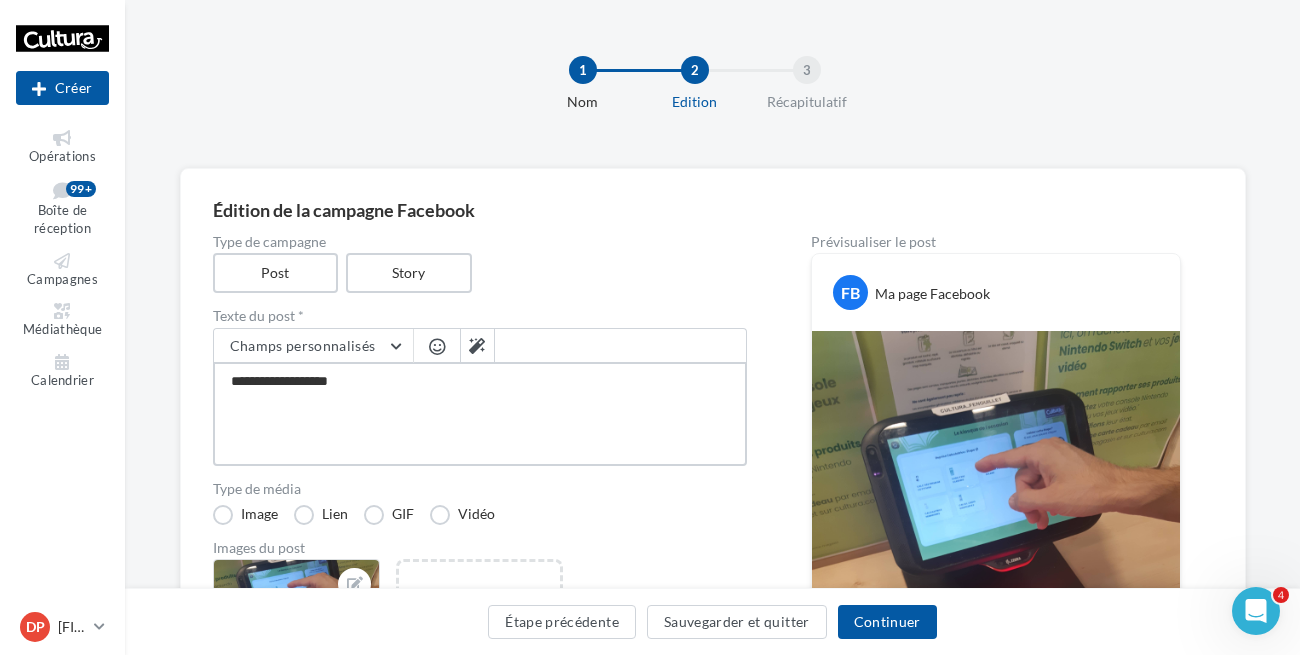 type on "**********" 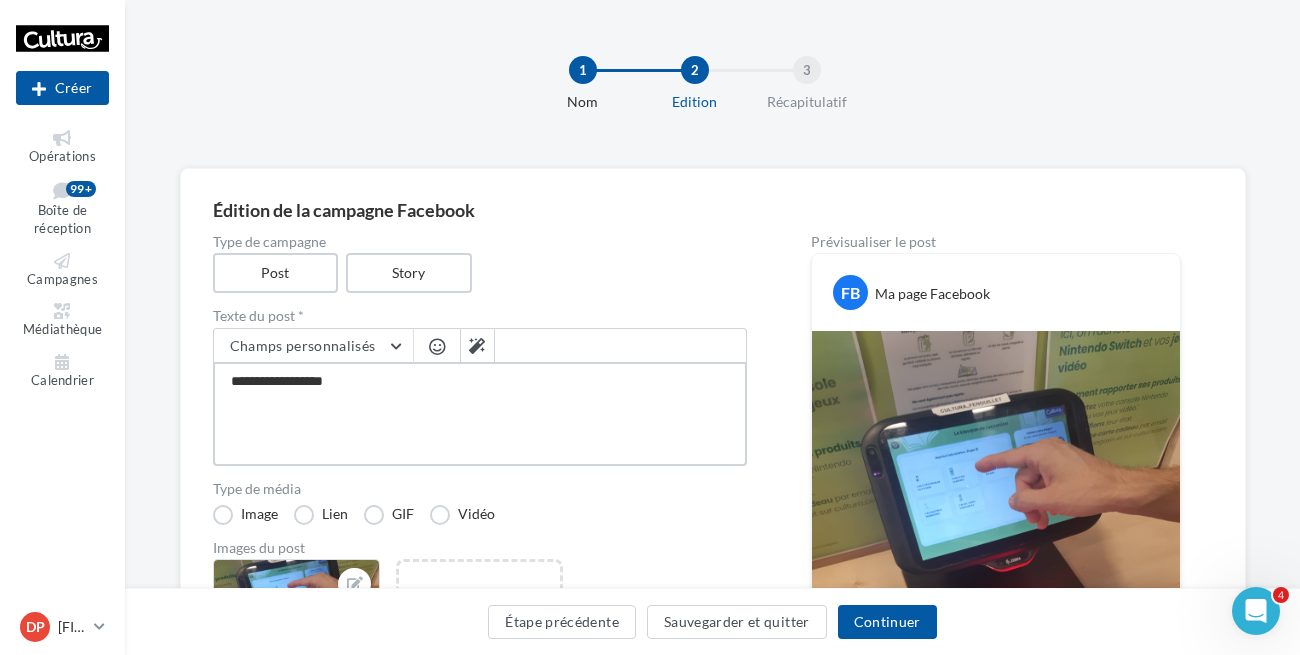 type on "**********" 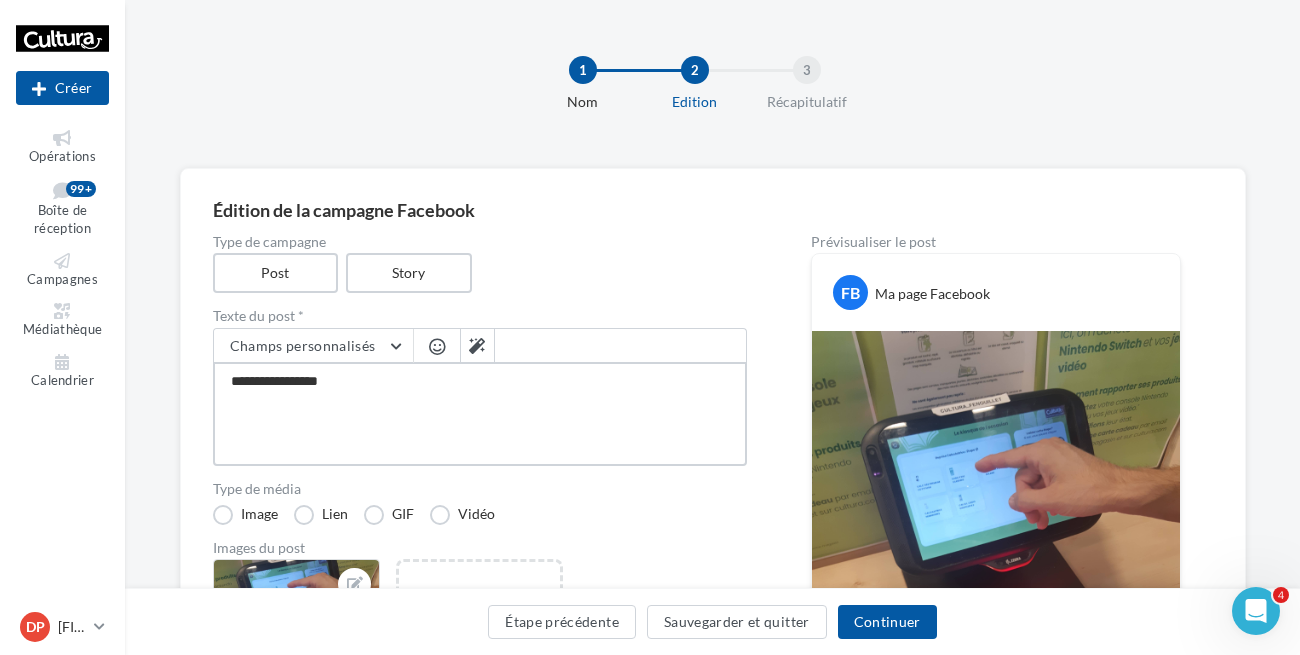 type on "**********" 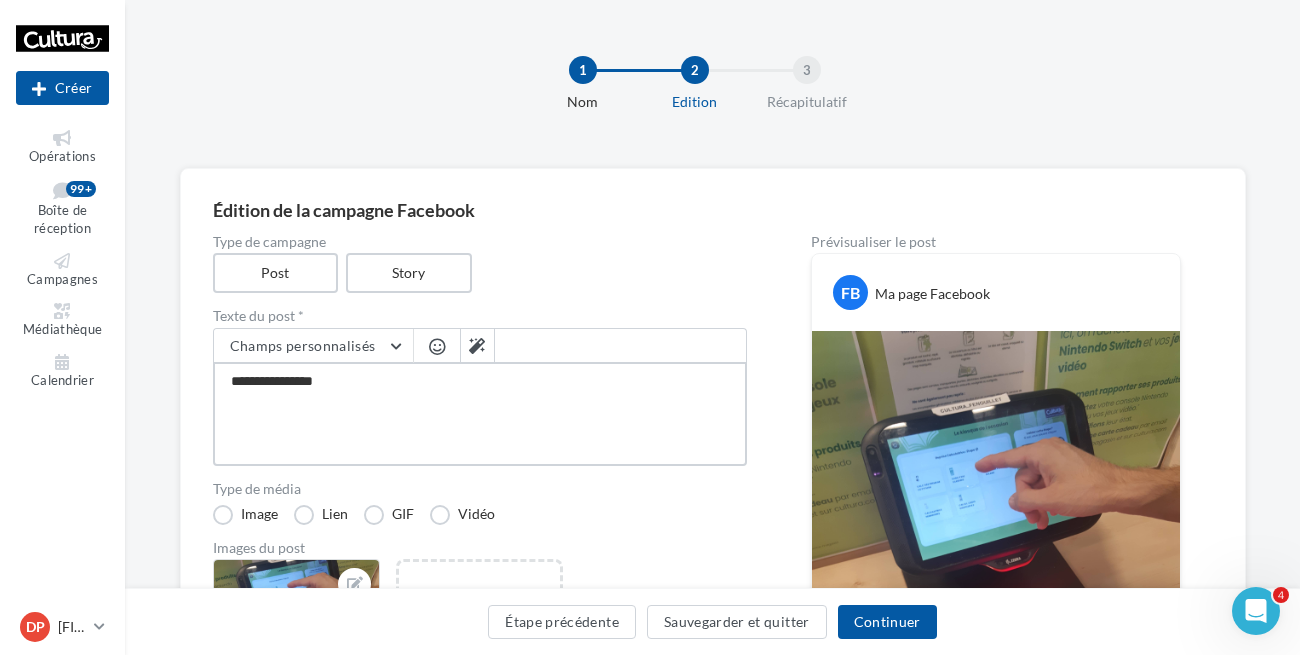 type on "**********" 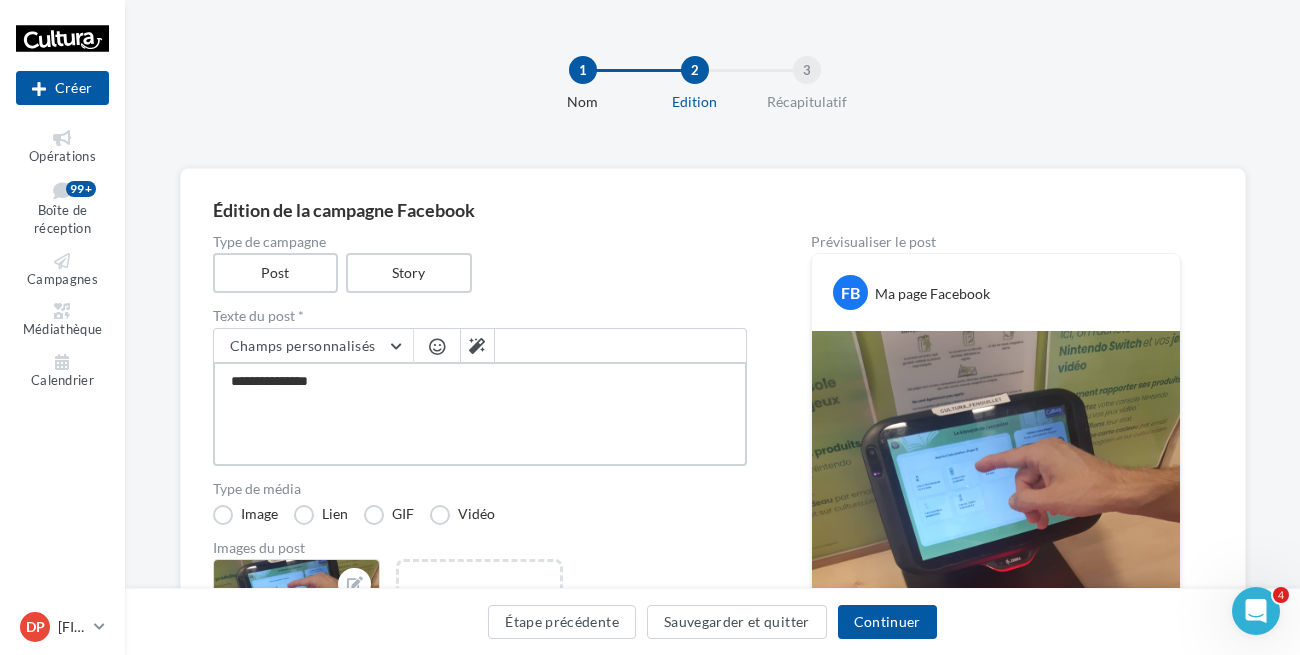 type on "**********" 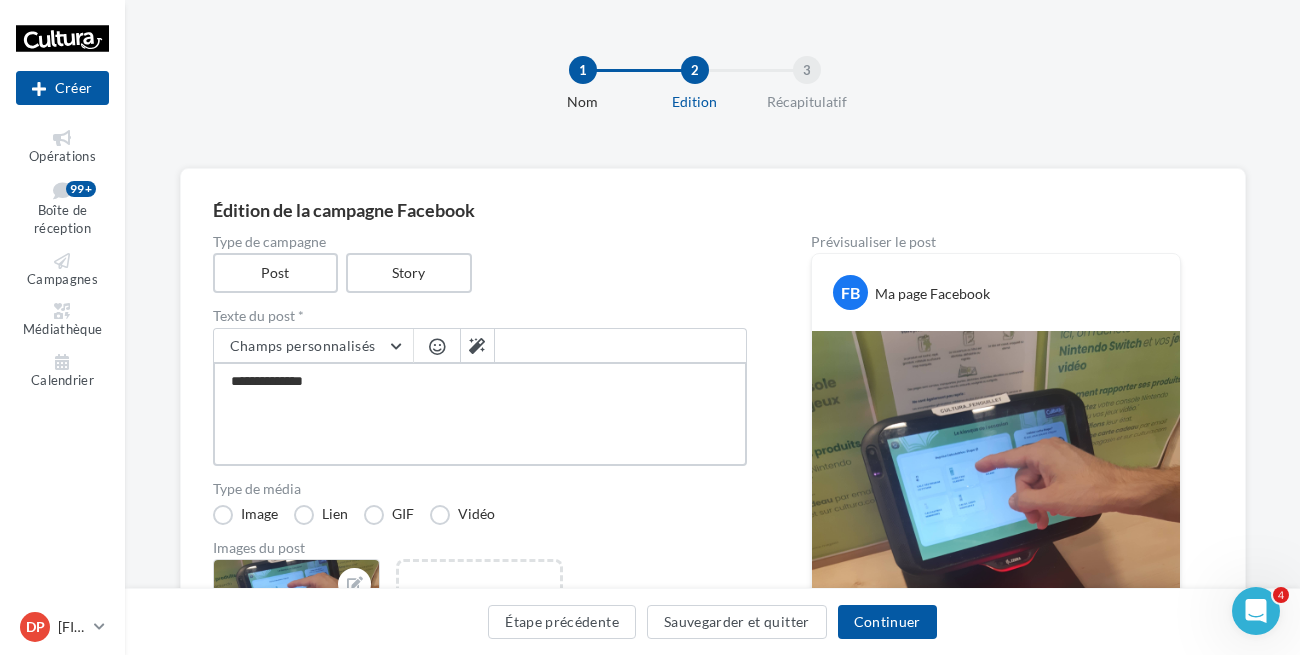type on "**********" 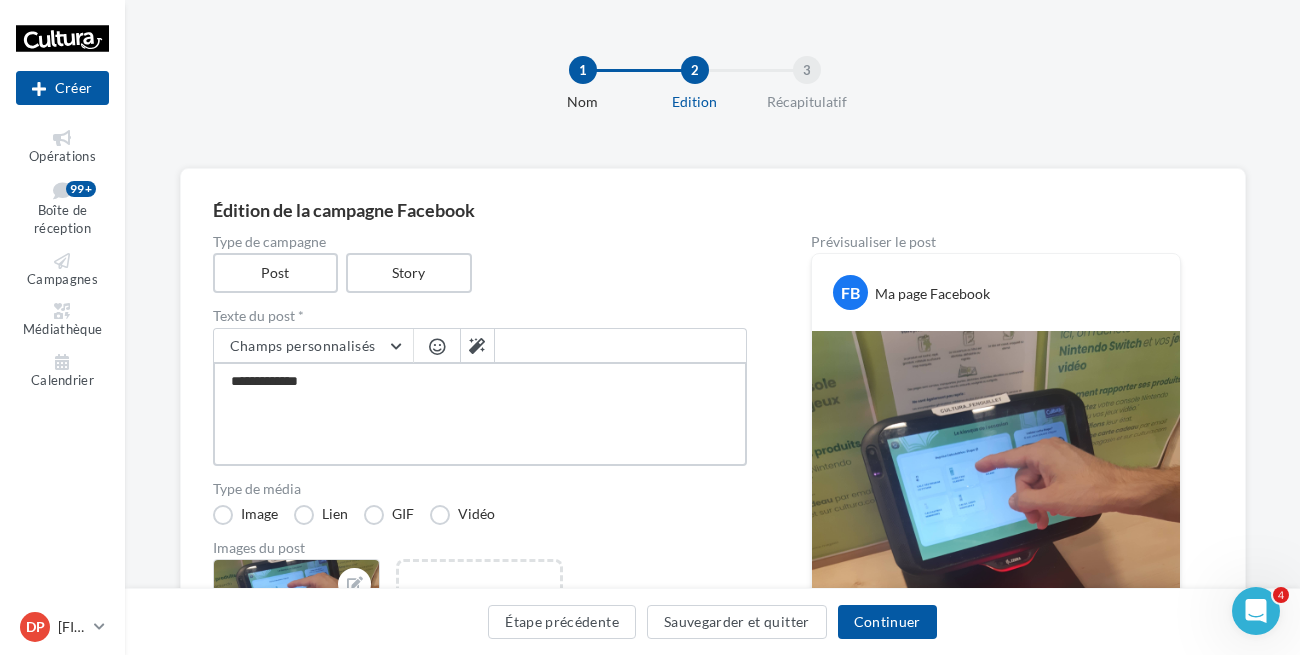 type on "**********" 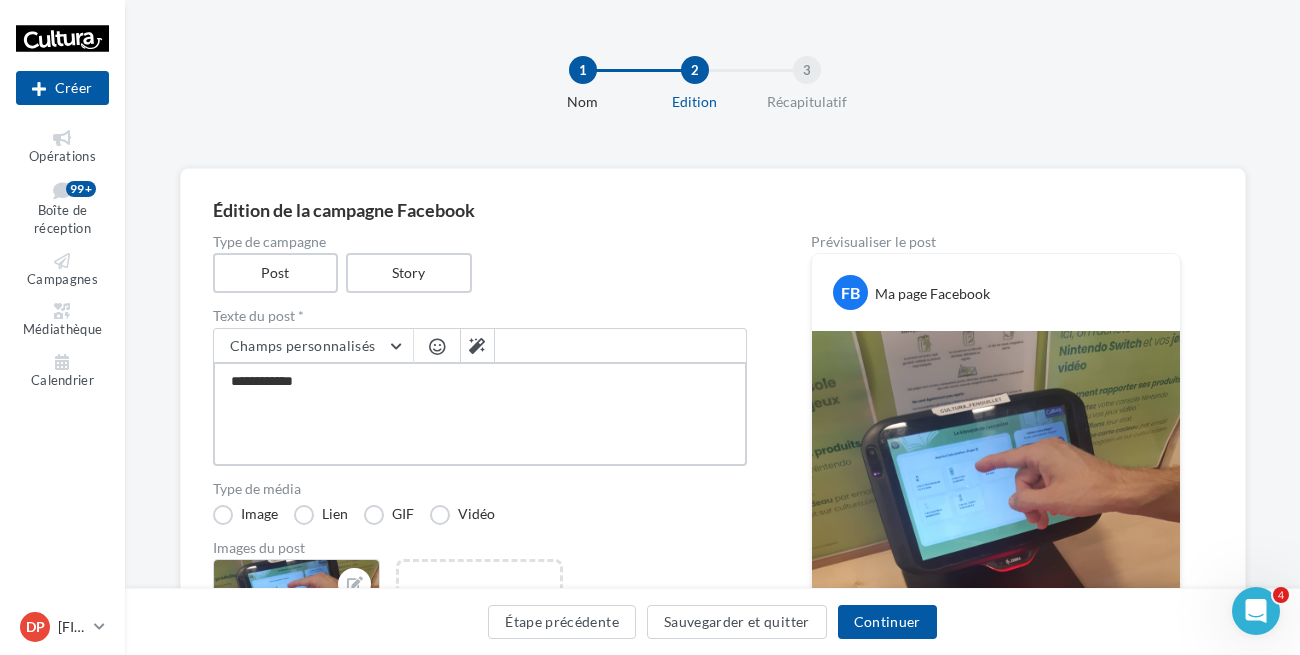 type on "**********" 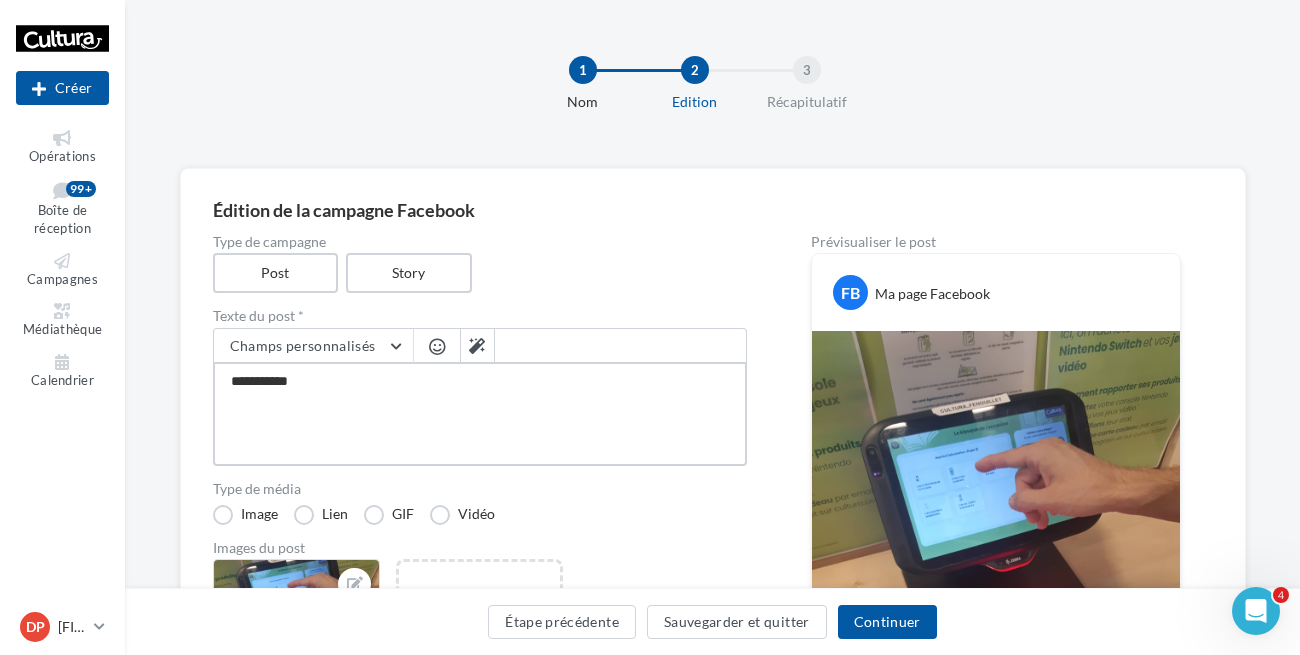 type on "*********" 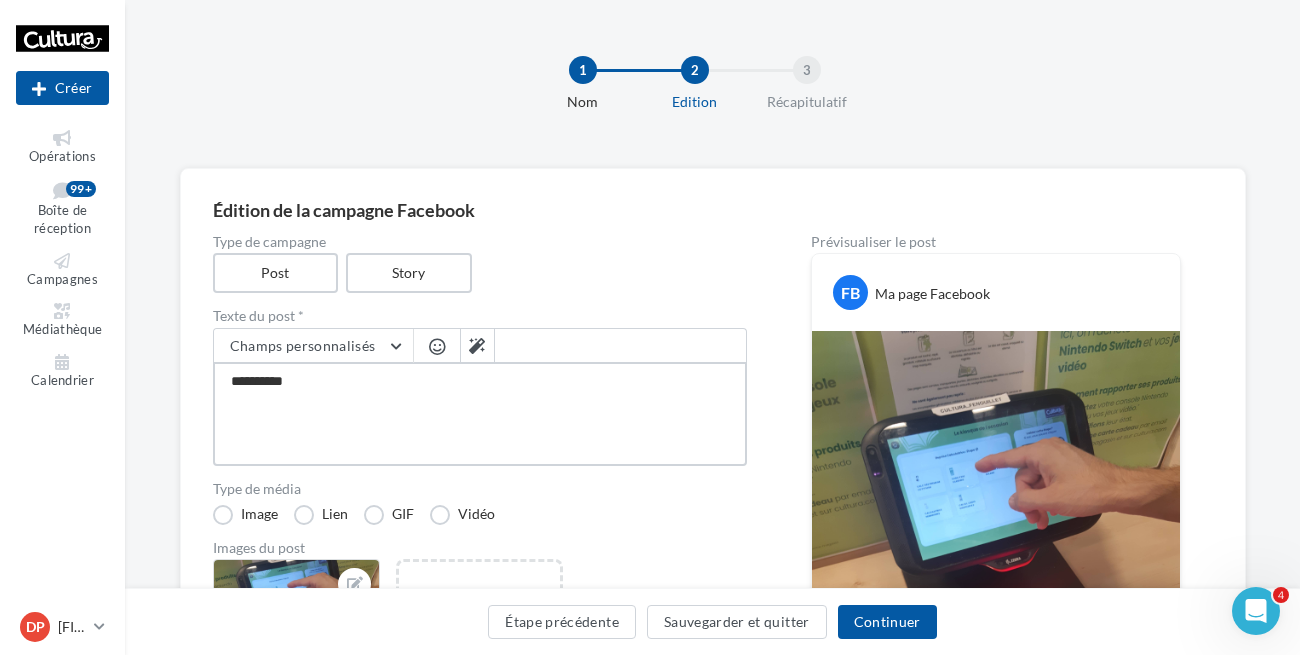 type on "*********" 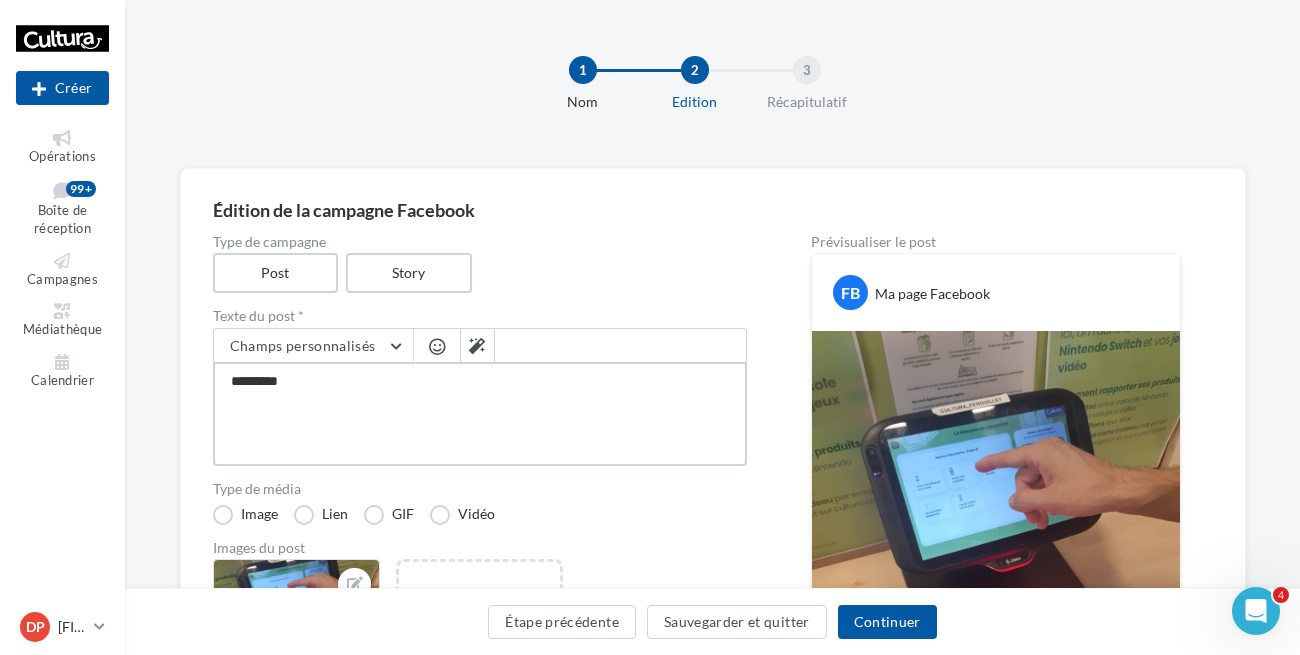 type on "********" 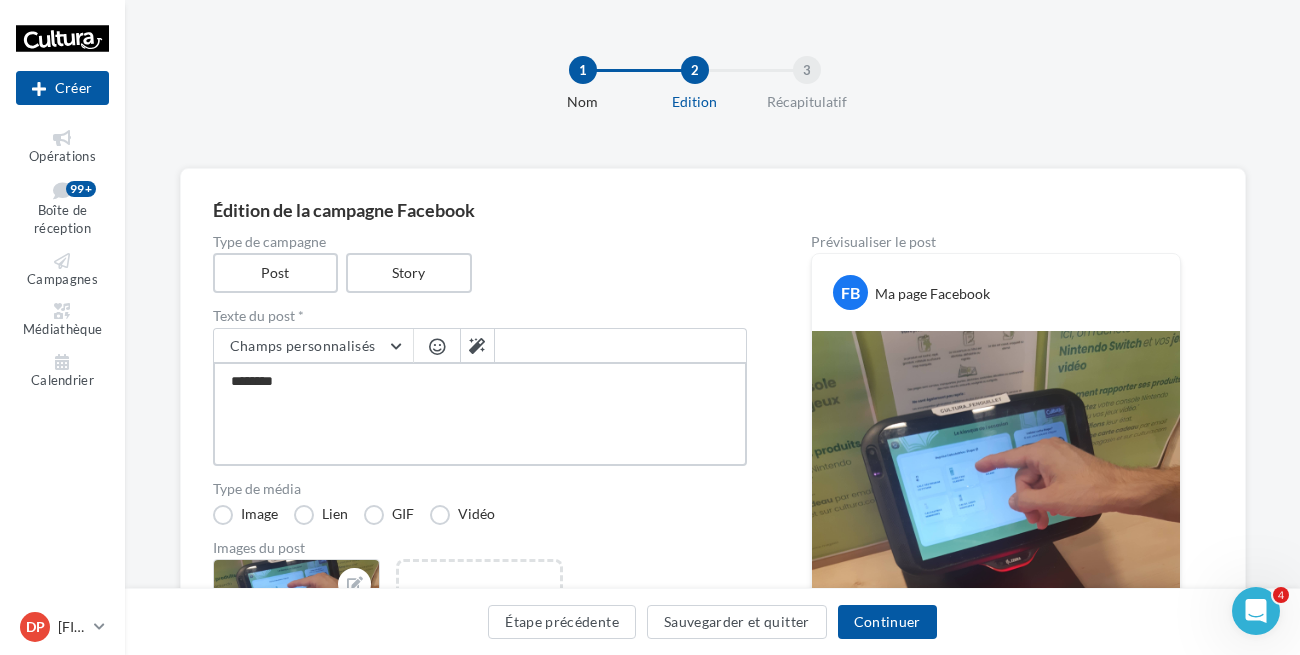 type on "*******" 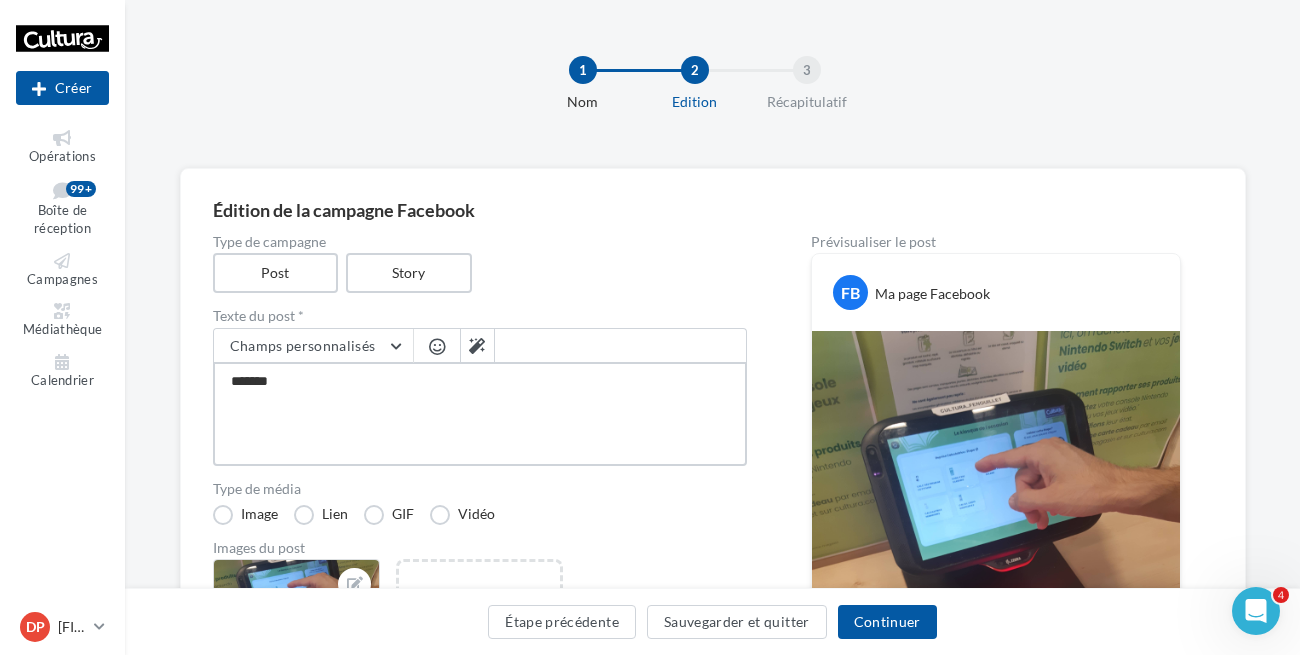 type on "******" 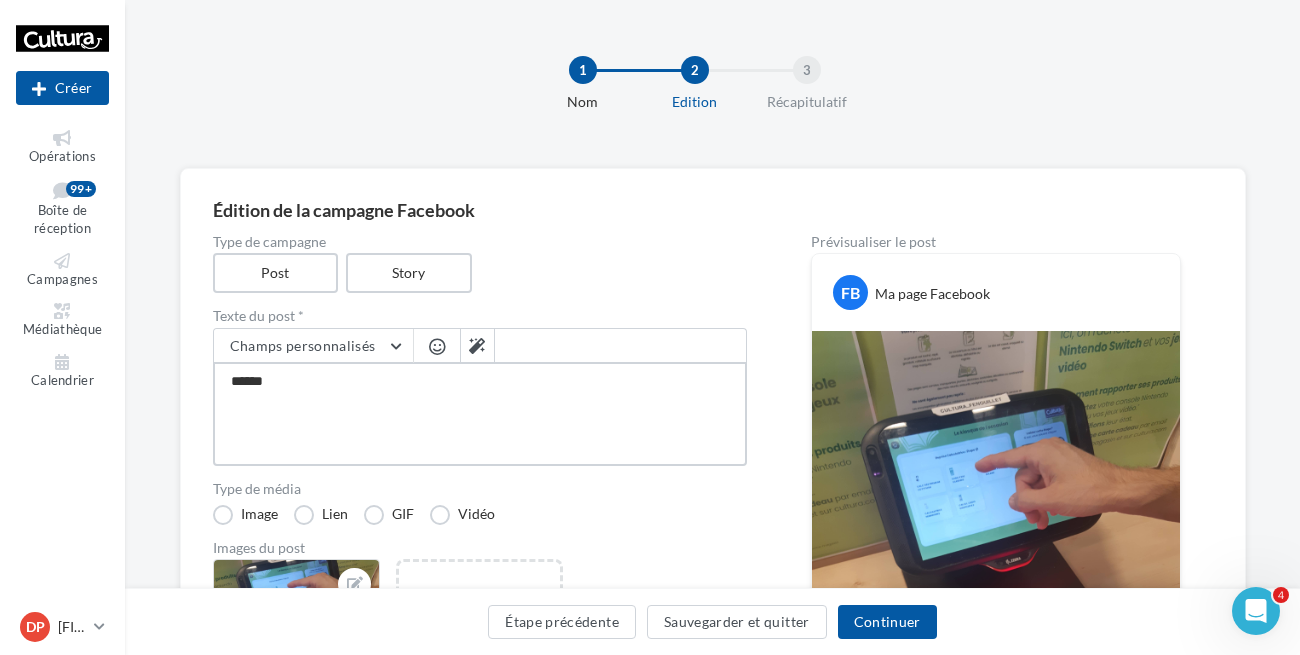 type on "****" 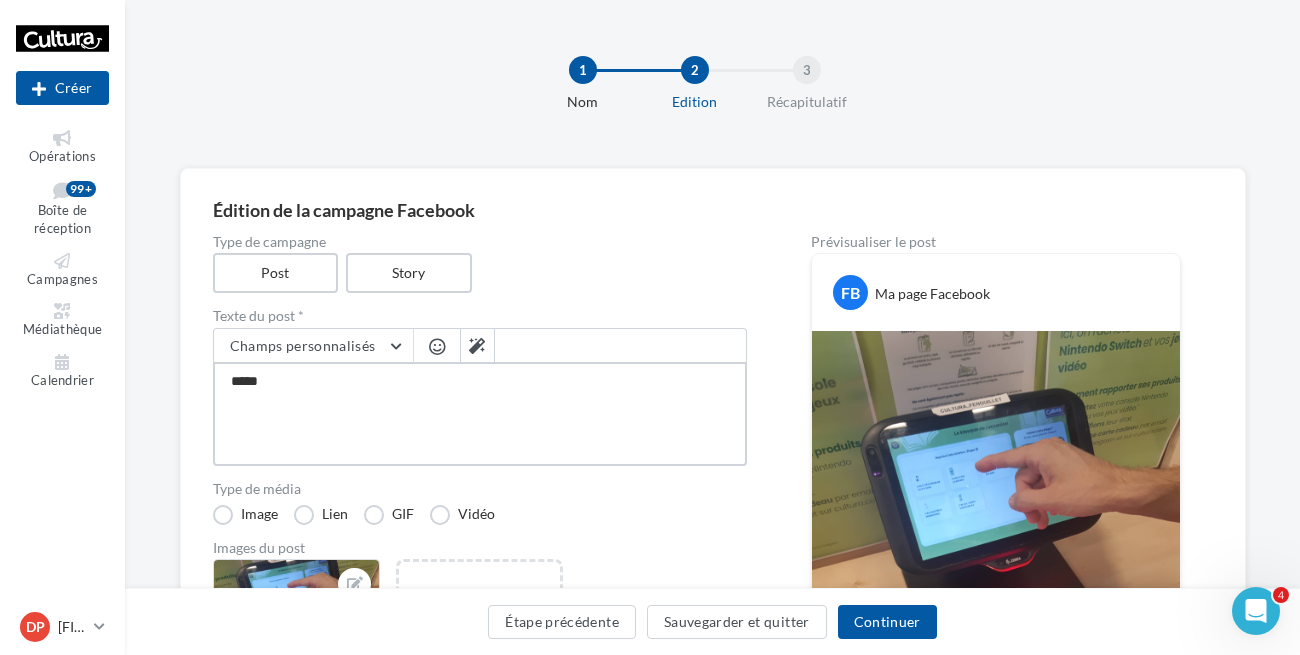 type on "****" 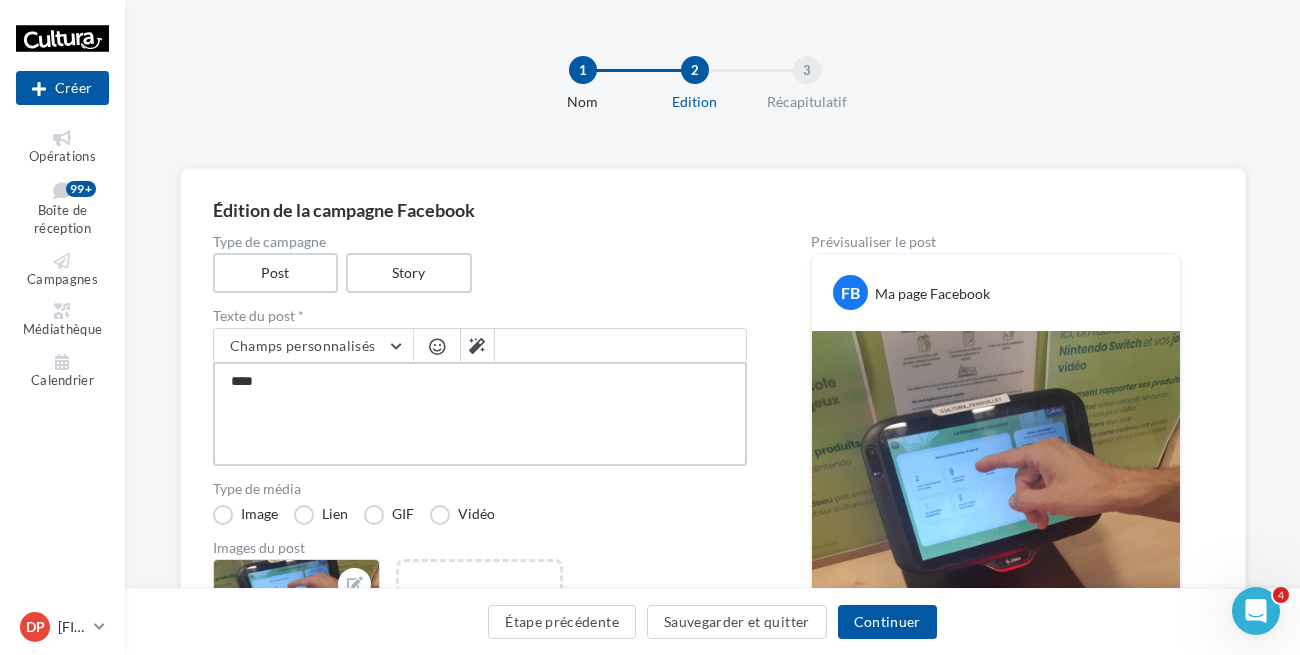 type on "***" 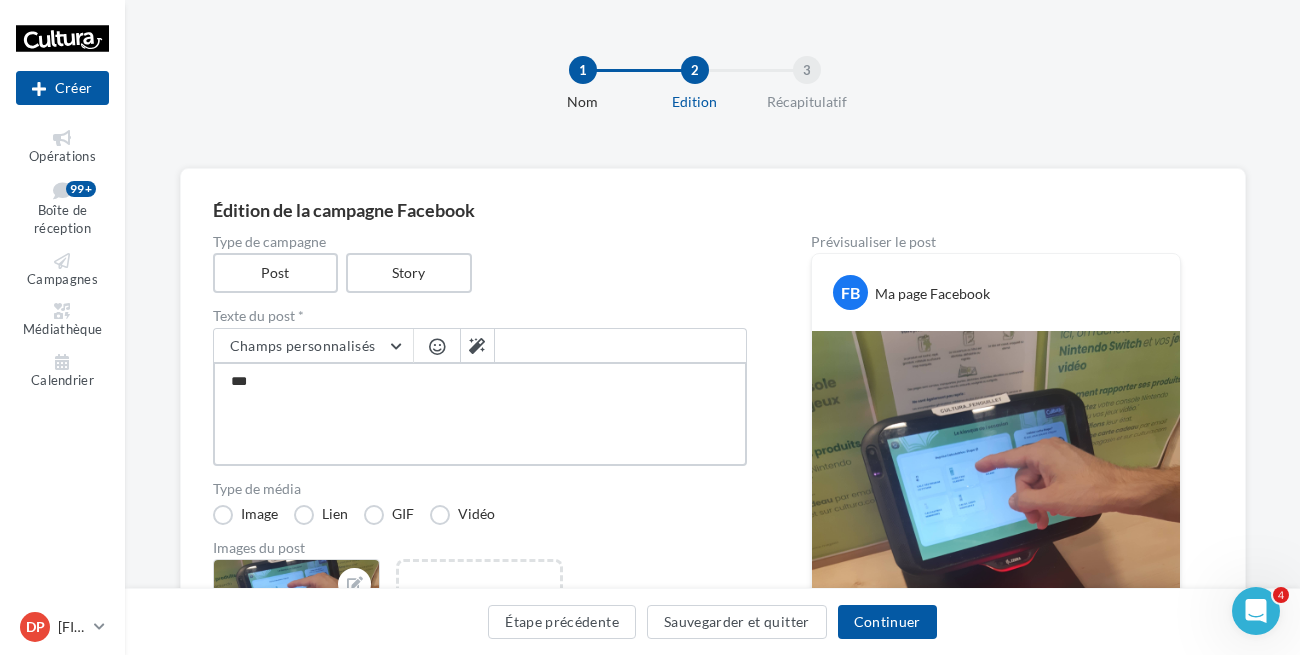 type on "**" 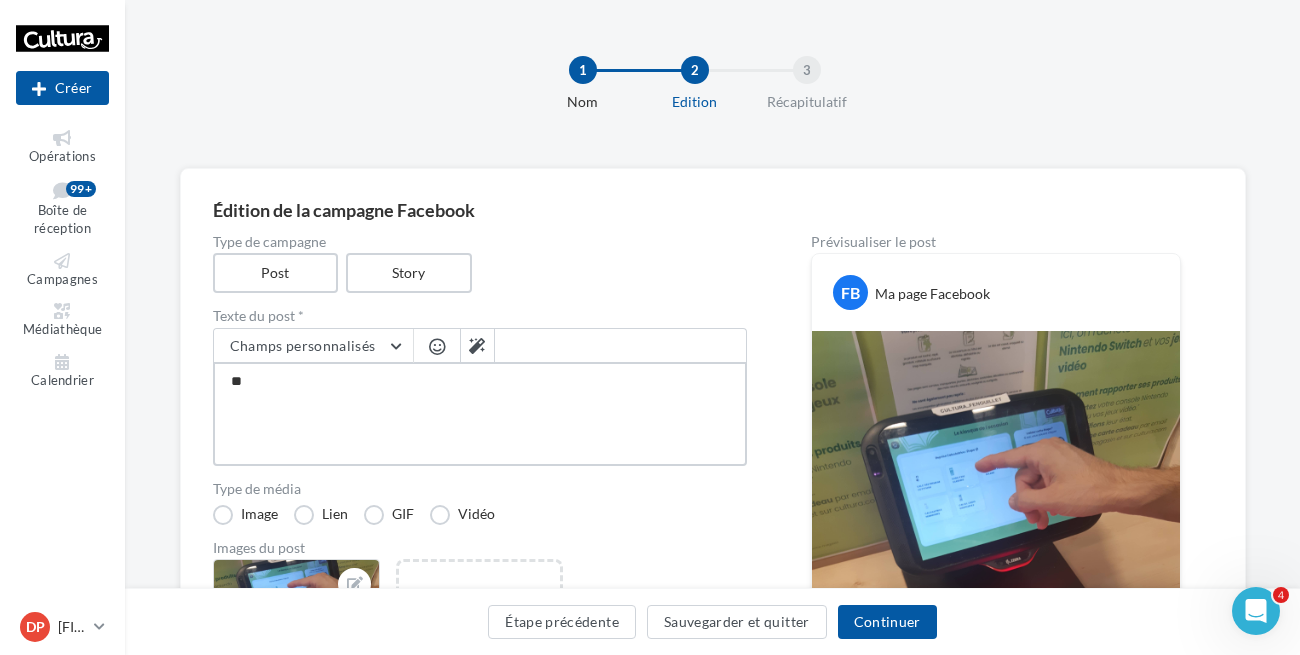 type on "***" 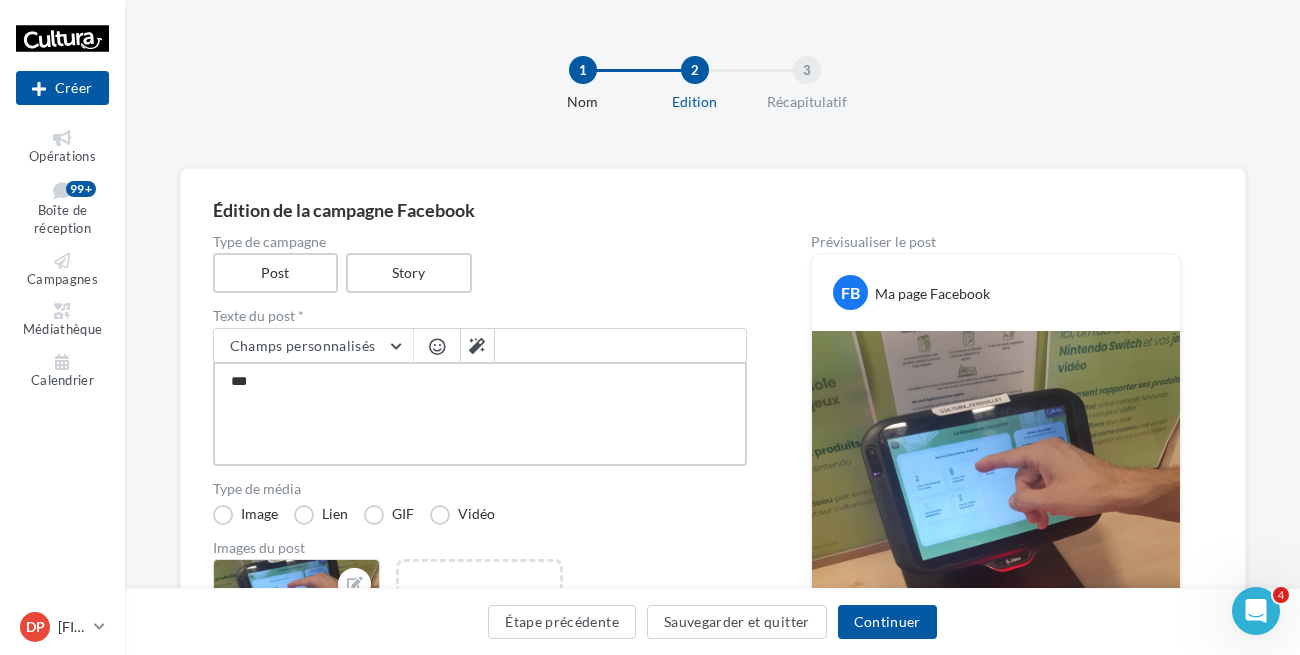 type on "****" 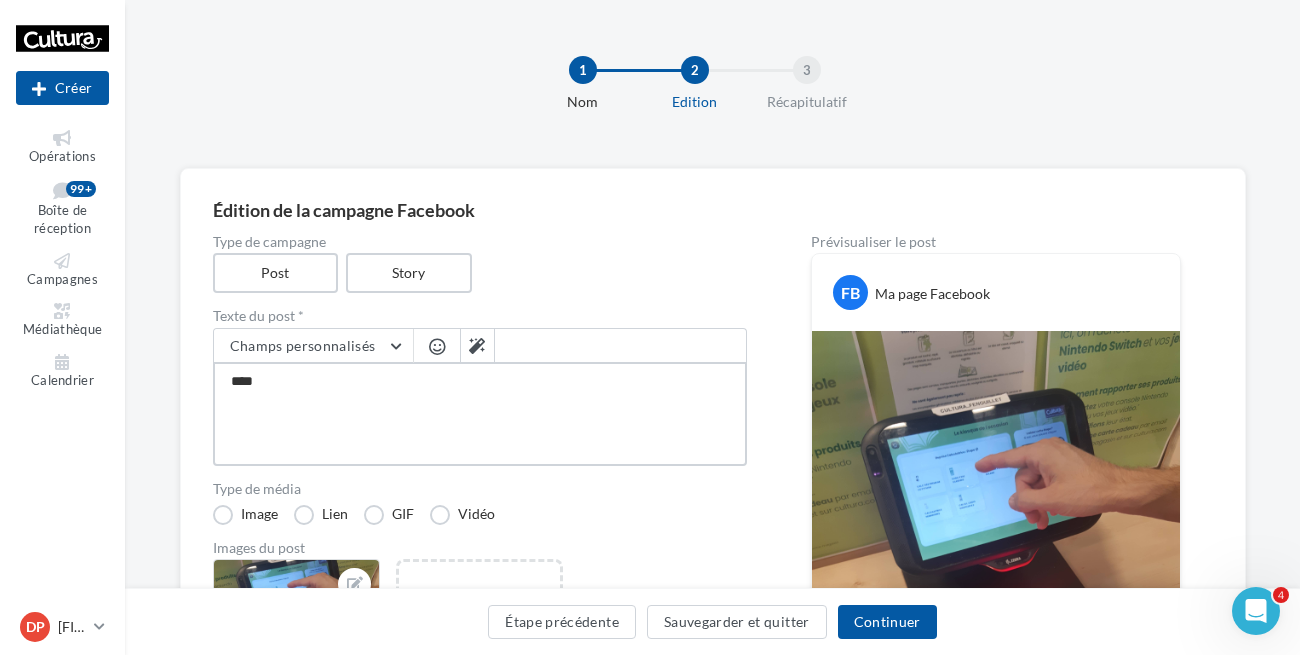 type on "*****" 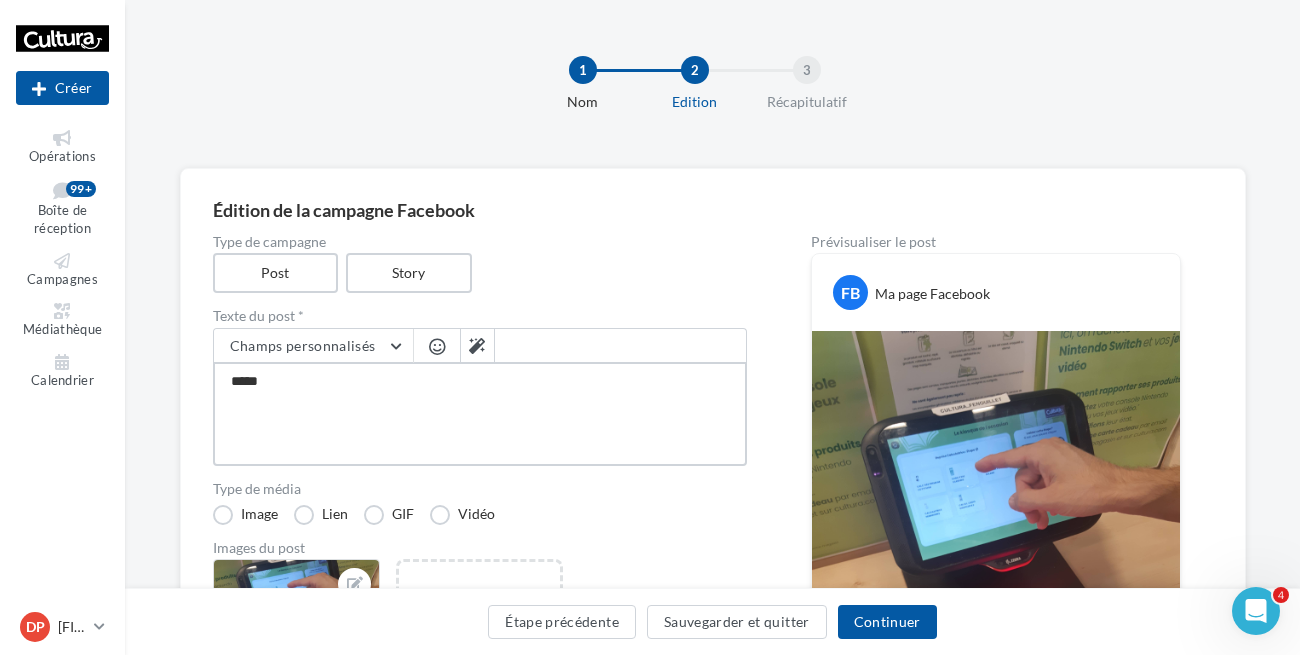 type on "*****" 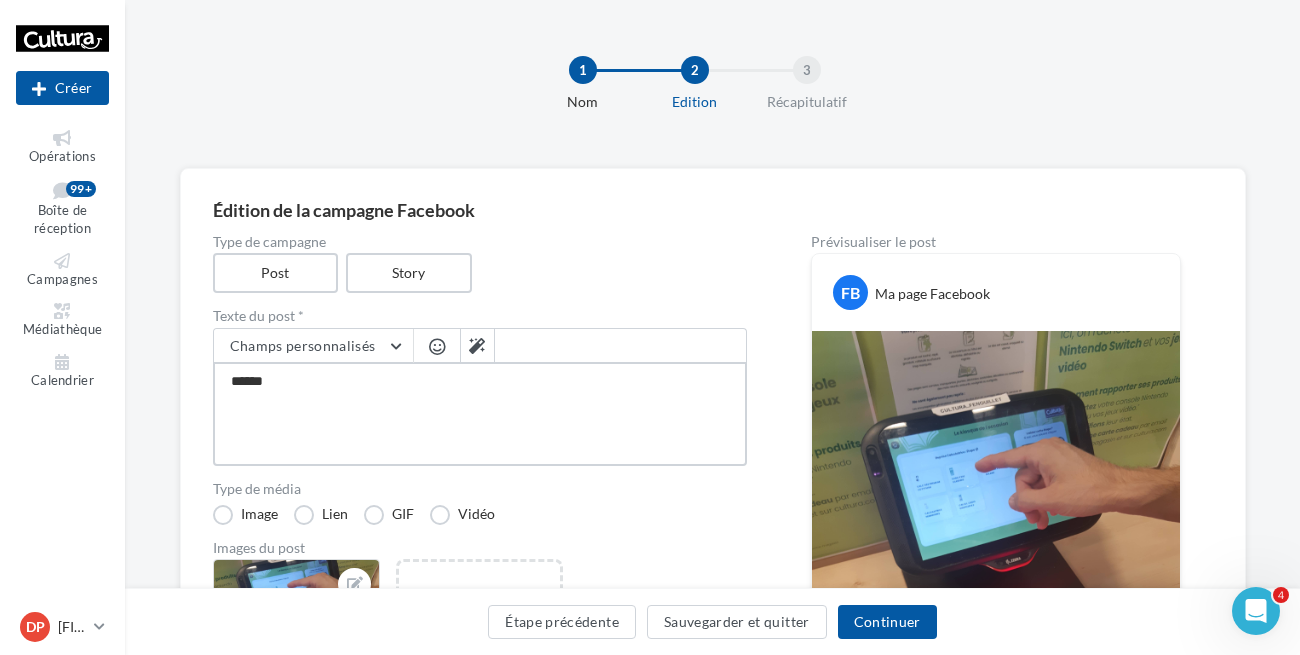 type on "*******" 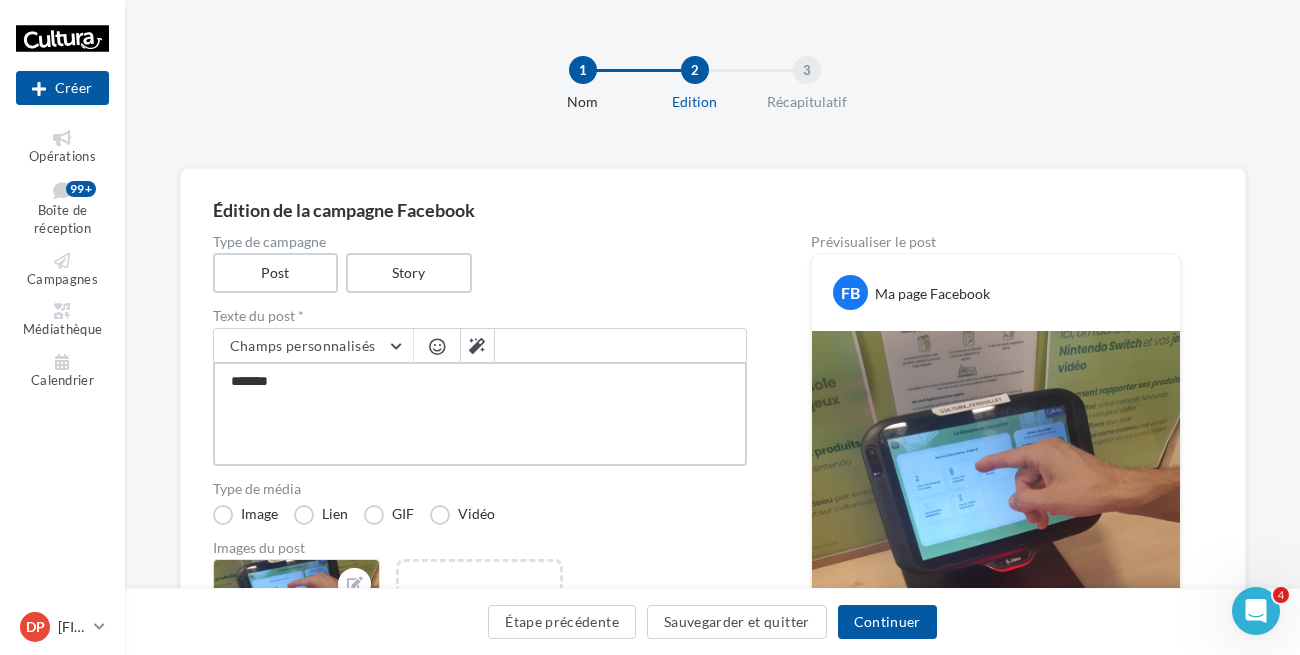 type on "********" 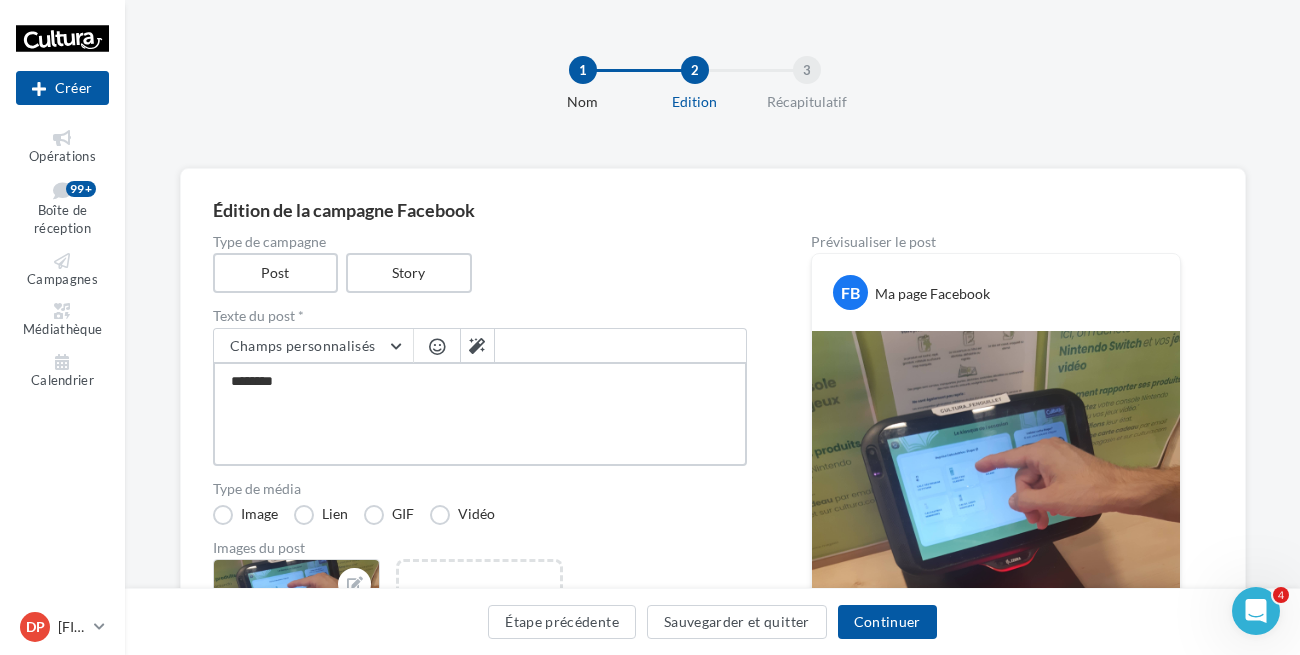 type on "*********" 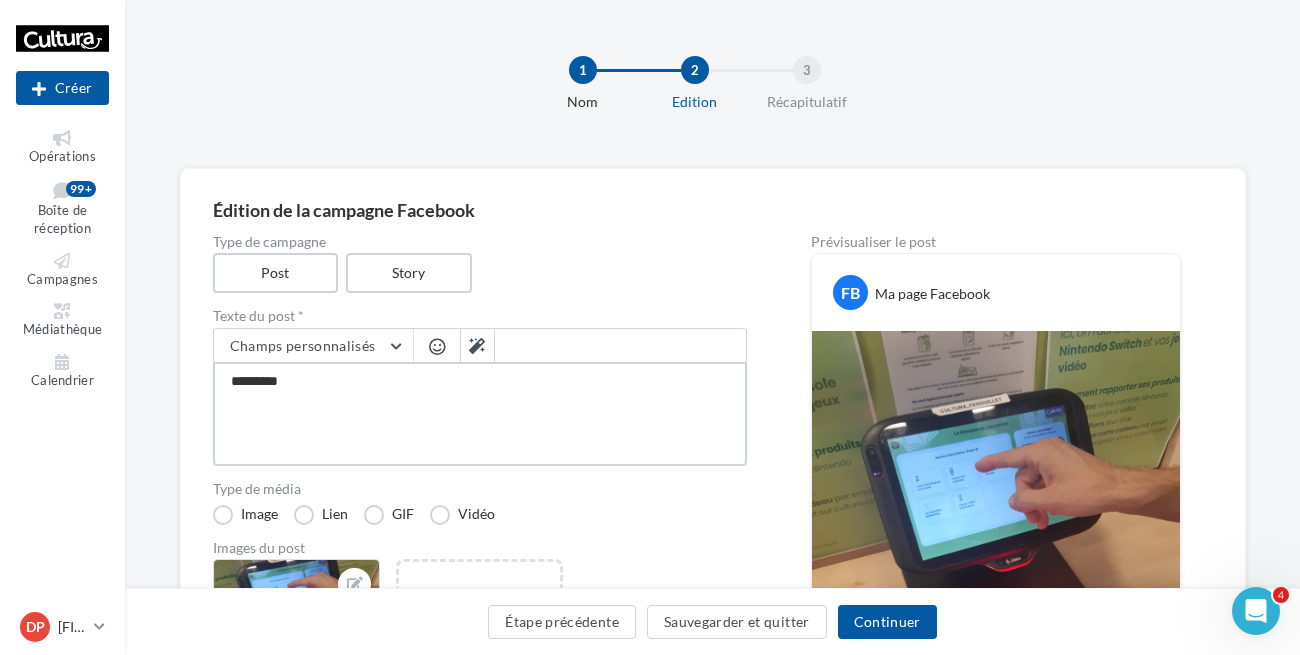 type on "**********" 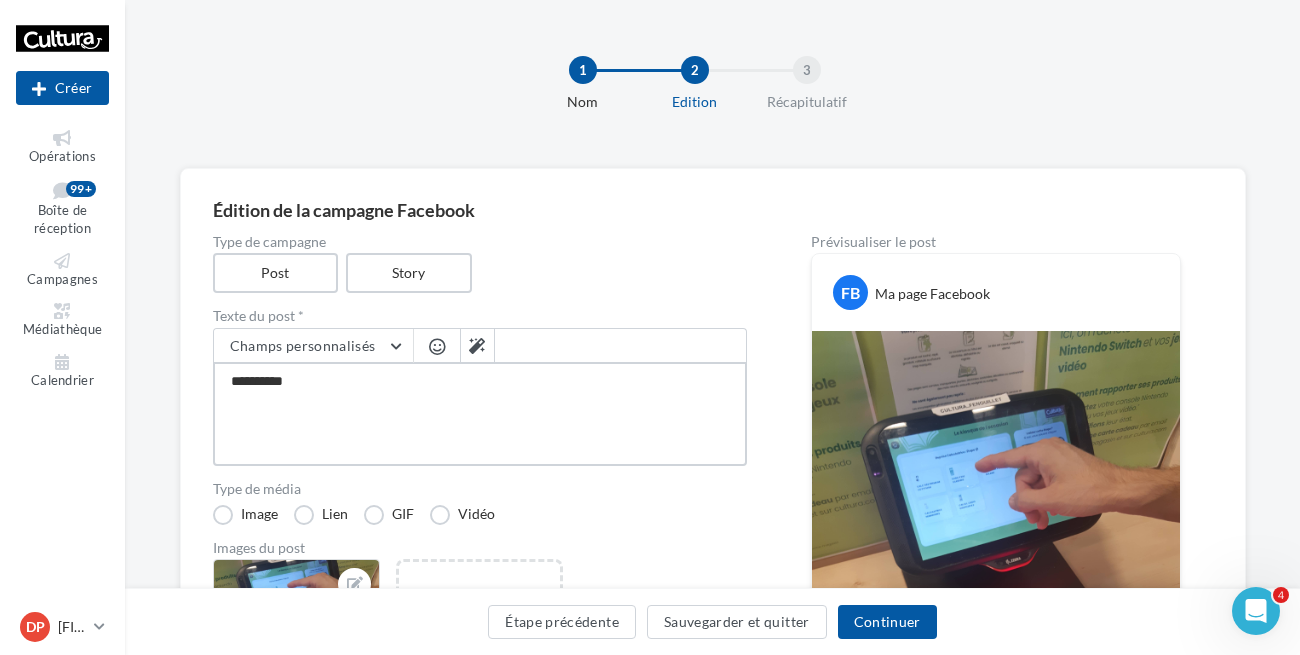 type on "**********" 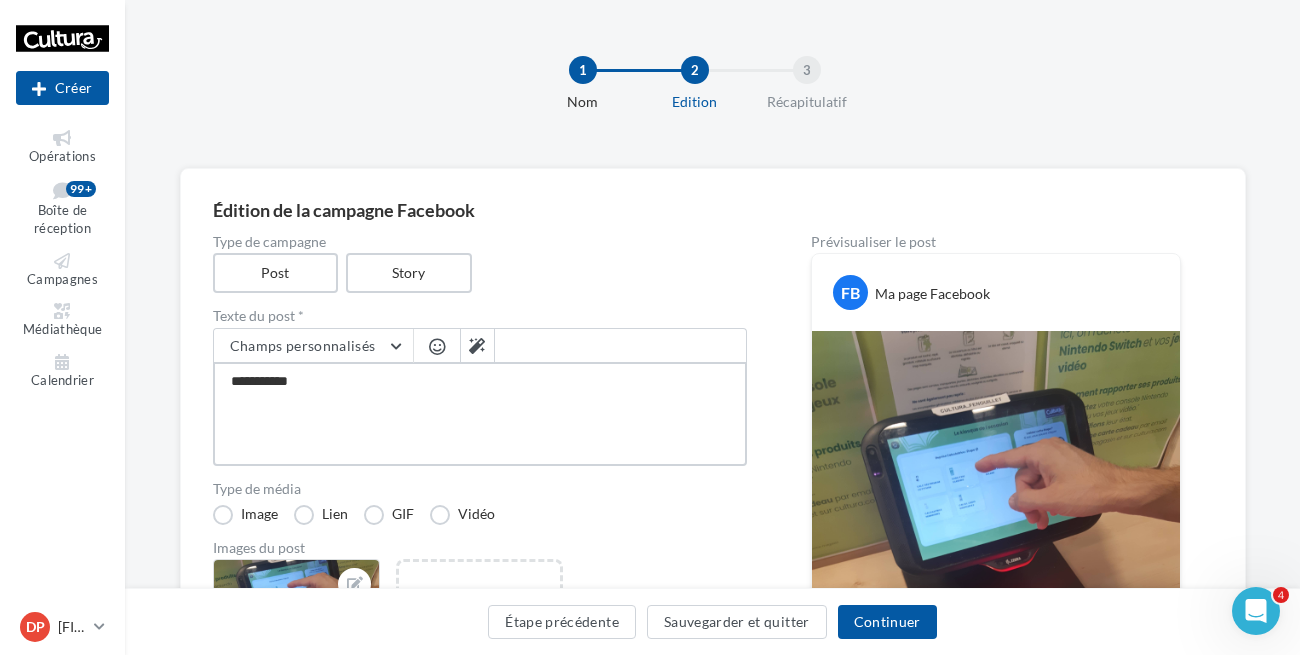 type on "**********" 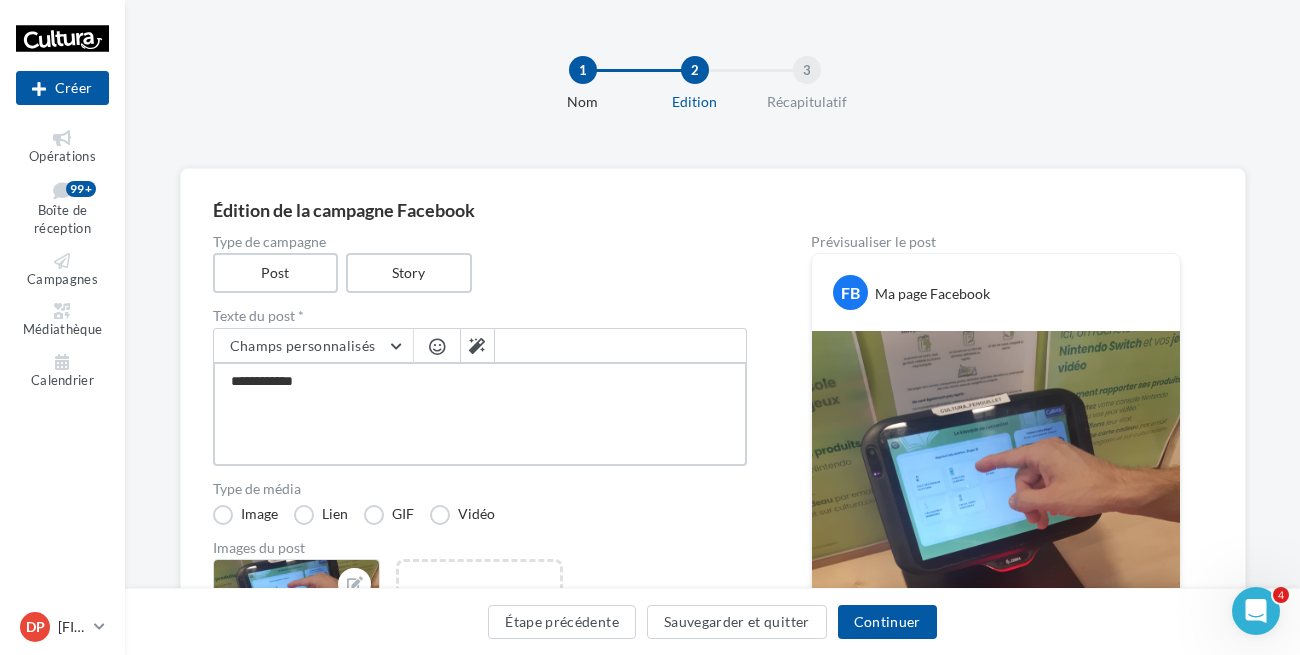 type on "**********" 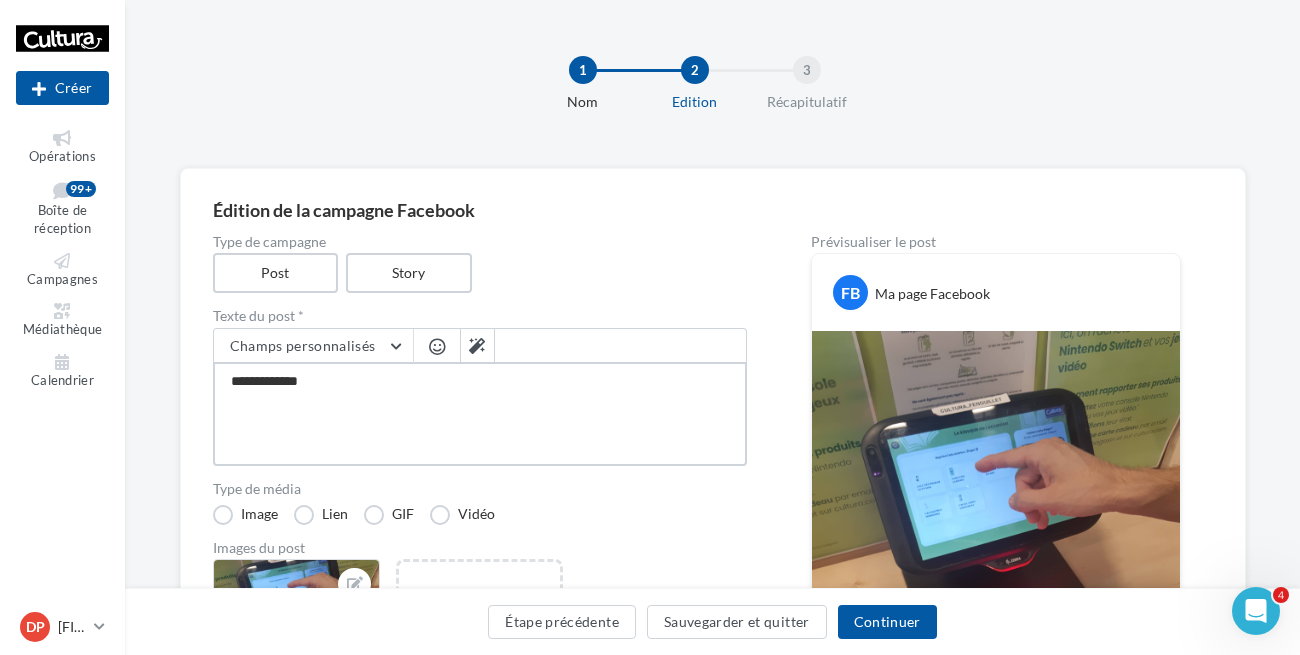 type on "**********" 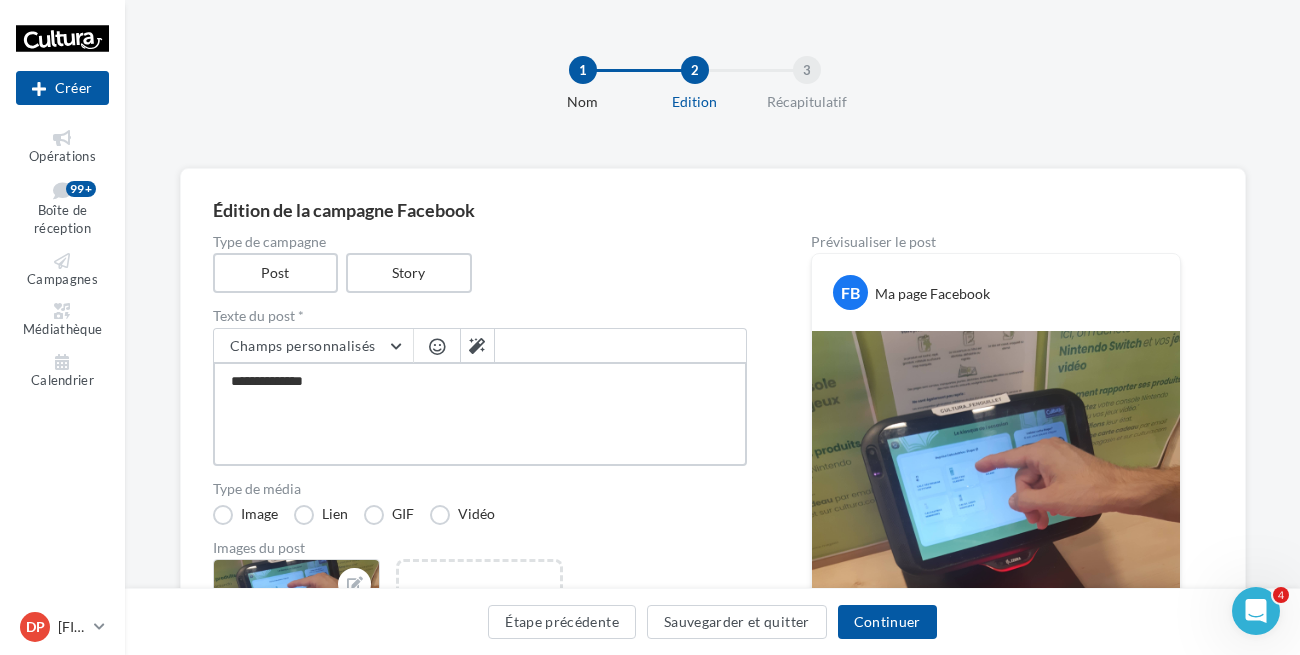 type on "**********" 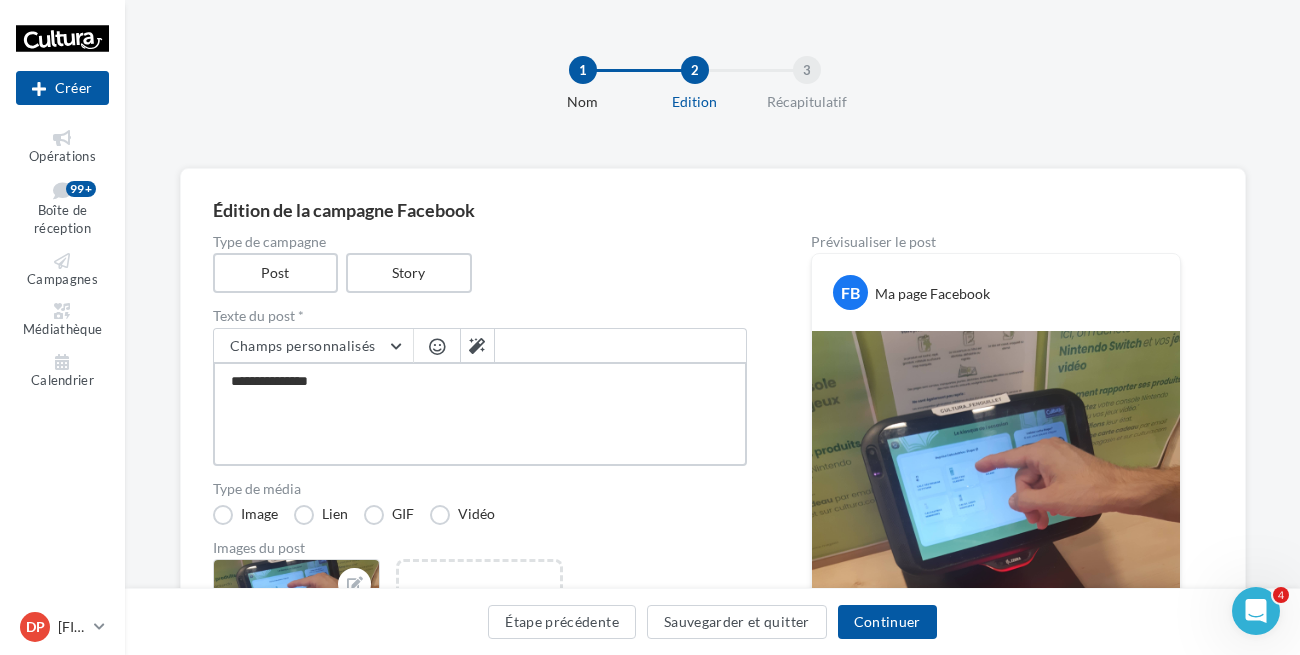 type on "**********" 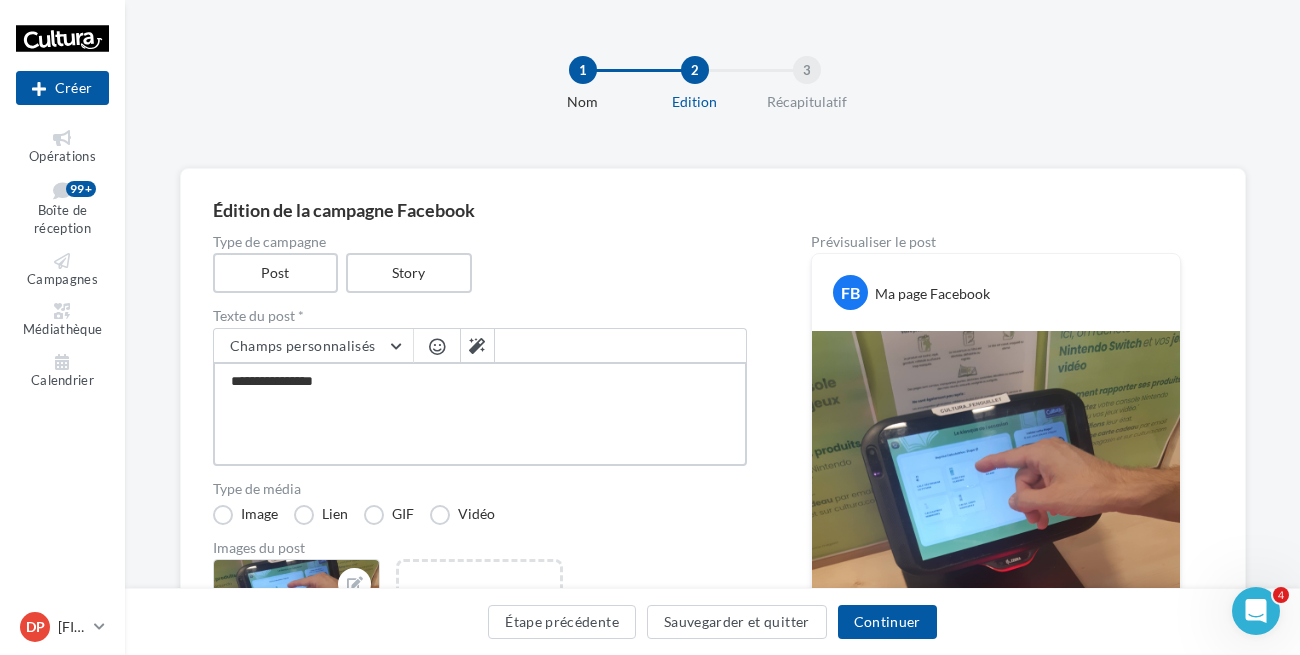 type on "**********" 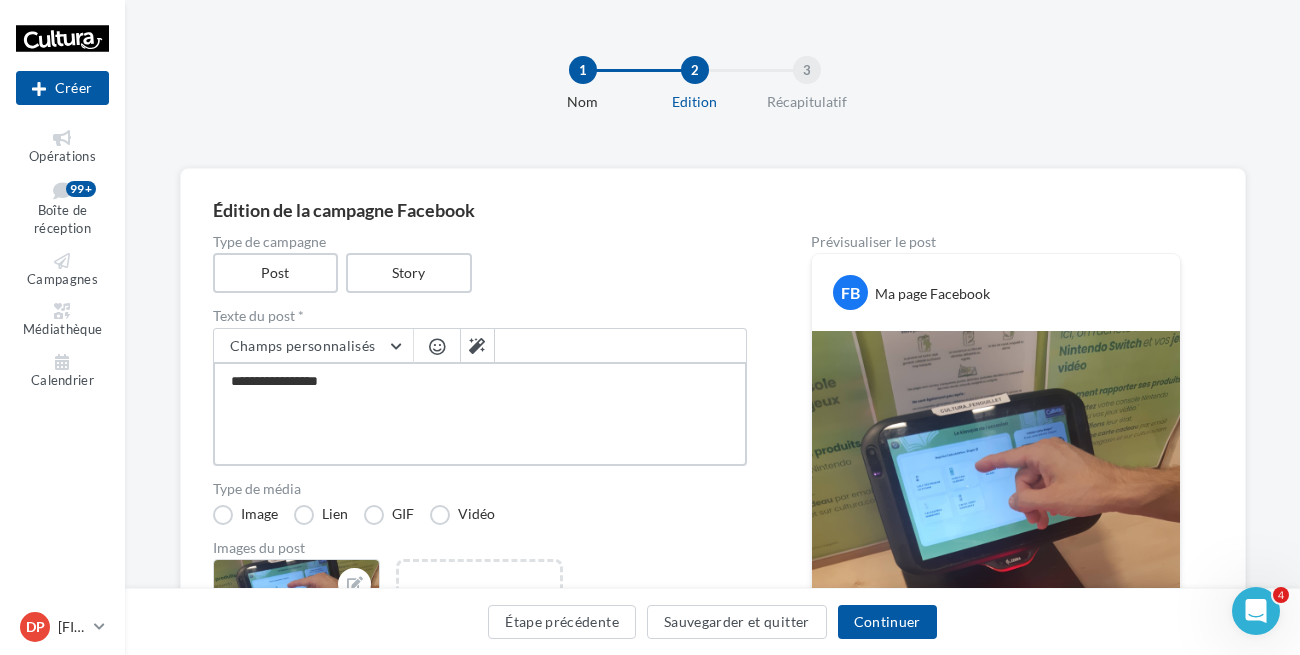 type on "**********" 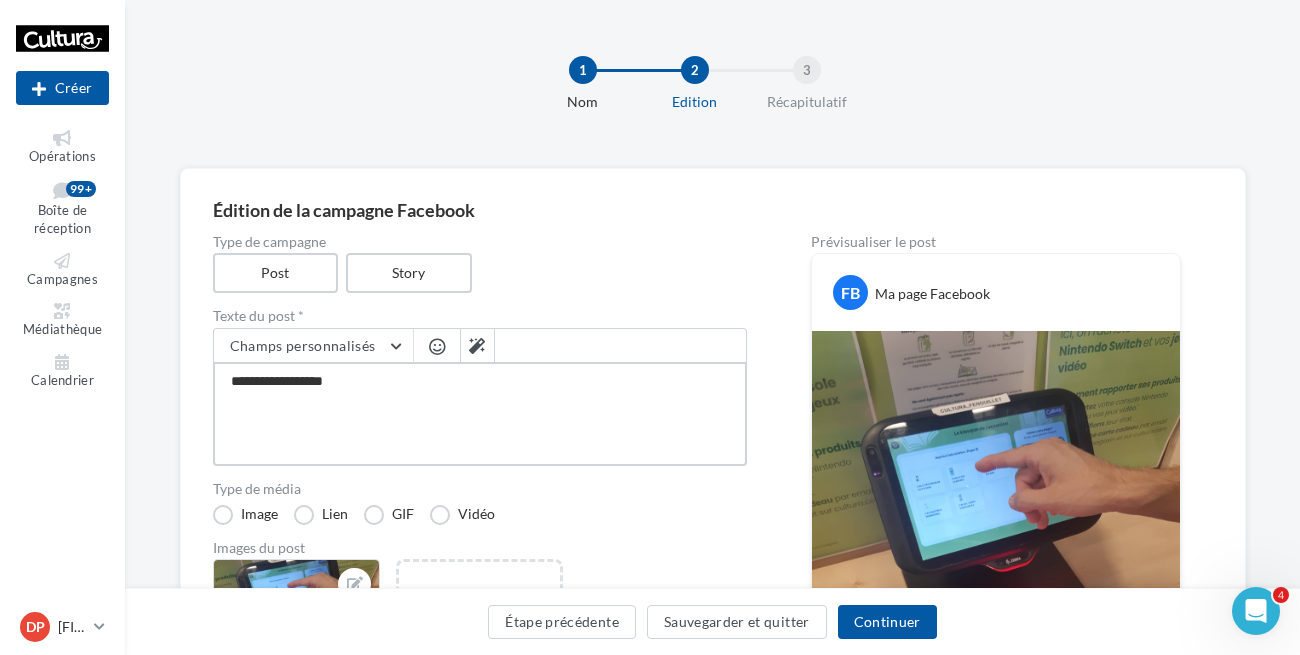 type on "**********" 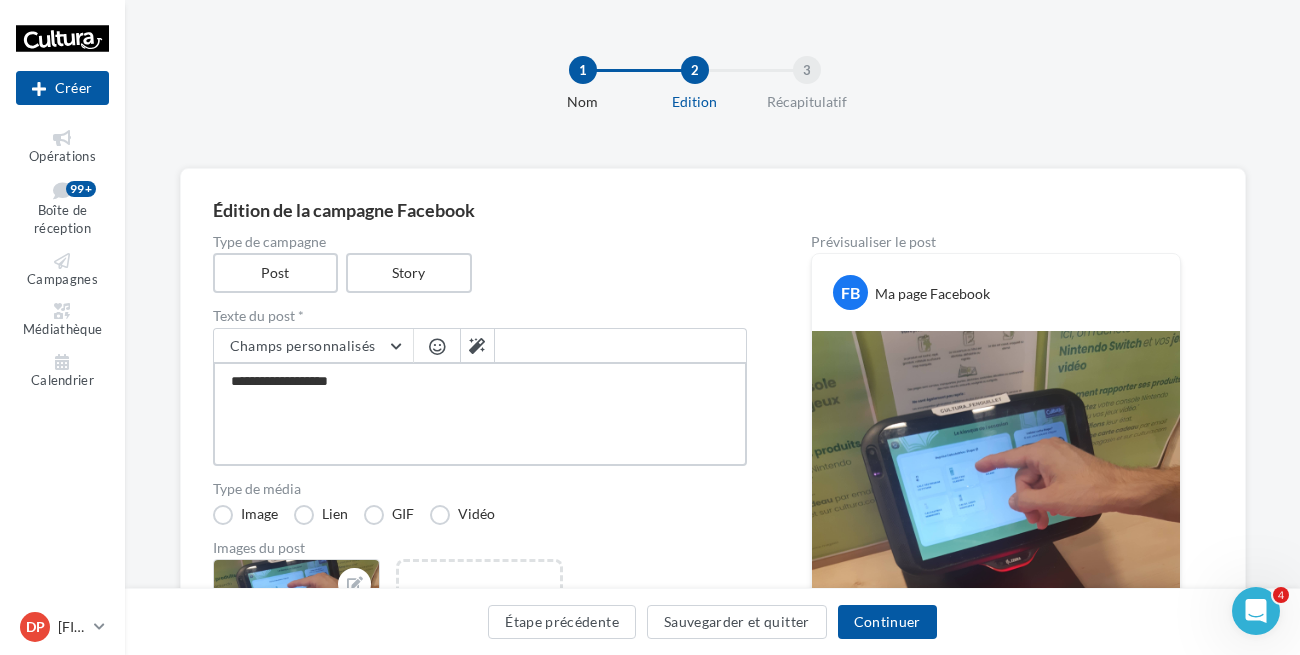 type on "**********" 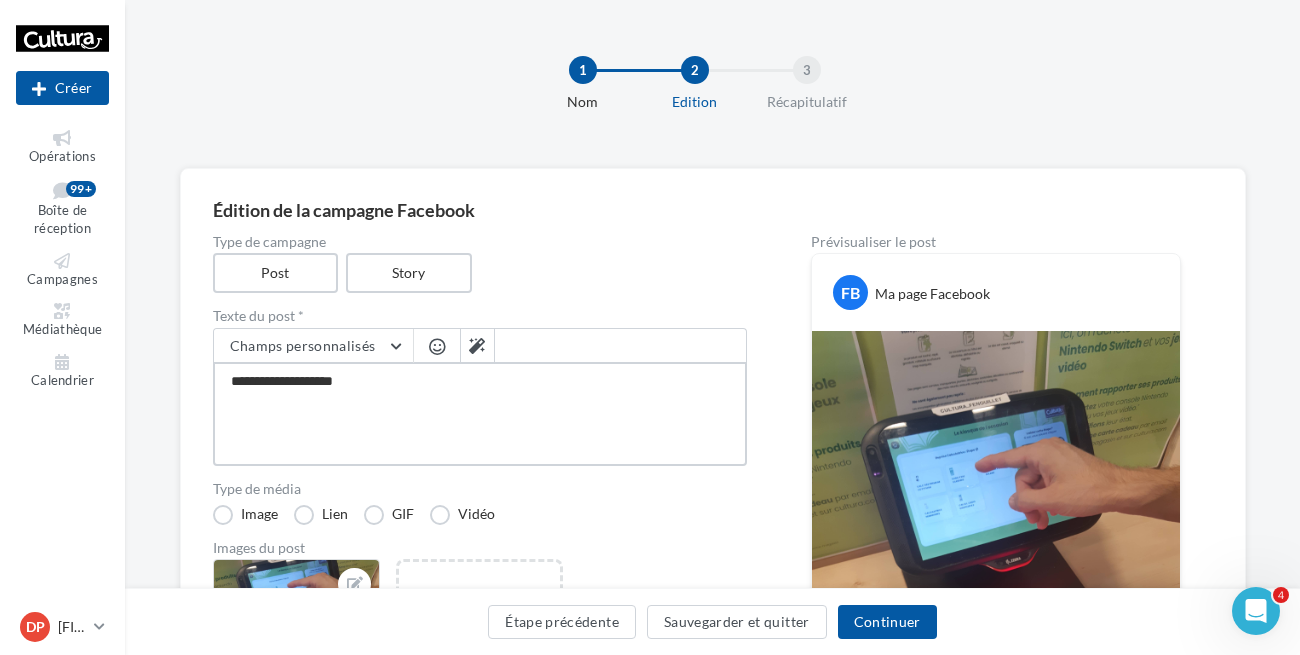 type on "**********" 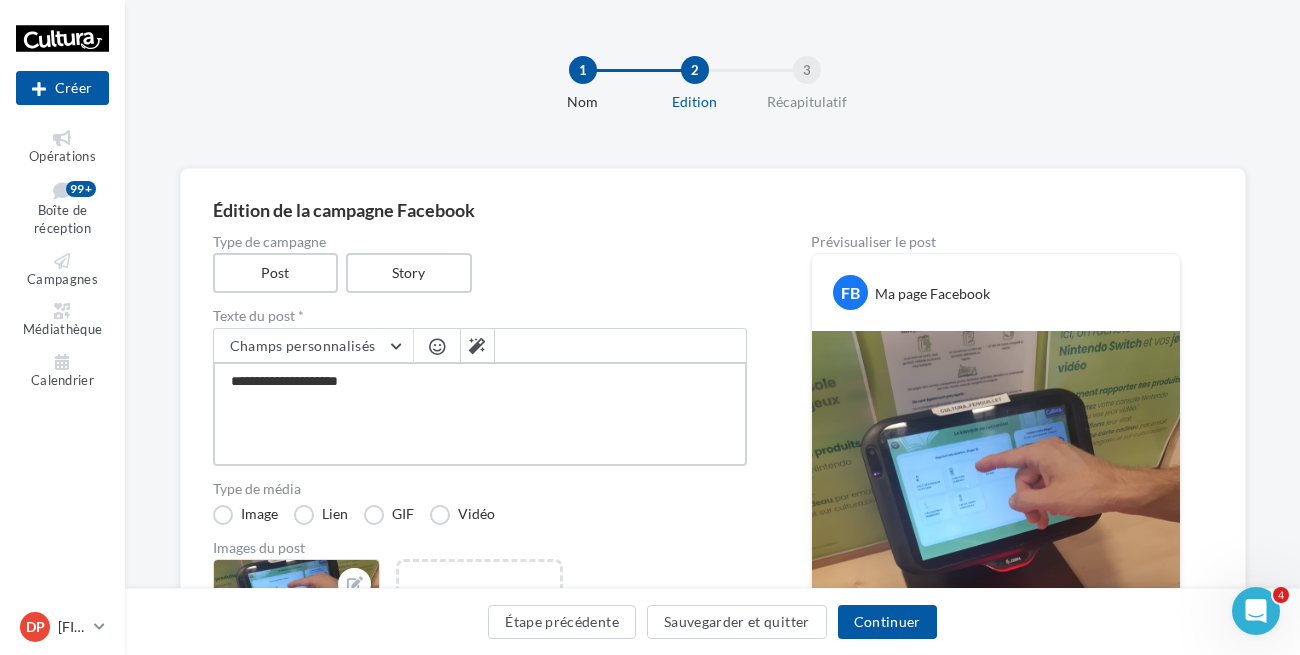 type on "**********" 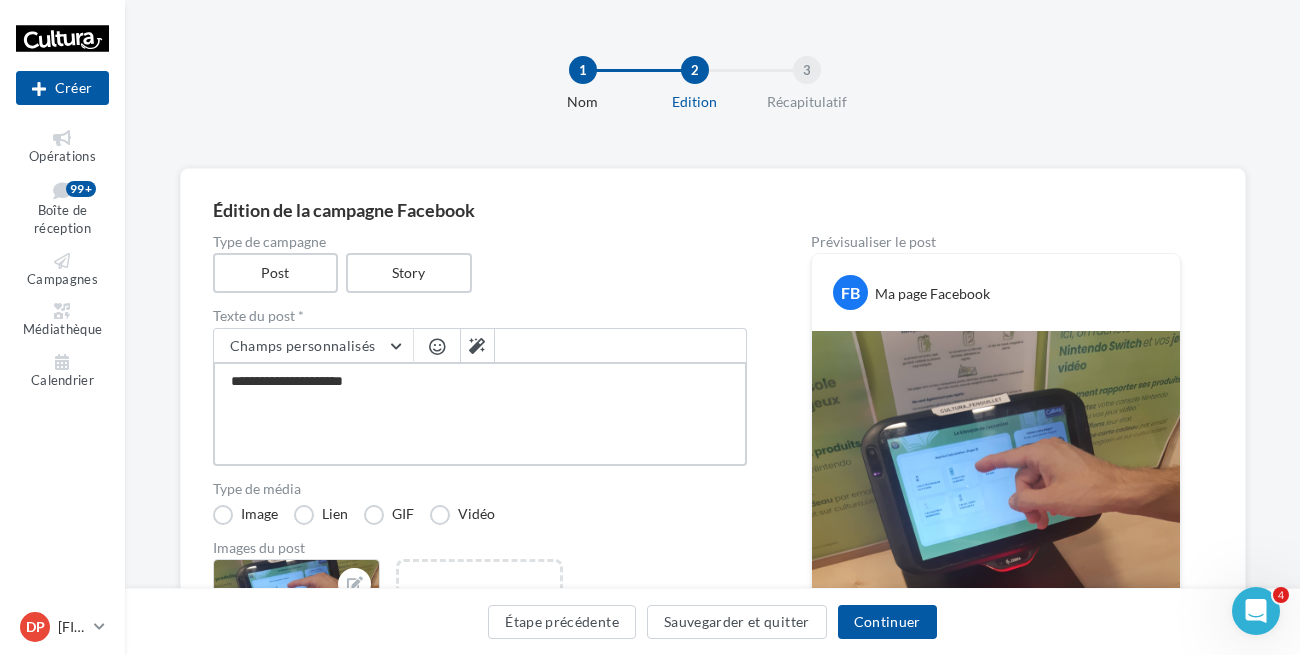type on "**********" 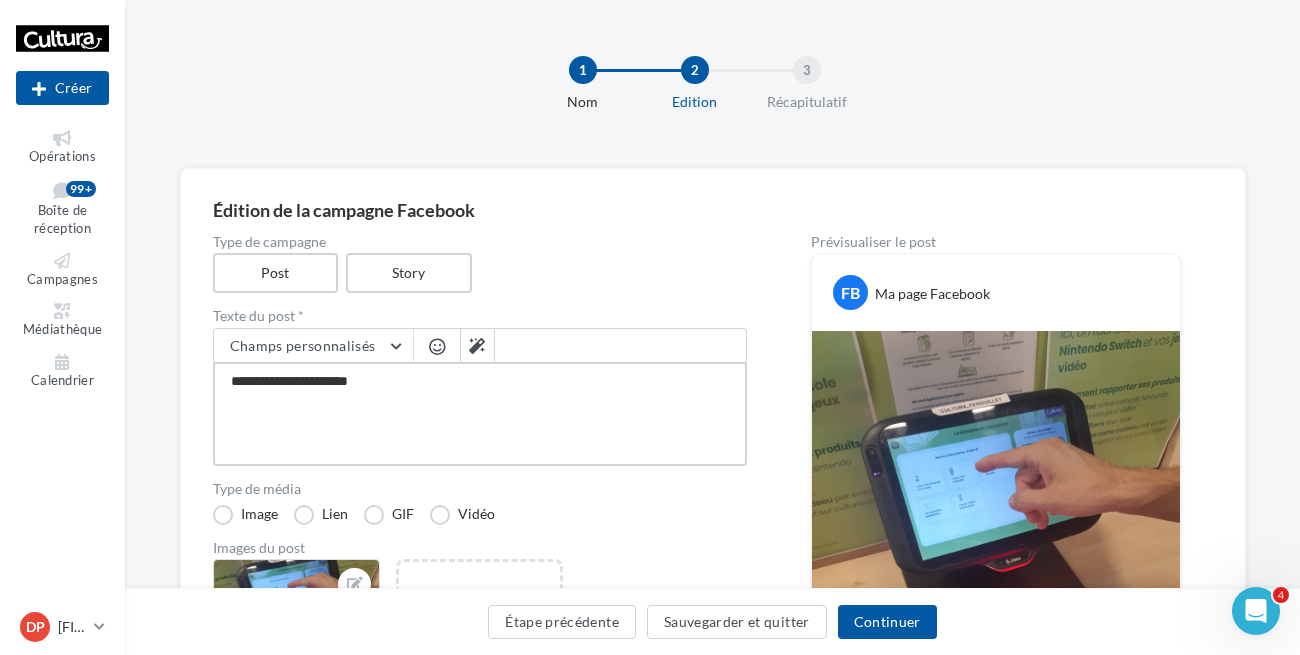 type on "**********" 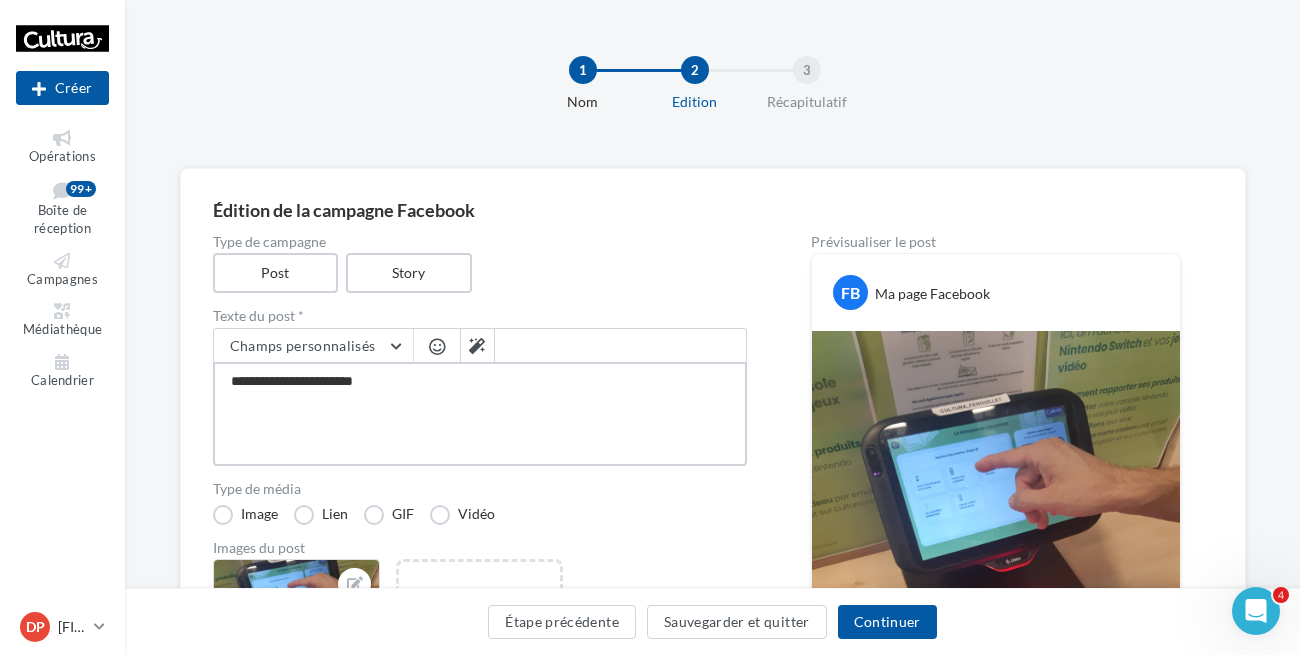 type on "**********" 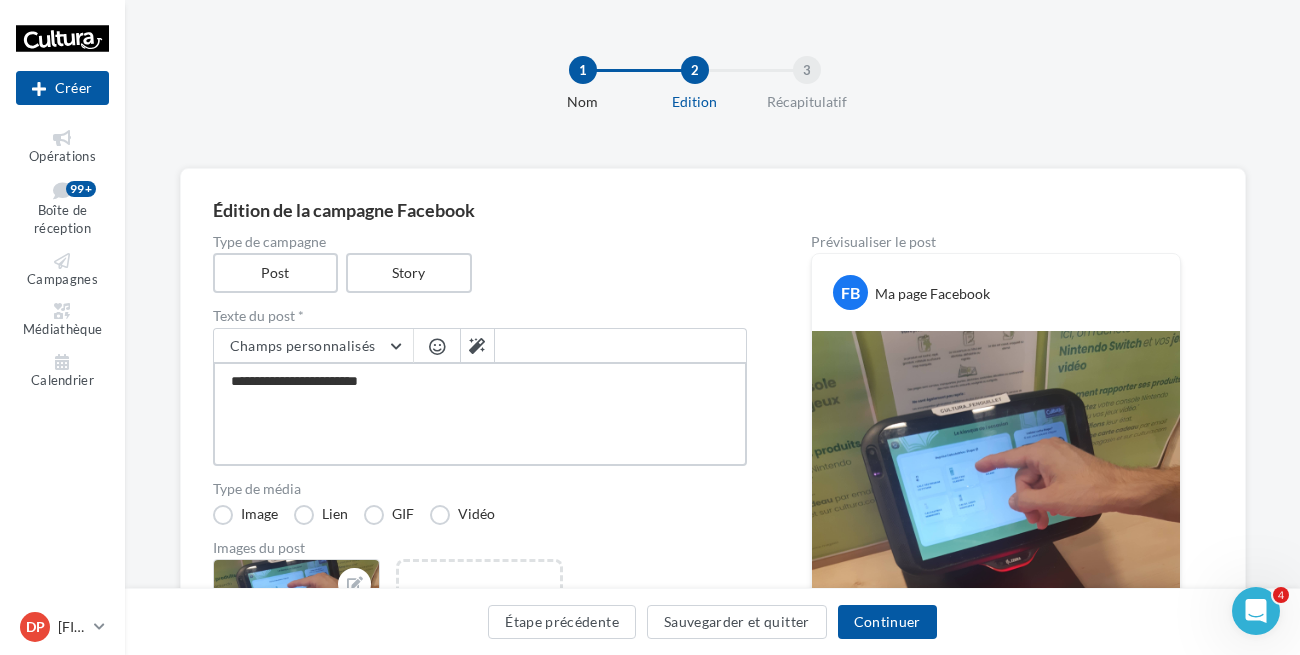 type on "**********" 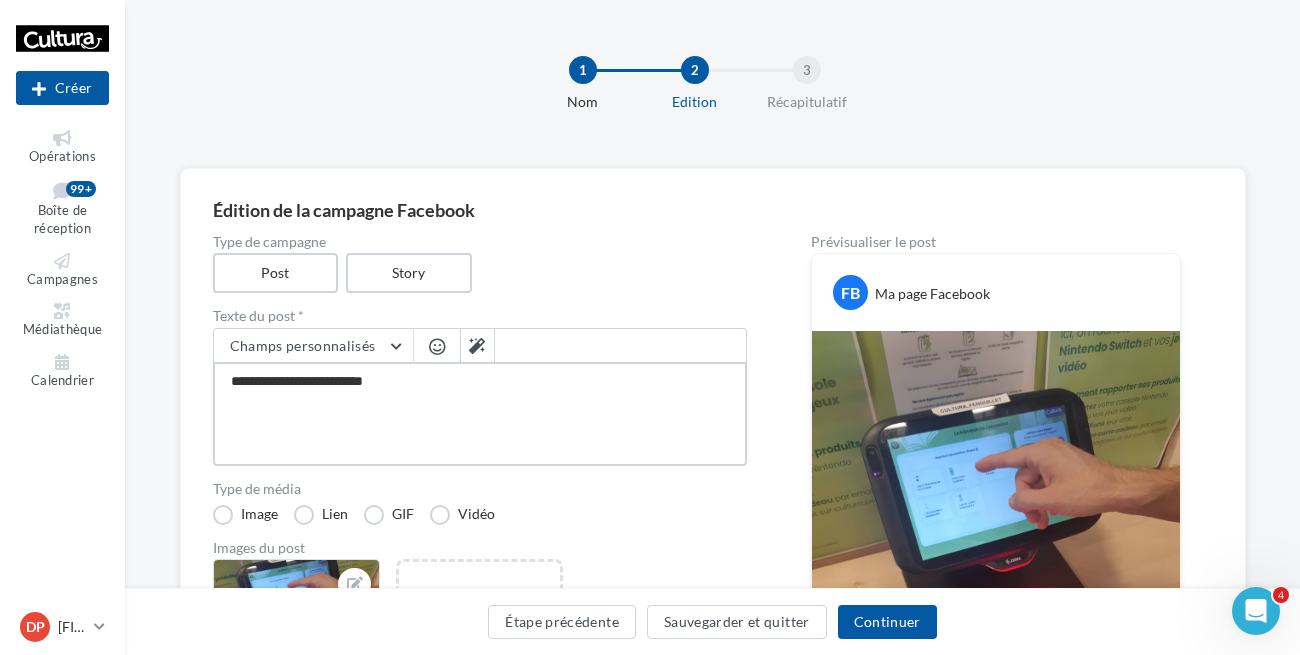 type on "**********" 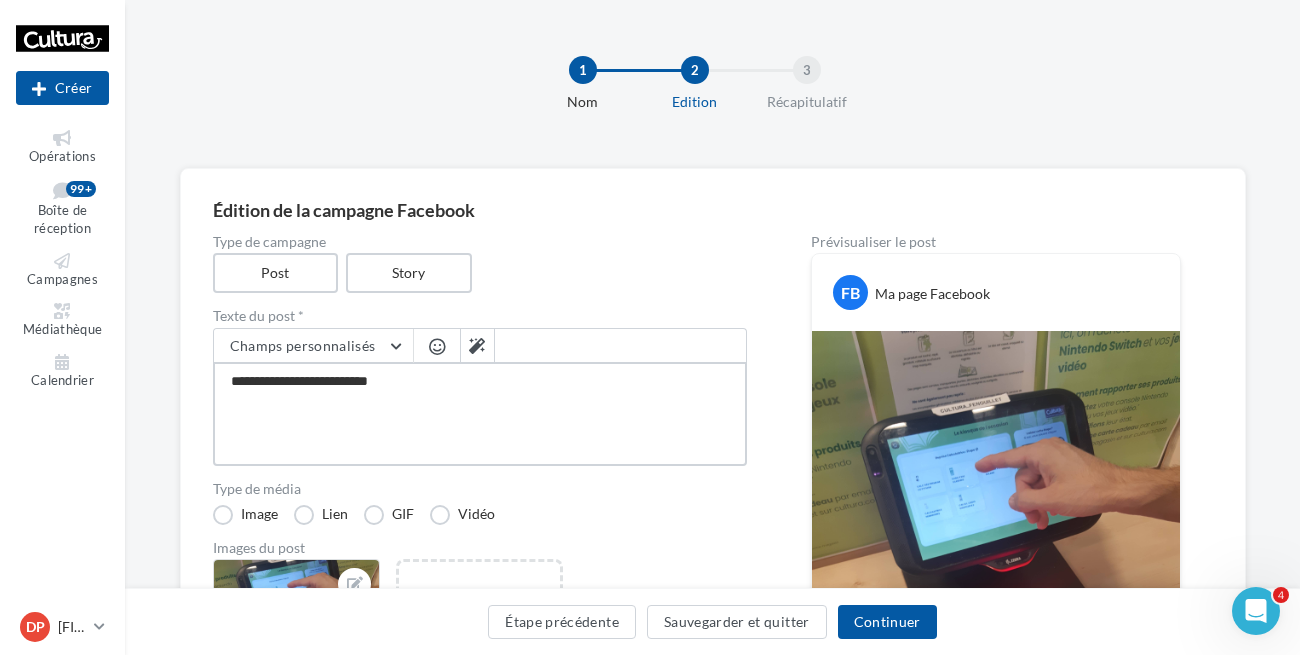 type on "**********" 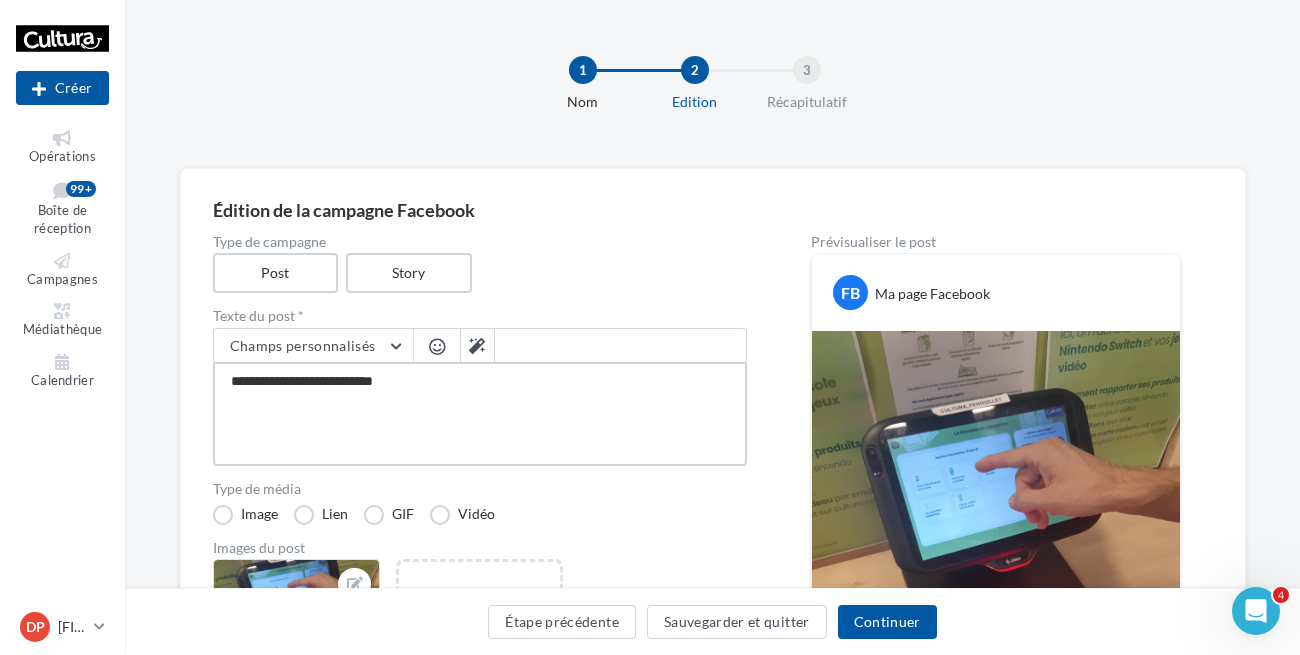 type on "**********" 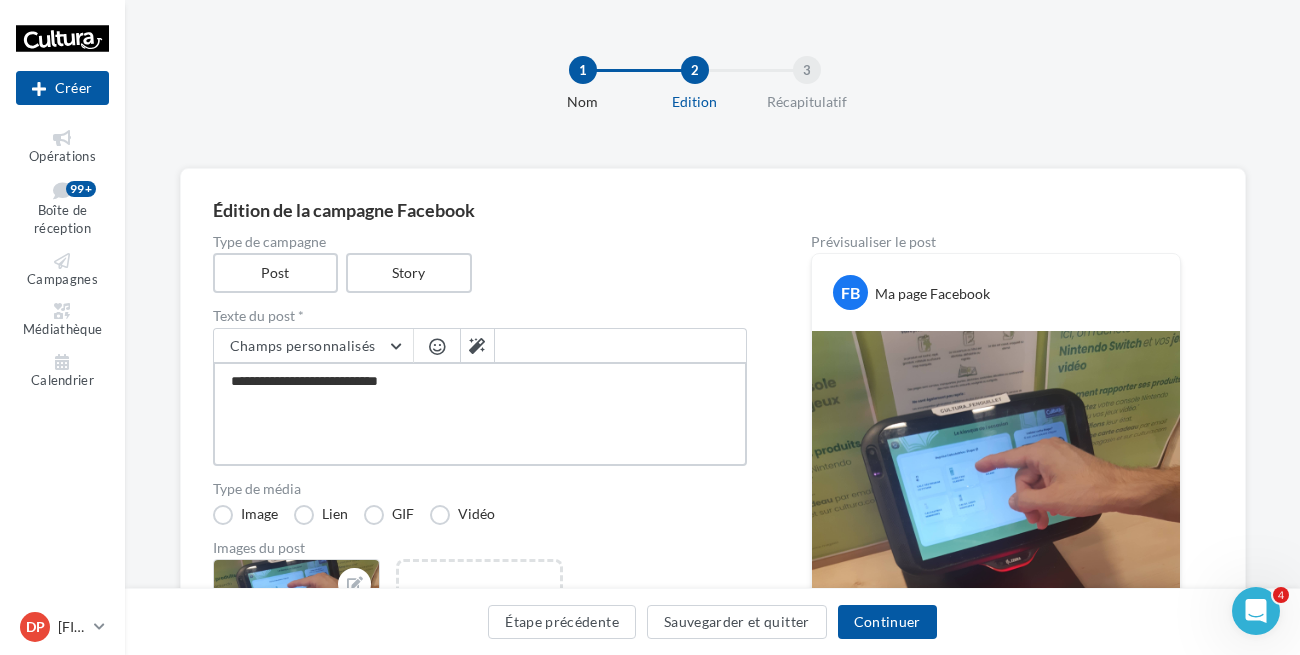 type on "**********" 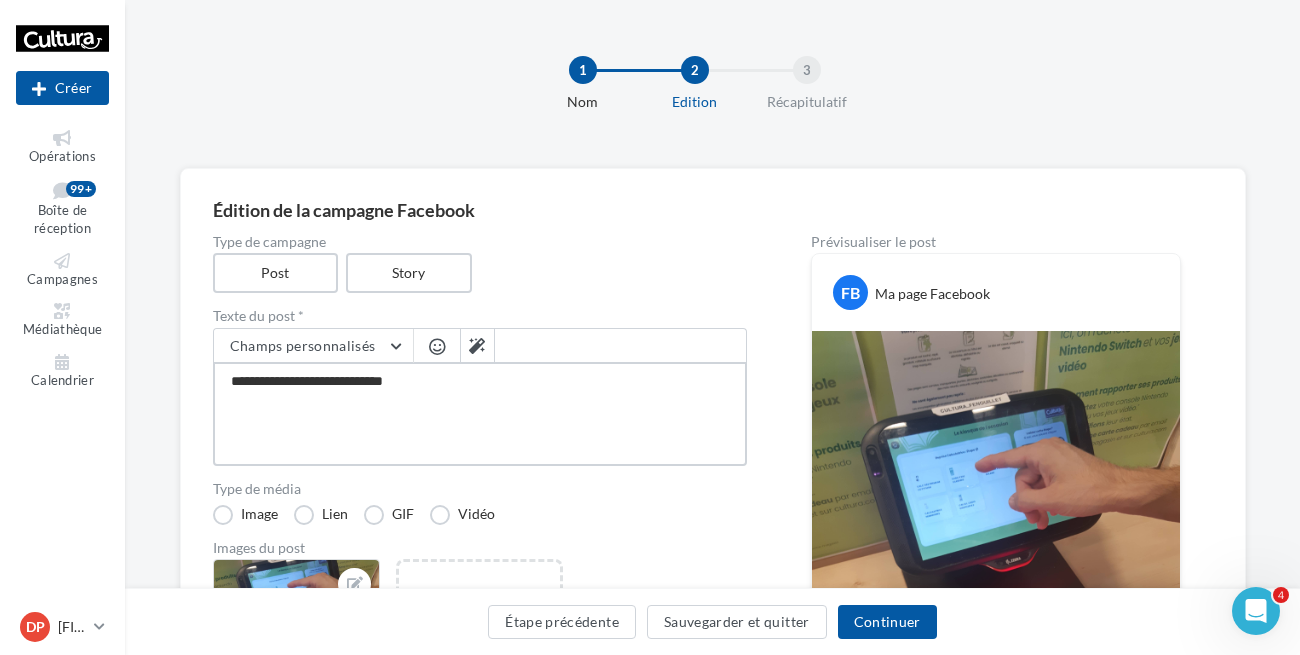 type on "**********" 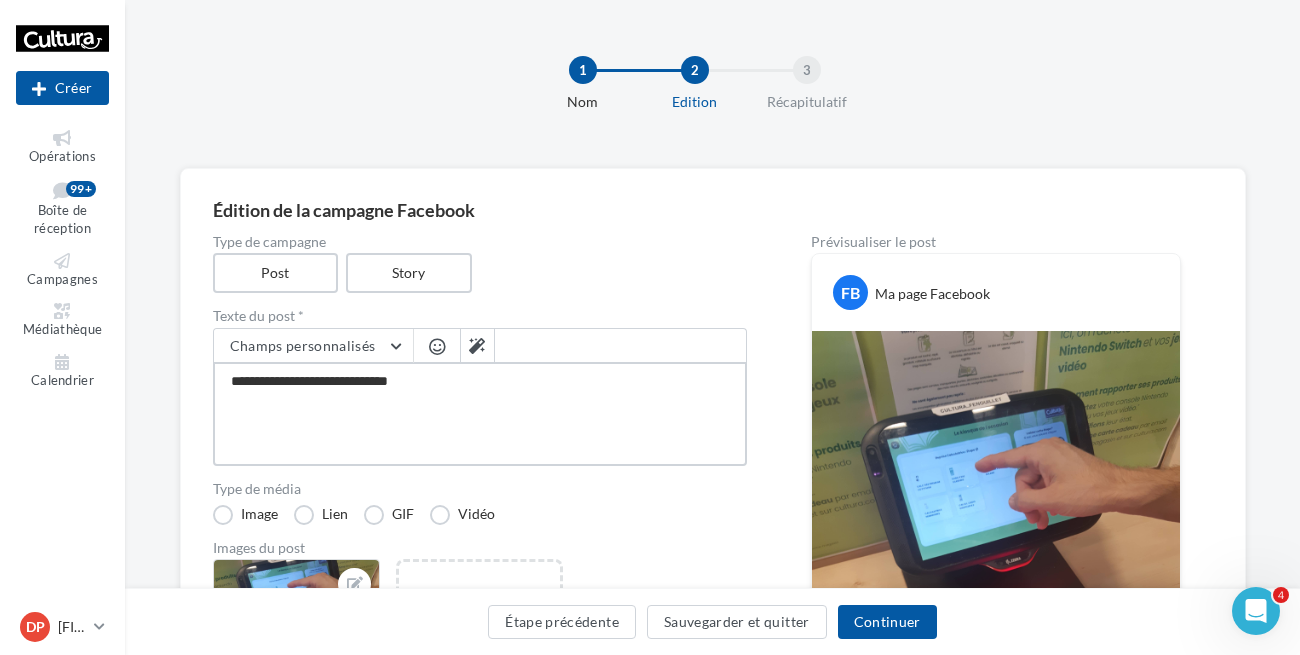 type on "**********" 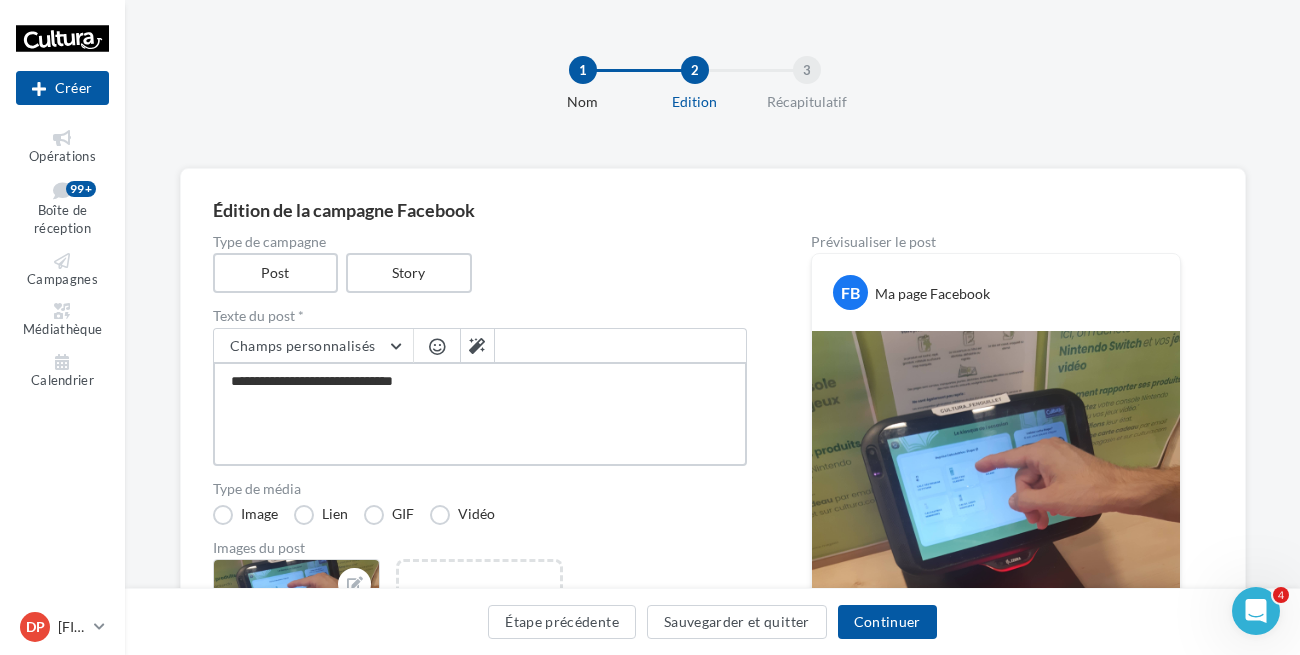 type on "**********" 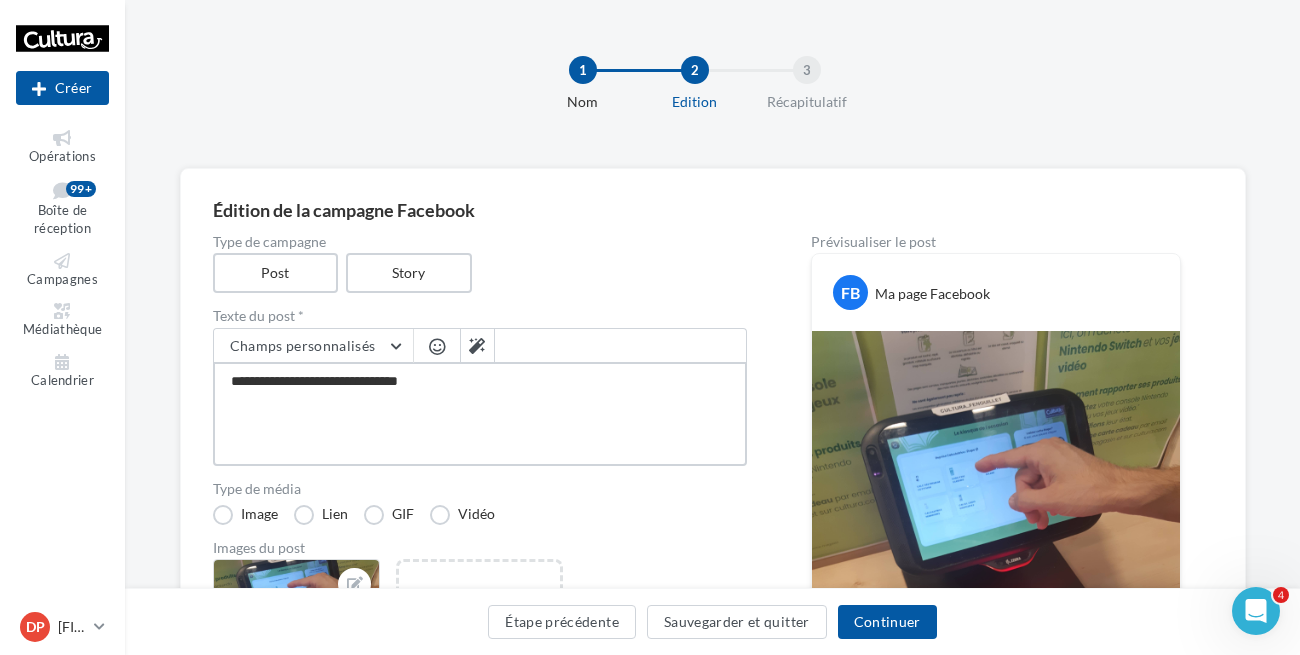 type on "**********" 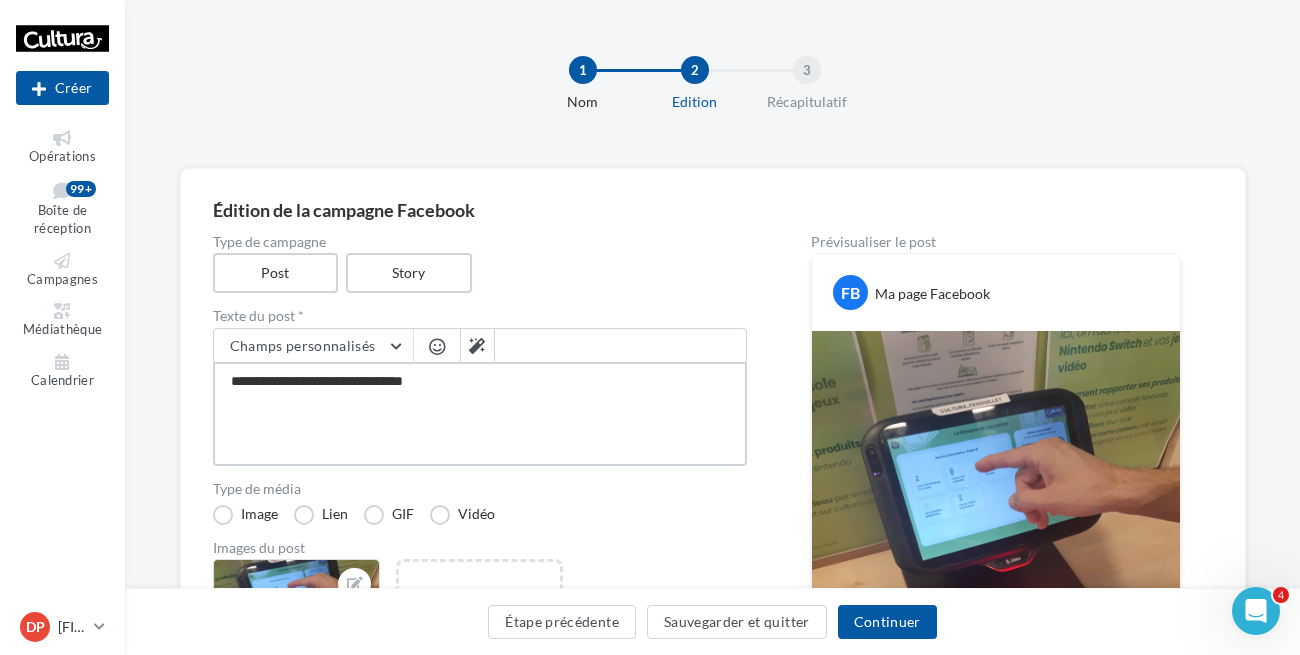 type on "**********" 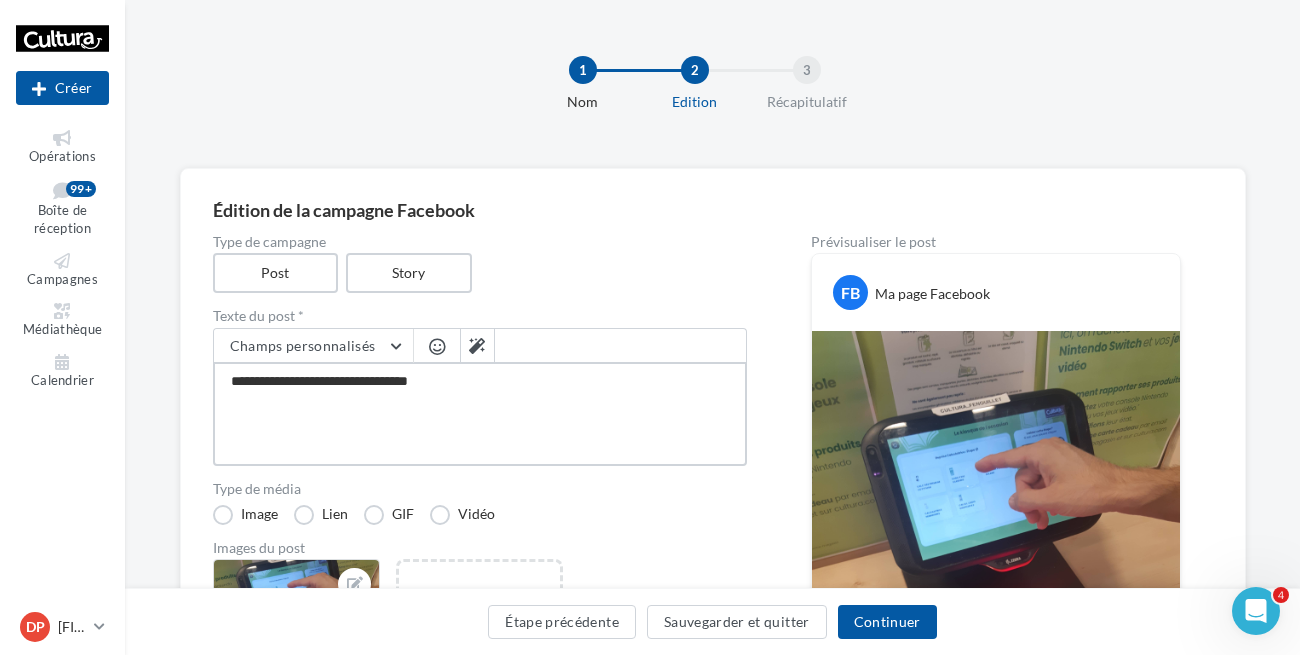 type on "**********" 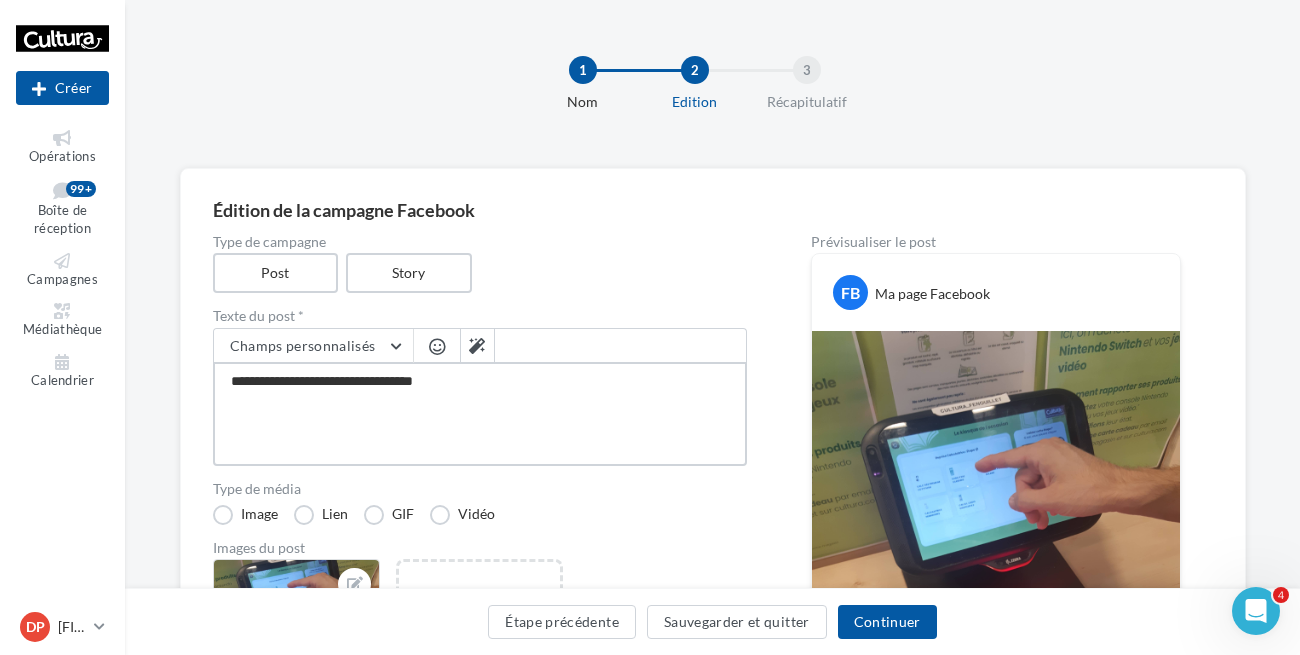 type on "**********" 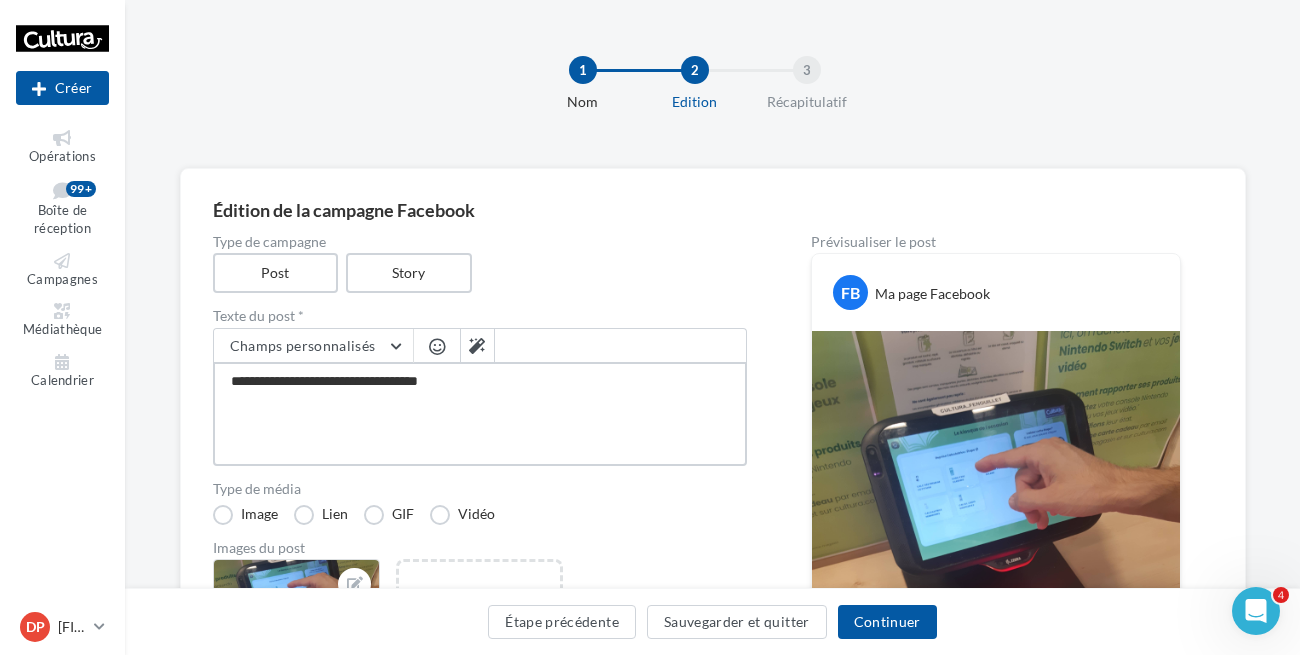 type on "**********" 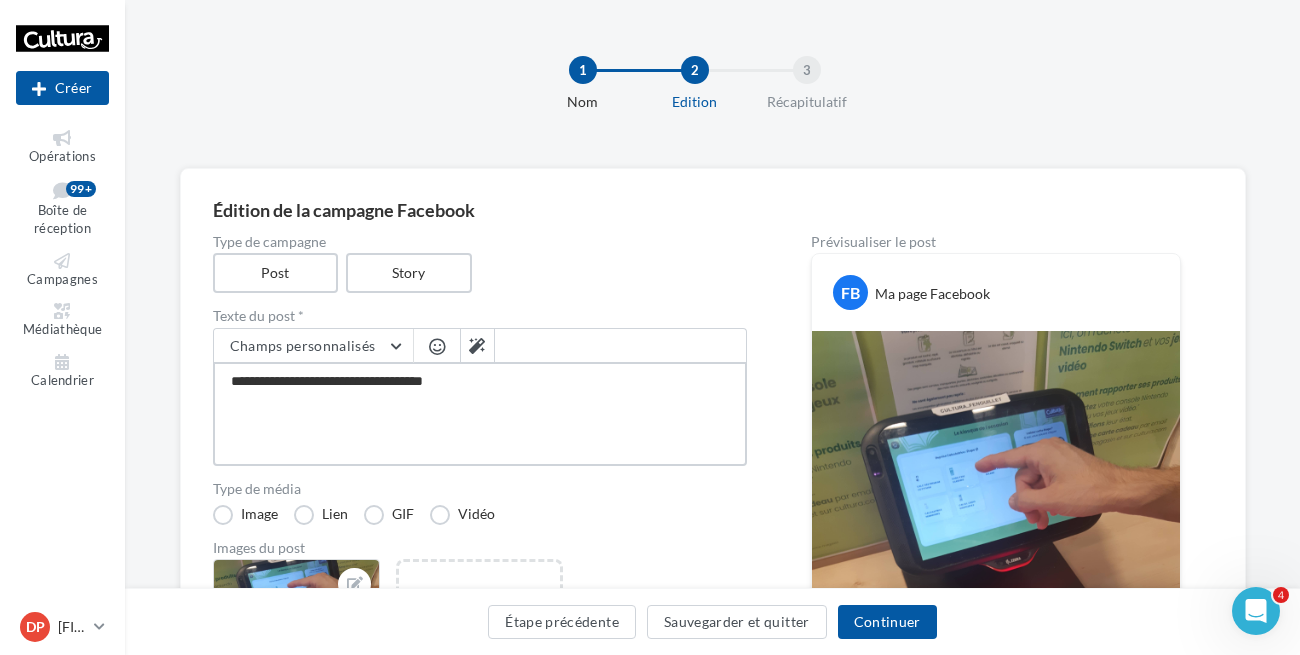type on "**********" 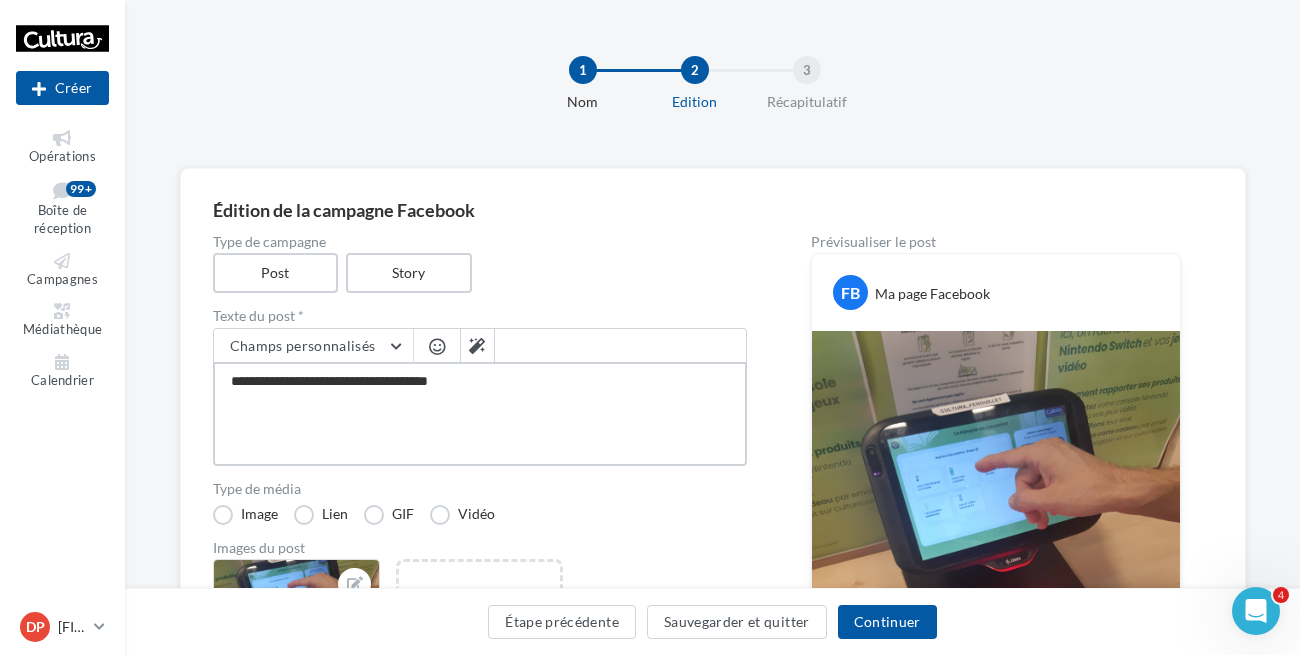 type on "**********" 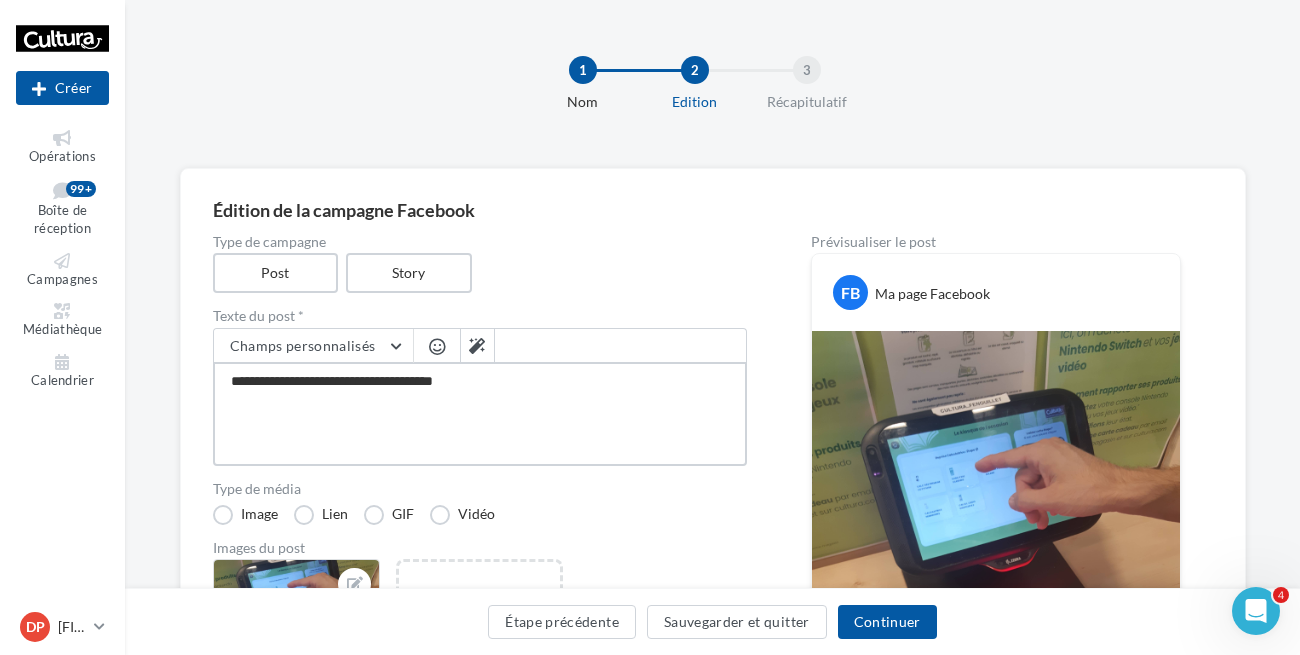 type on "**********" 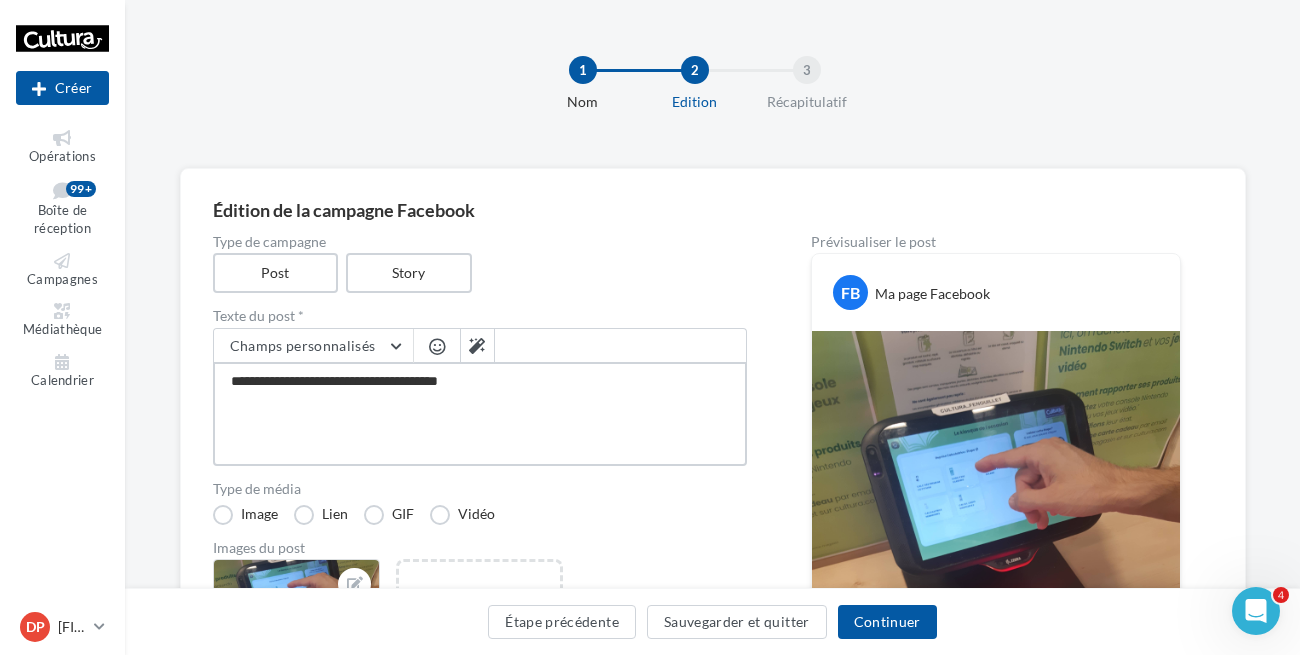 type on "**********" 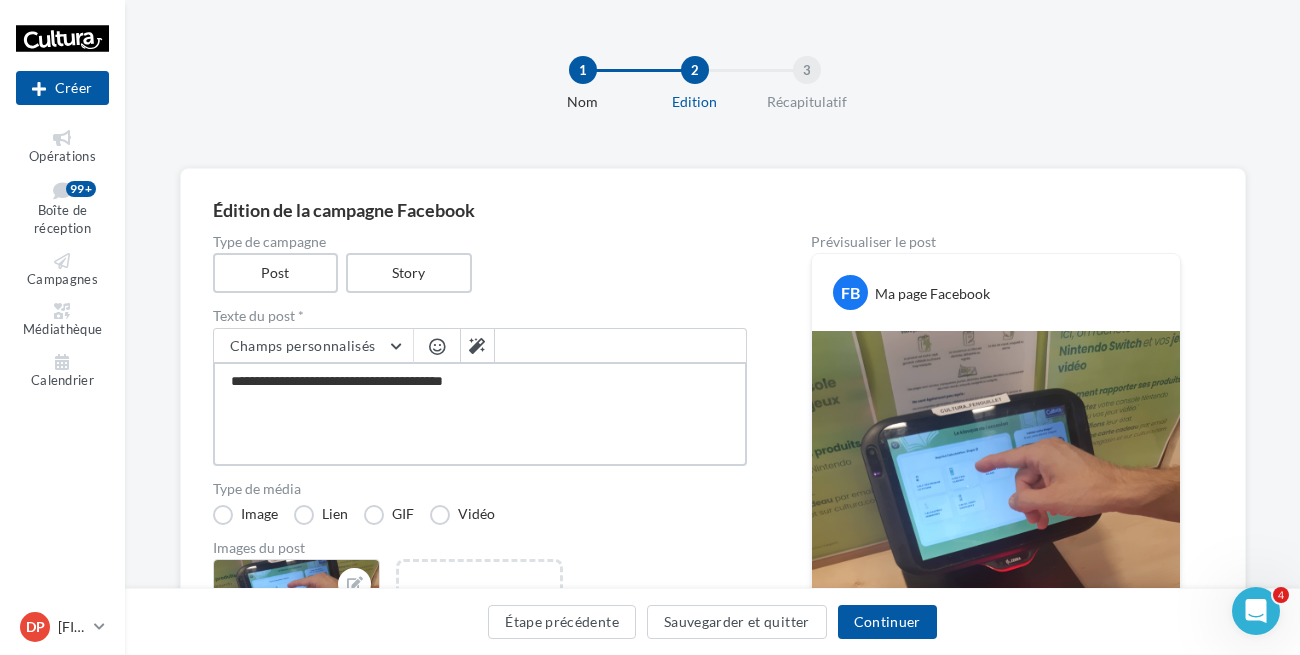 type on "**********" 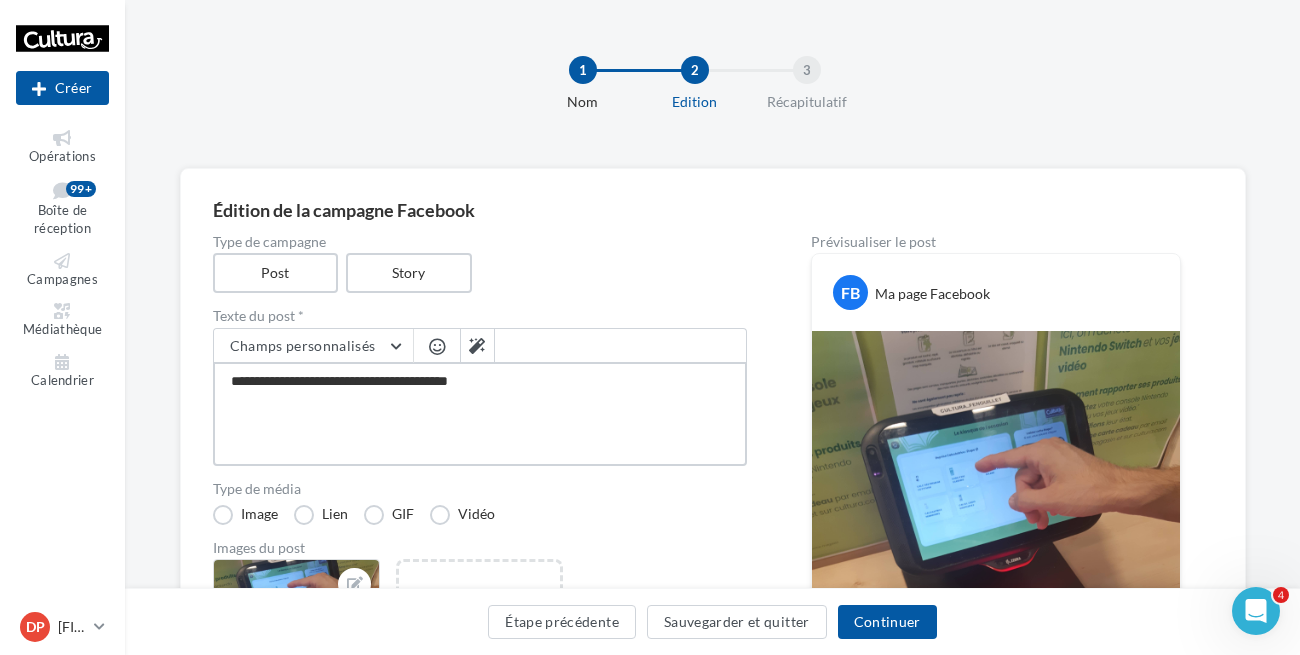 type on "**********" 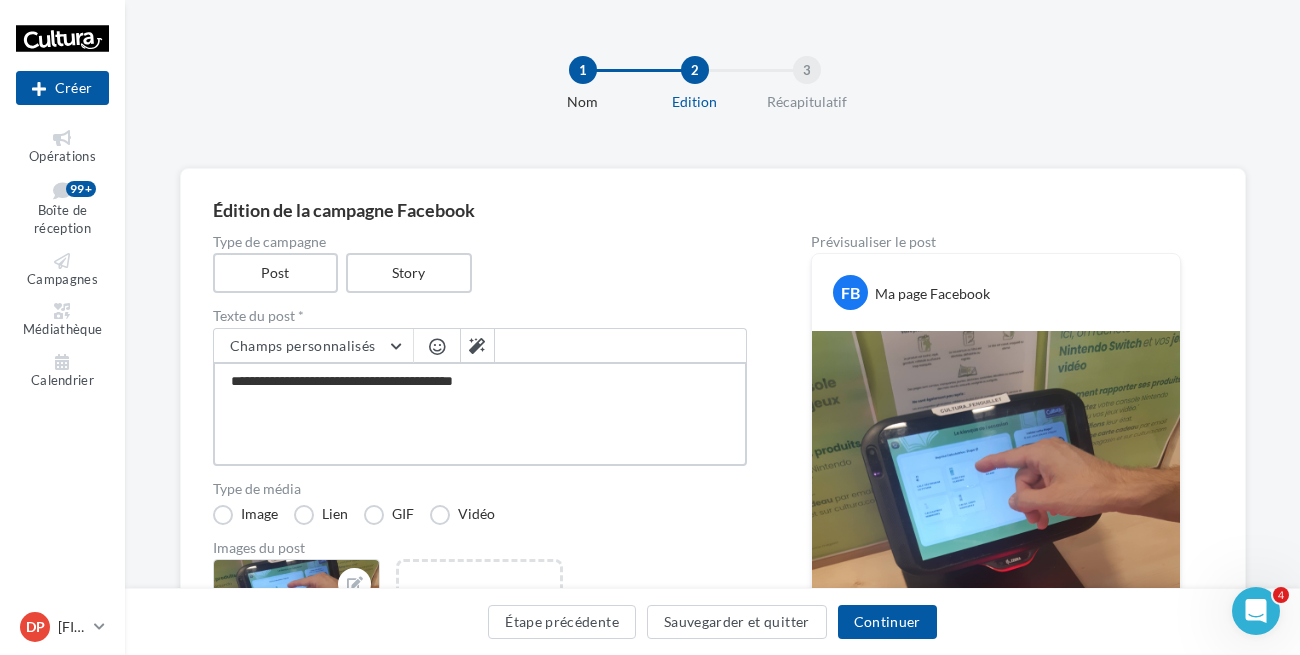 type on "**********" 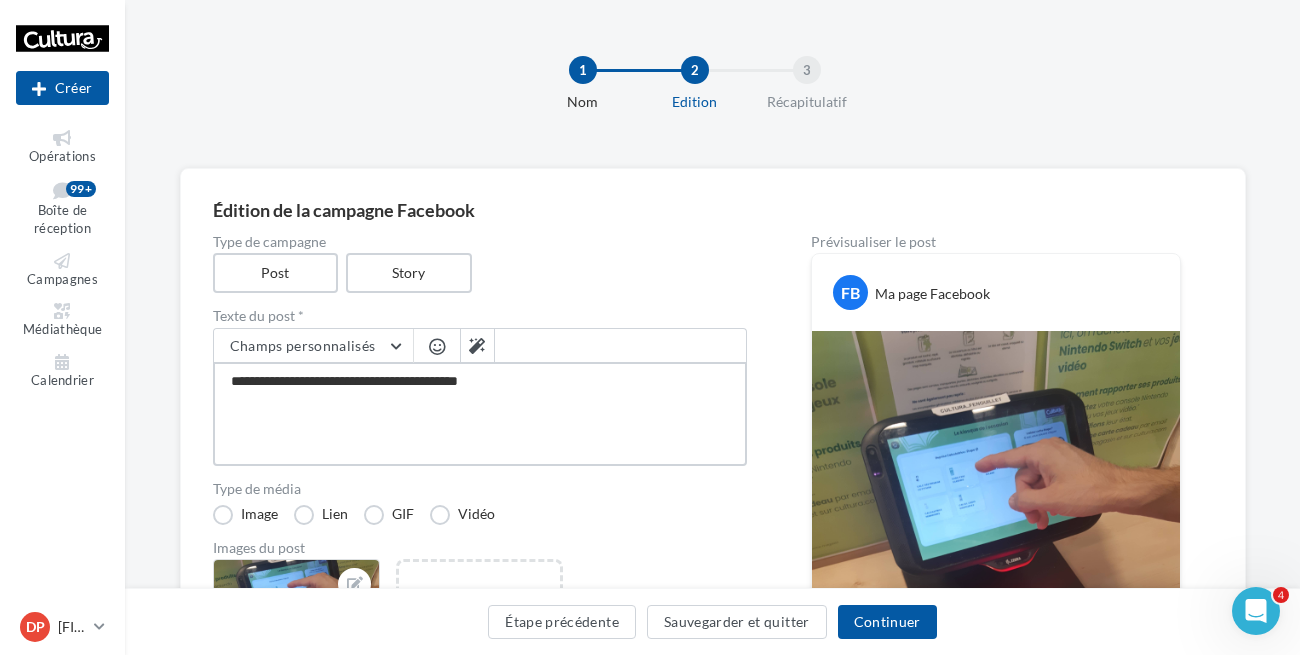 type on "**********" 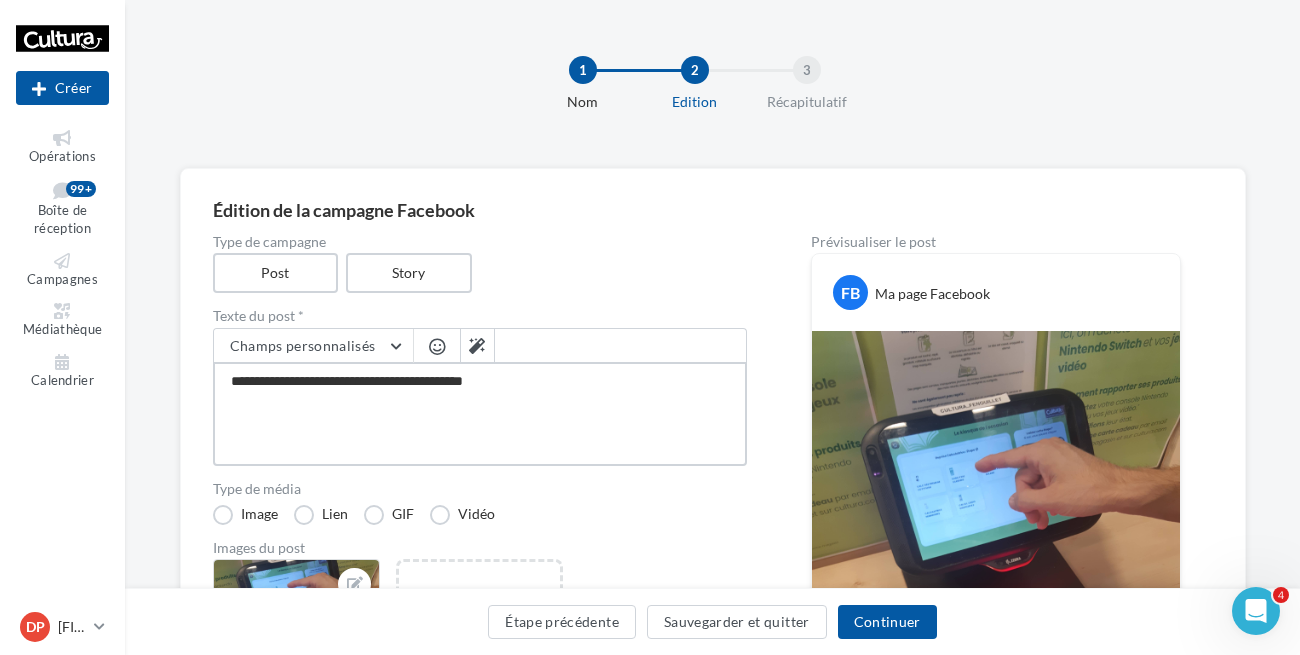 type on "**********" 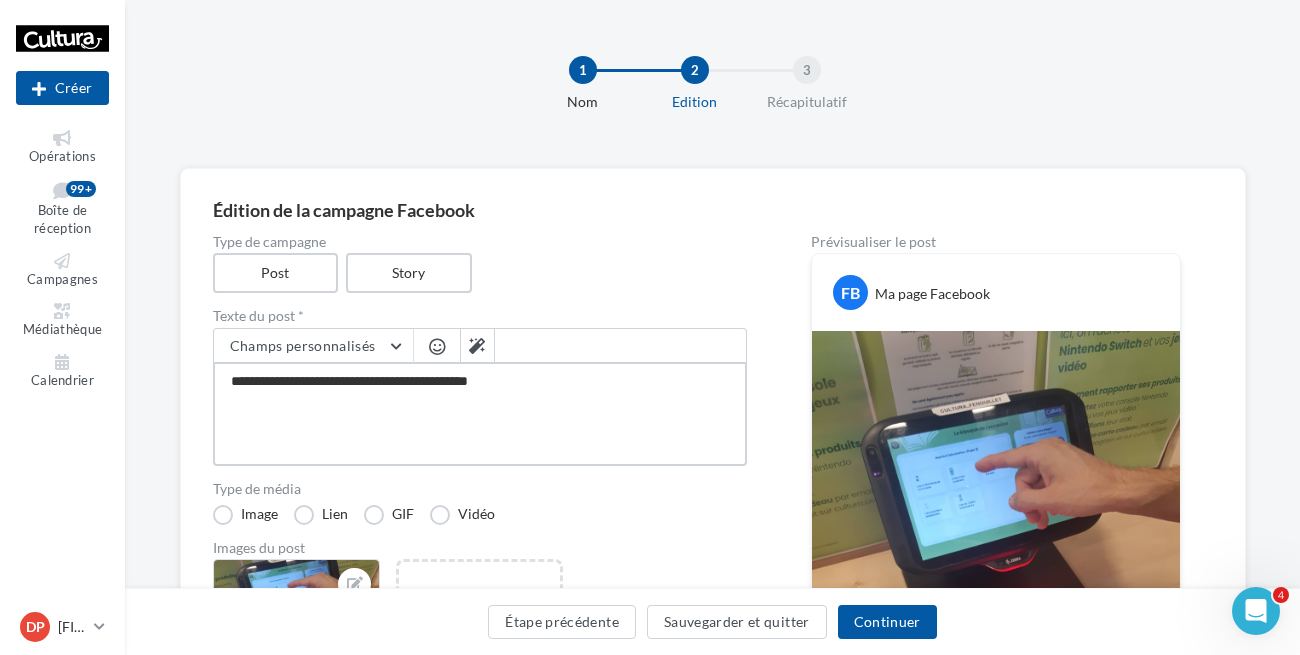 type on "**********" 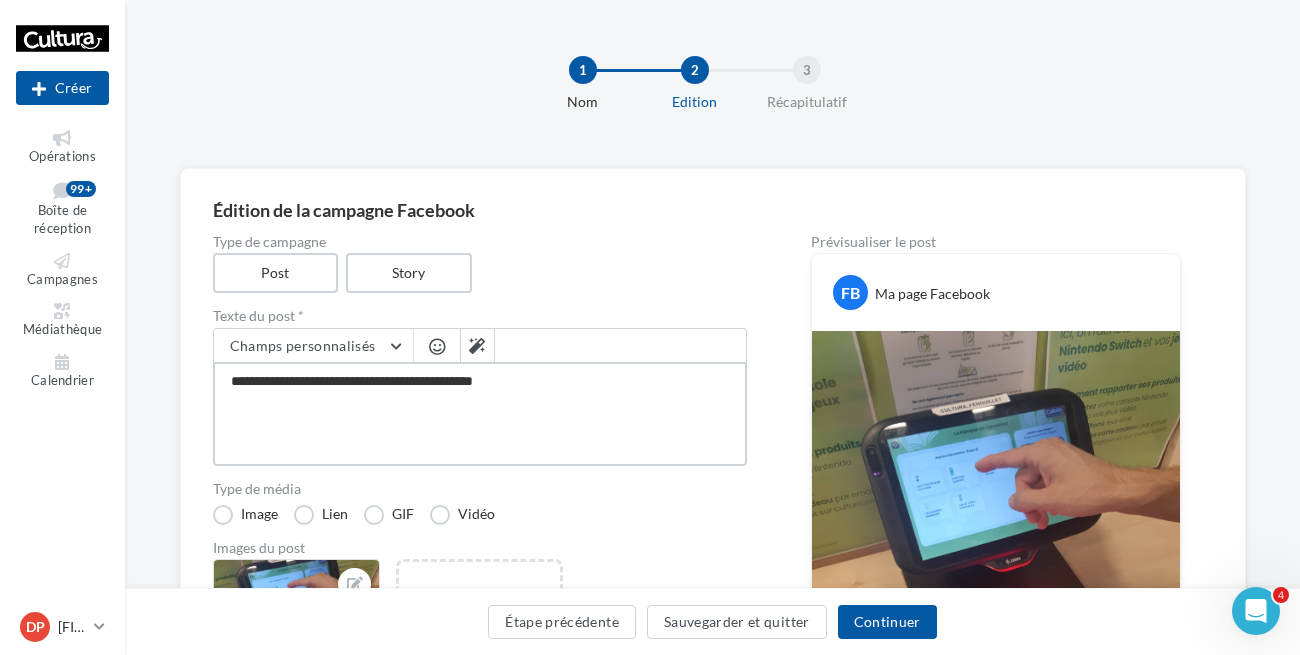 type on "**********" 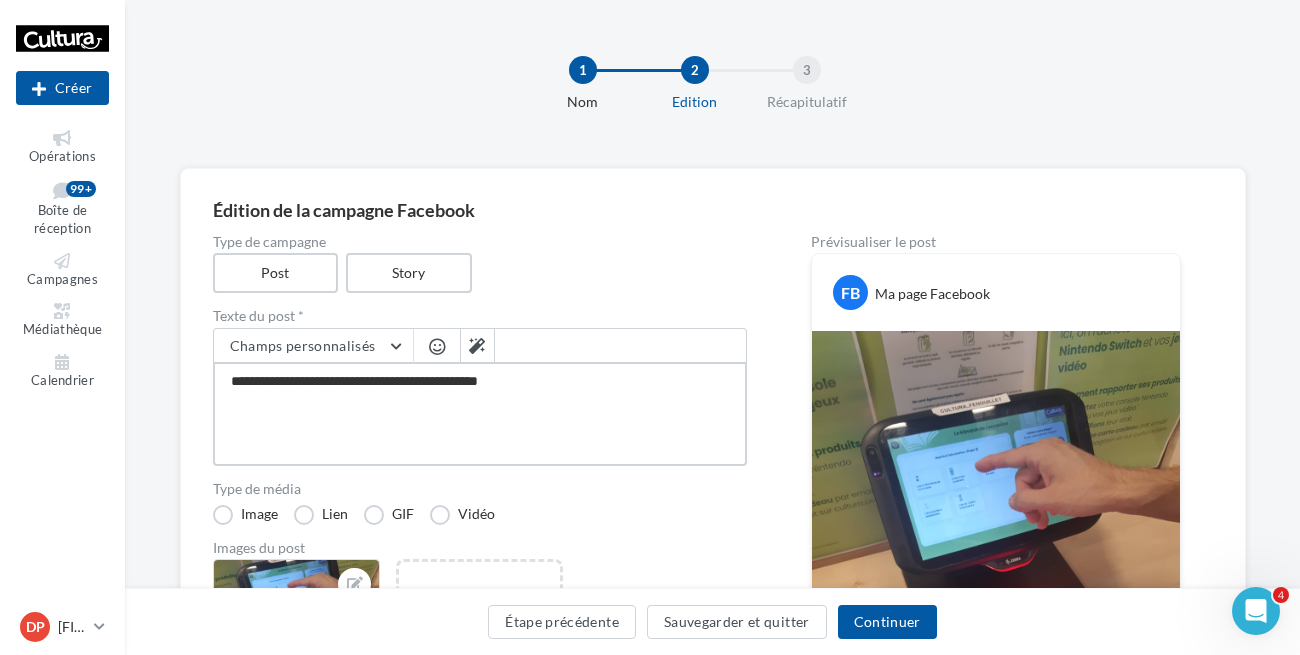 type on "**********" 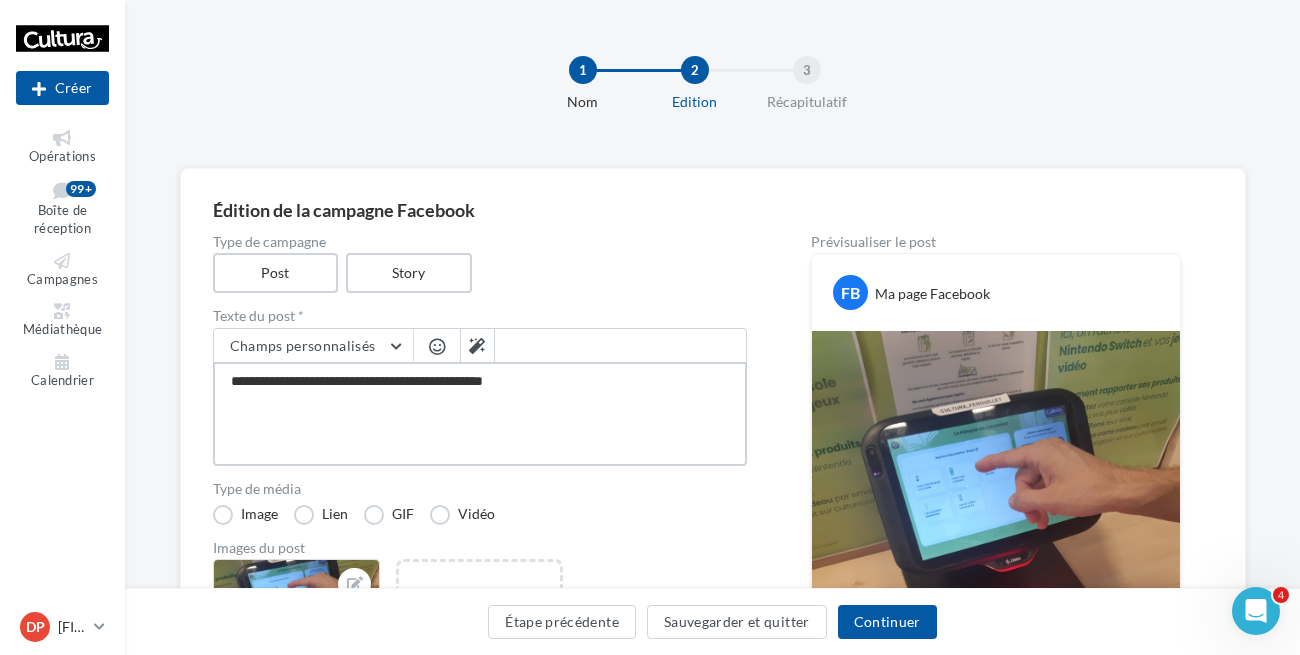 type on "**********" 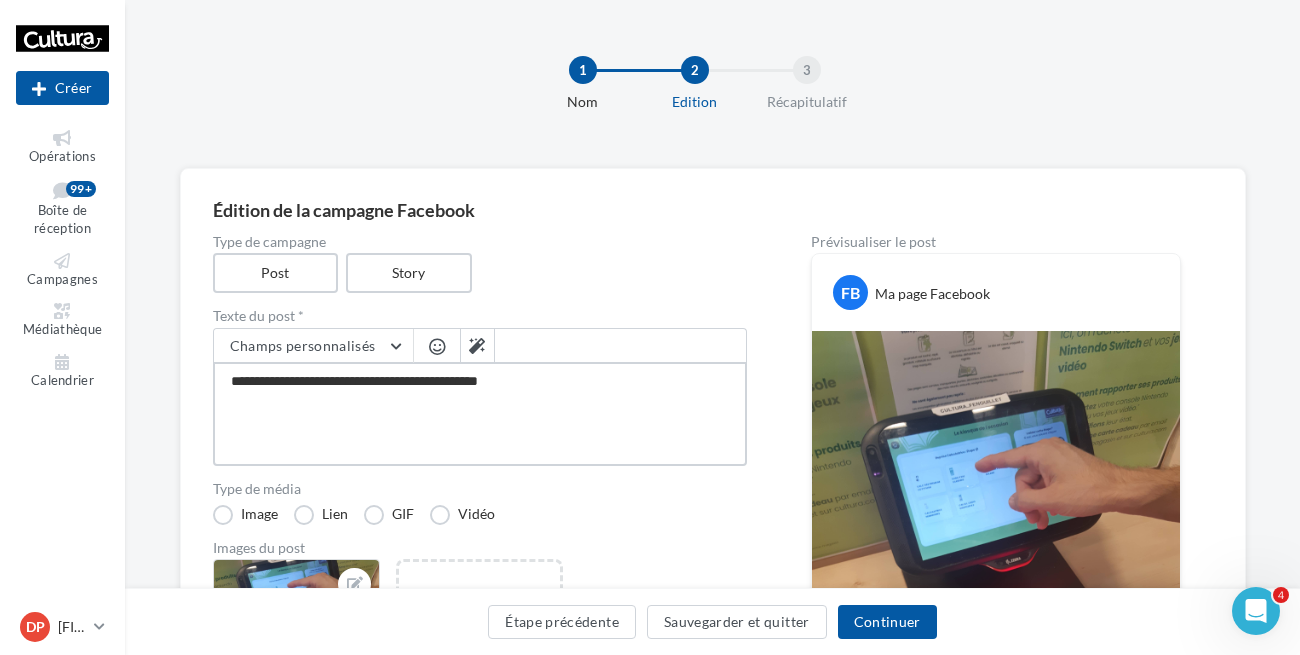 type on "**********" 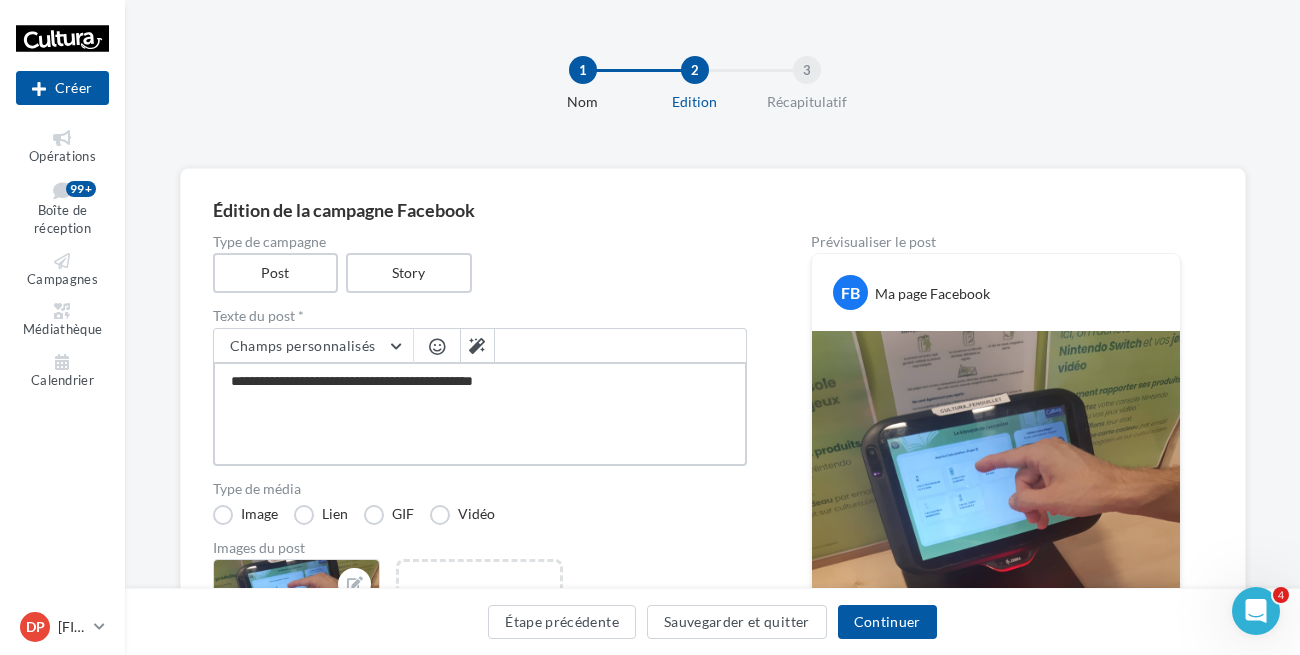 type on "**********" 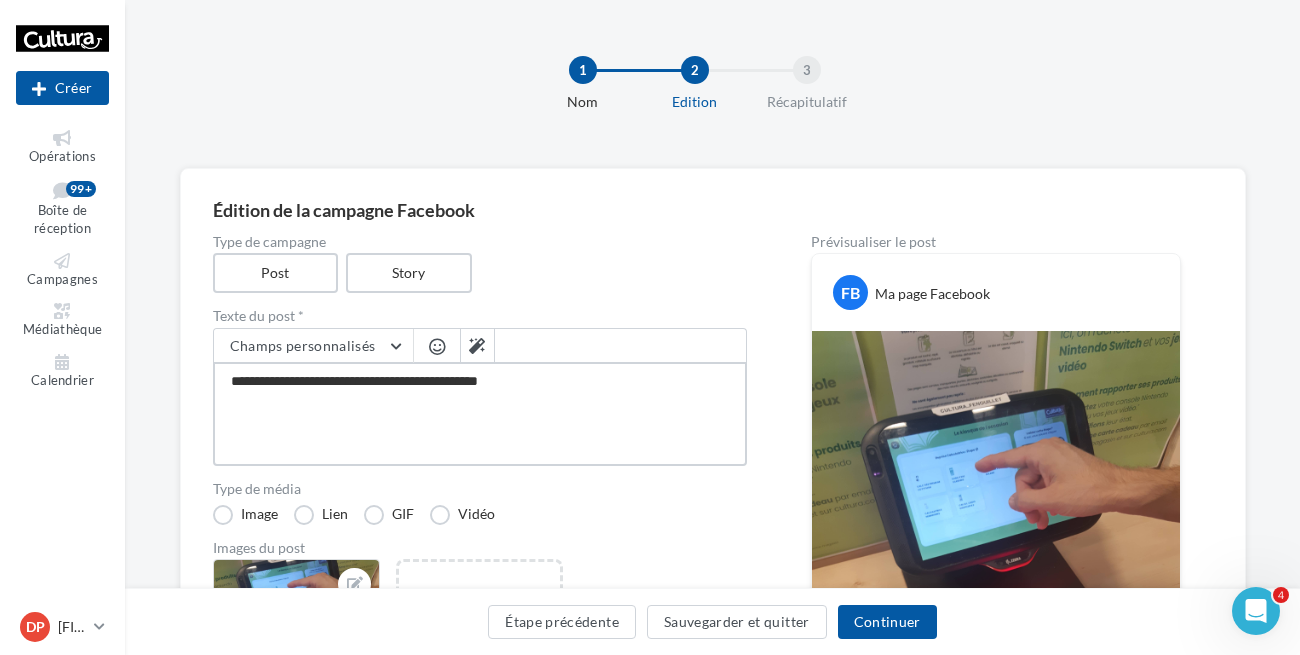 type on "**********" 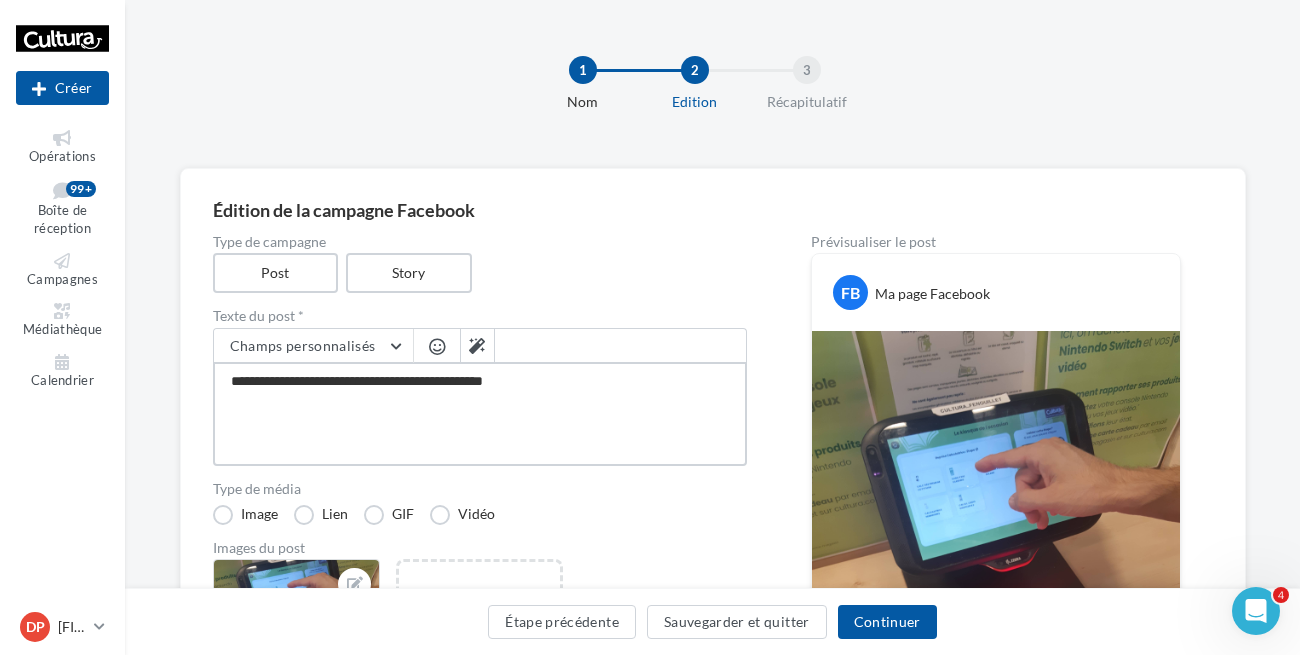 type on "**********" 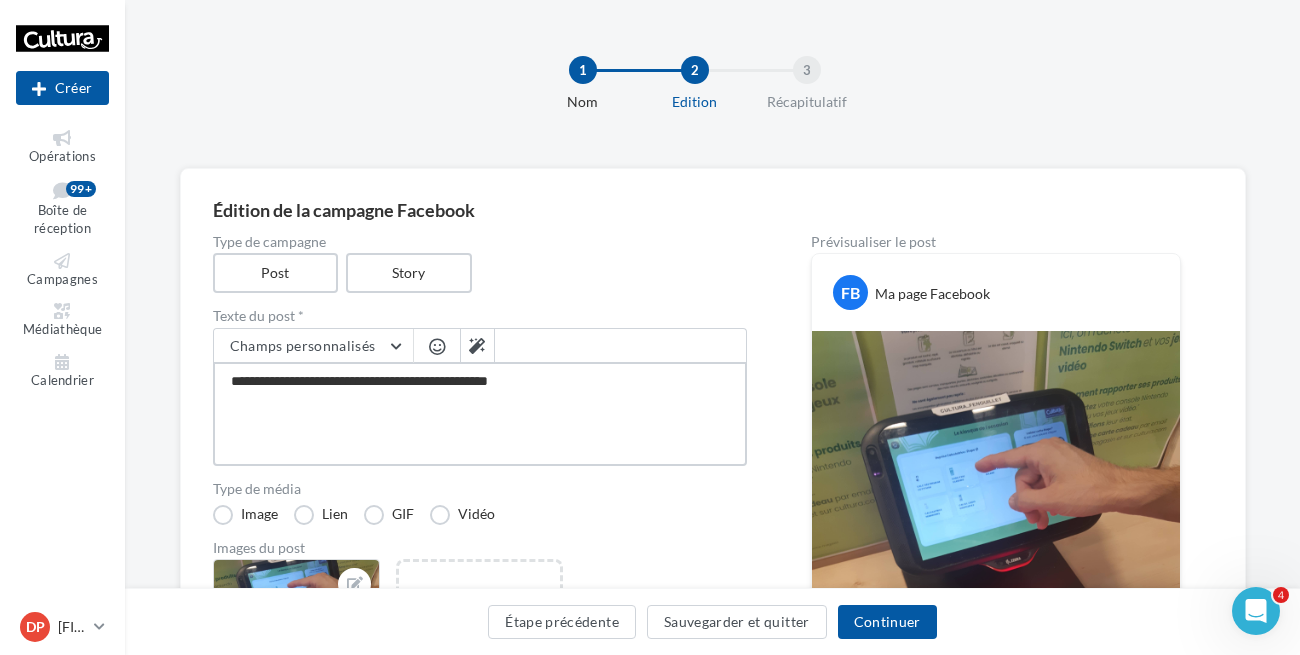 type on "**********" 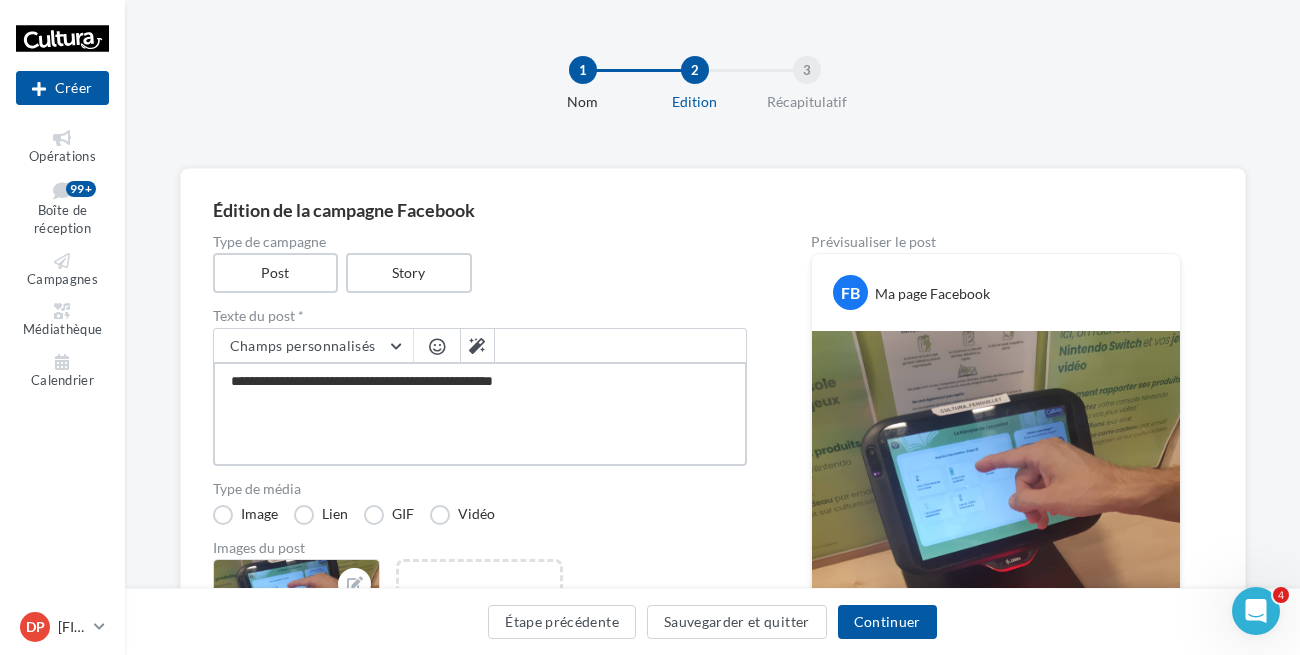 type on "**********" 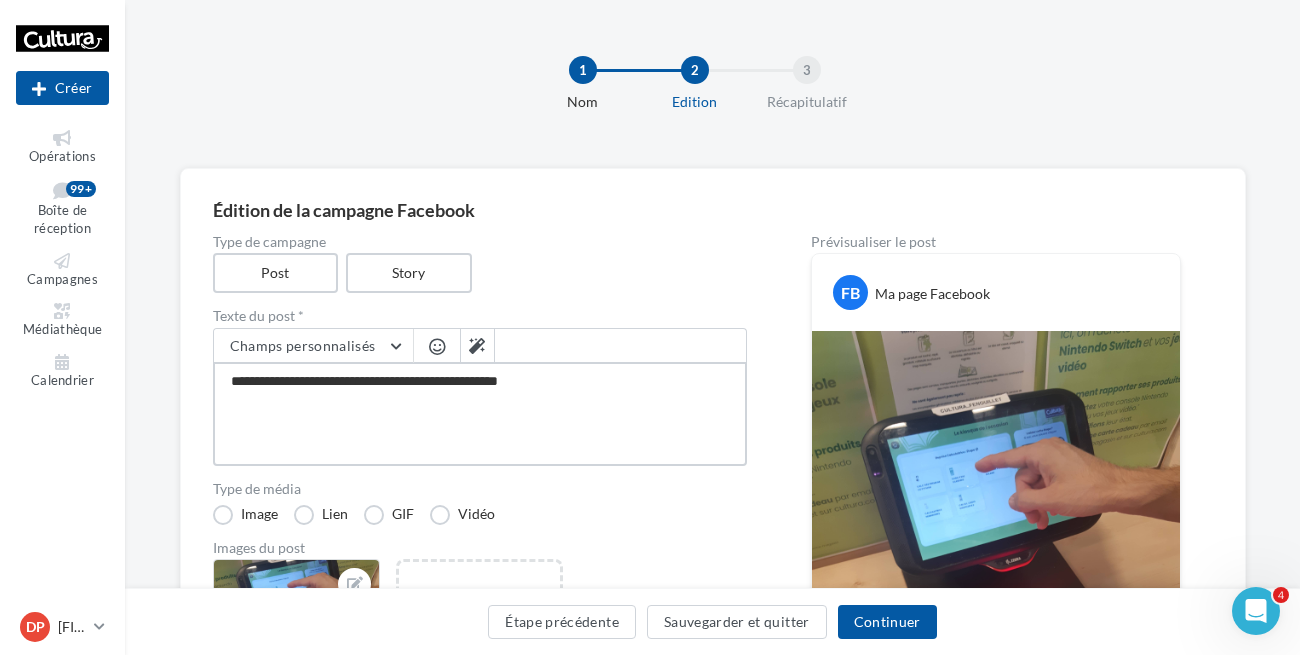 type on "**********" 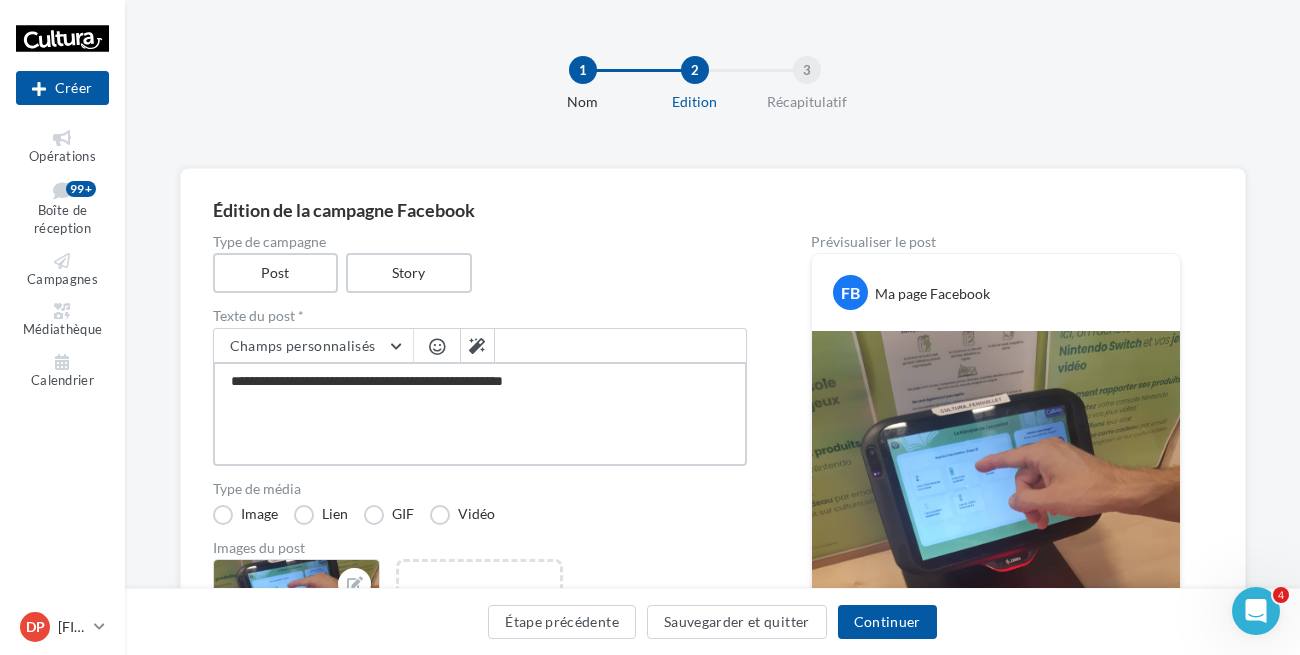 type on "**********" 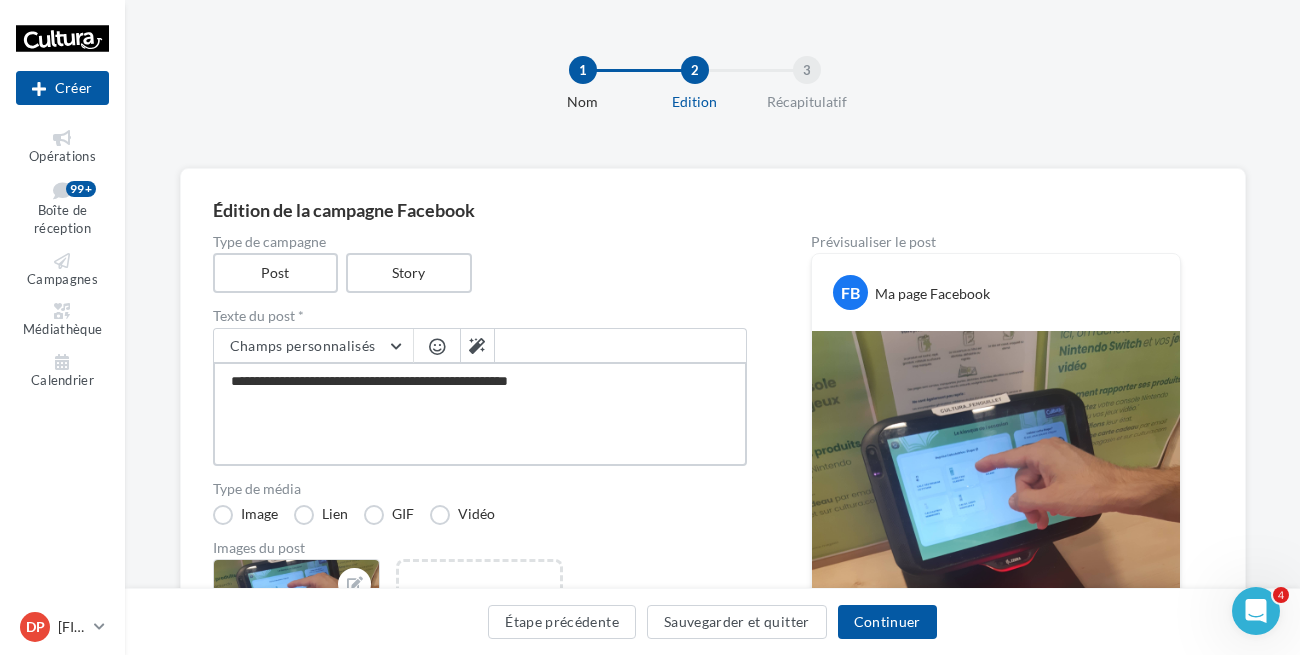 type on "**********" 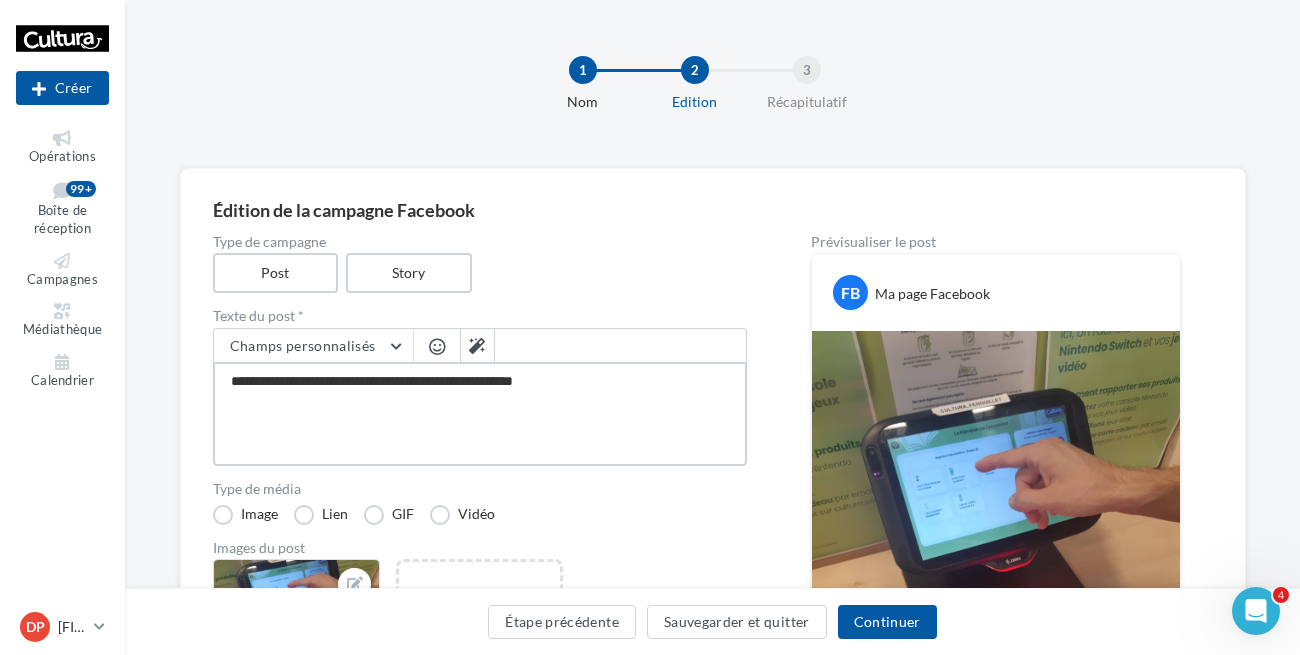 type on "**********" 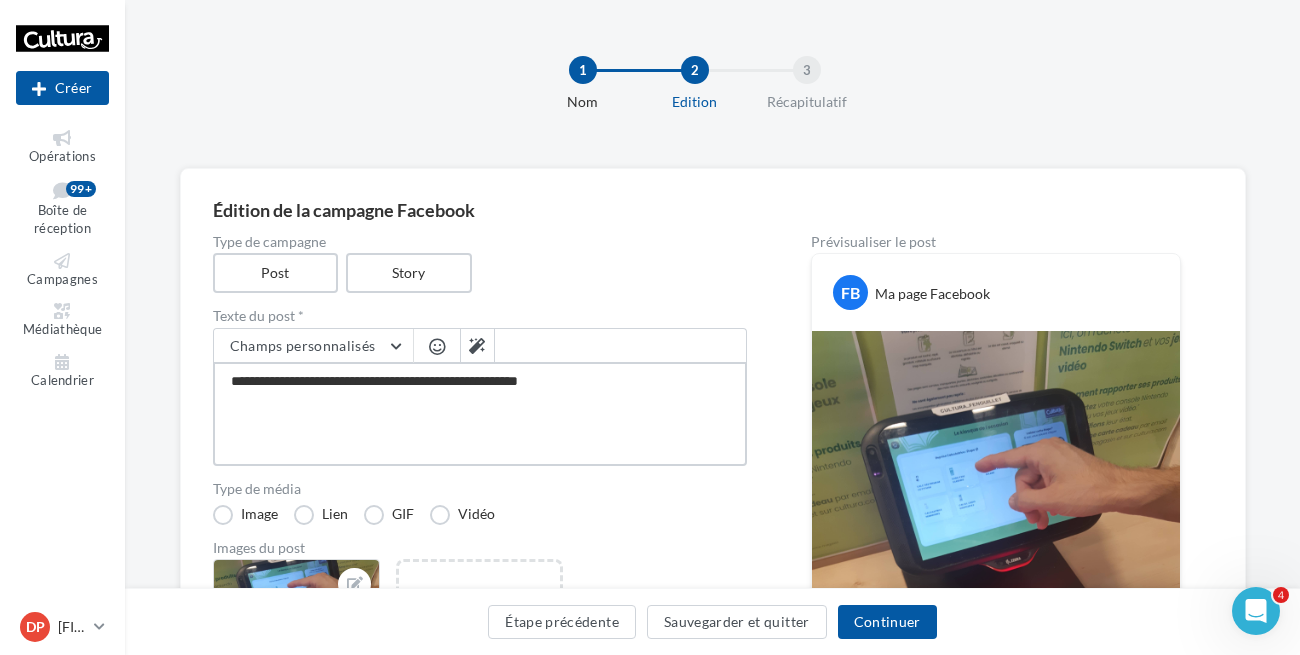 type 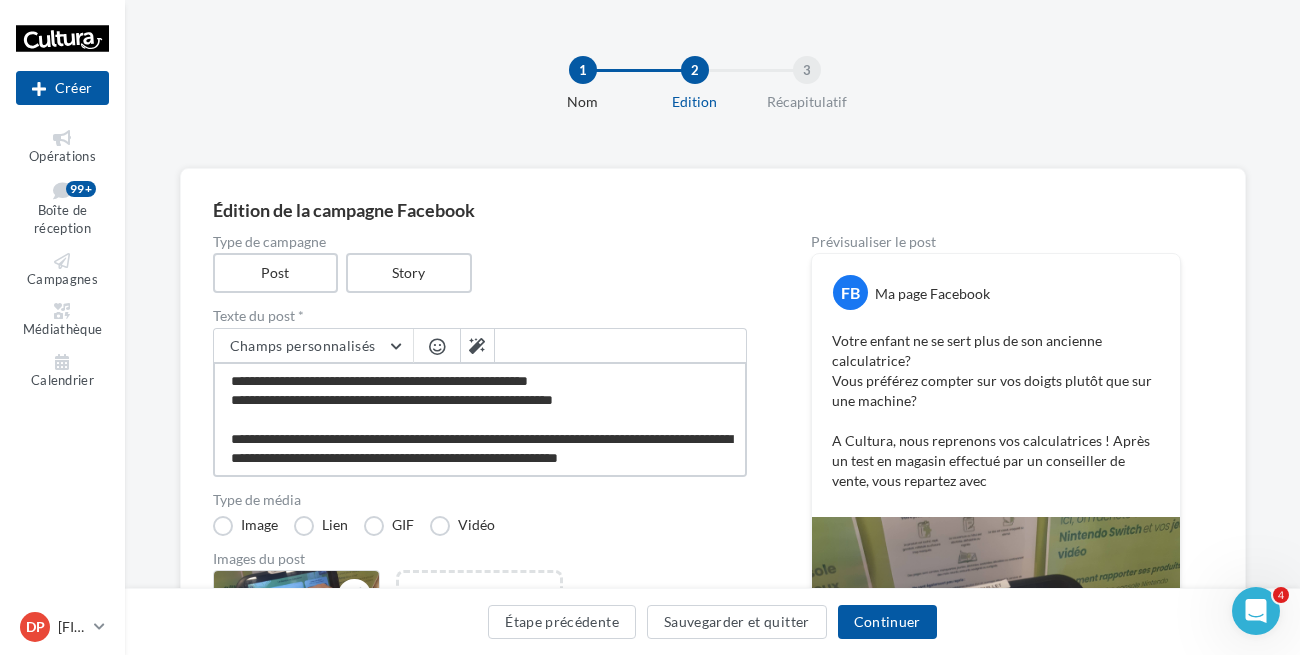 scroll, scrollTop: 10, scrollLeft: 0, axis: vertical 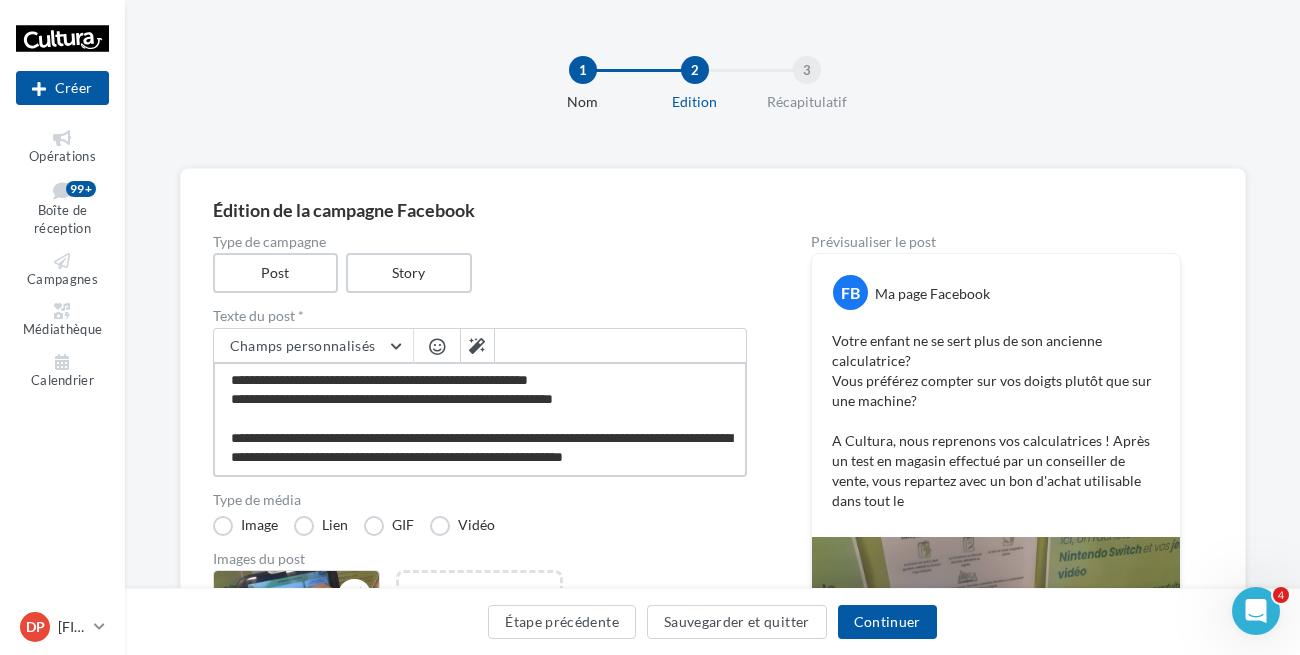 drag, startPoint x: 651, startPoint y: 429, endPoint x: 607, endPoint y: 429, distance: 44 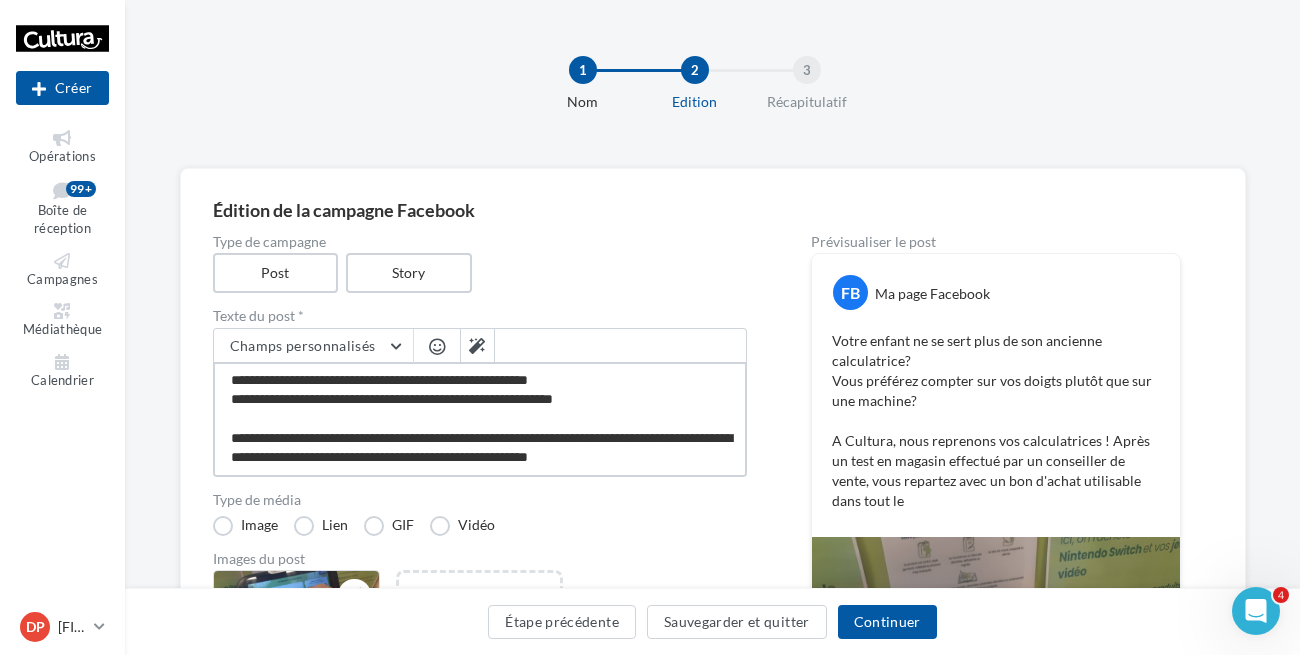 scroll, scrollTop: 0, scrollLeft: 0, axis: both 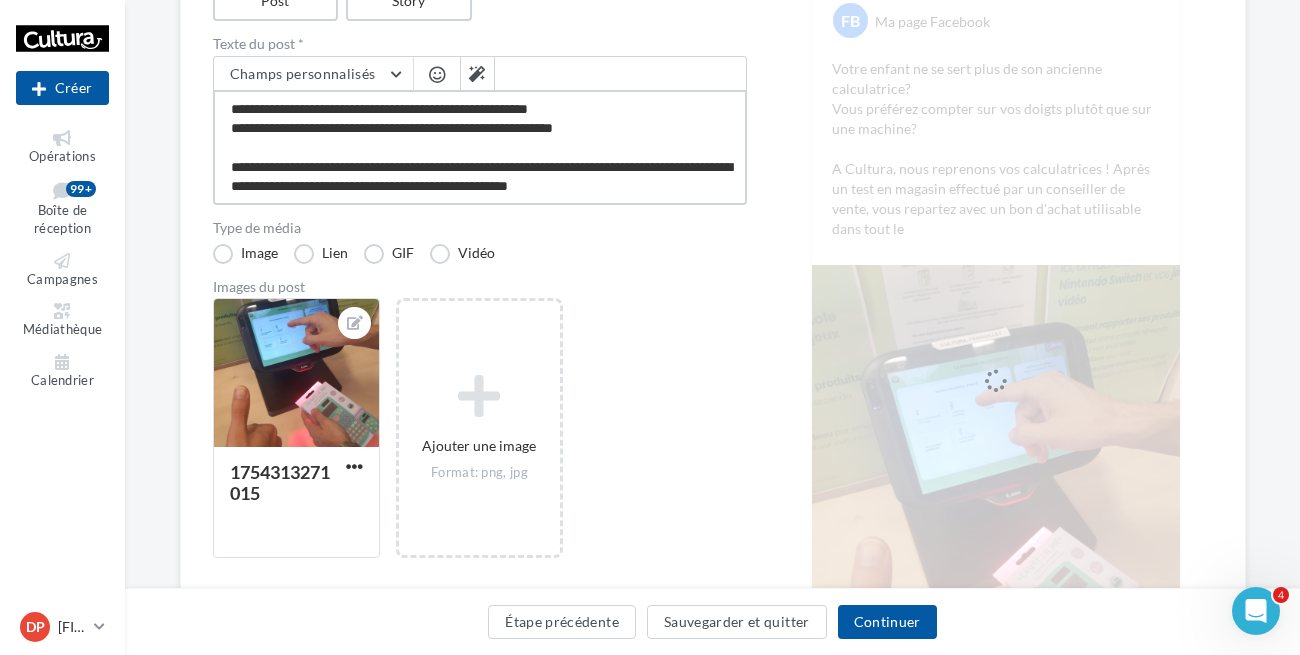 click on "**********" at bounding box center [480, 147] 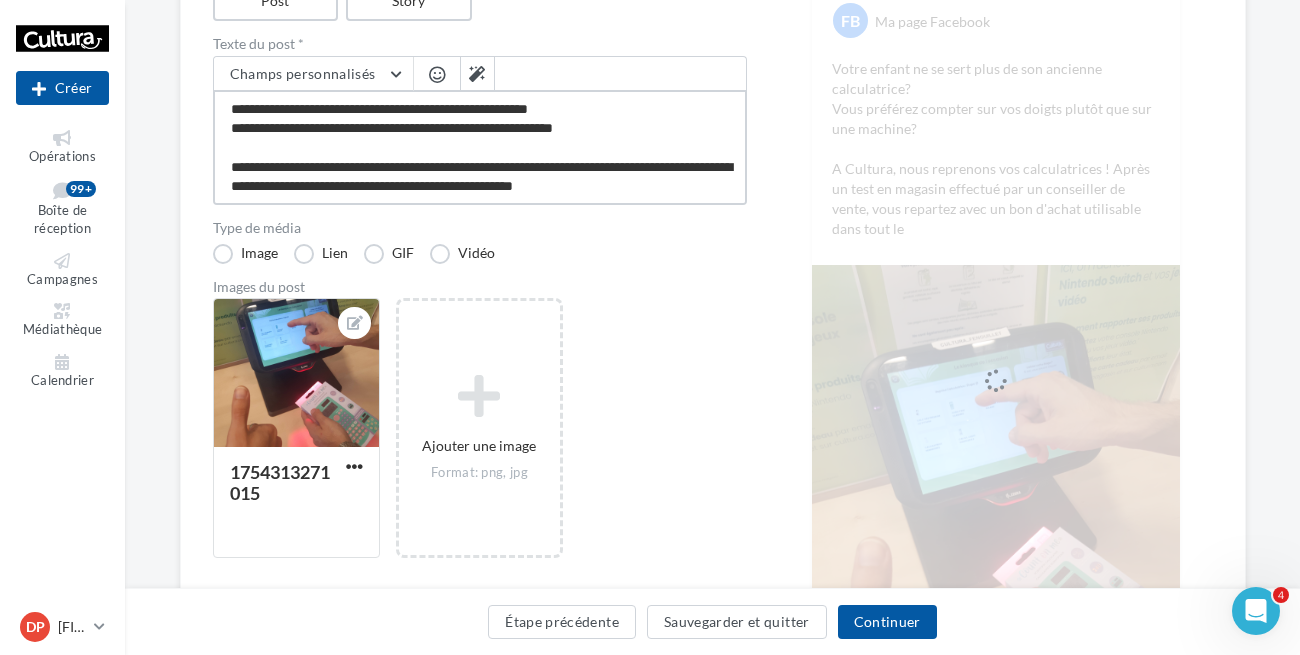 scroll, scrollTop: 10, scrollLeft: 0, axis: vertical 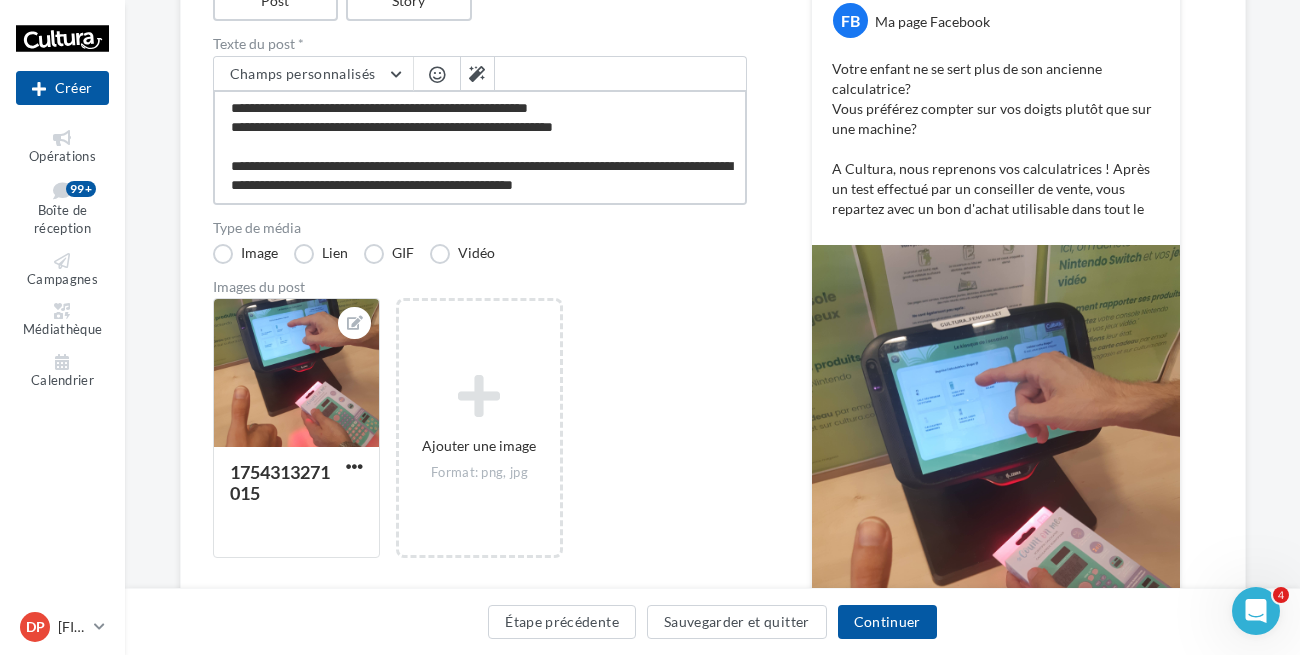 click on "**********" at bounding box center [480, 147] 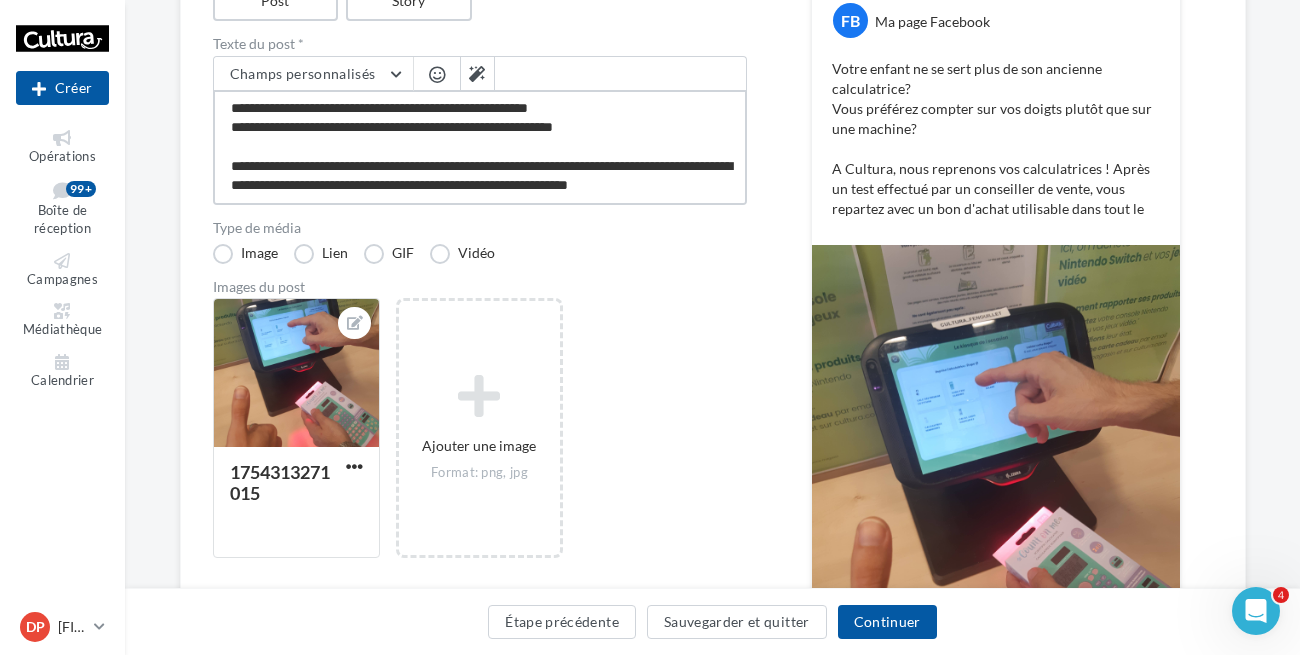 scroll, scrollTop: 49, scrollLeft: 0, axis: vertical 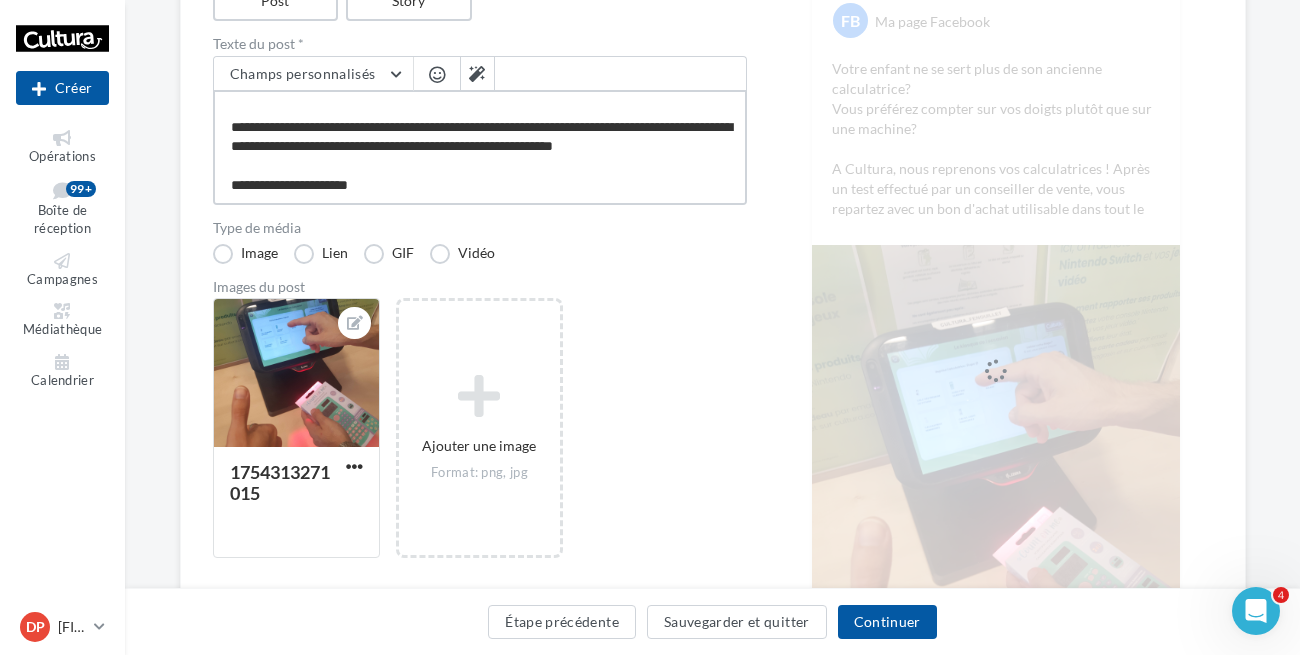 click on "**********" at bounding box center [480, 147] 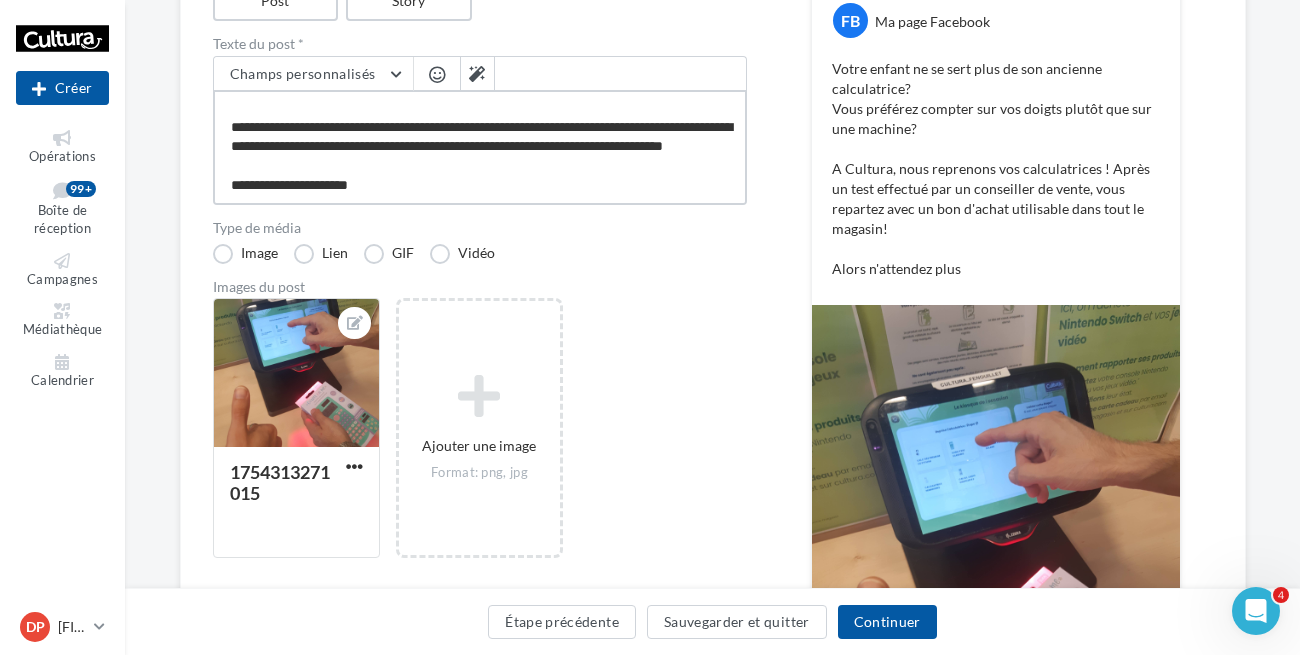click on "**********" at bounding box center (480, 147) 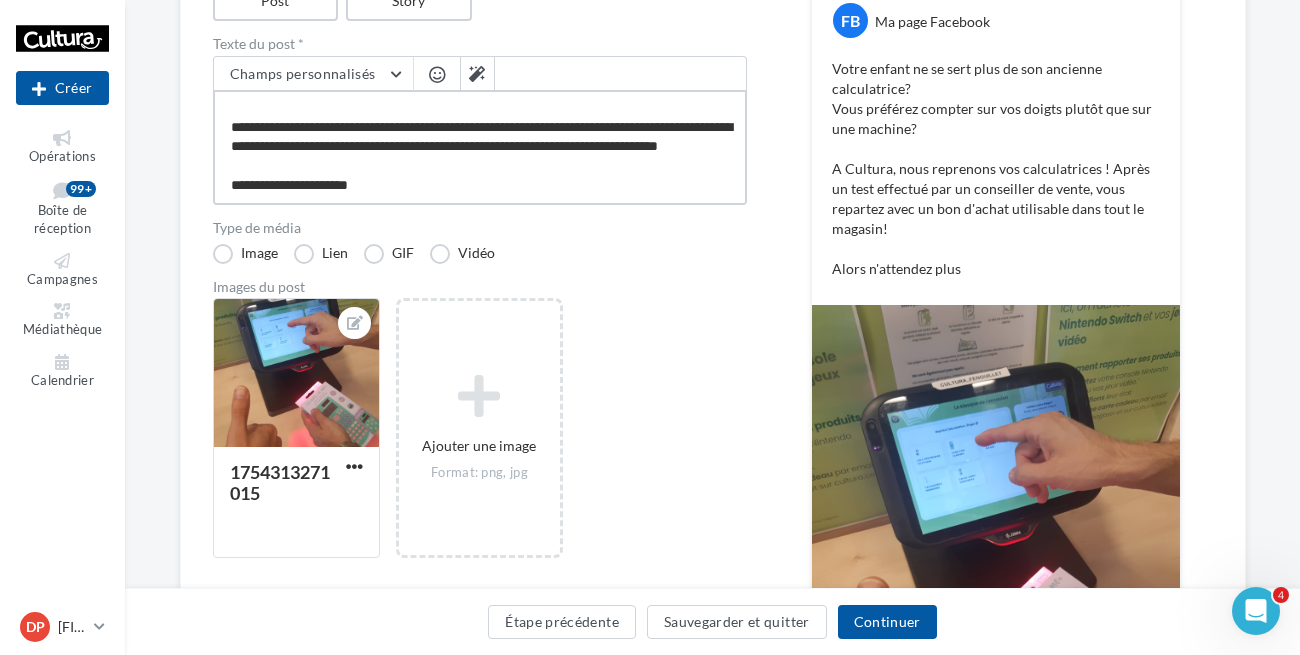 click on "**********" at bounding box center (480, 147) 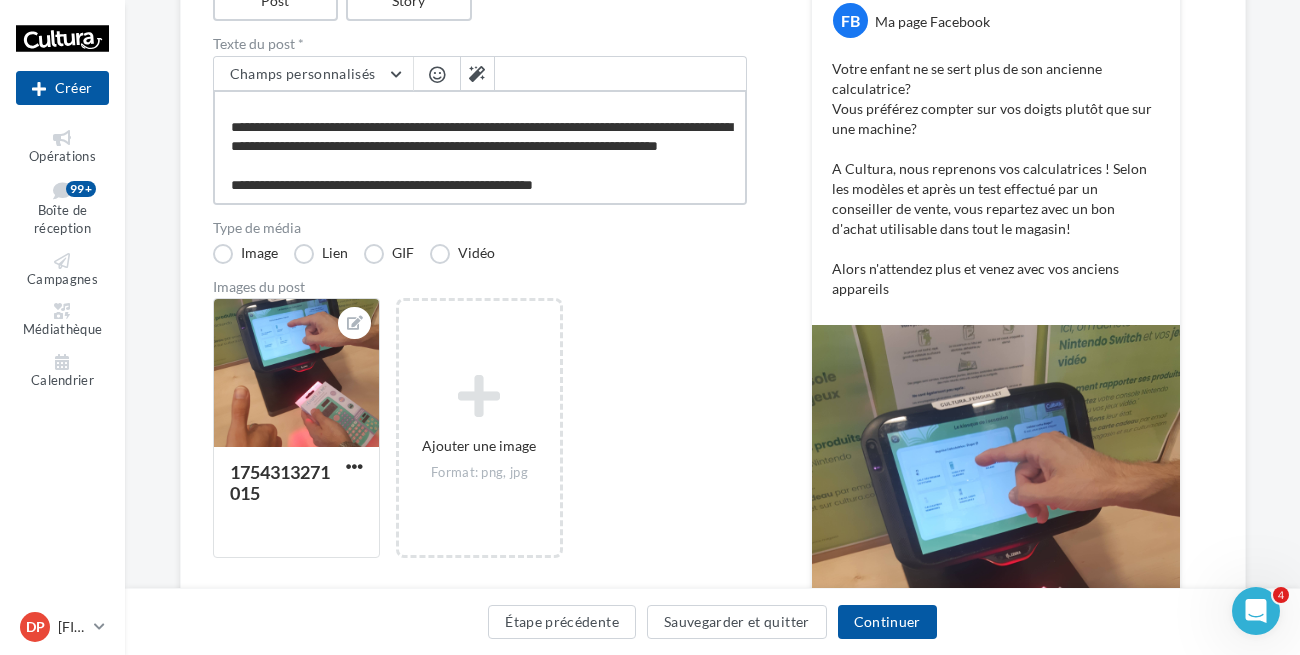 scroll, scrollTop: 0, scrollLeft: 0, axis: both 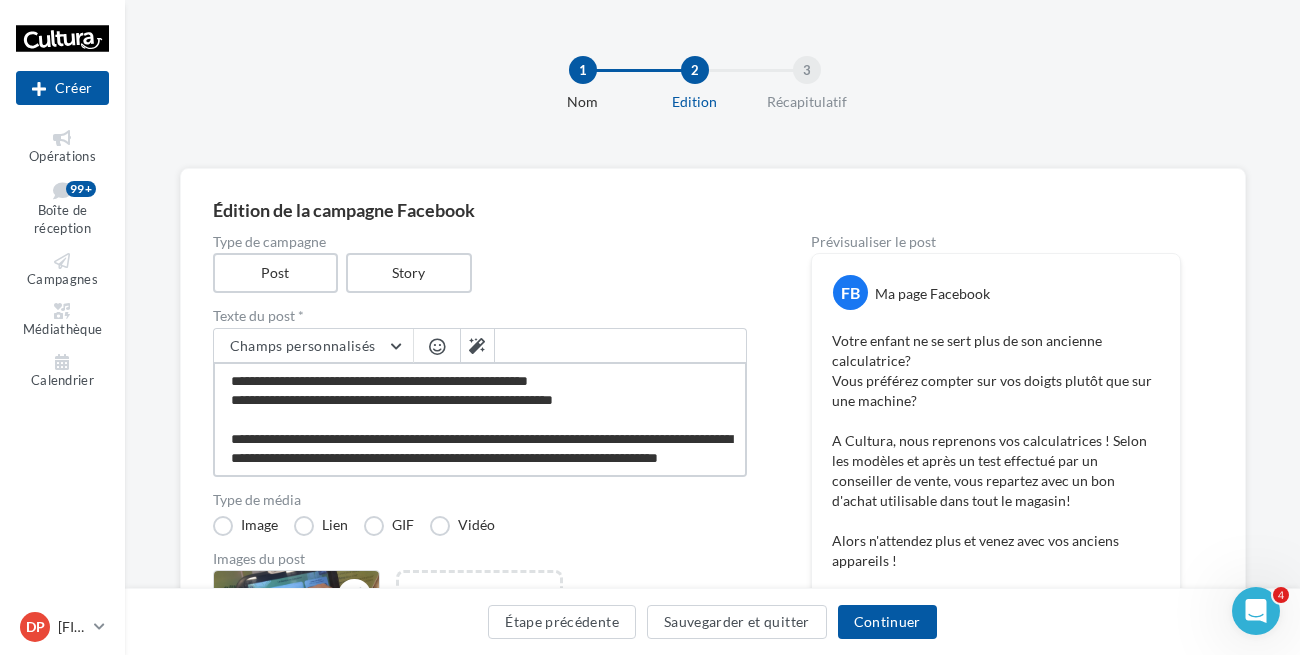 click on "**********" at bounding box center [480, 419] 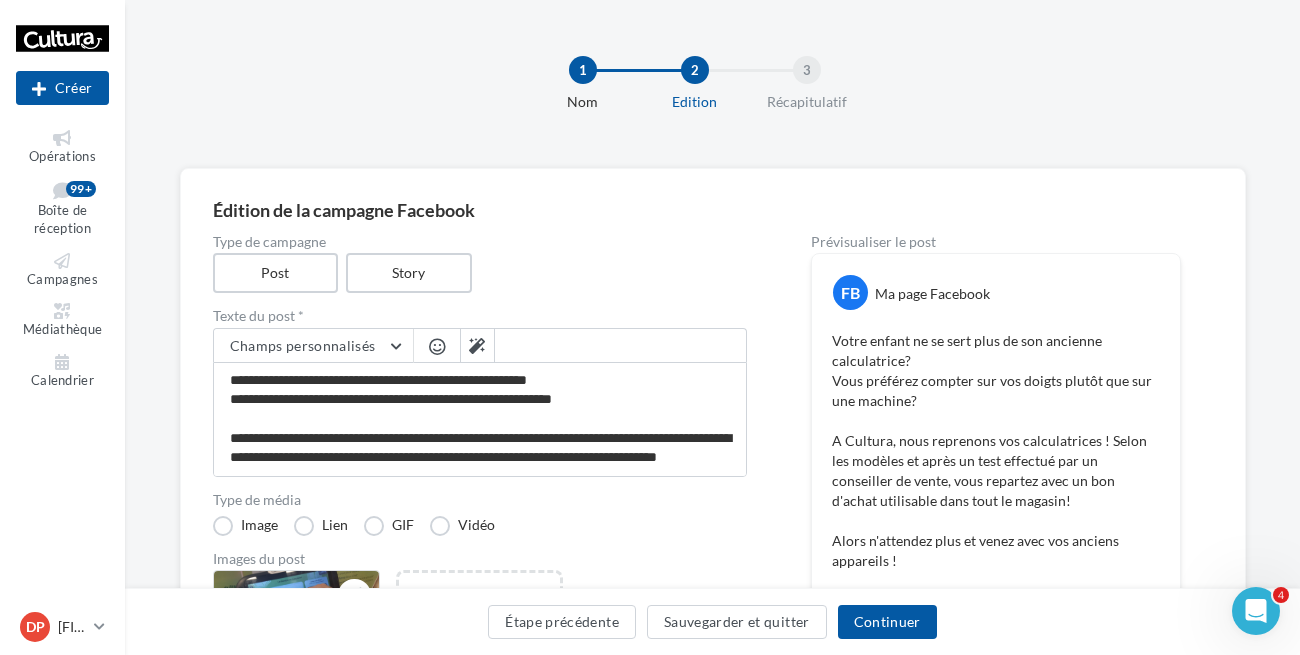 click at bounding box center (437, 346) 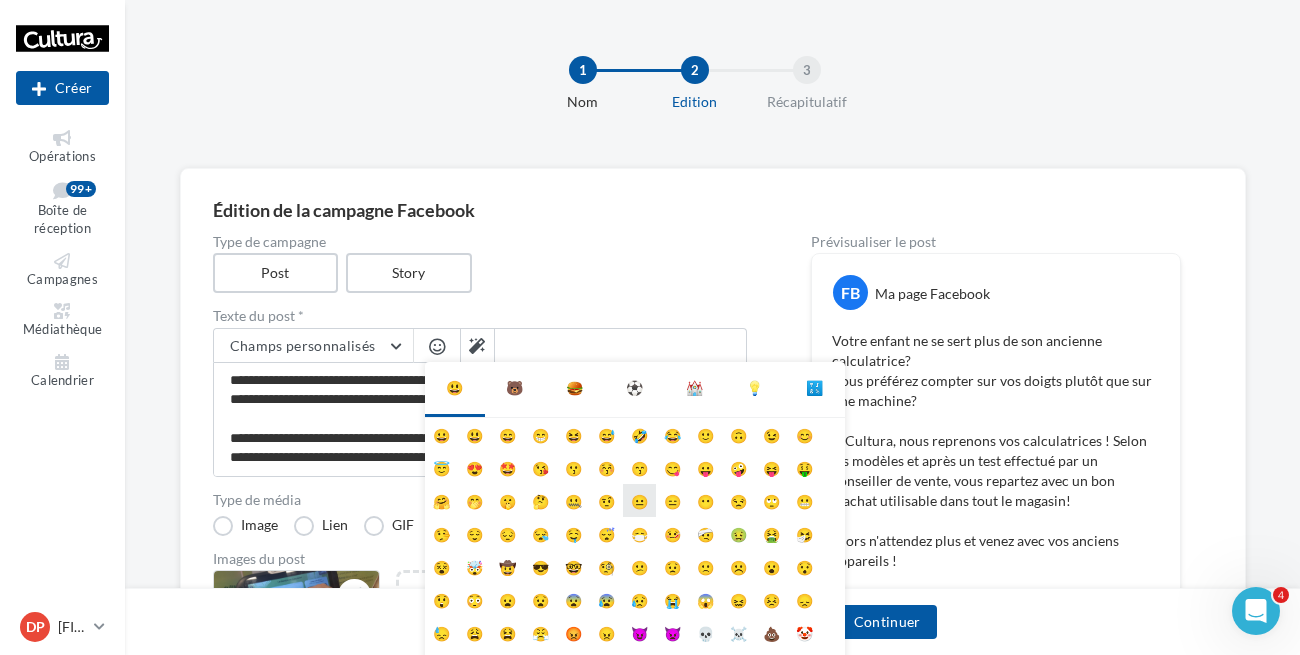 scroll, scrollTop: 79, scrollLeft: 0, axis: vertical 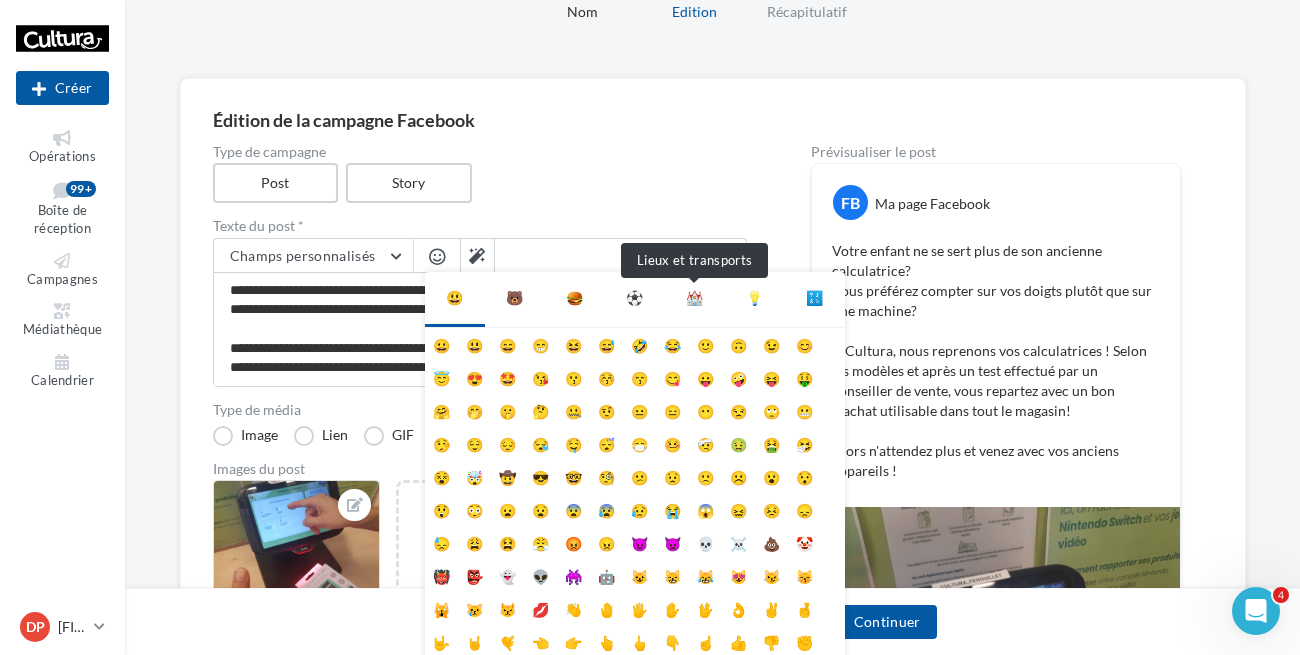 click on "⛪" at bounding box center [694, 298] 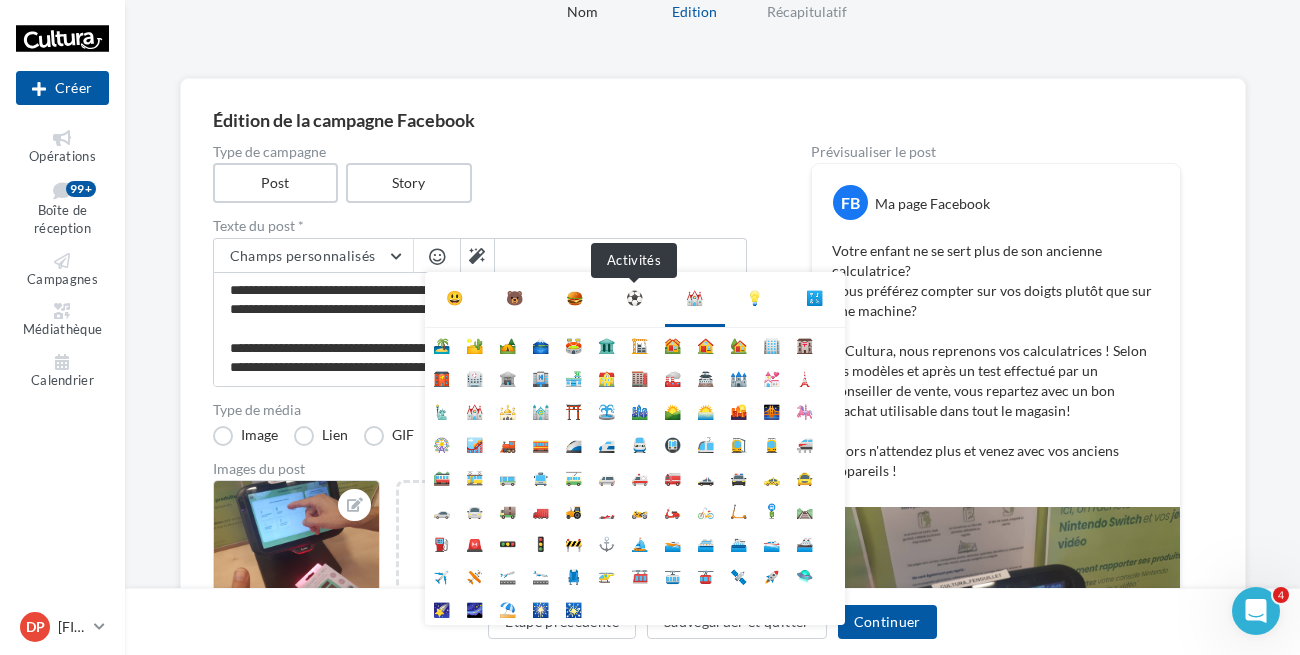 click on "⚽" at bounding box center (634, 298) 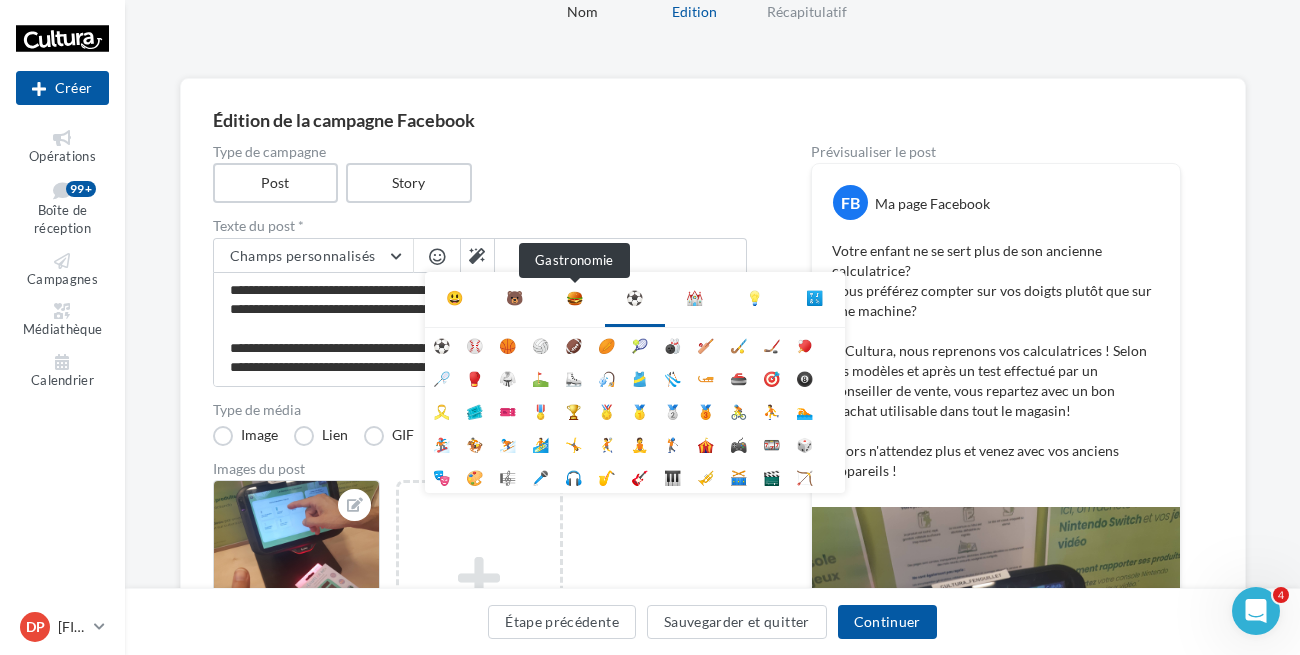 click on "🍔" at bounding box center [574, 298] 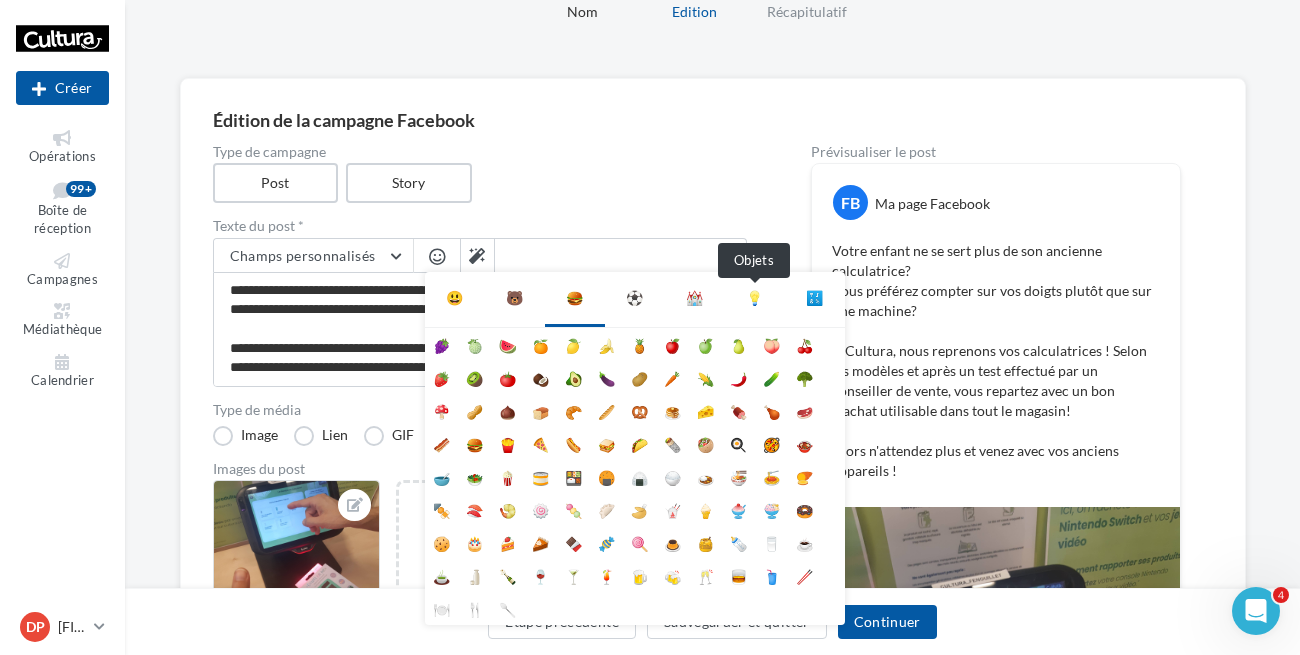 click on "💡" at bounding box center (754, 298) 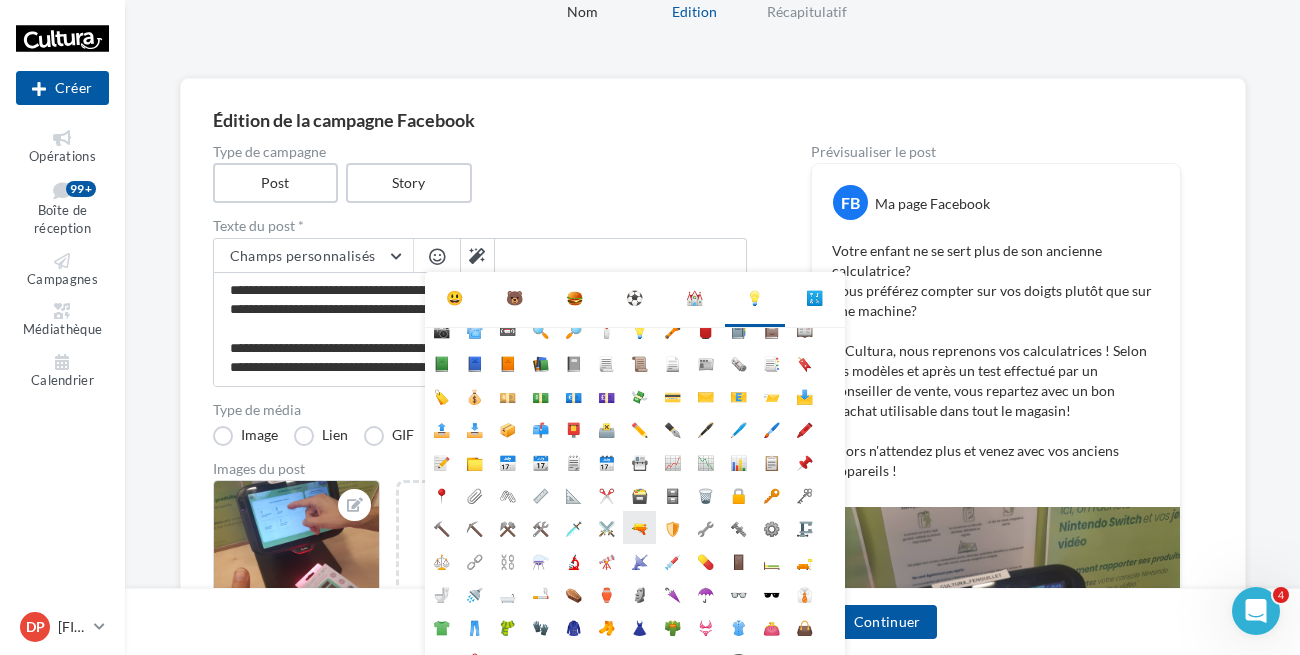 scroll, scrollTop: 177, scrollLeft: 0, axis: vertical 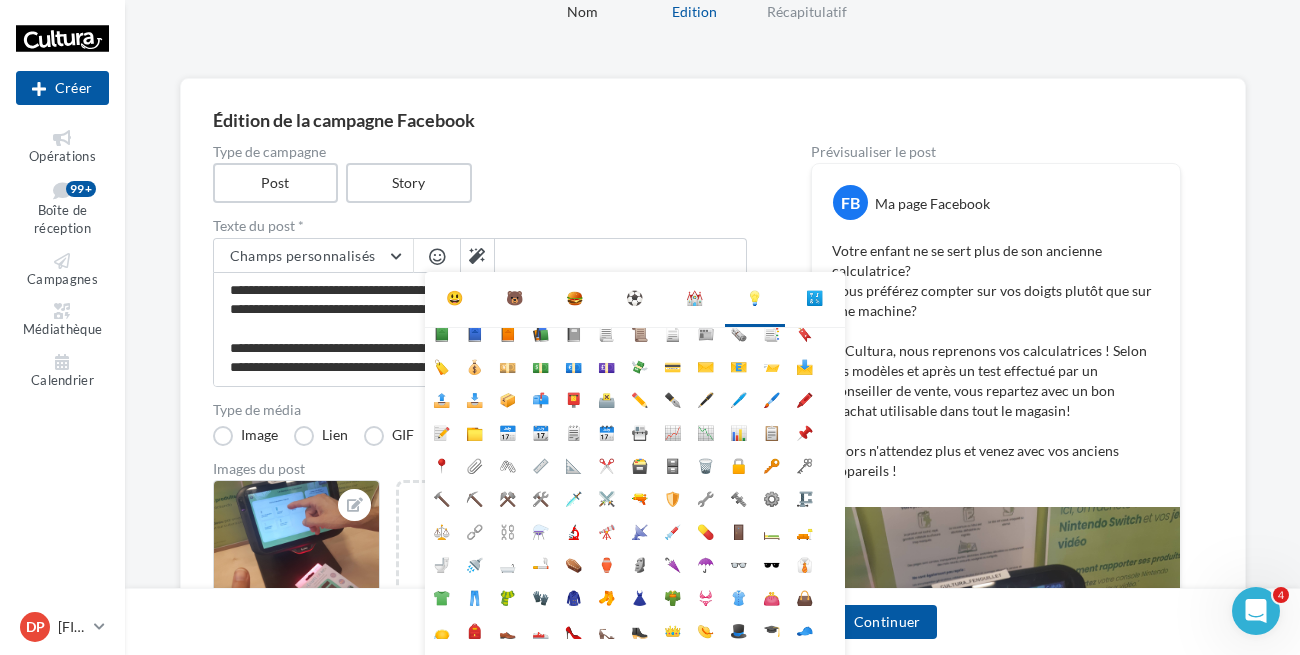 click on "🔣" at bounding box center [814, 298] 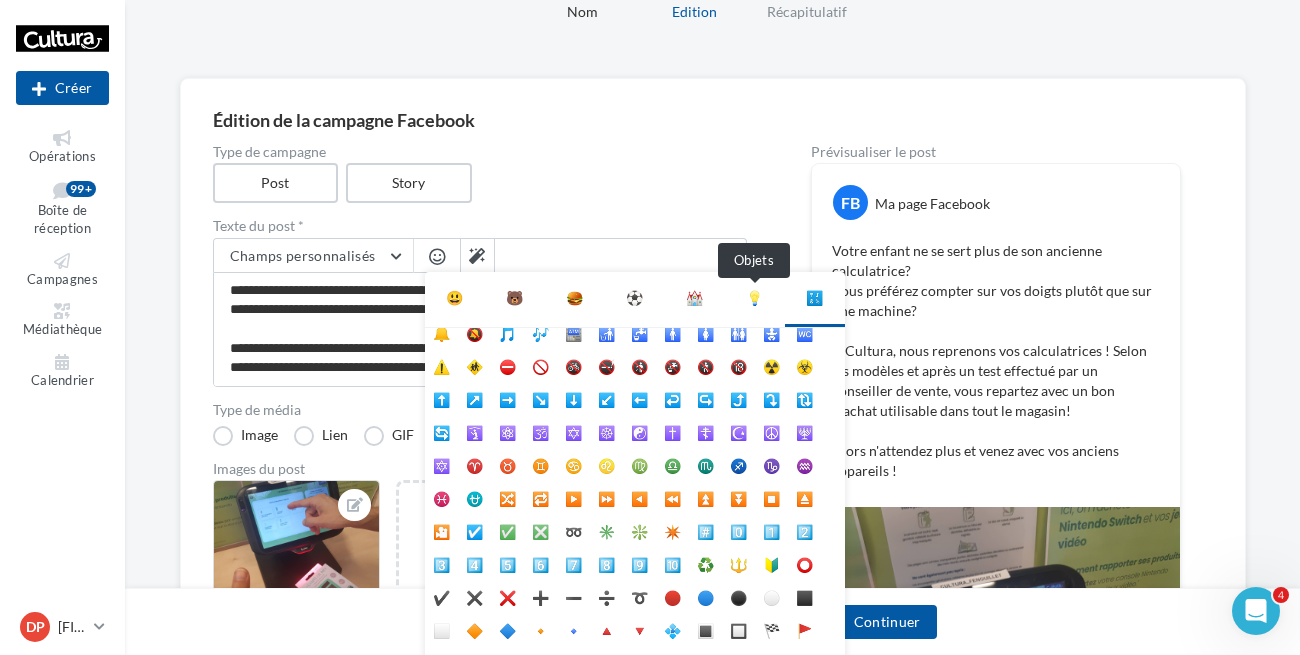 click on "💡" at bounding box center (754, 298) 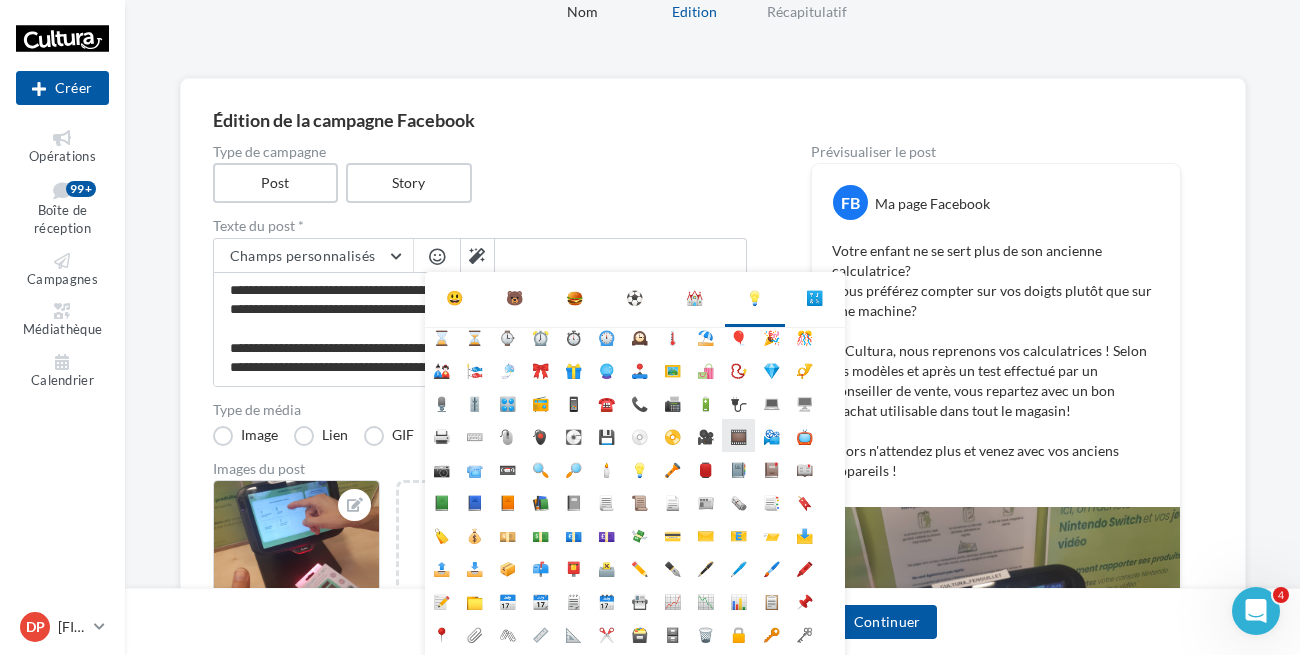 scroll, scrollTop: 0, scrollLeft: 0, axis: both 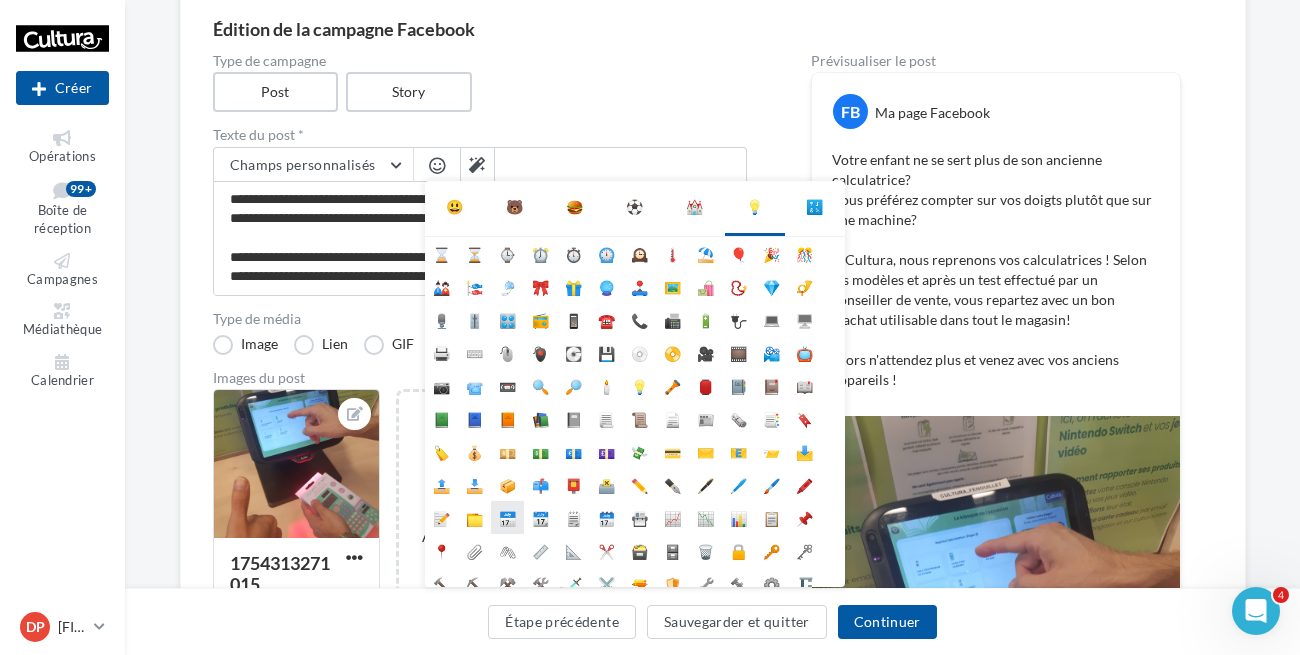 click on "📅" at bounding box center (507, 517) 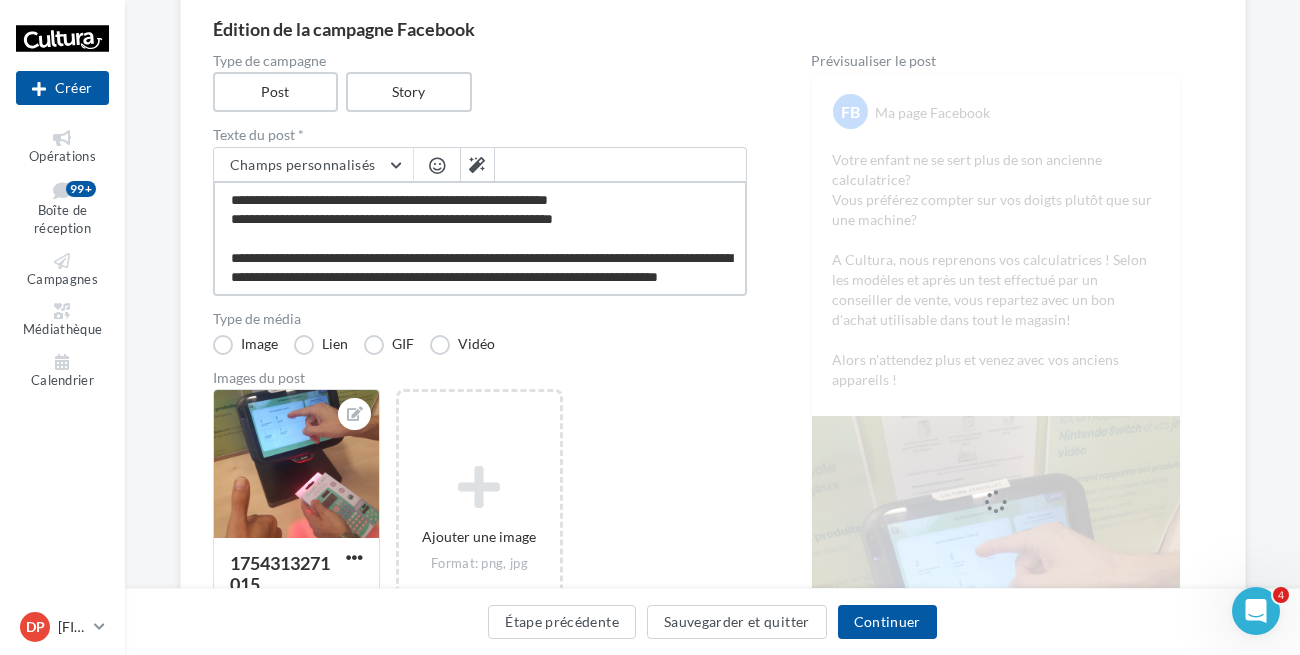 click on "**********" at bounding box center (480, 238) 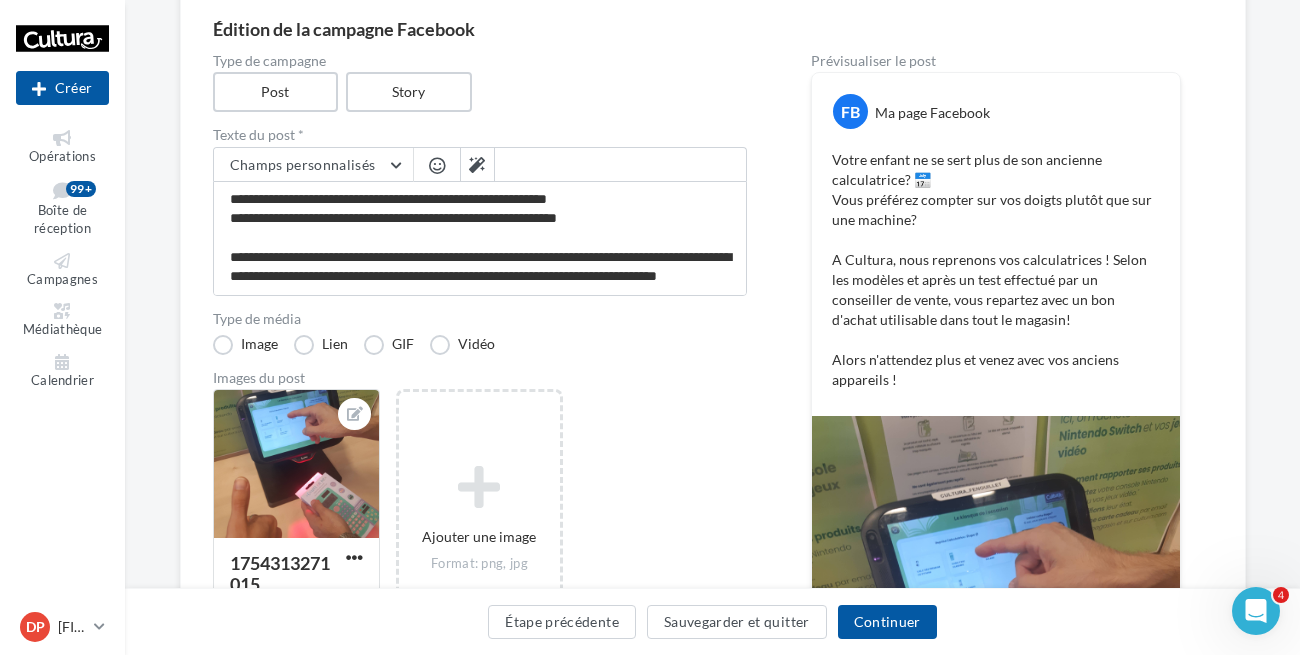 click at bounding box center [437, 165] 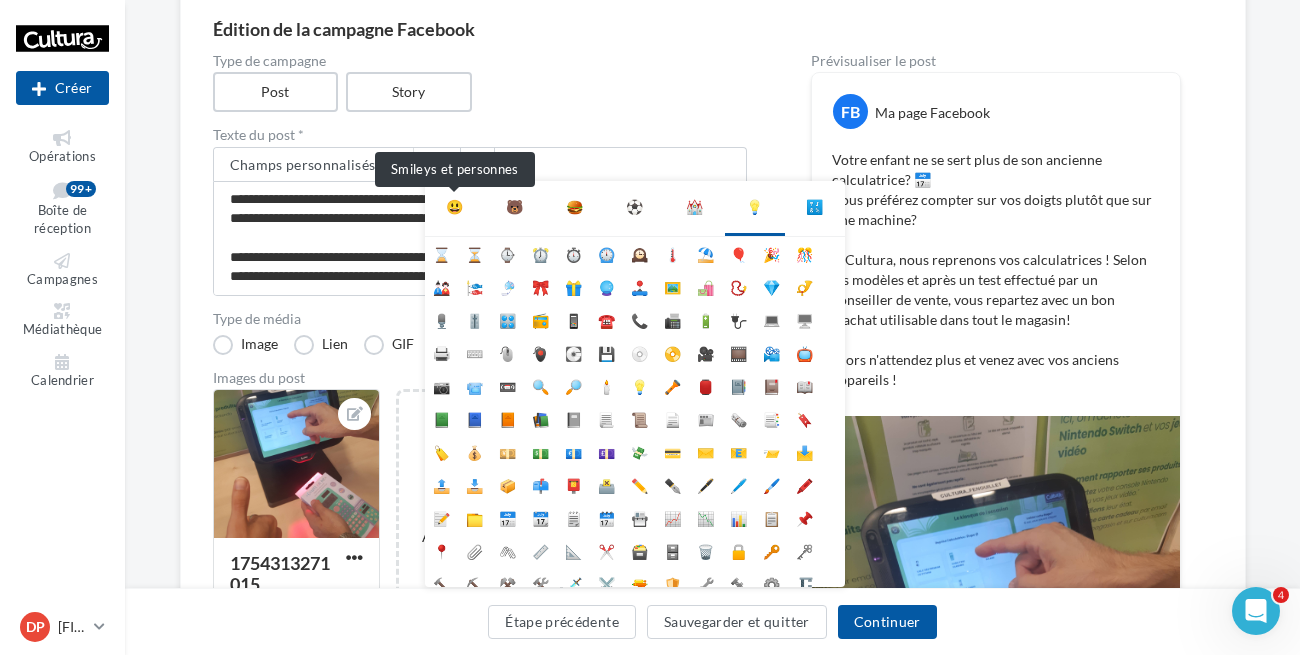 drag, startPoint x: 449, startPoint y: 204, endPoint x: 460, endPoint y: 217, distance: 17.029387 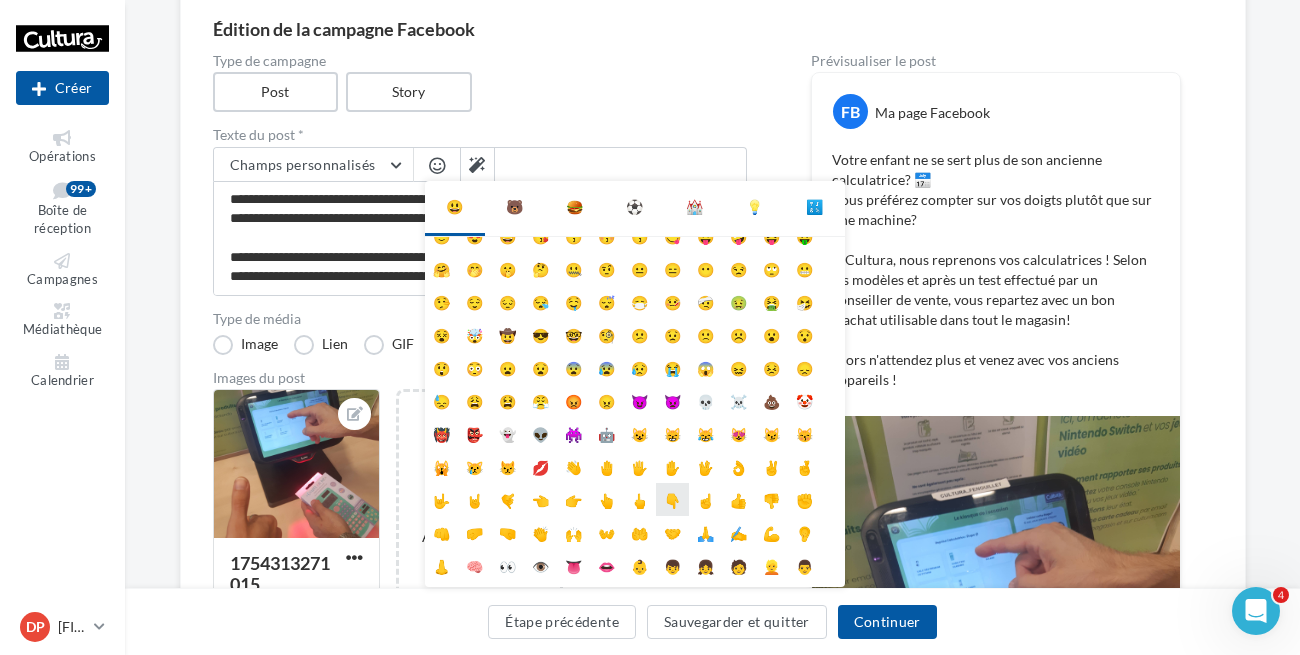 scroll, scrollTop: 79, scrollLeft: 0, axis: vertical 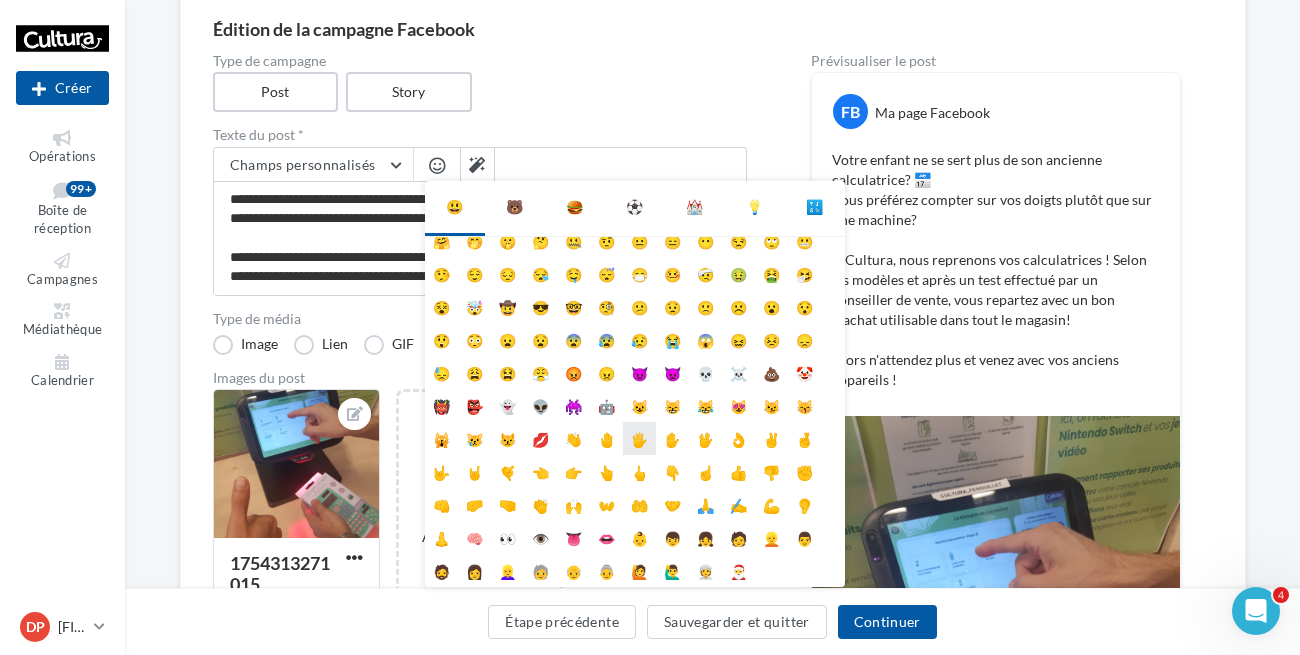 click on "🖐" at bounding box center (639, 438) 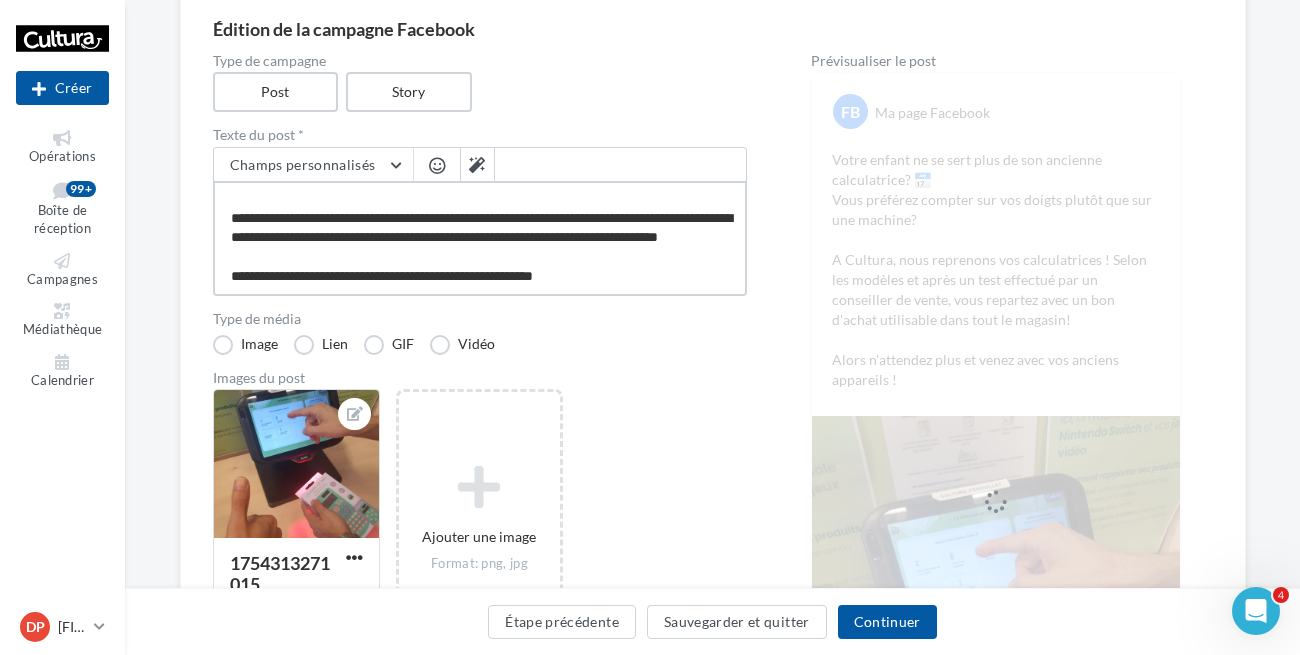 scroll, scrollTop: 77, scrollLeft: 0, axis: vertical 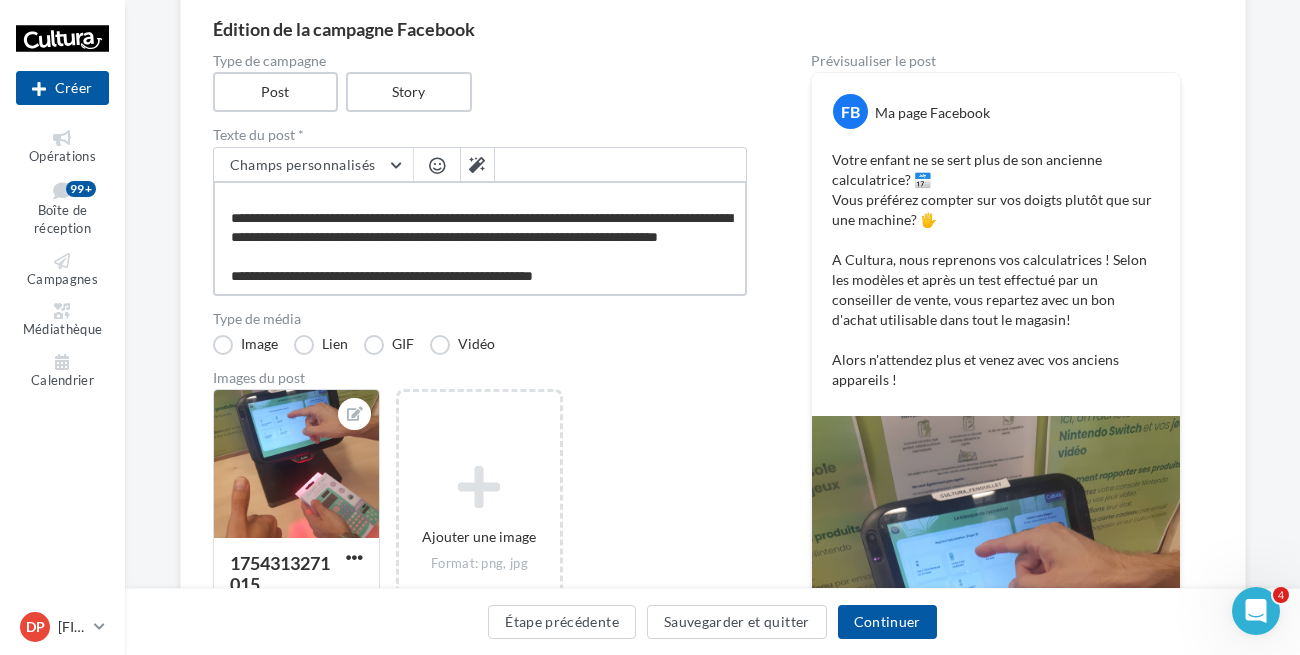 click on "**********" at bounding box center [480, 238] 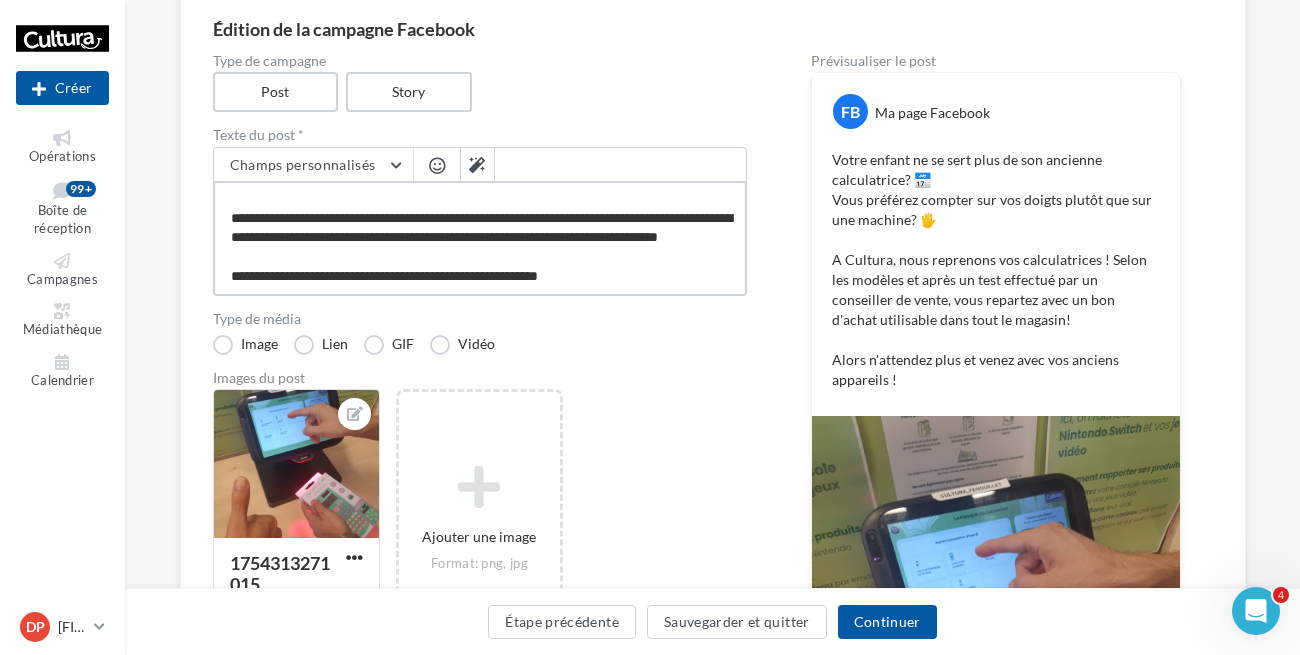 click on "**********" at bounding box center [480, 238] 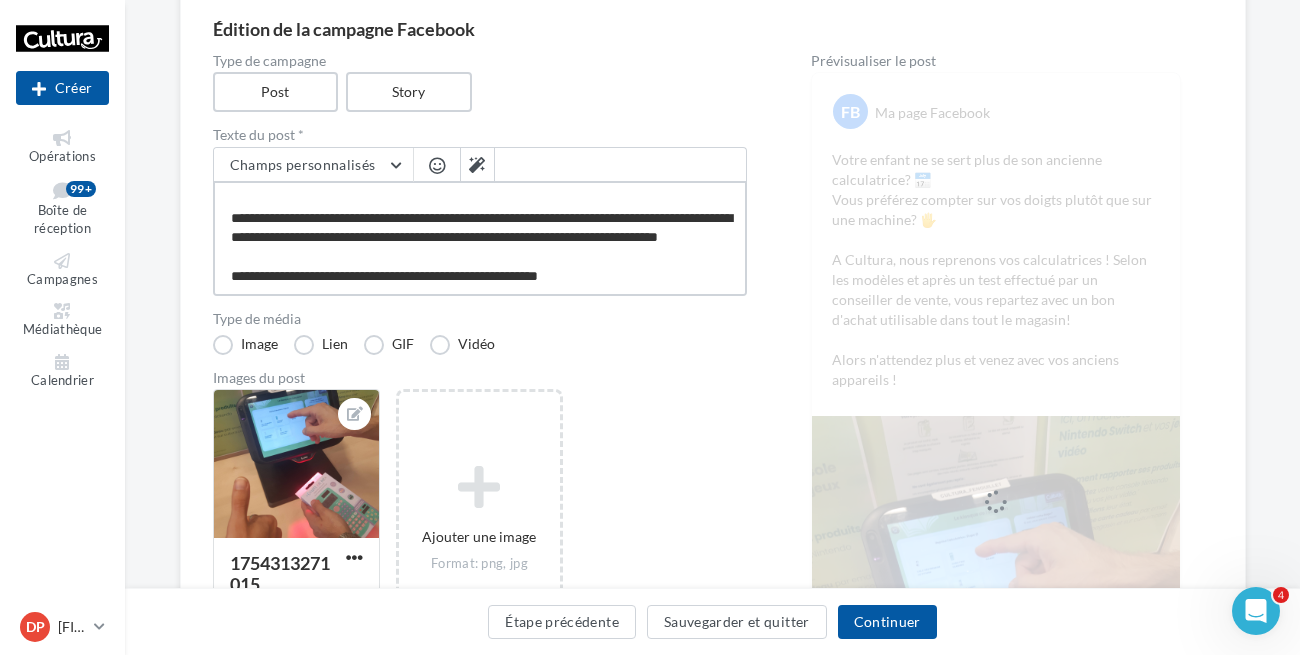 click on "**********" at bounding box center [480, 238] 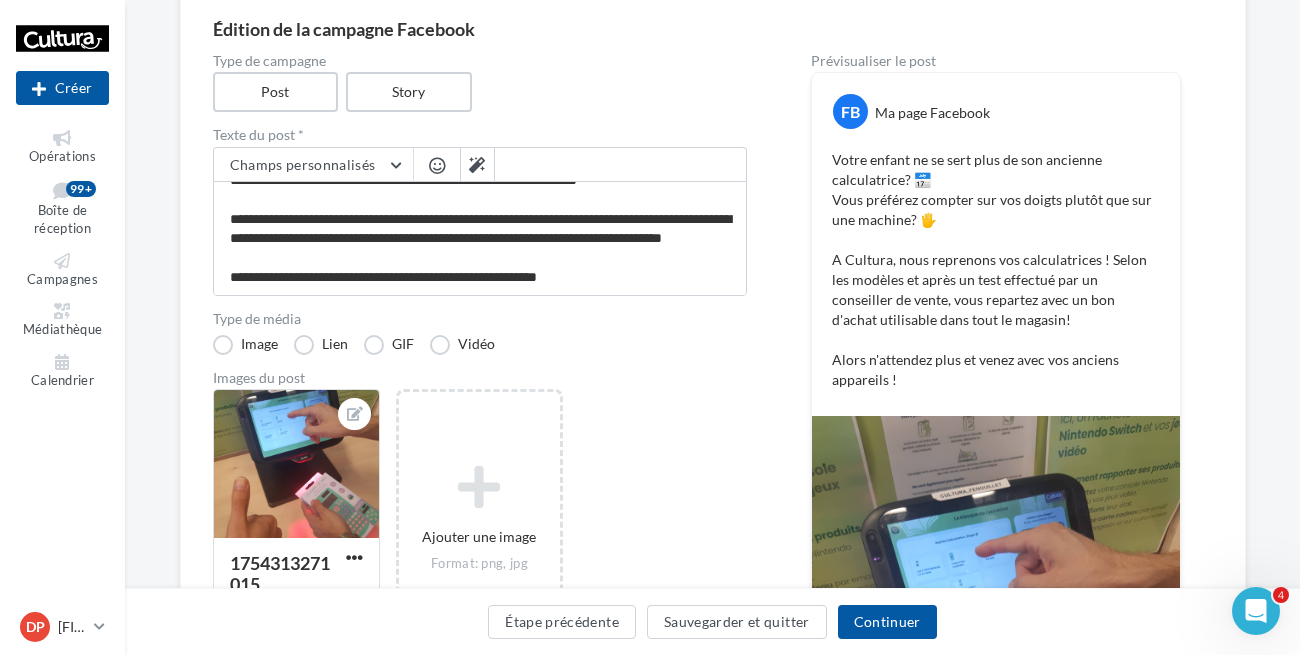 click at bounding box center [437, 165] 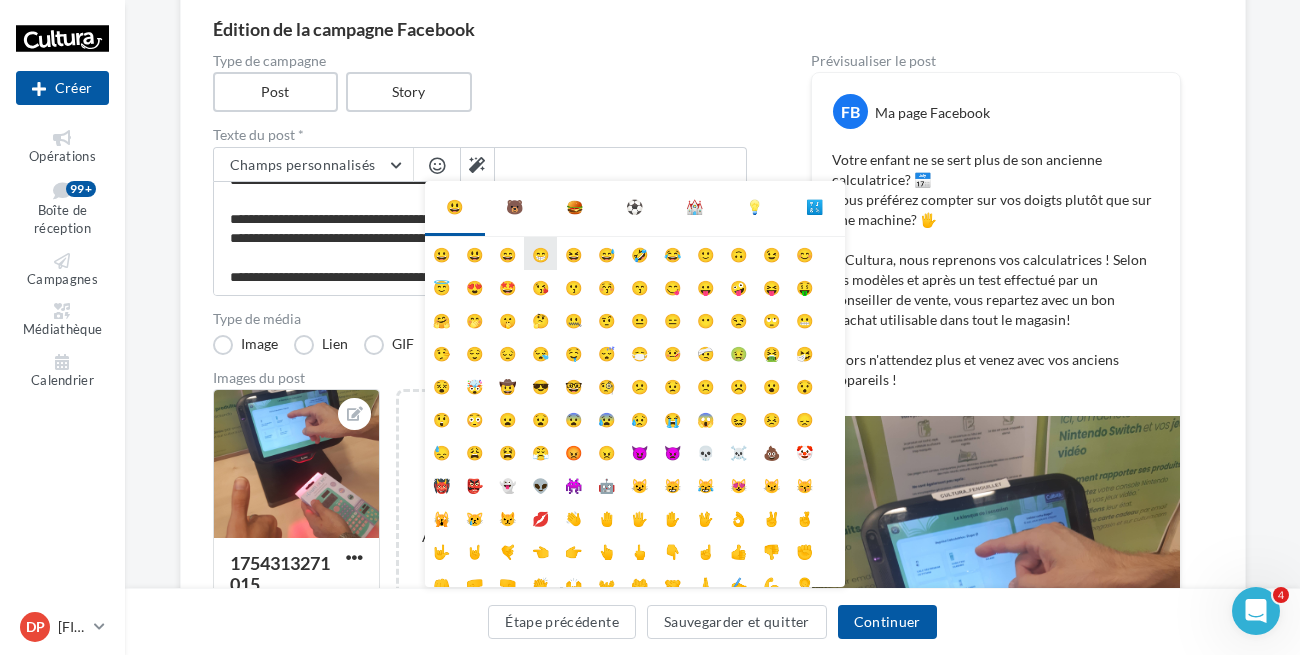 click on "😁" at bounding box center (540, 253) 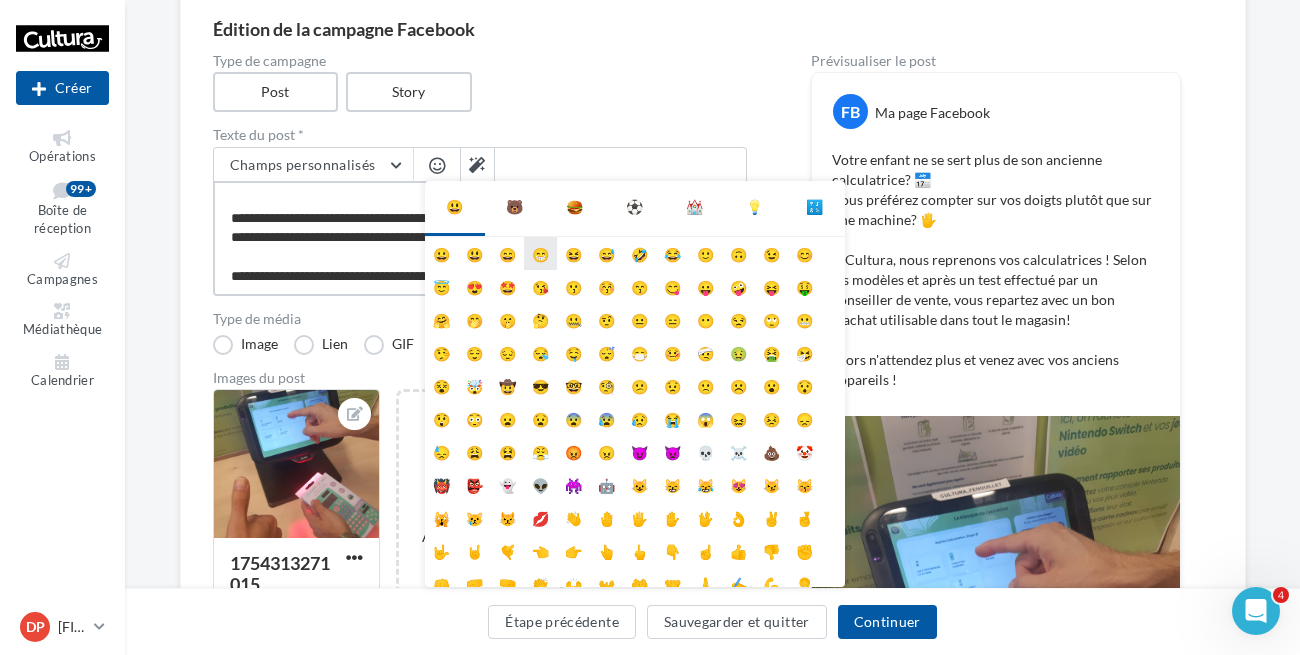 scroll, scrollTop: 77, scrollLeft: 0, axis: vertical 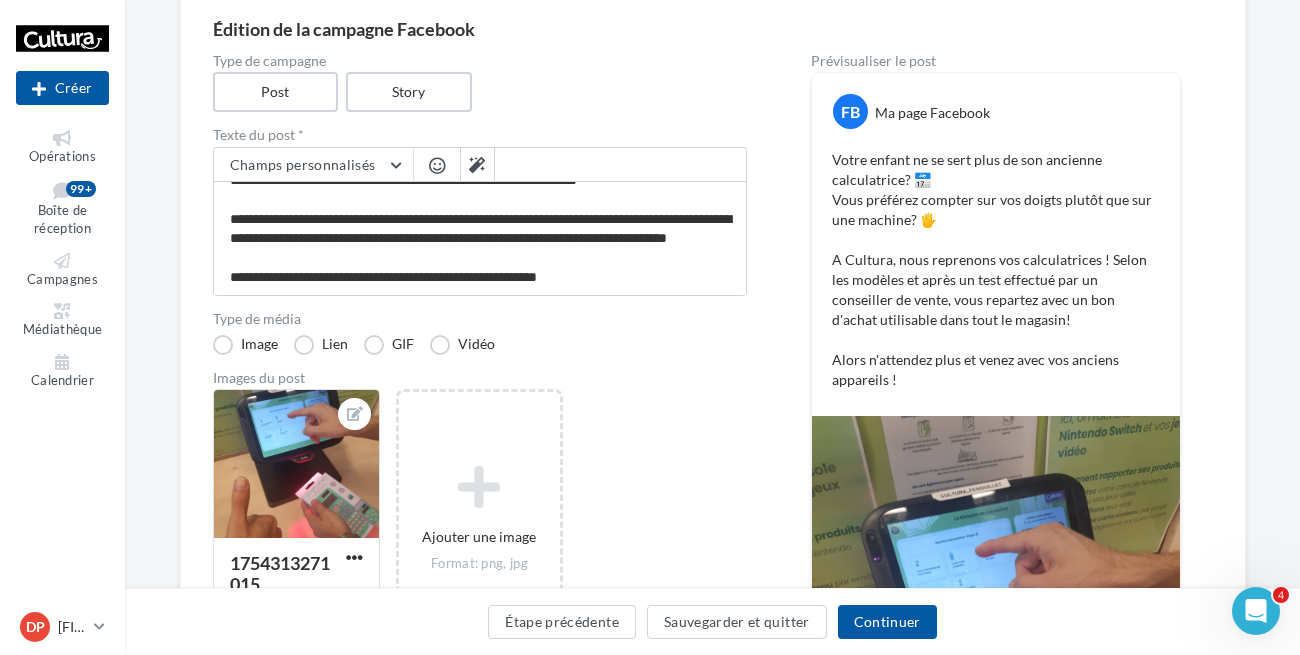 click at bounding box center (437, 165) 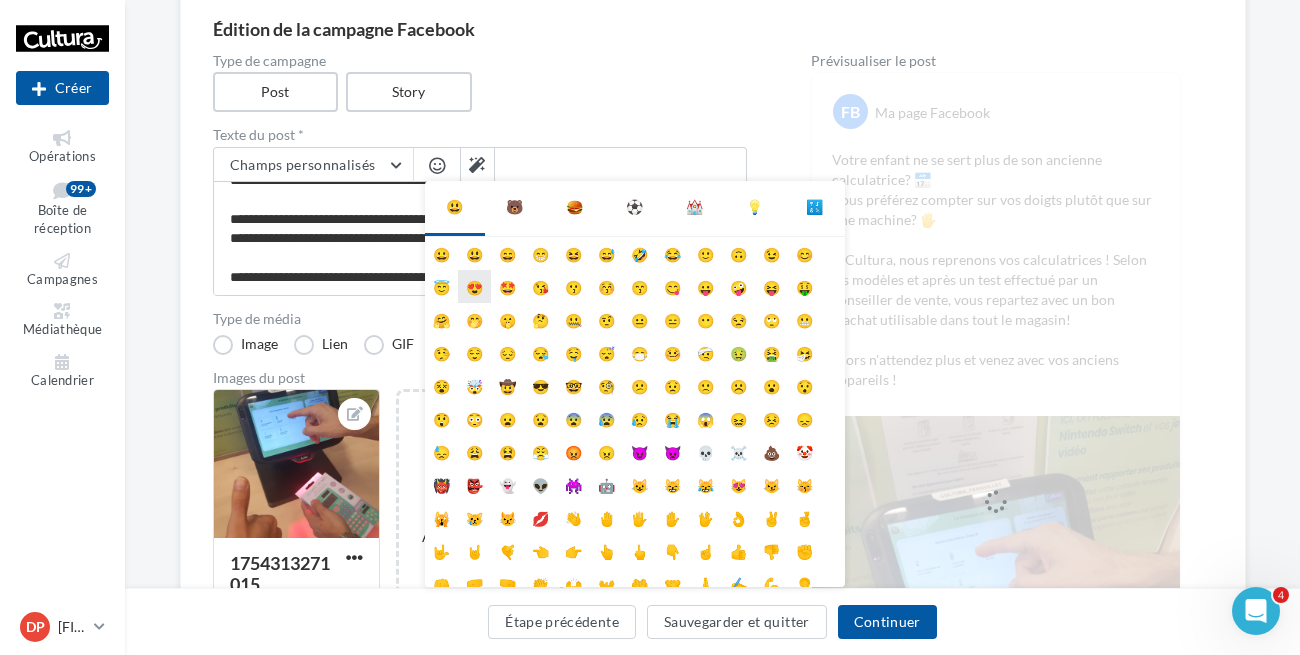 click on "😍" at bounding box center (474, 286) 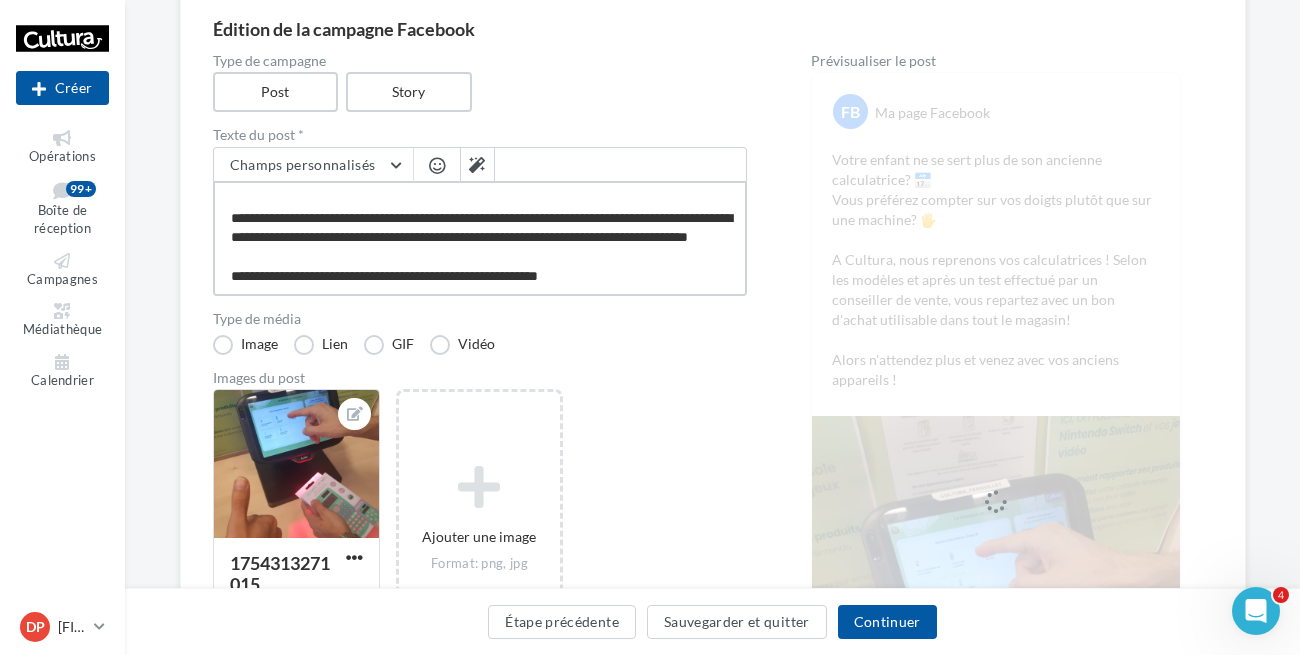 scroll, scrollTop: 77, scrollLeft: 0, axis: vertical 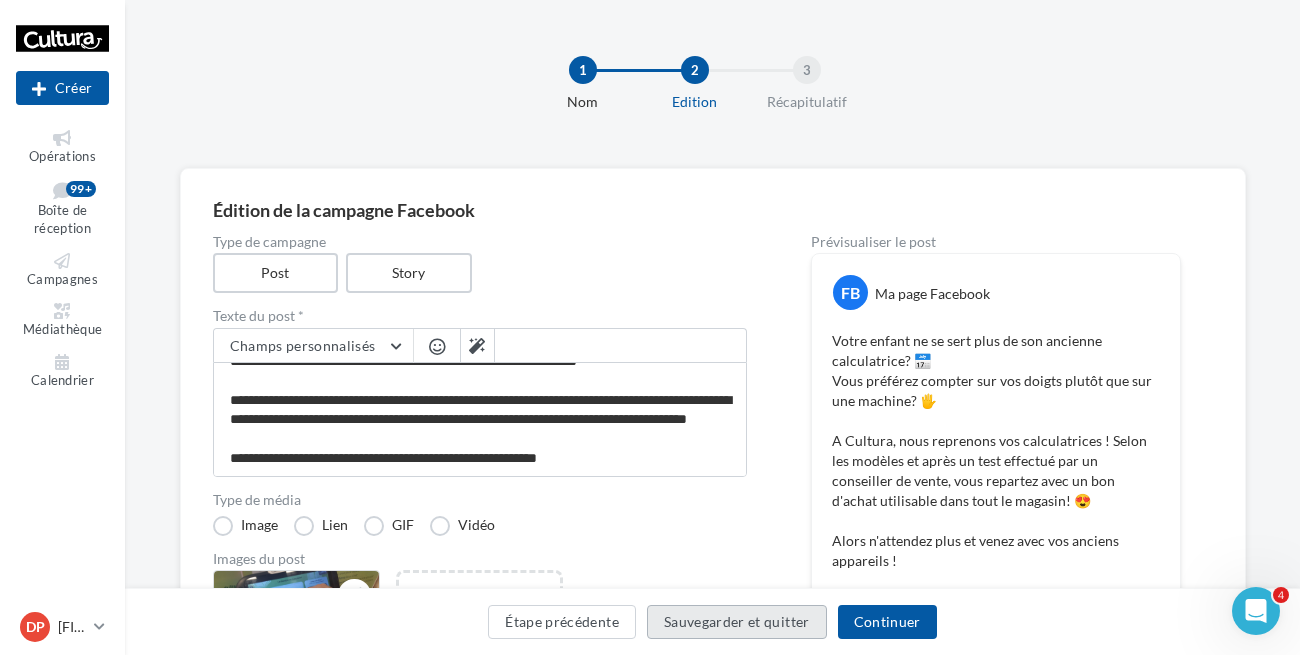 click on "Sauvegarder et quitter" at bounding box center [737, 622] 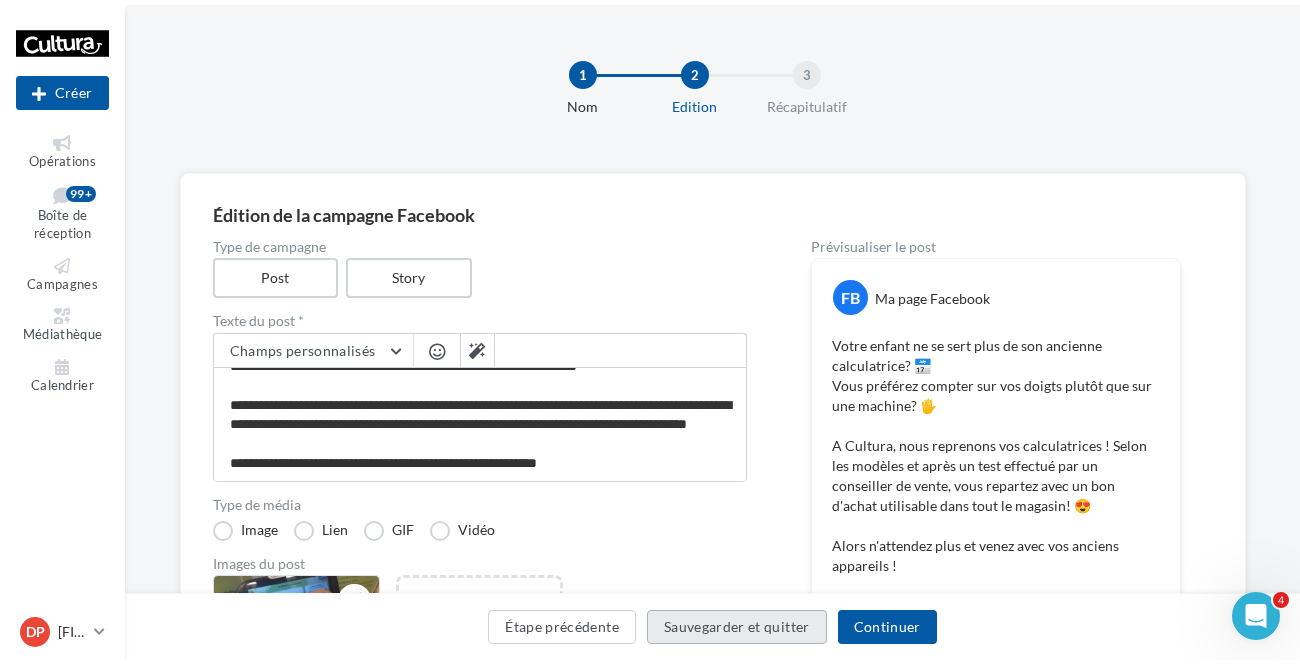 scroll, scrollTop: 0, scrollLeft: 0, axis: both 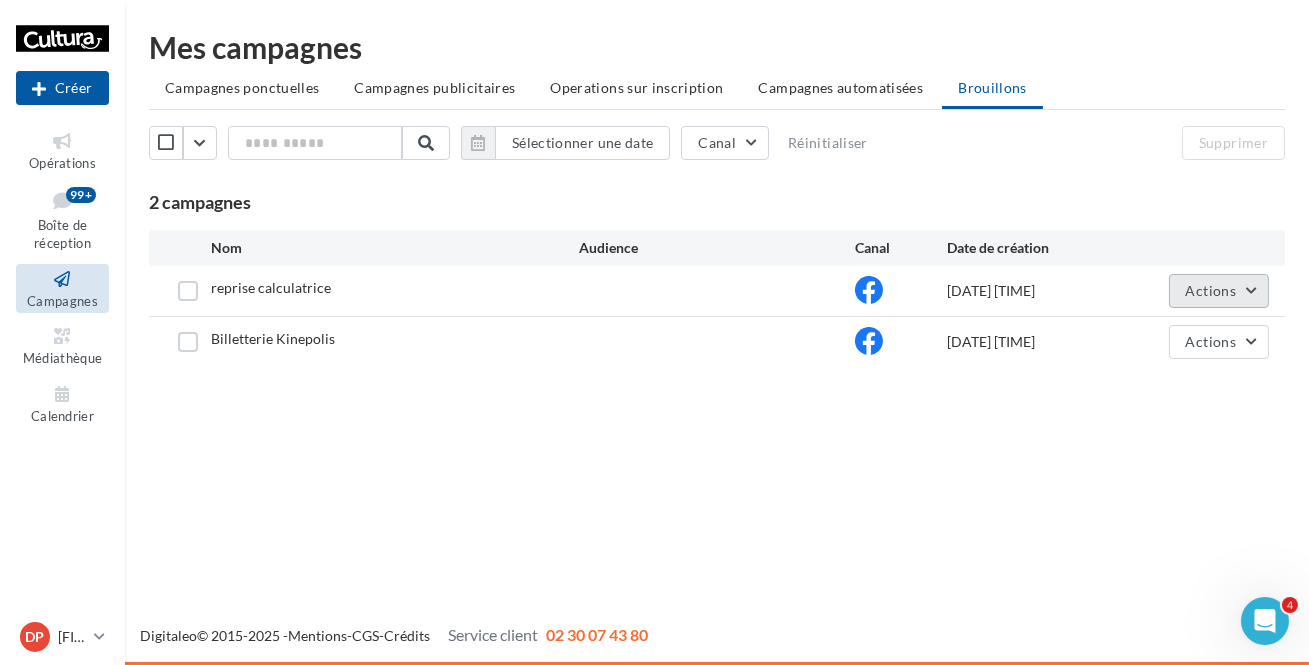 click on "Actions" at bounding box center [1219, 291] 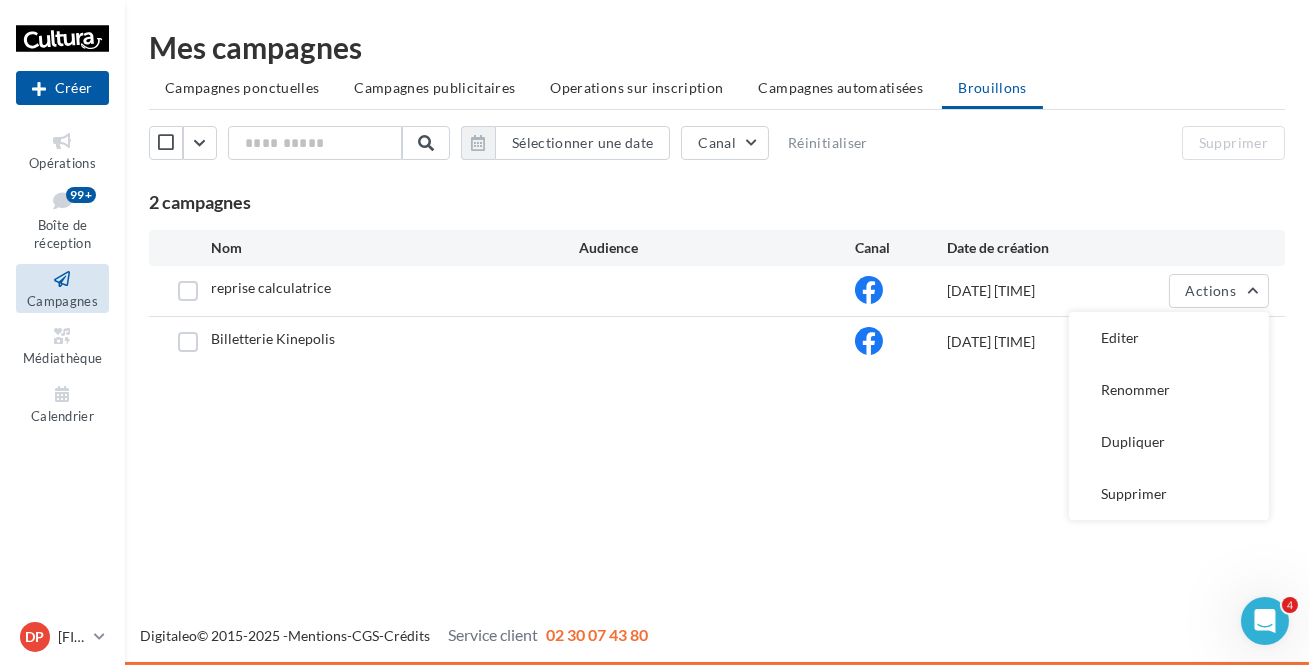 click on "Nouvelle campagne
Créer
Opérations
Boîte de réception
99+
Campagnes
Médiathèque
Calendrier" at bounding box center (654, 332) 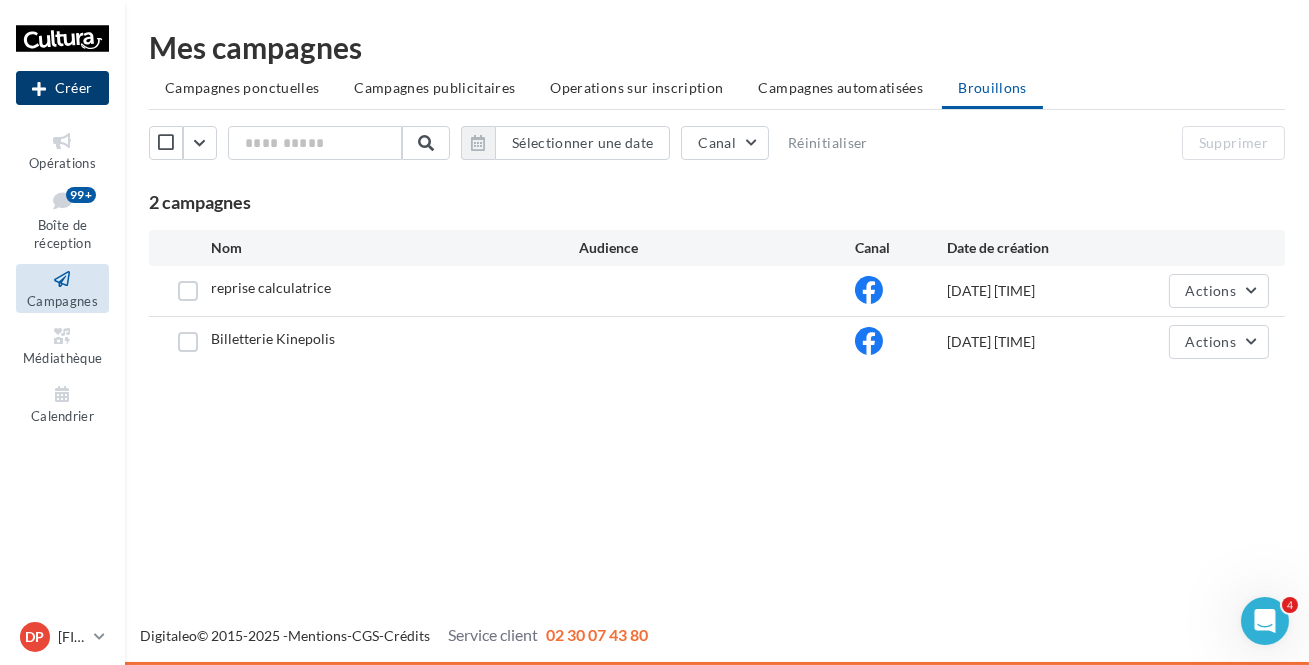 click on "Créer" at bounding box center (62, 88) 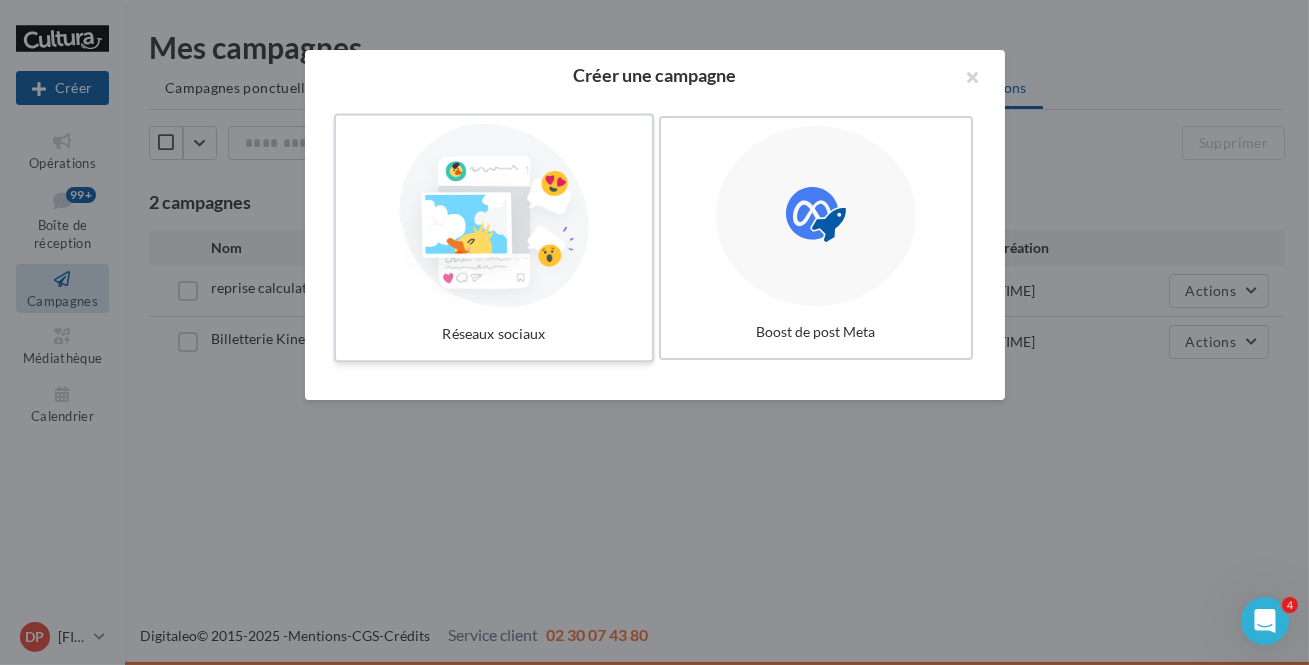 click at bounding box center [494, 216] 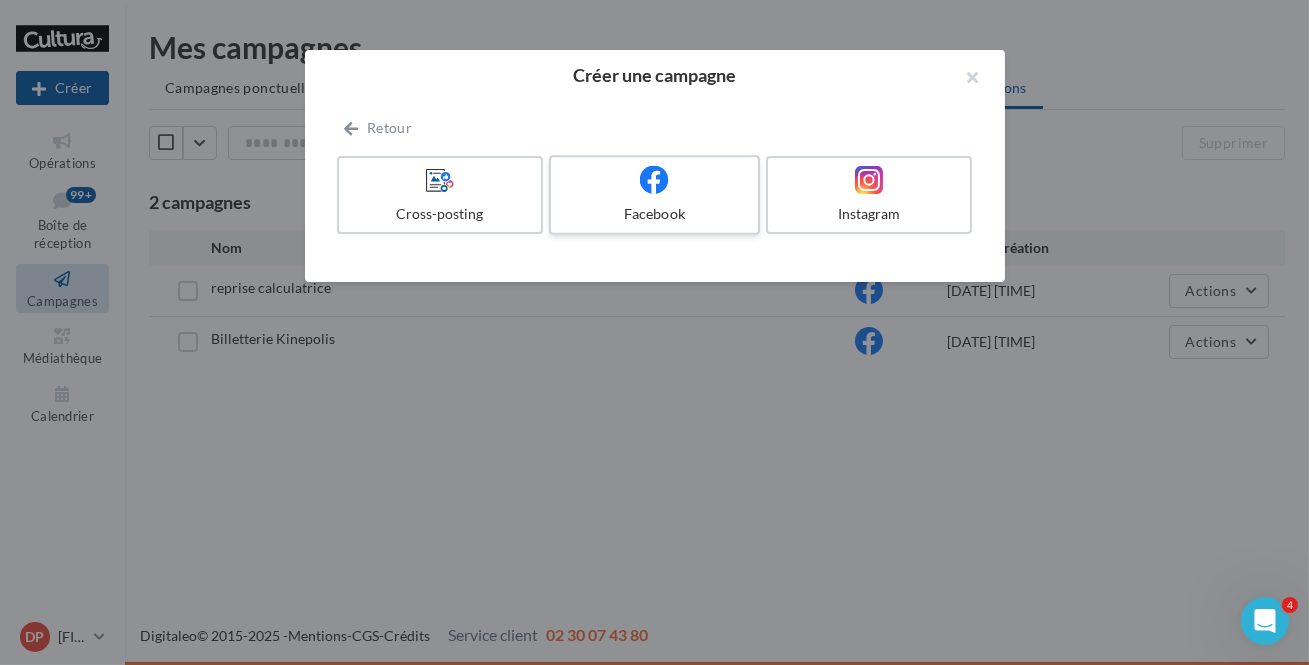 click on "Facebook" at bounding box center (654, 214) 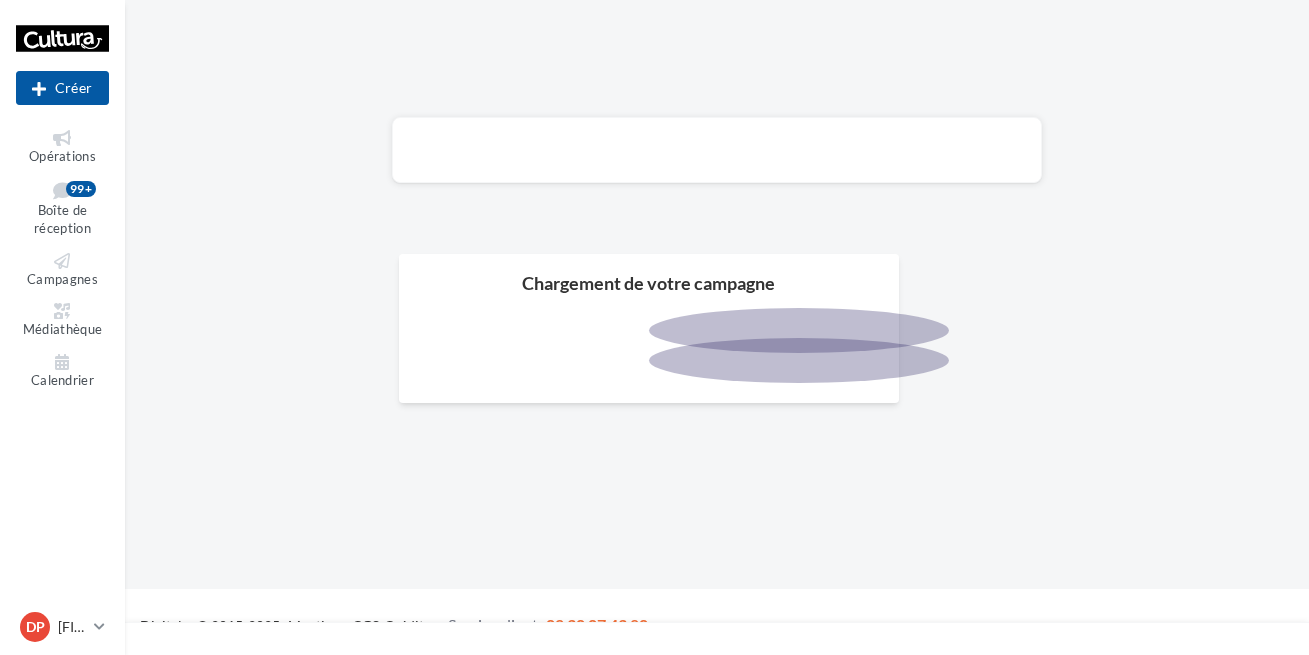 scroll, scrollTop: 0, scrollLeft: 0, axis: both 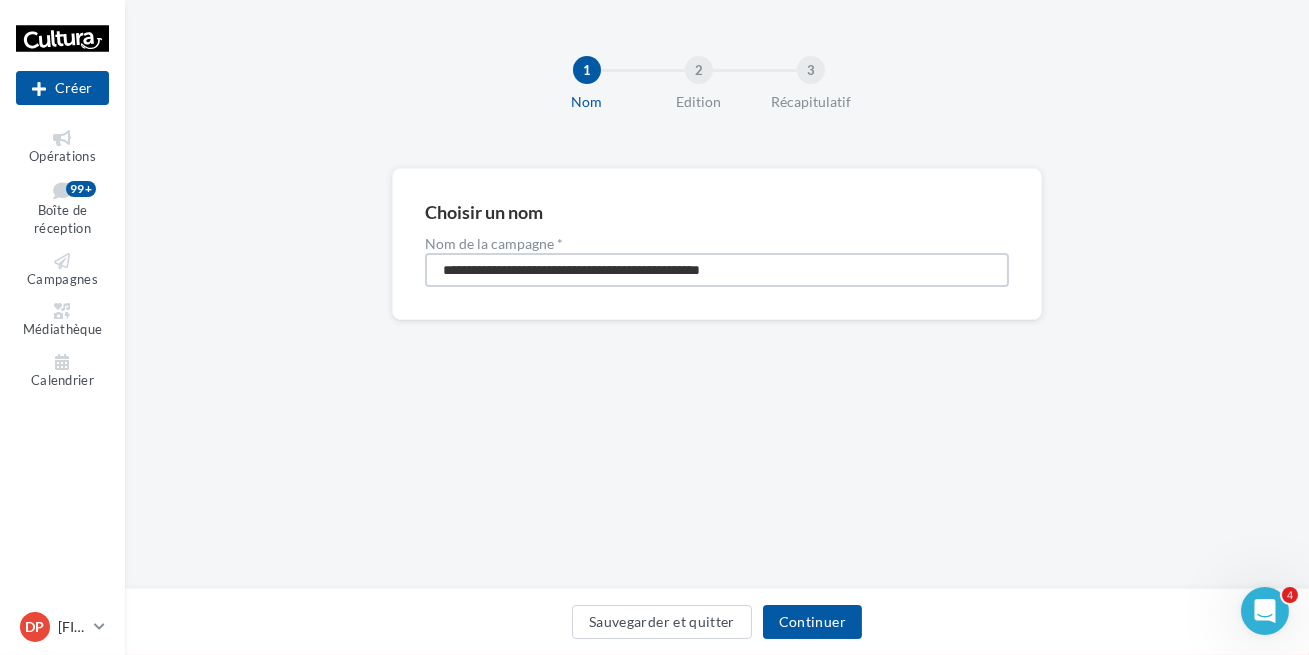 drag, startPoint x: 789, startPoint y: 269, endPoint x: 226, endPoint y: 216, distance: 565.4892 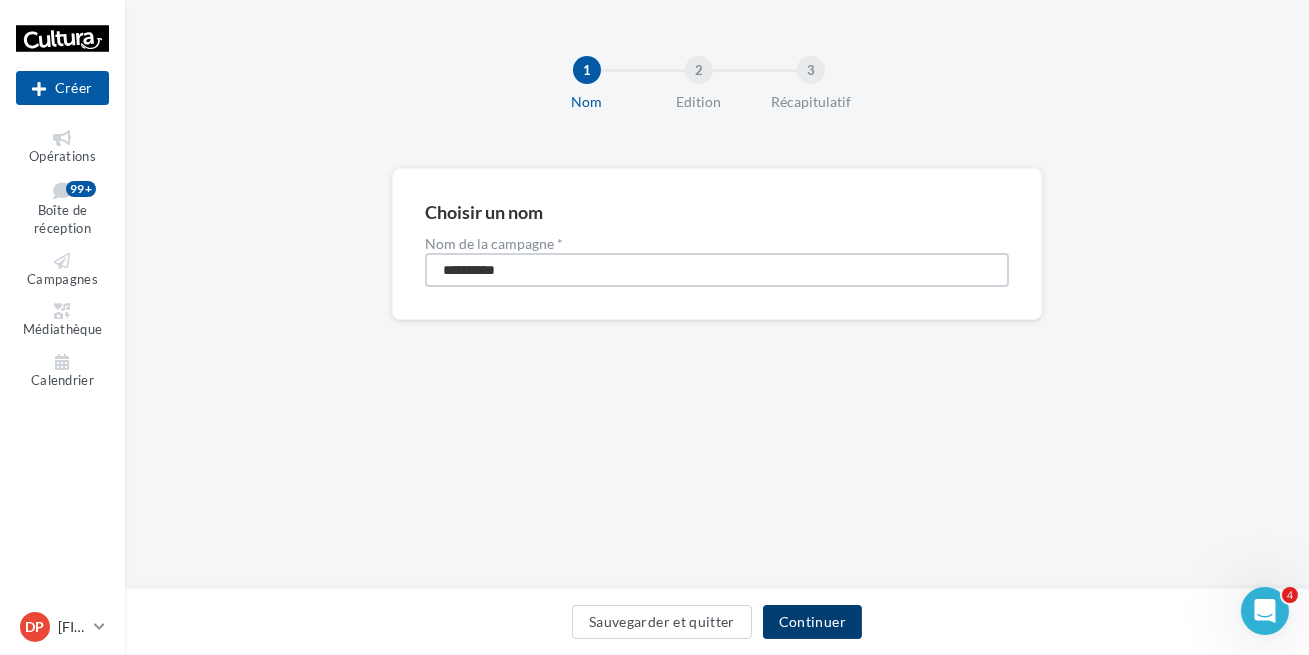 type on "**********" 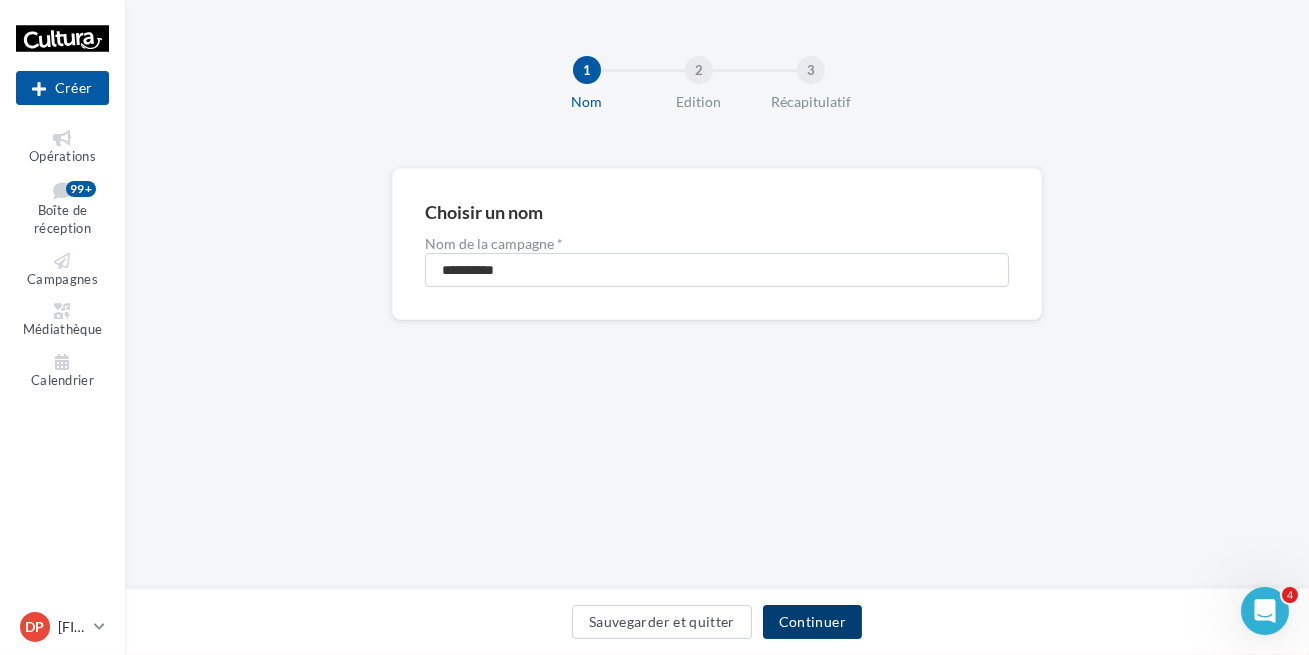 click on "Continuer" at bounding box center (812, 622) 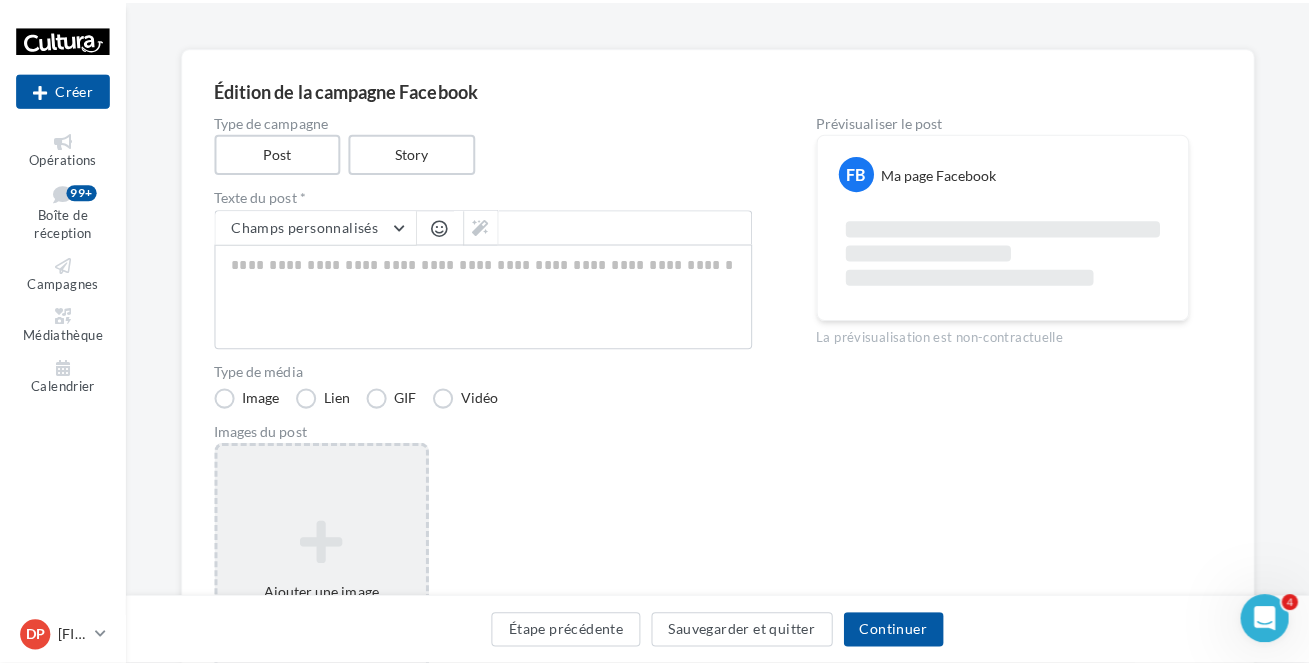 scroll, scrollTop: 272, scrollLeft: 0, axis: vertical 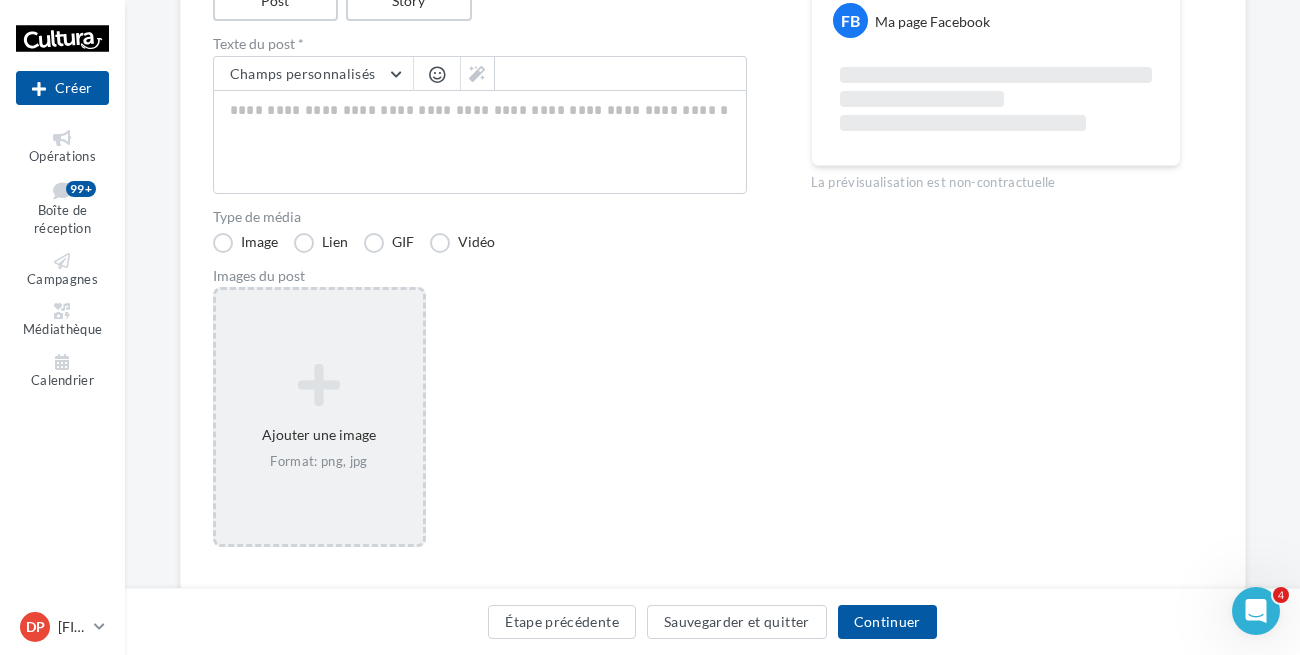 click at bounding box center (319, 385) 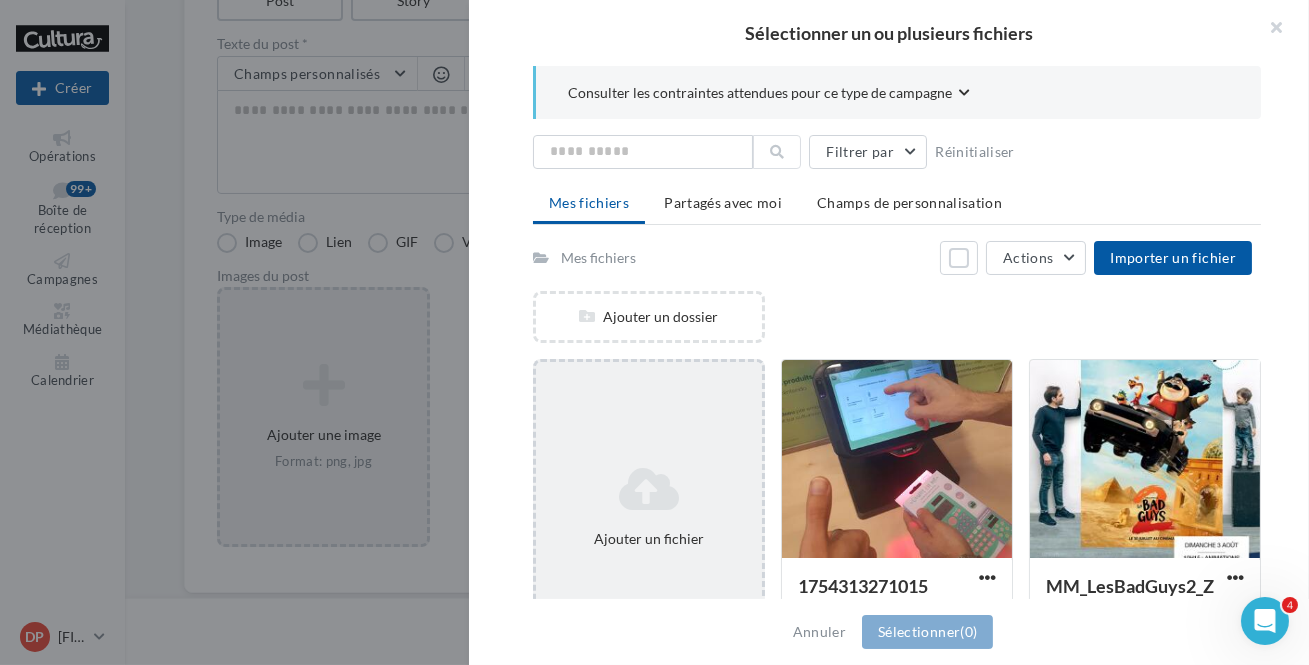 click at bounding box center (649, 489) 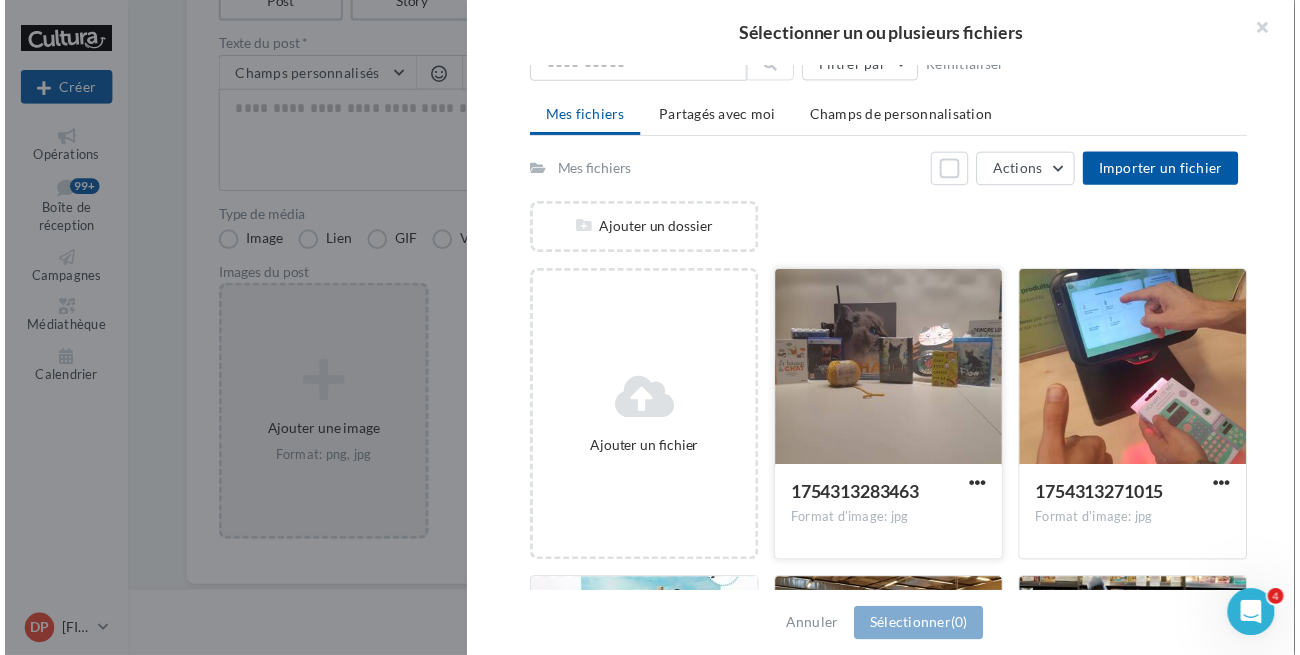 scroll, scrollTop: 181, scrollLeft: 0, axis: vertical 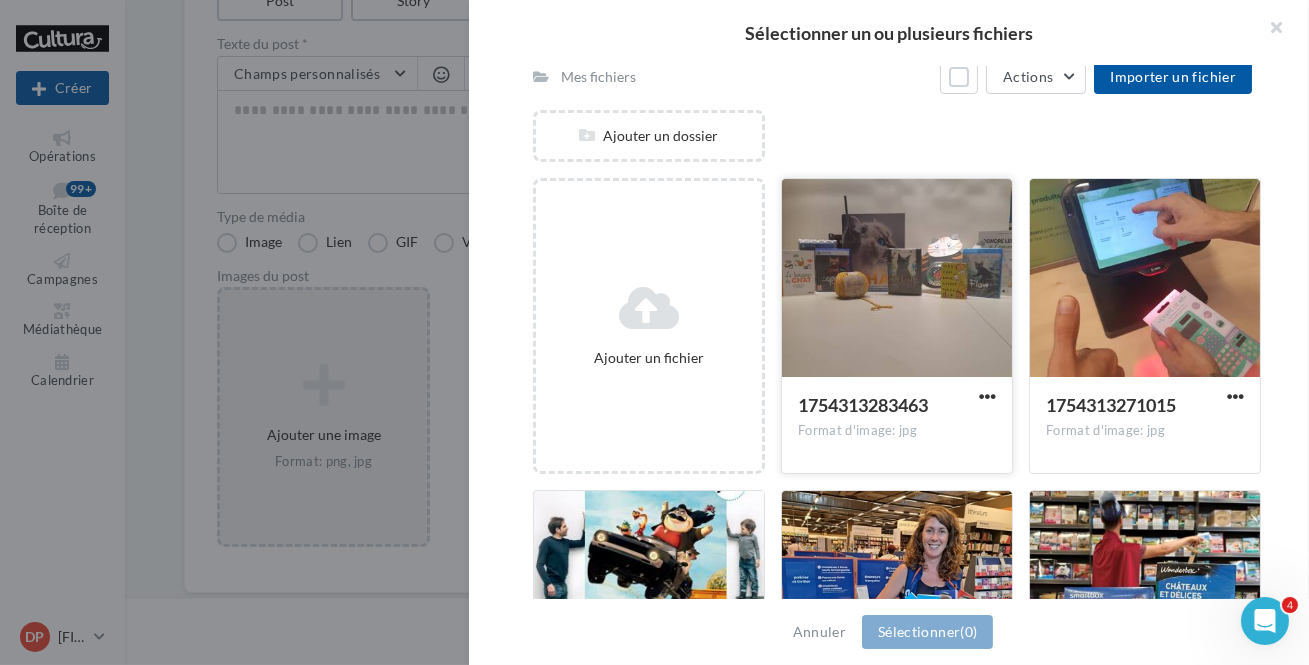 click at bounding box center (897, 279) 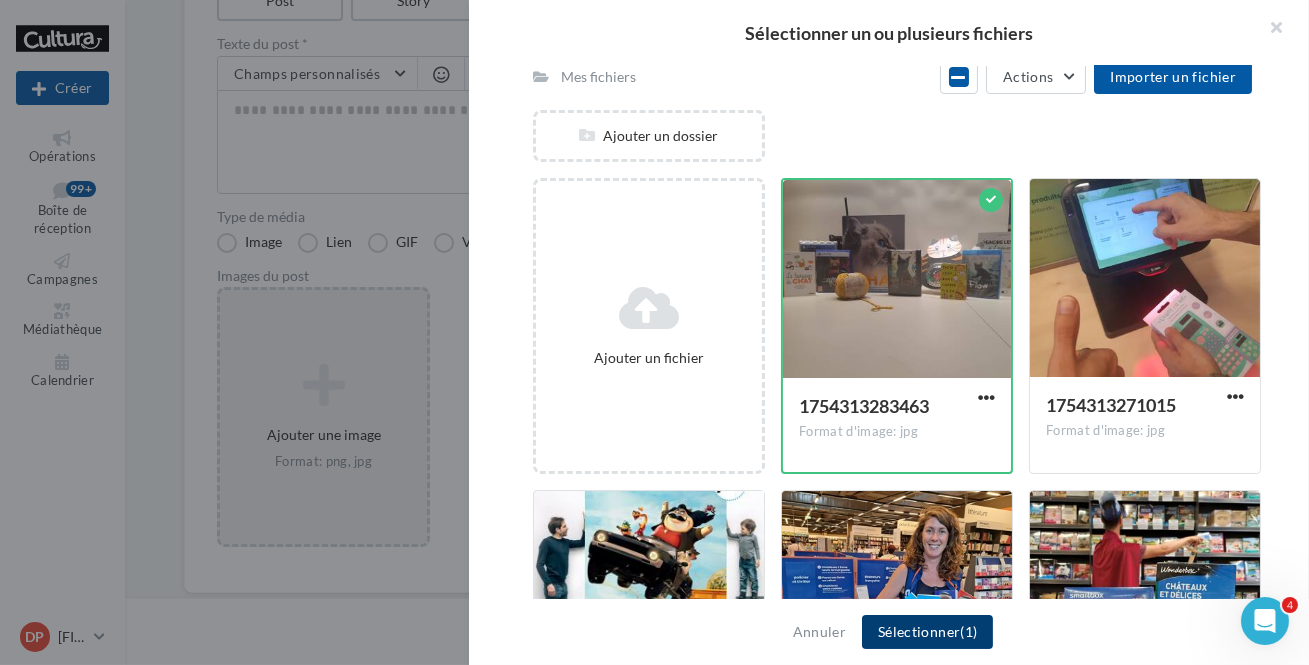 click on "(1)" at bounding box center [968, 631] 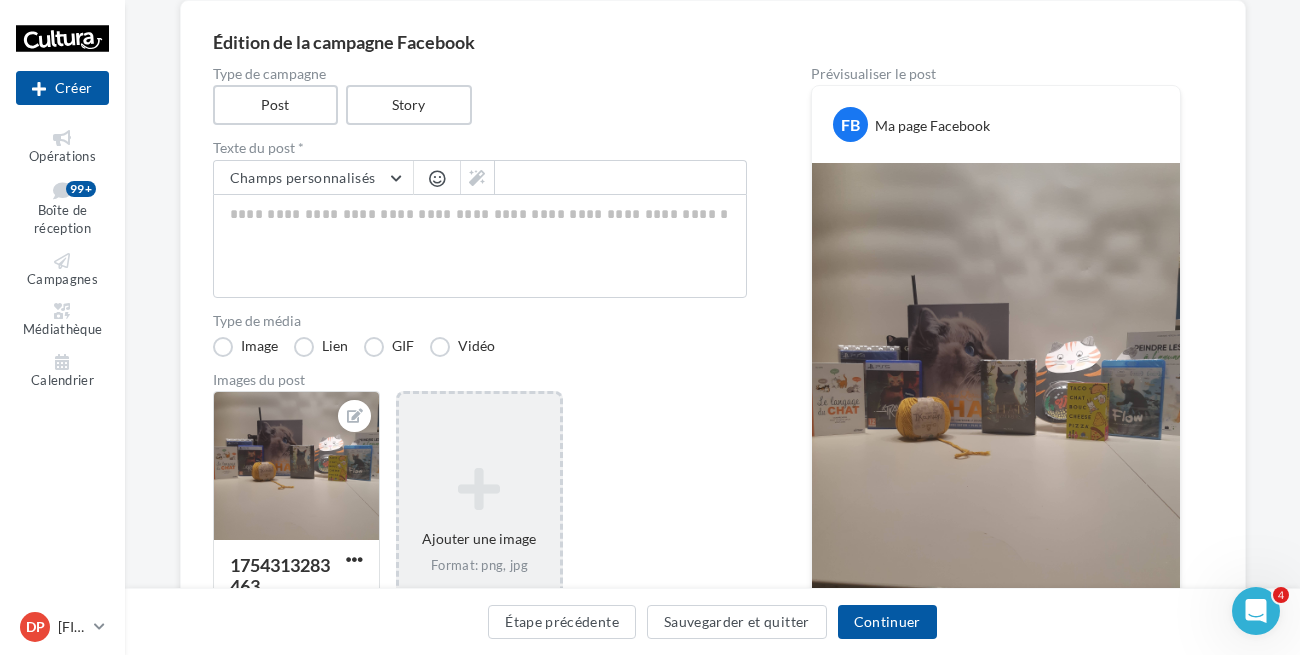 scroll, scrollTop: 90, scrollLeft: 0, axis: vertical 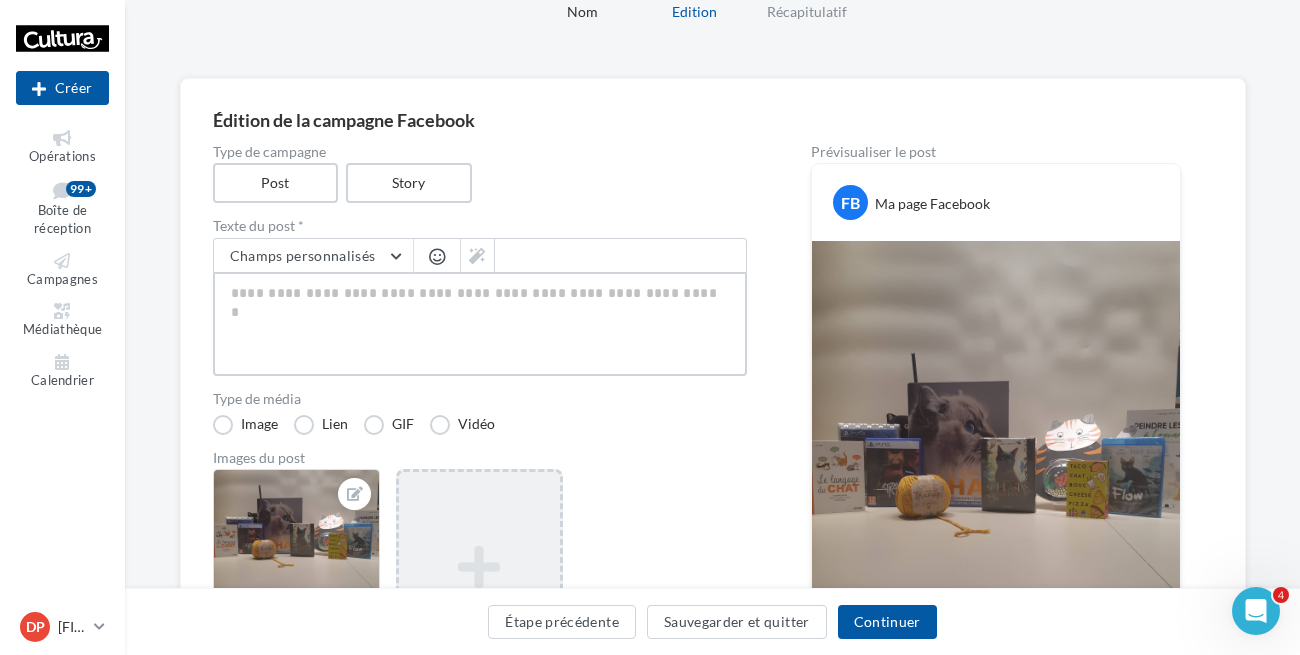click at bounding box center (480, 324) 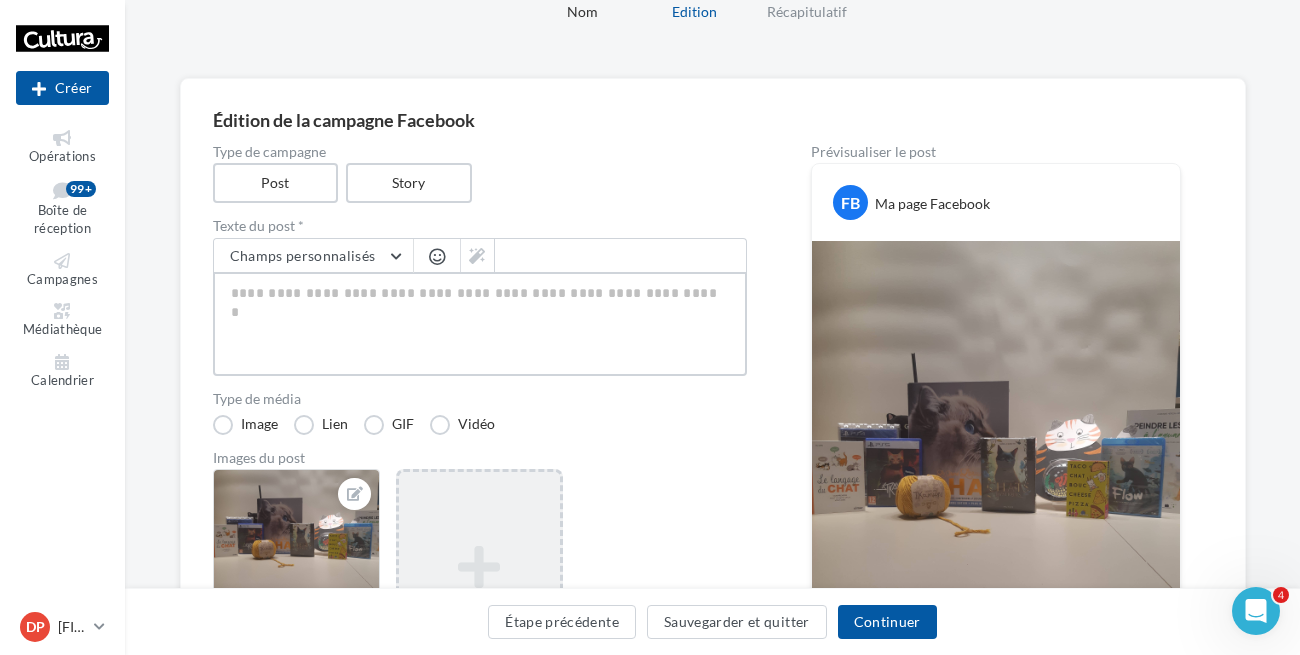 type on "*" 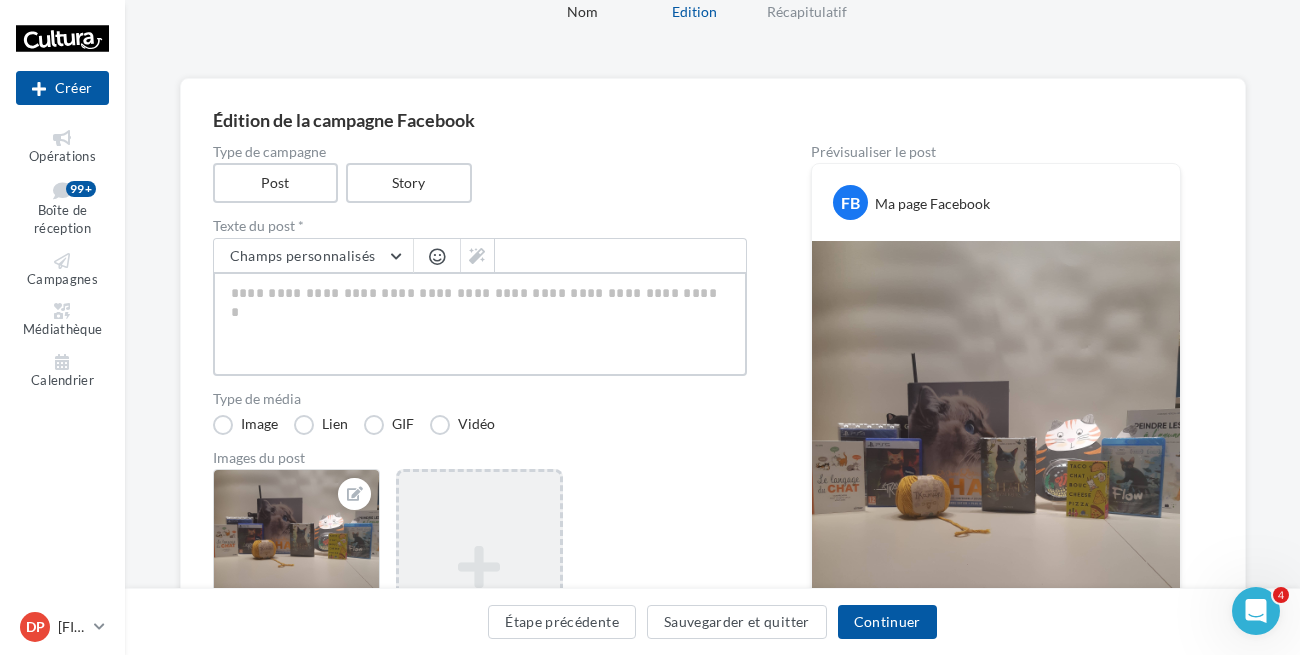 type on "*" 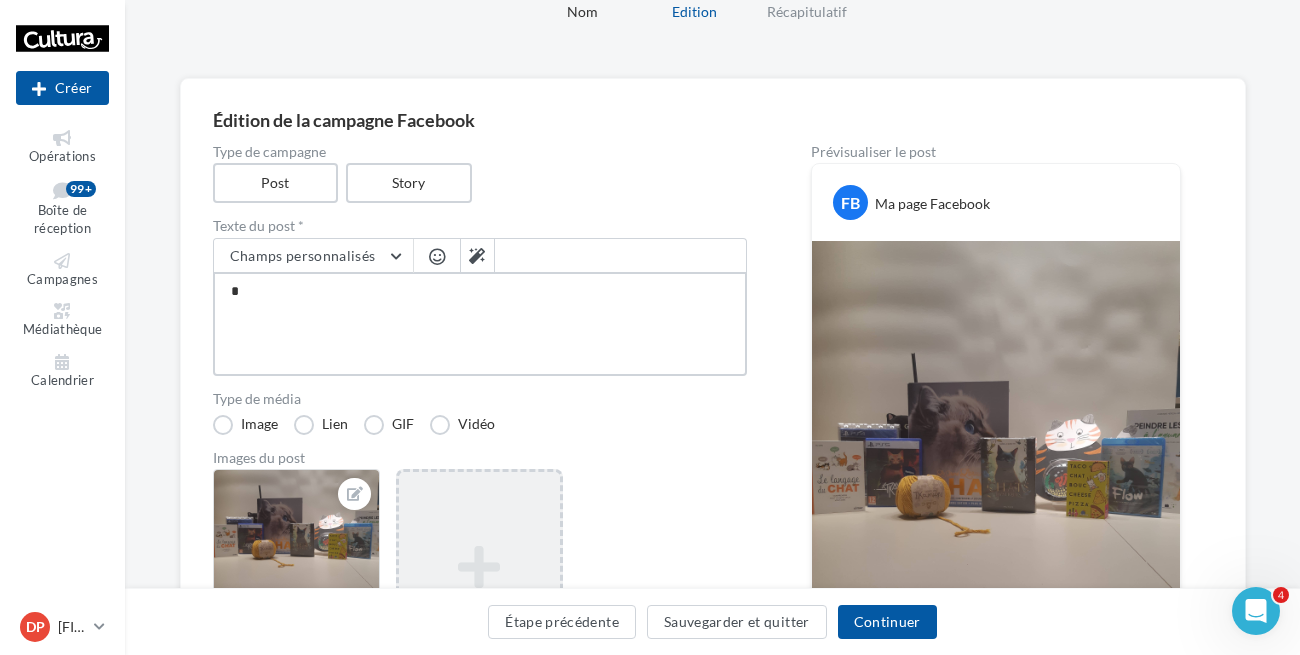 type on "**" 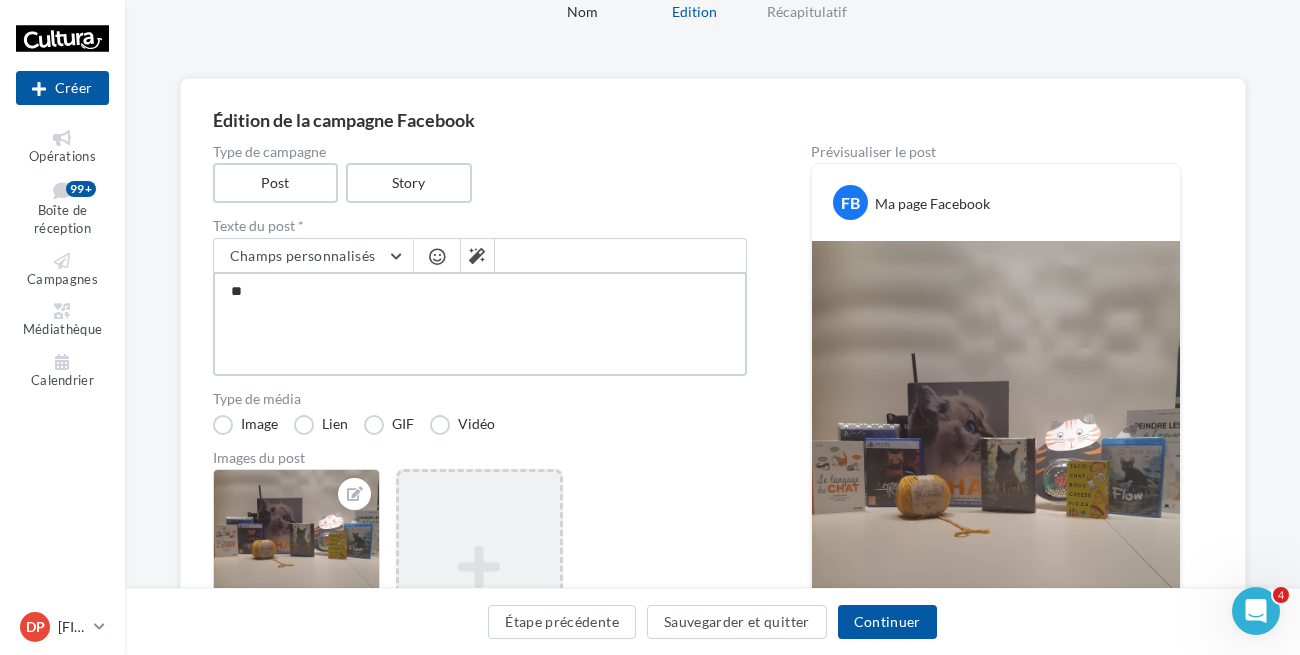 type on "***" 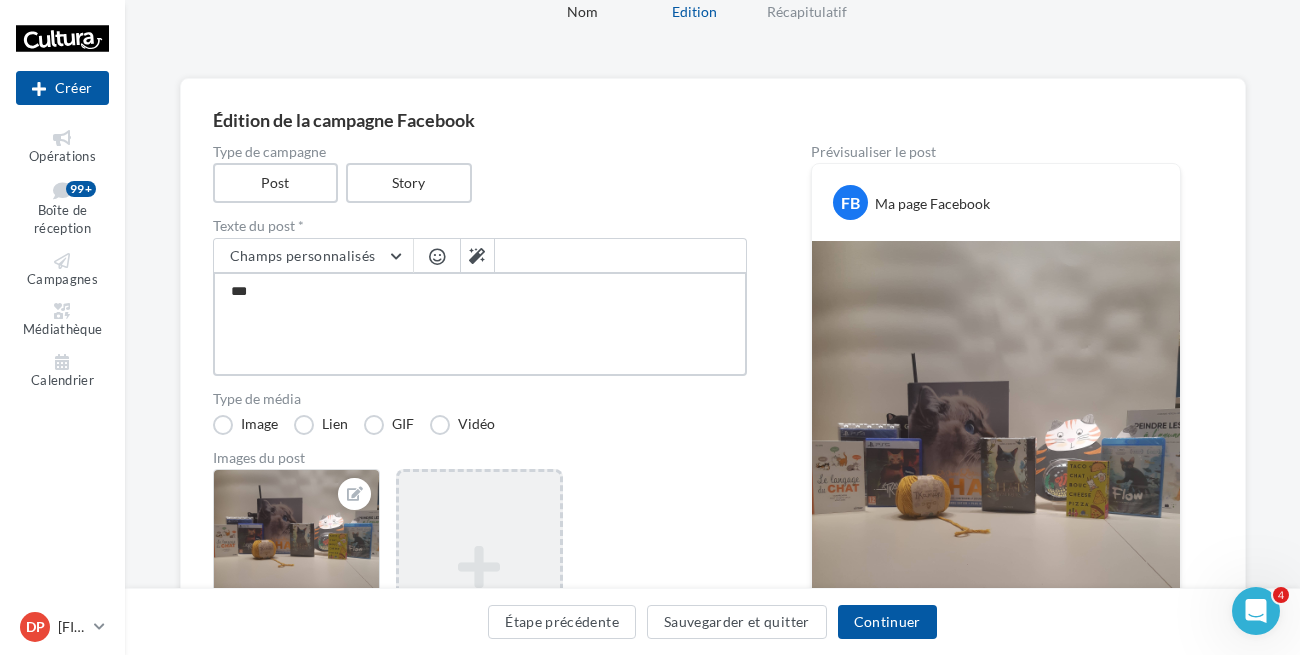 type on "****" 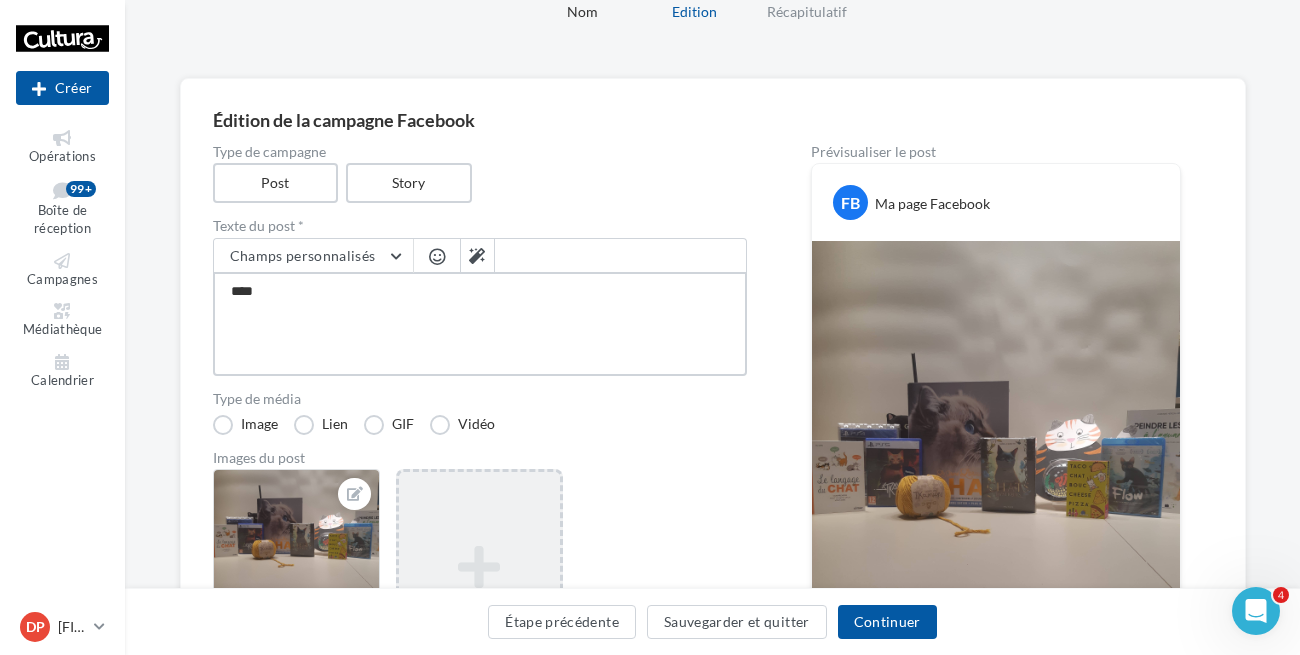 type on "*****" 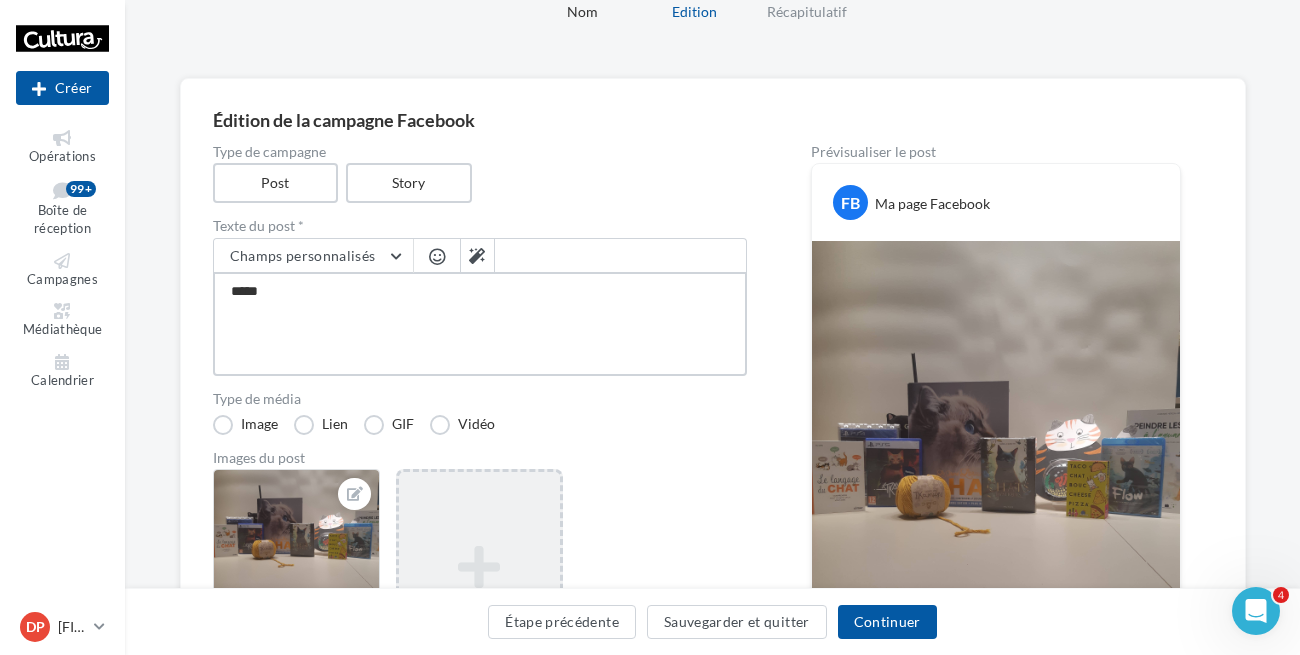 type on "*****" 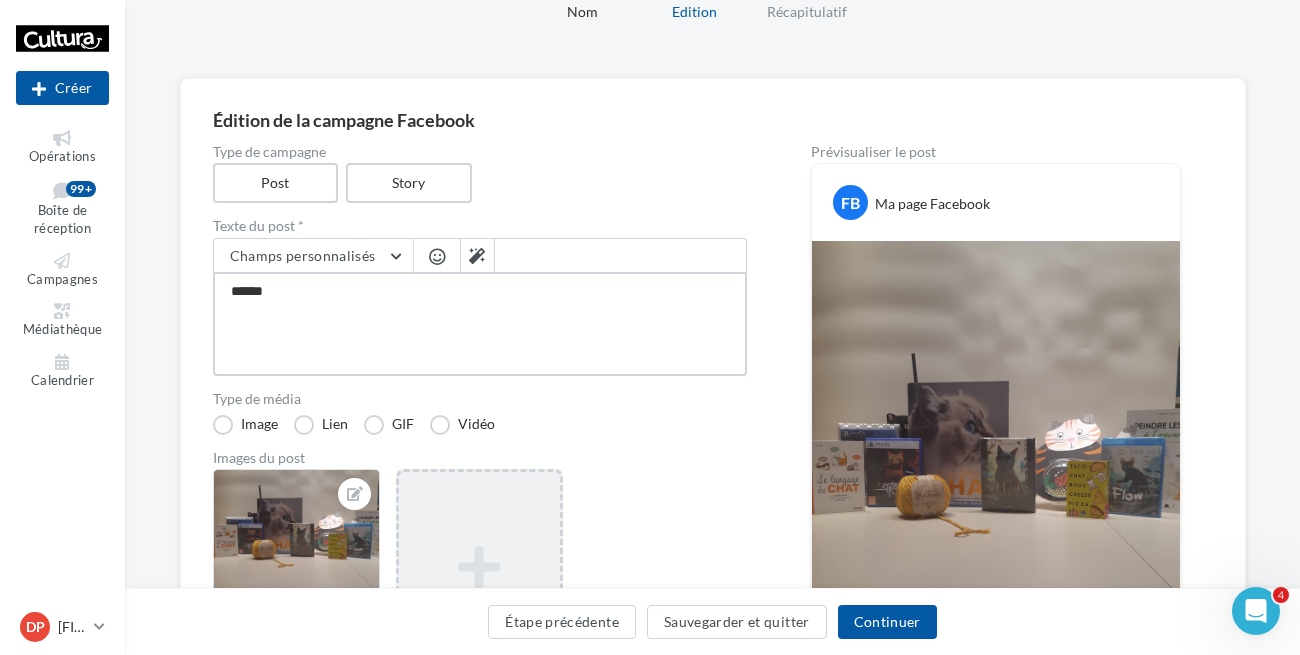 type on "*******" 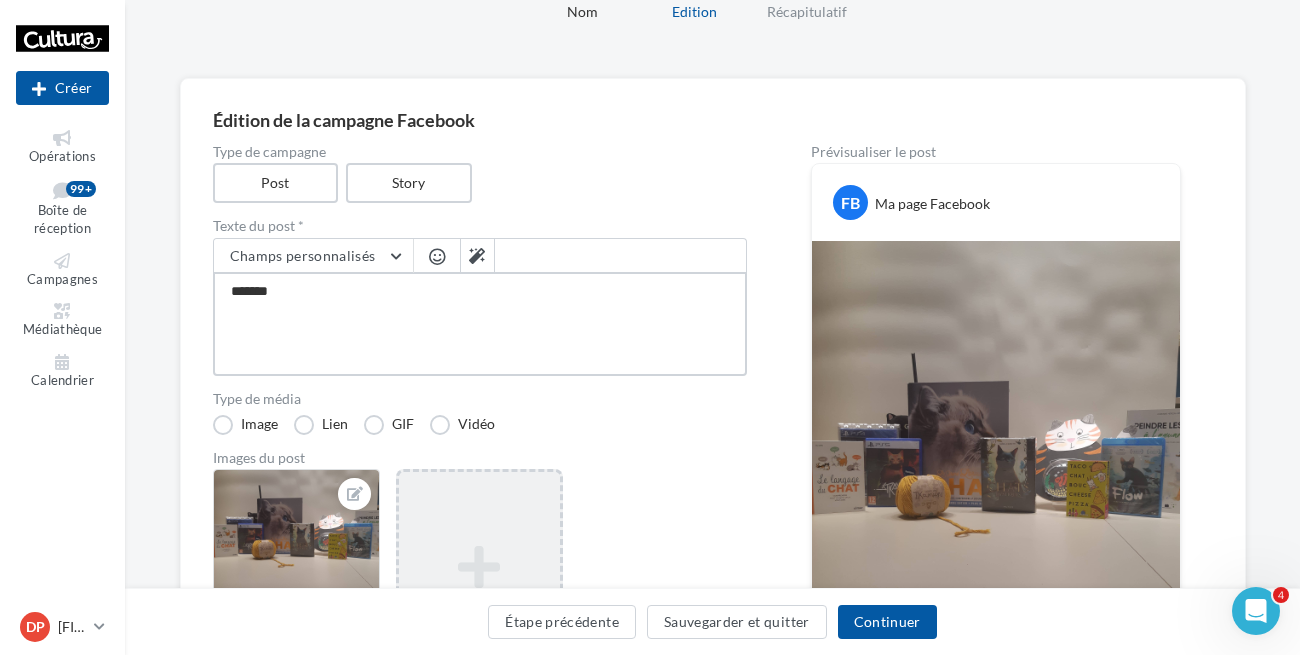 type on "*******" 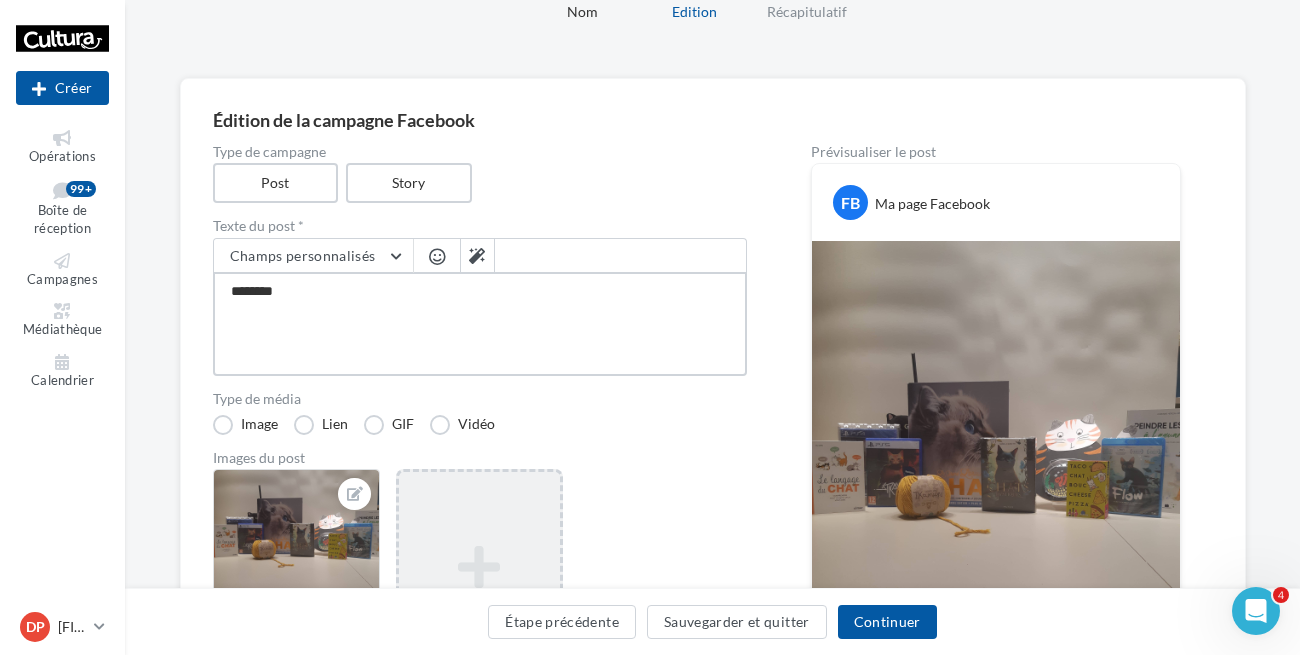type on "*******" 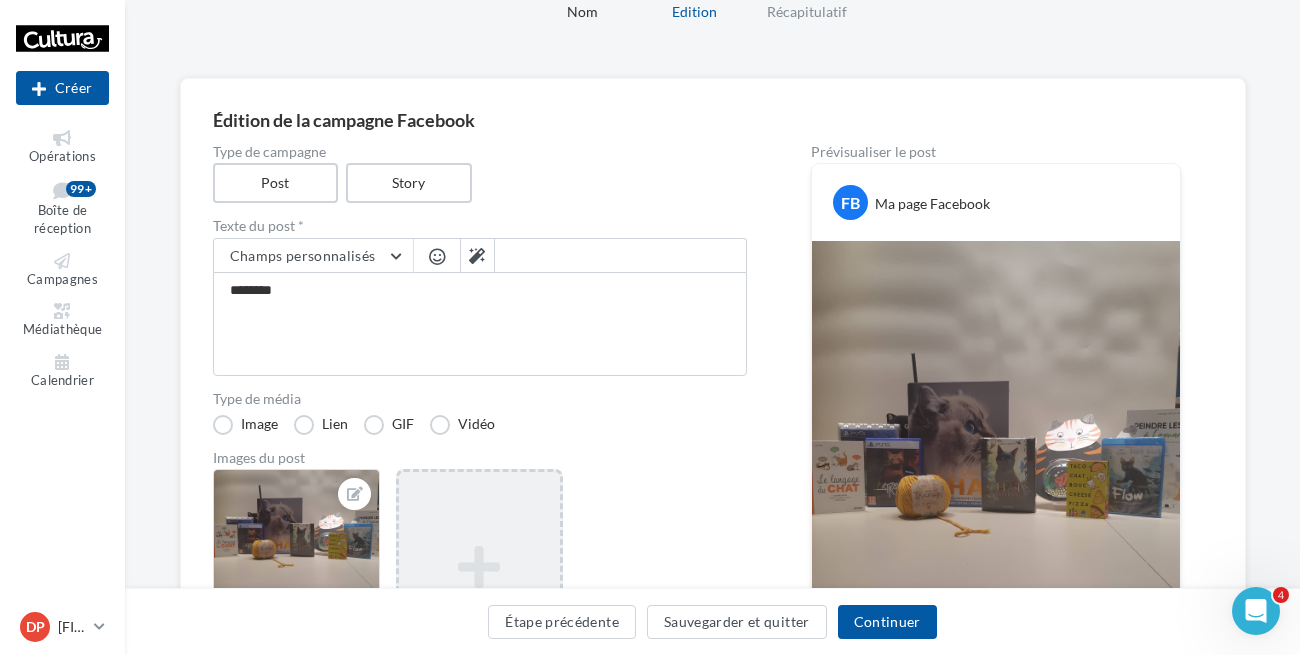 click at bounding box center (437, 256) 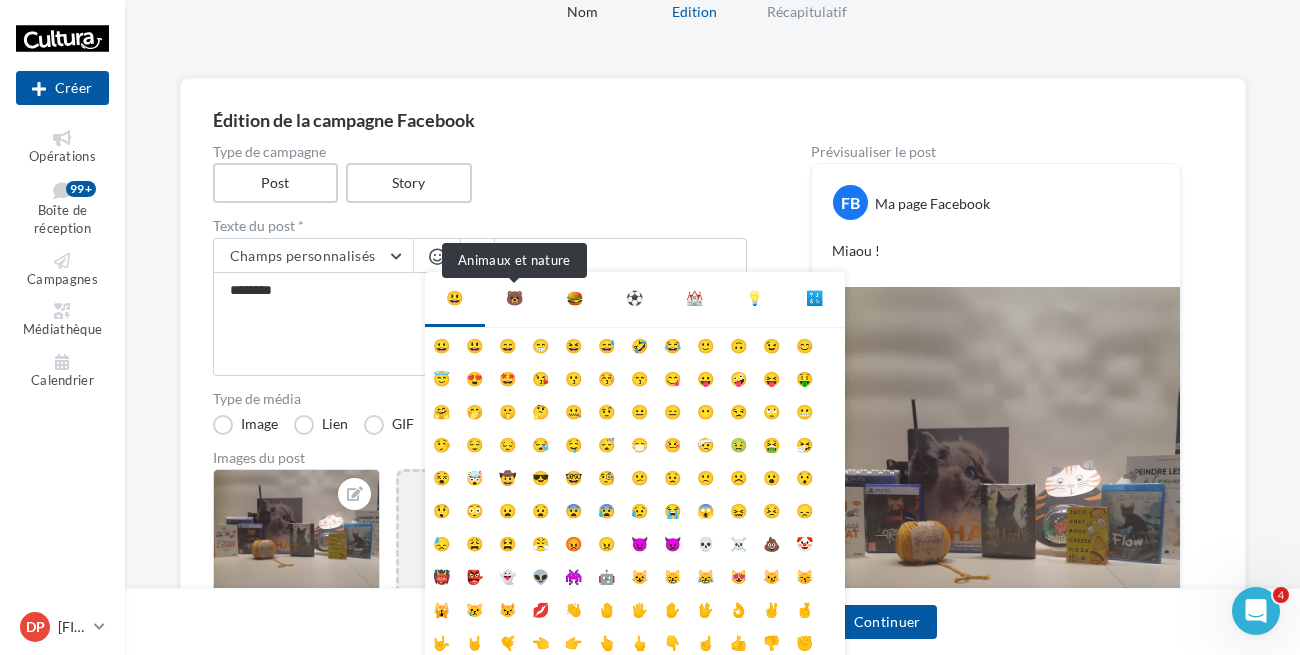 click on "🐻" at bounding box center [514, 298] 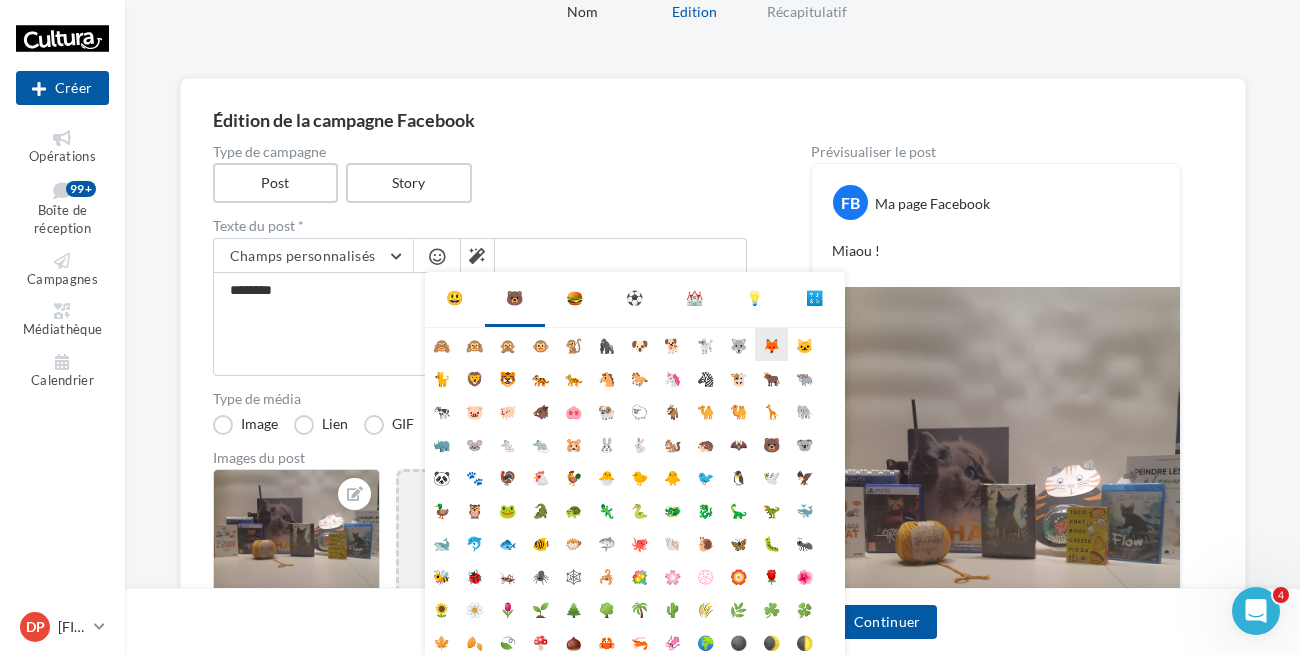click on "🦊" at bounding box center (771, 344) 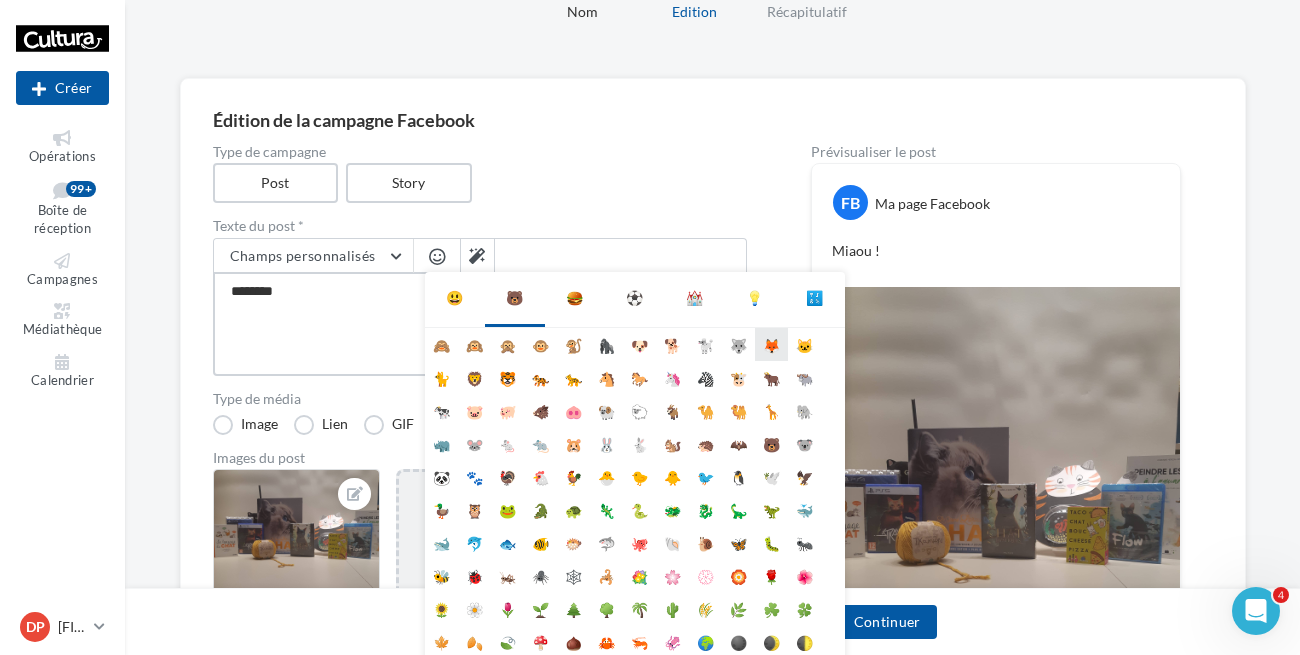 type on "**********" 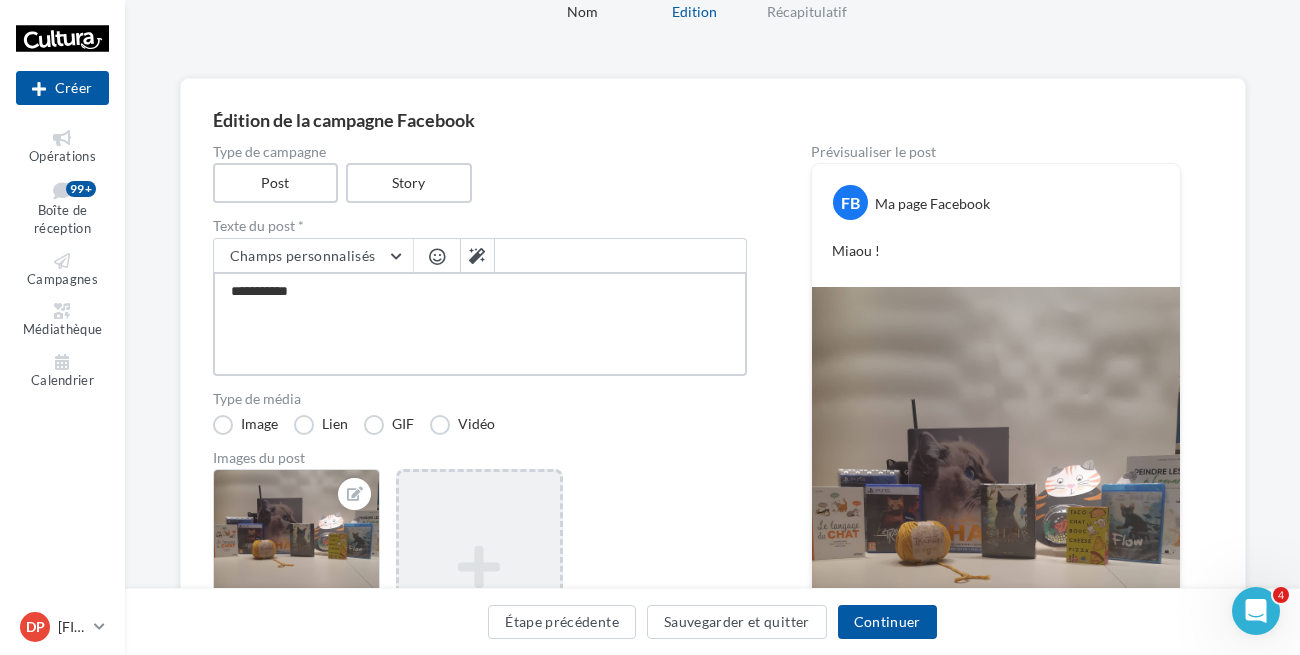 type on "*******" 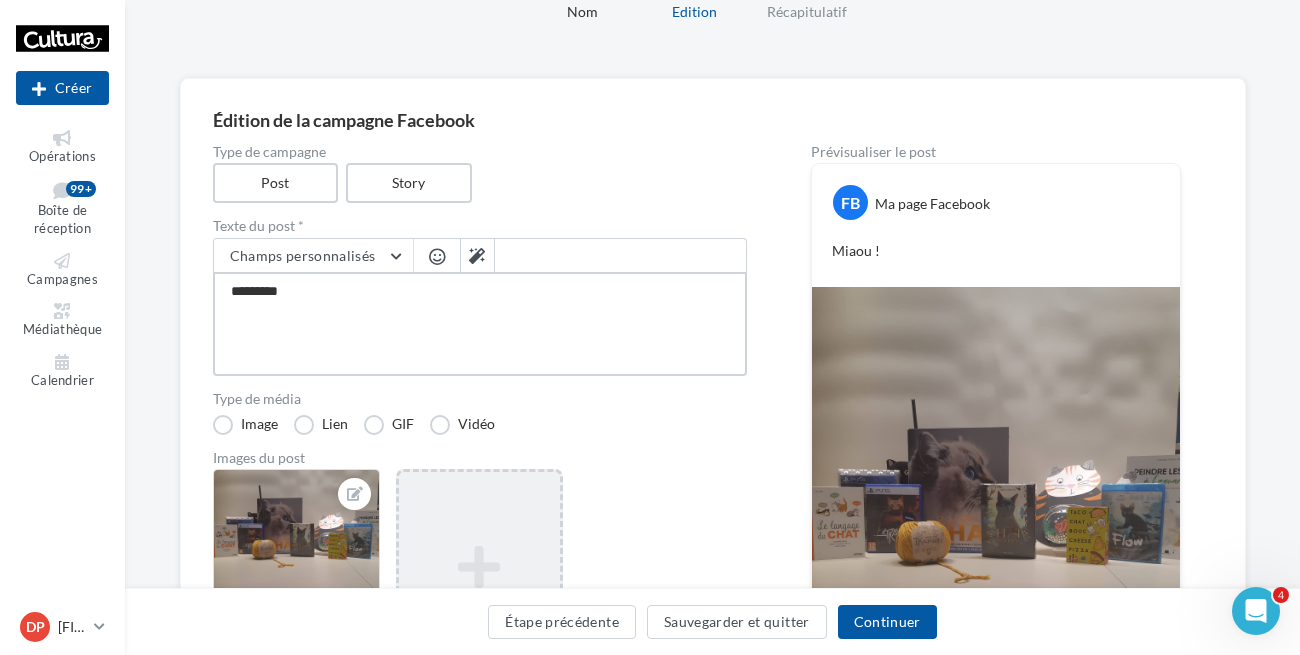 type on "*******" 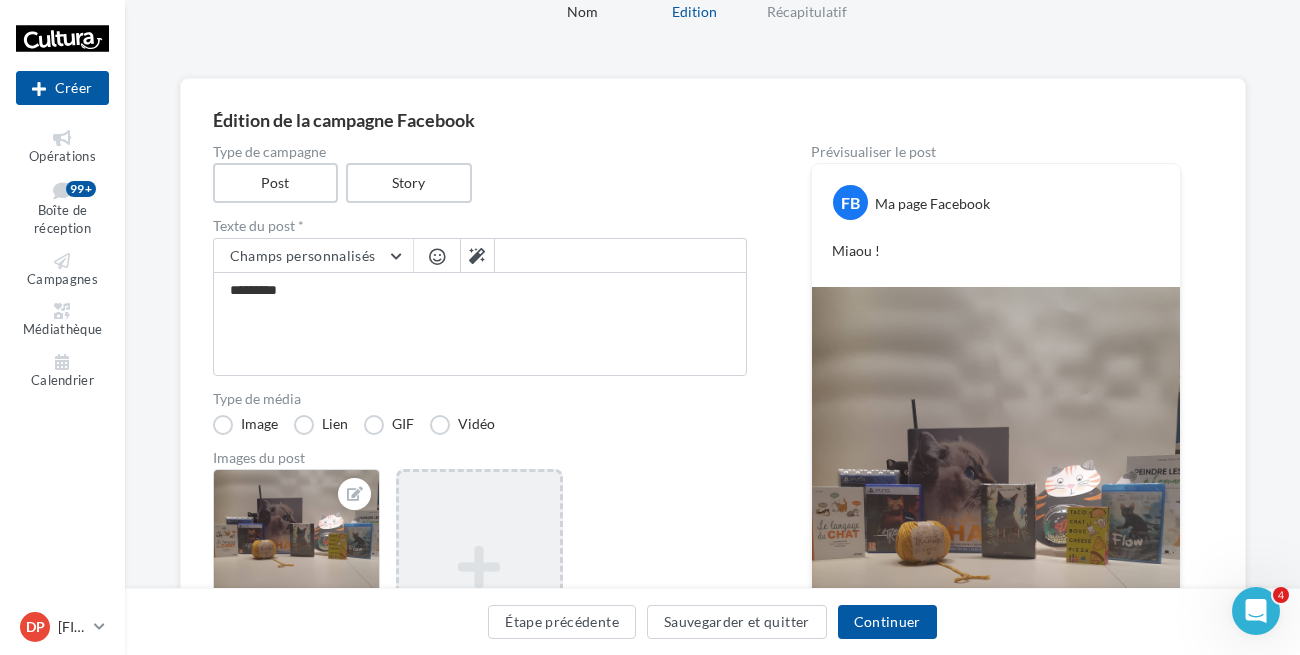 click at bounding box center (437, 256) 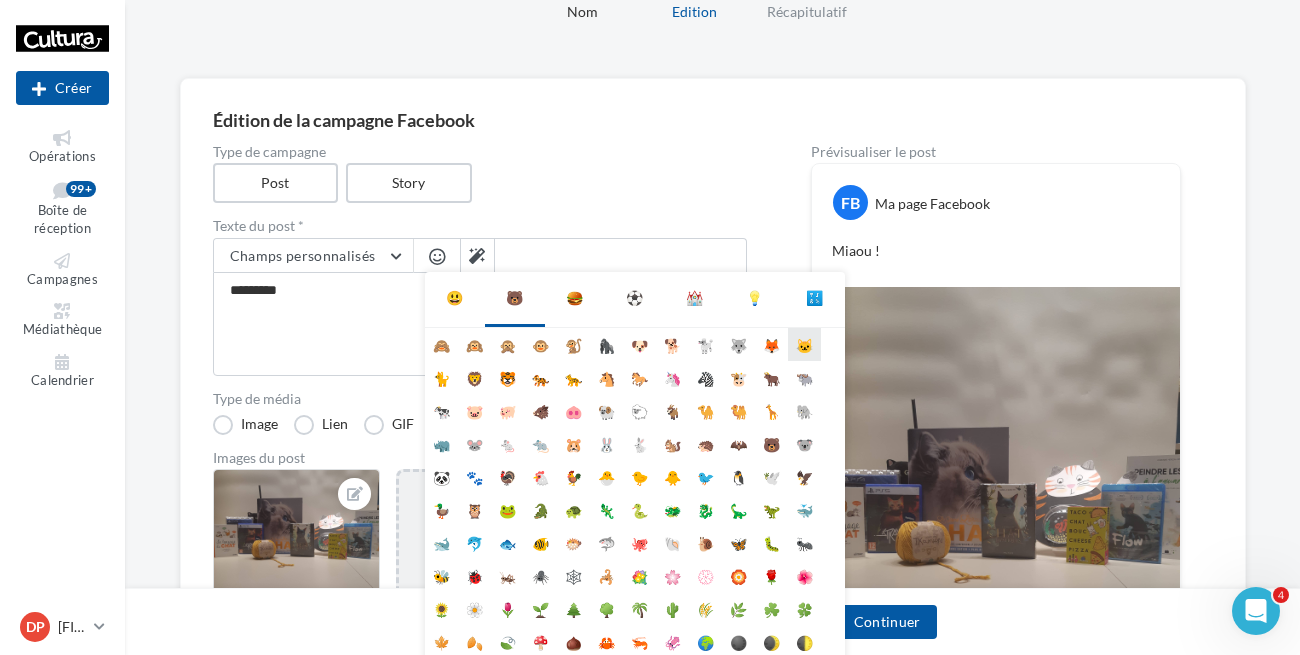 click on "🐱" at bounding box center [804, 344] 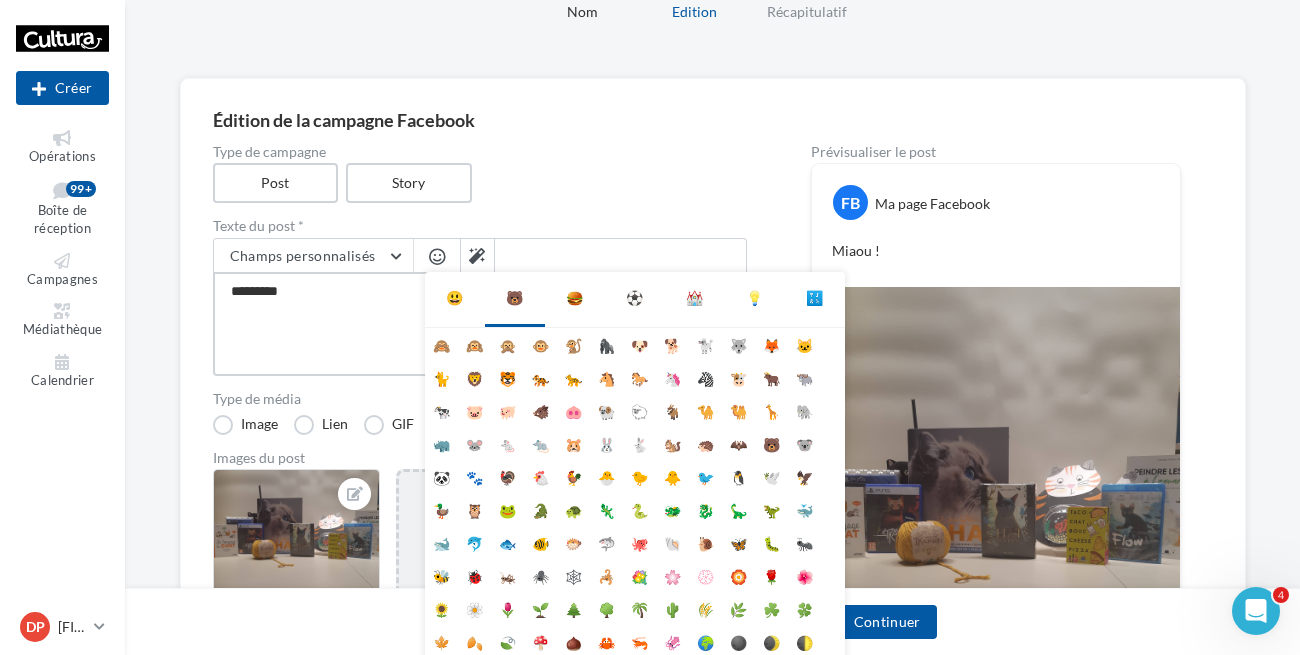 type on "**********" 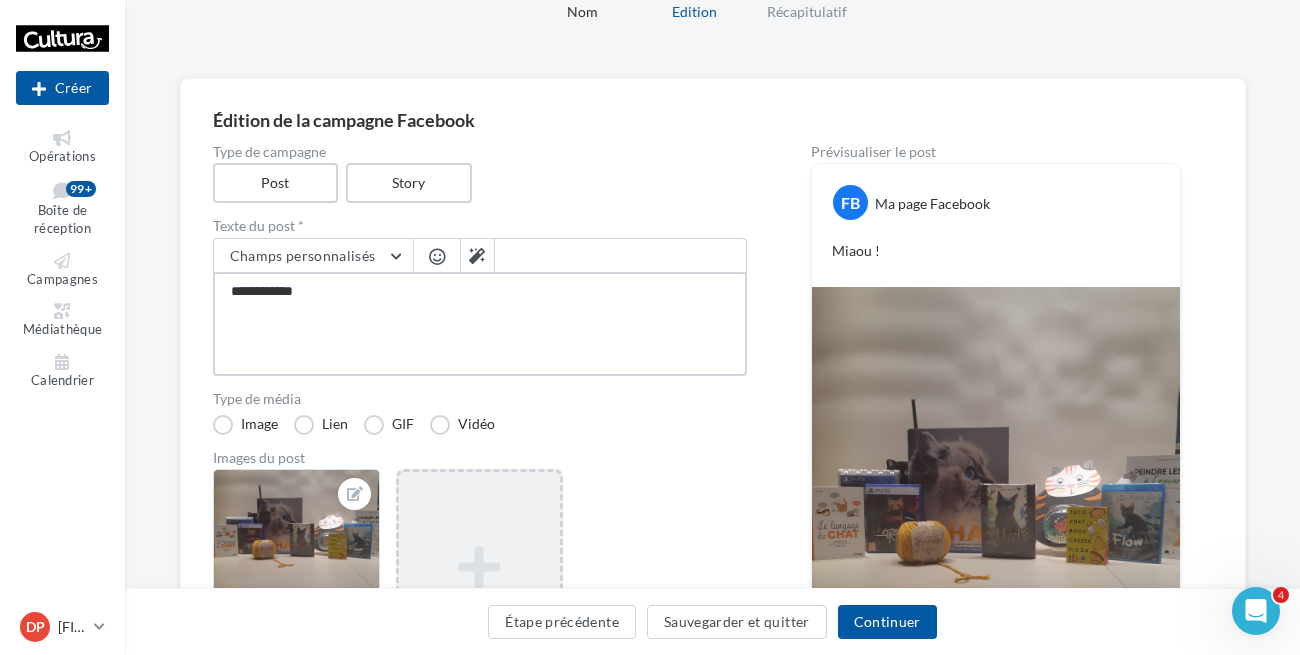 type on "**********" 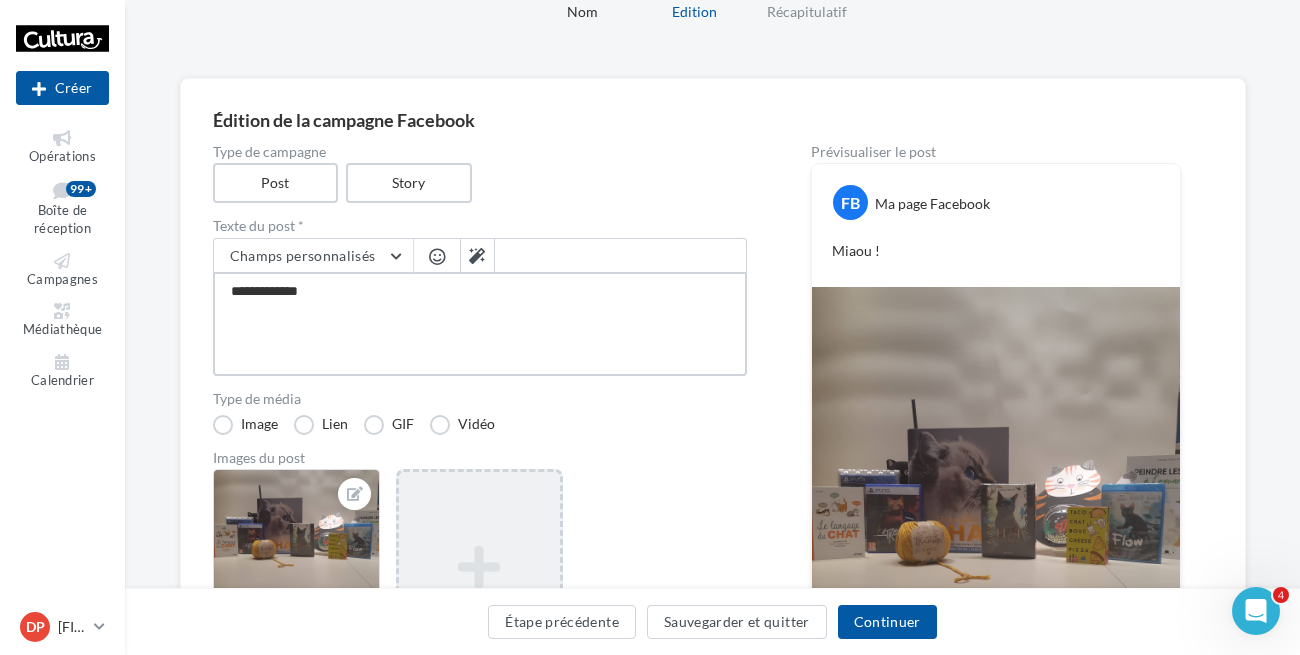 type on "**********" 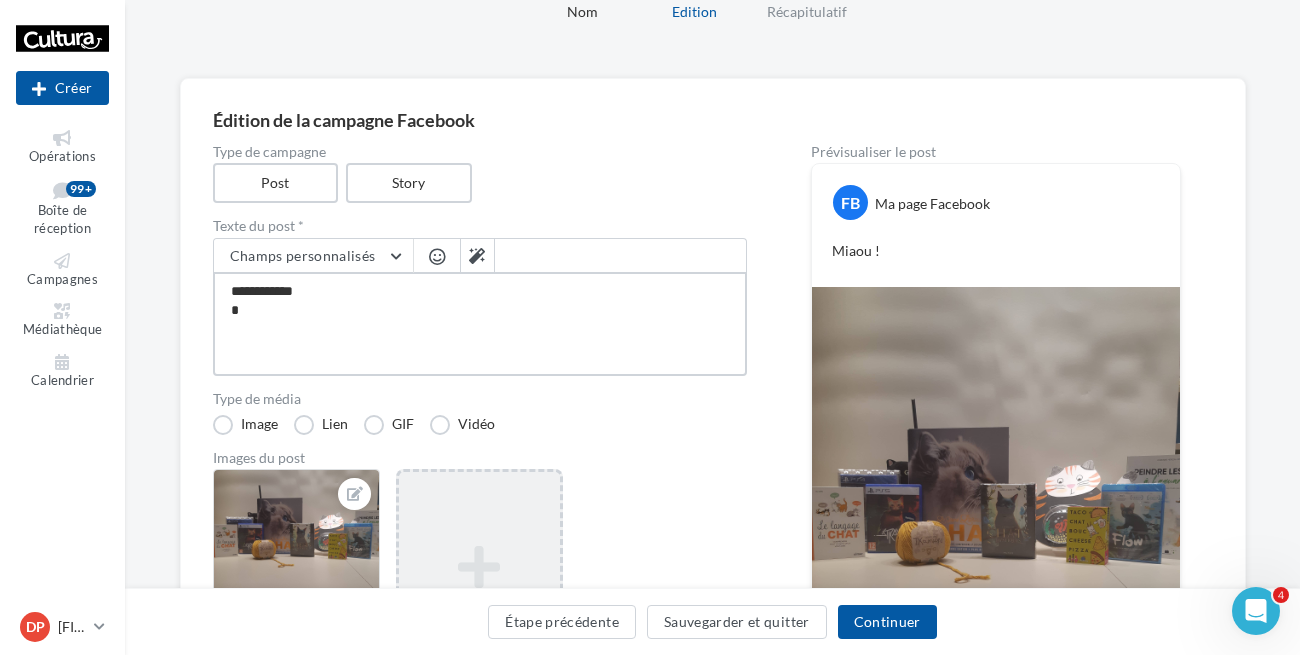 type on "**********" 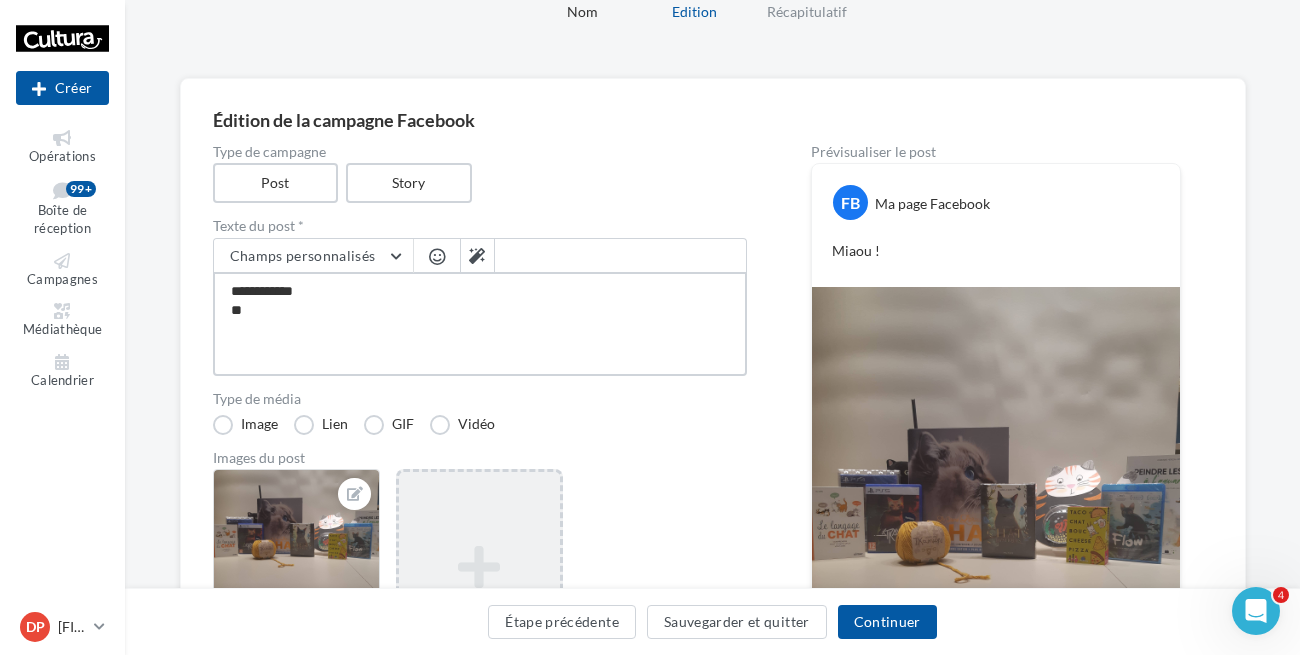 type on "**********" 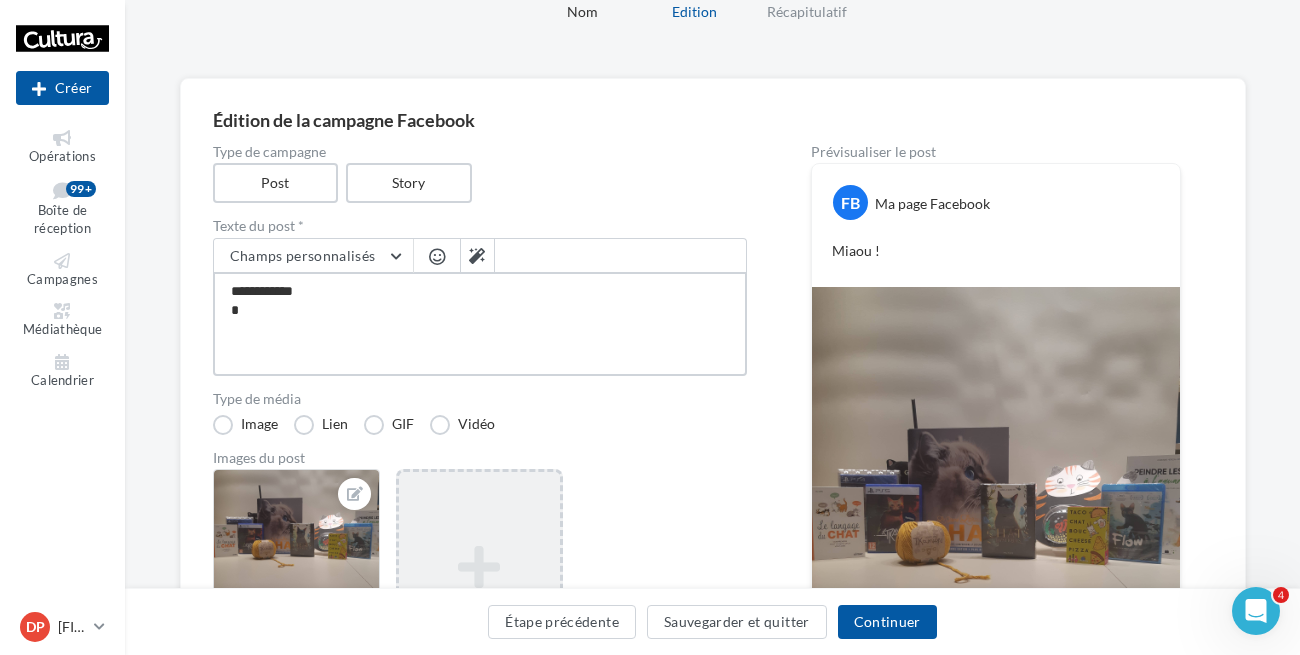 type on "**********" 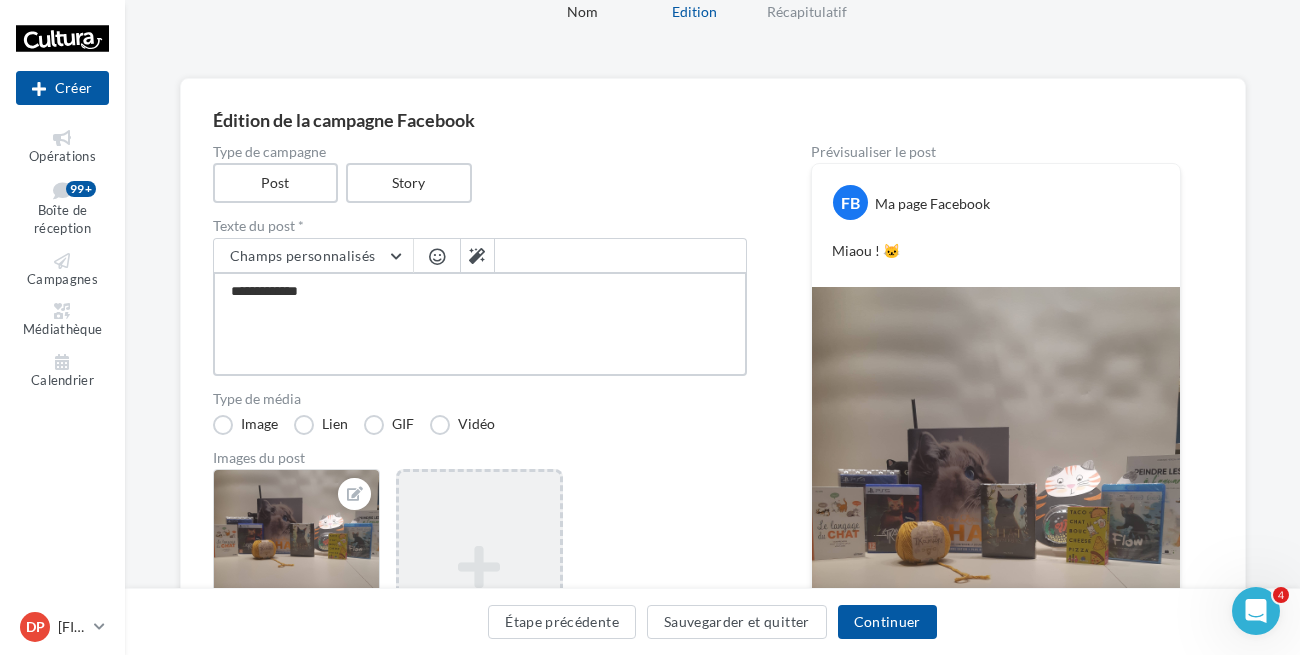 type on "**********" 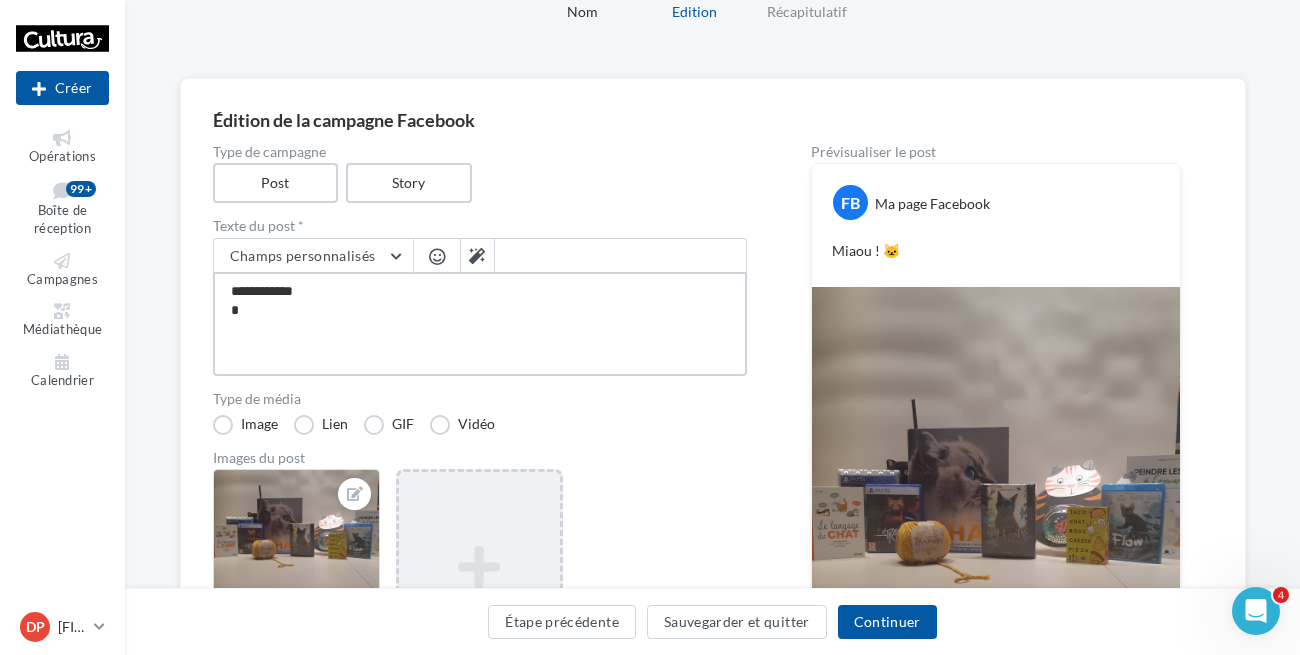 type on "**********" 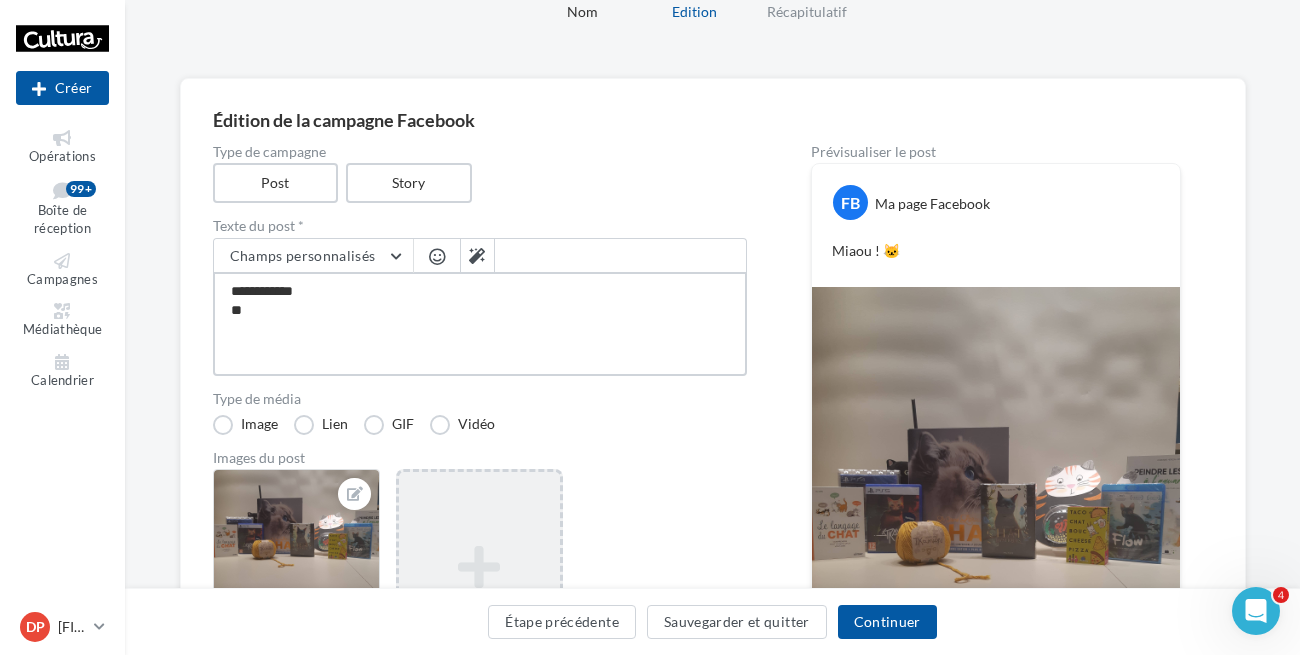 type on "**********" 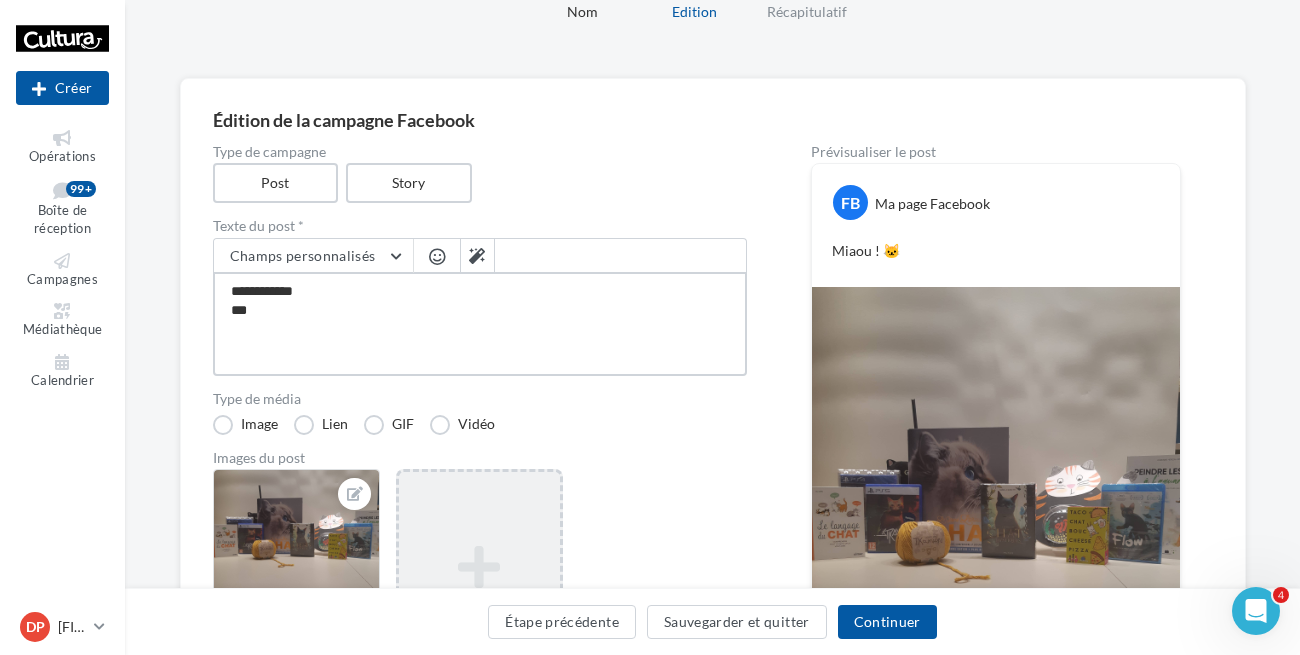 type on "**********" 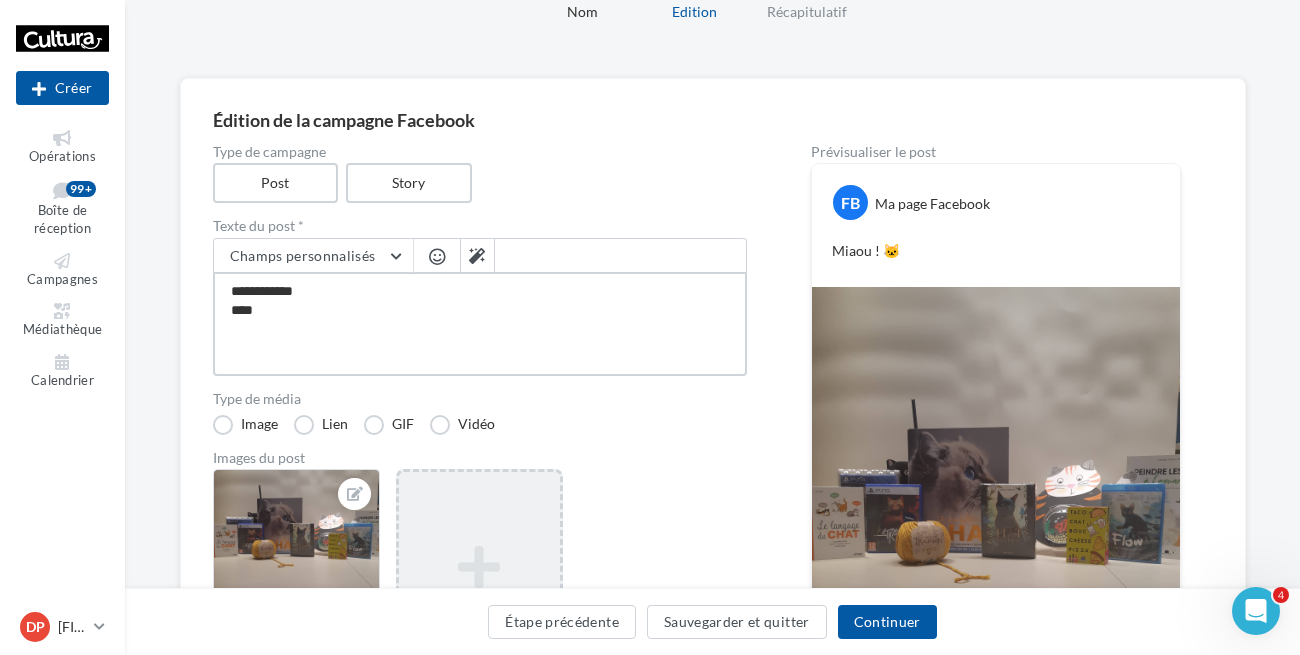 type on "**********" 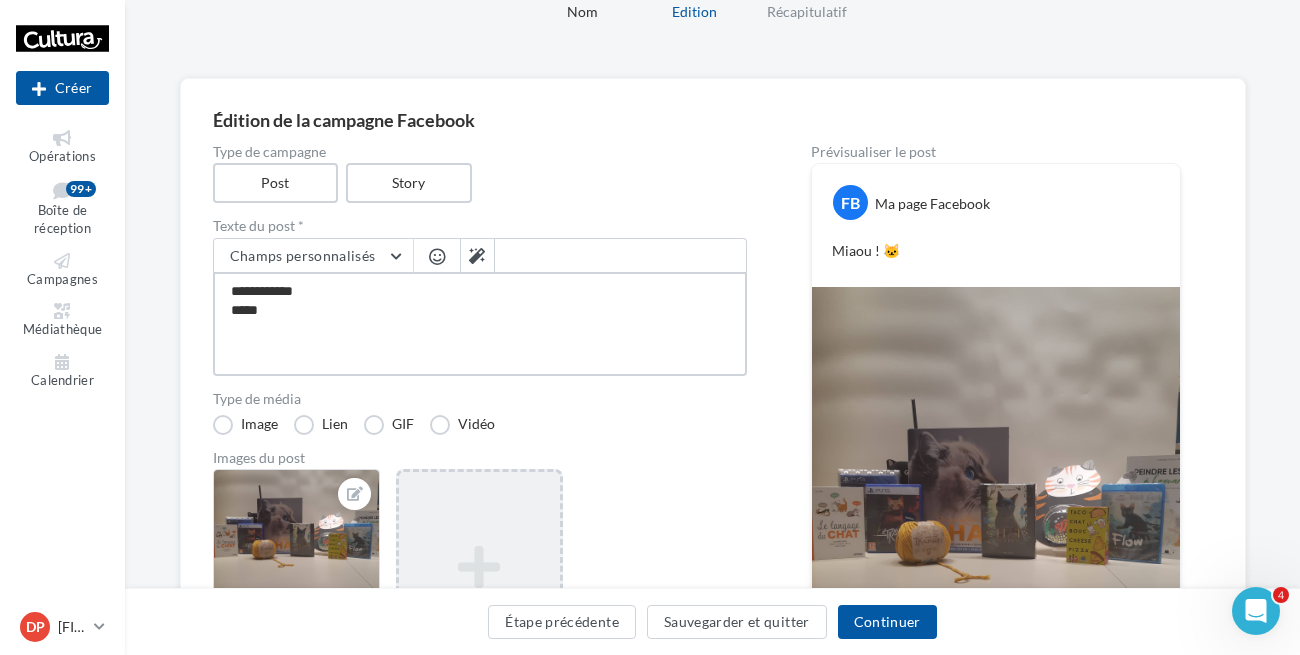 type on "**********" 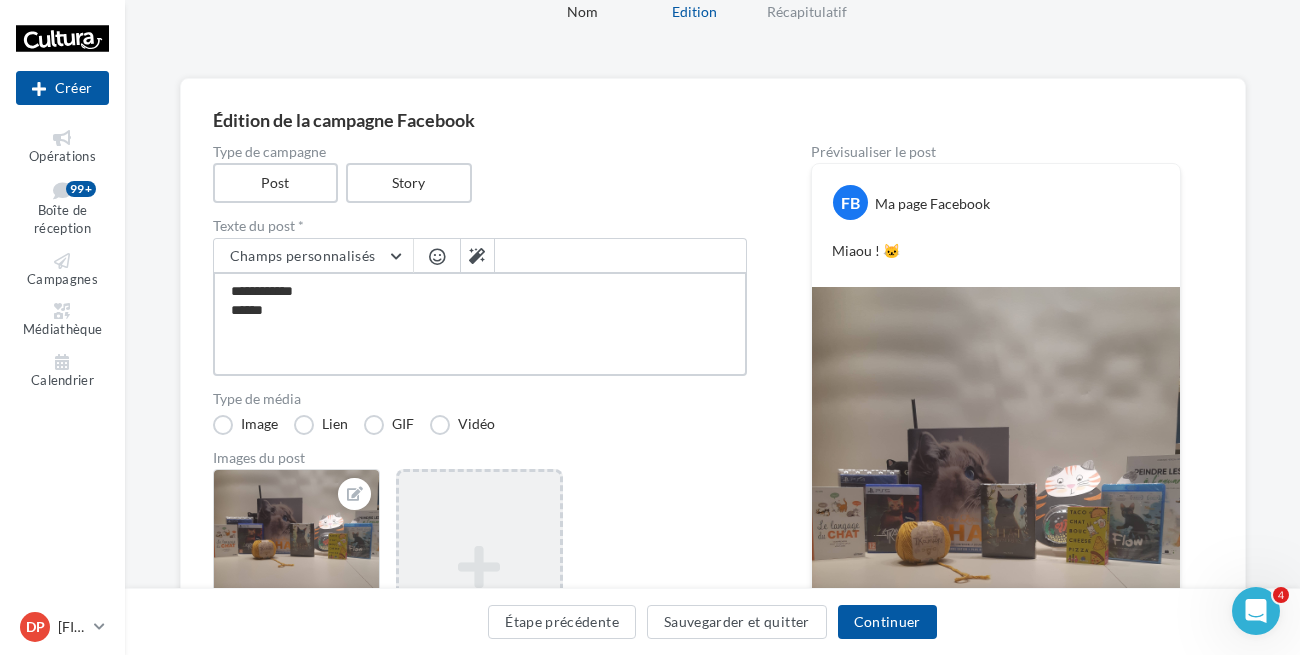 type on "**********" 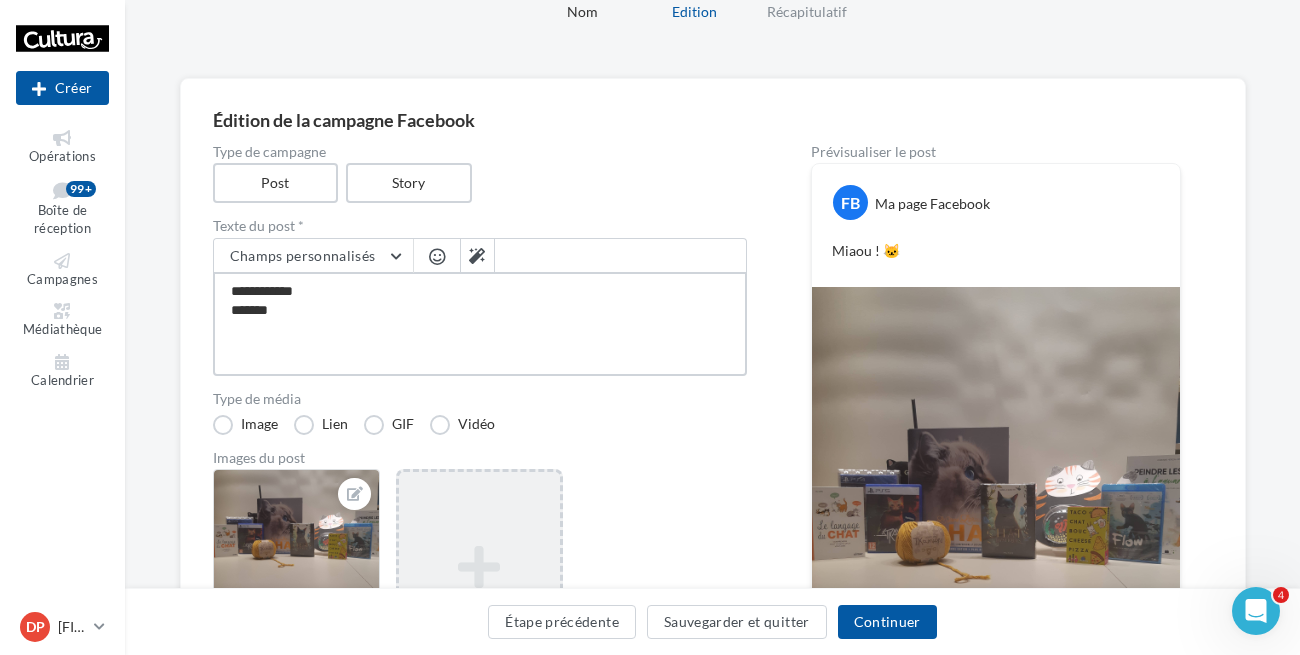 type on "**********" 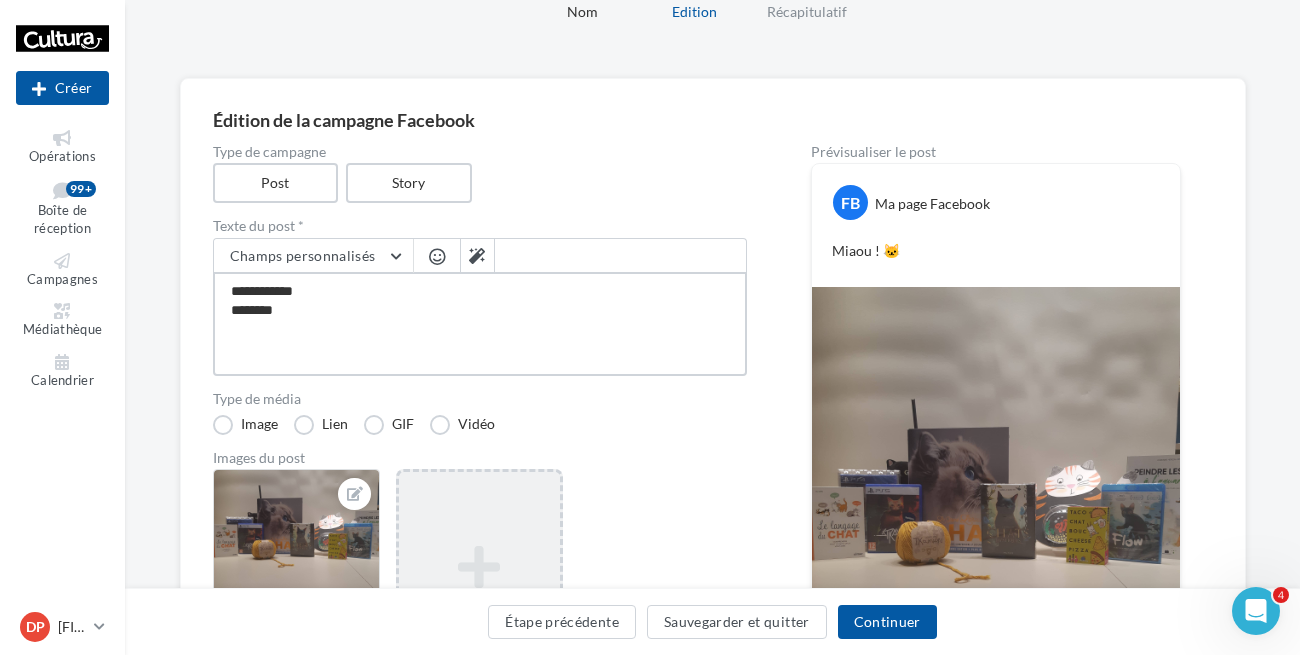 type on "**********" 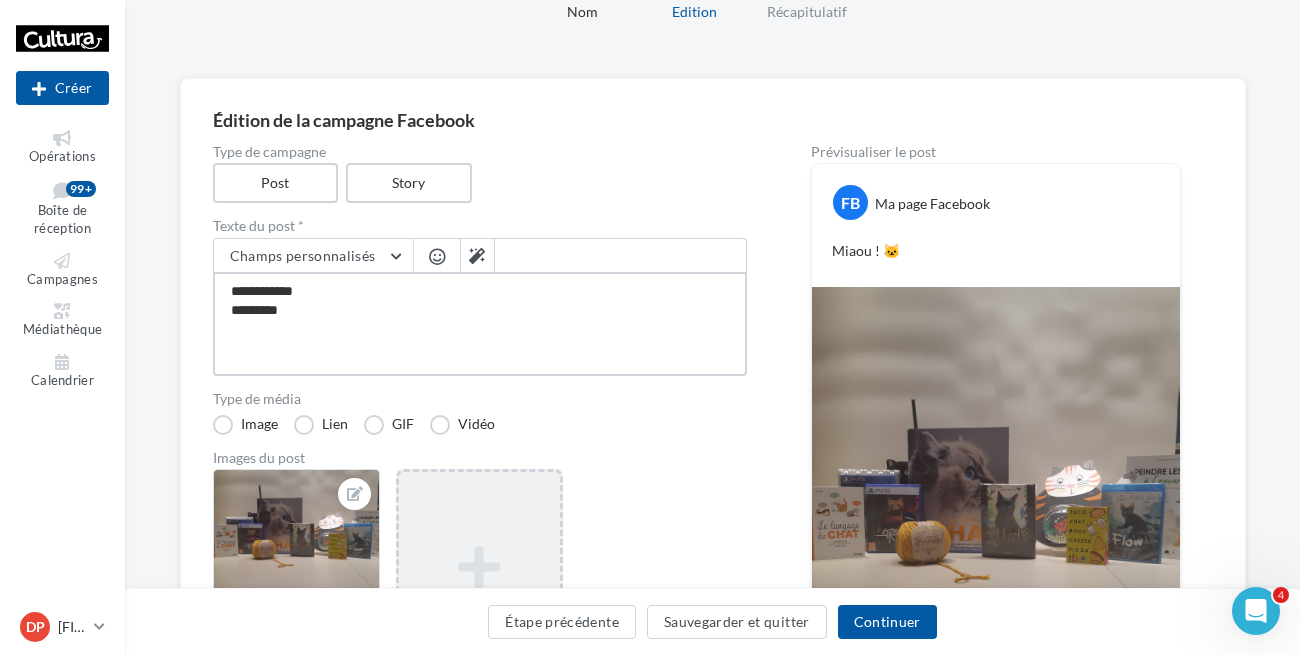 type on "**********" 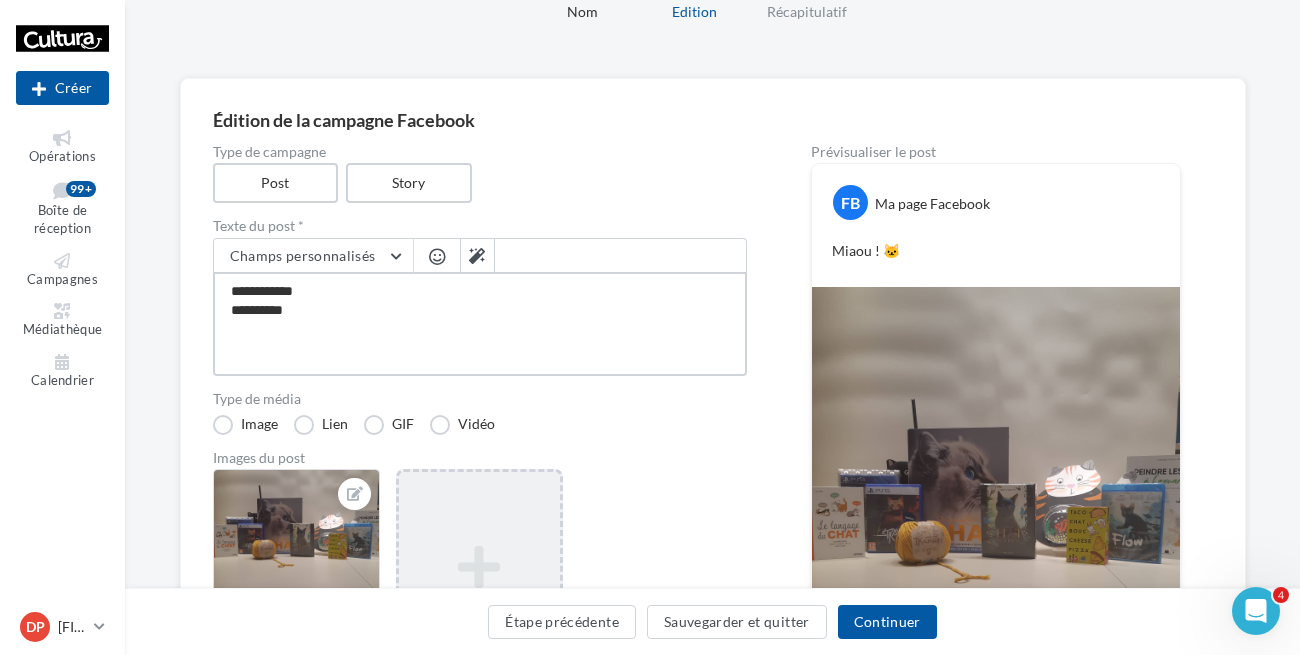 type on "**********" 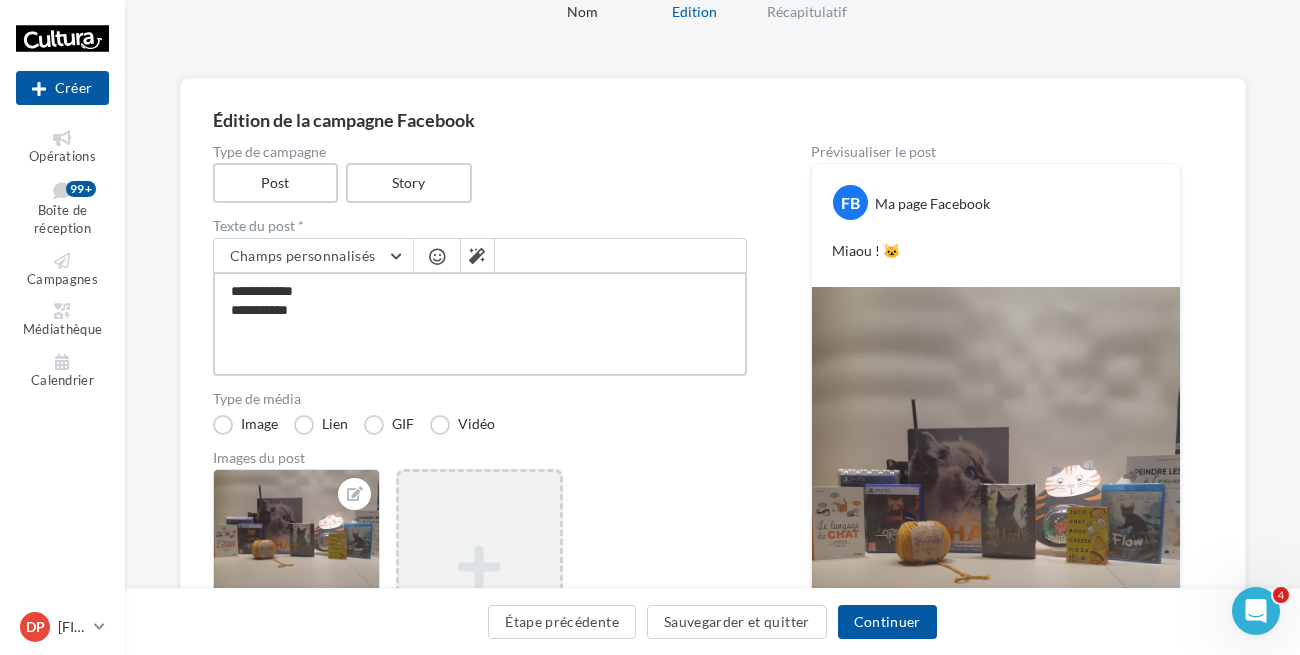 type on "**********" 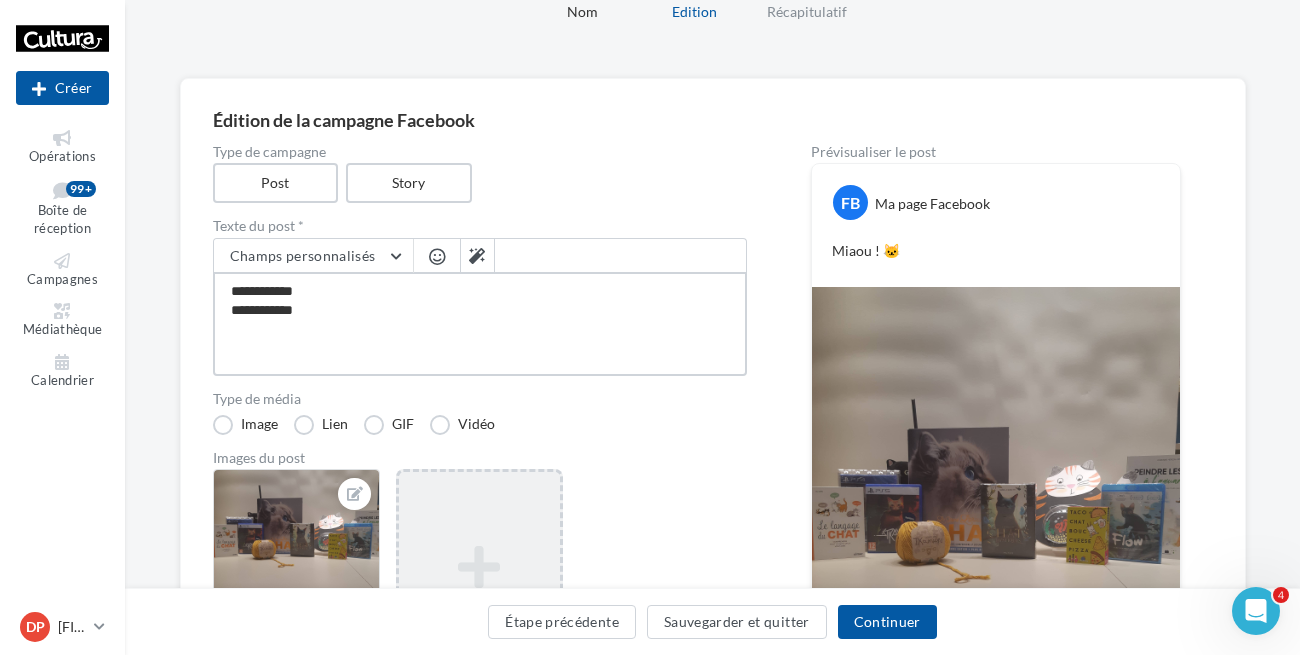 type on "**********" 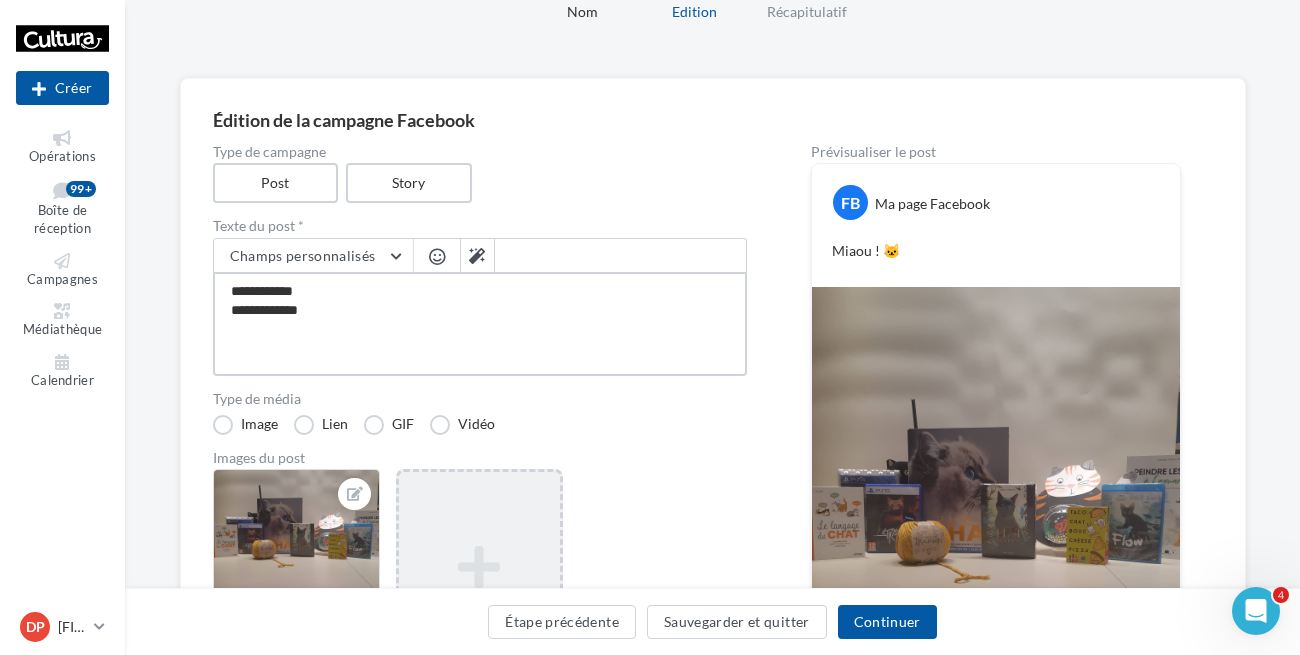 type on "**********" 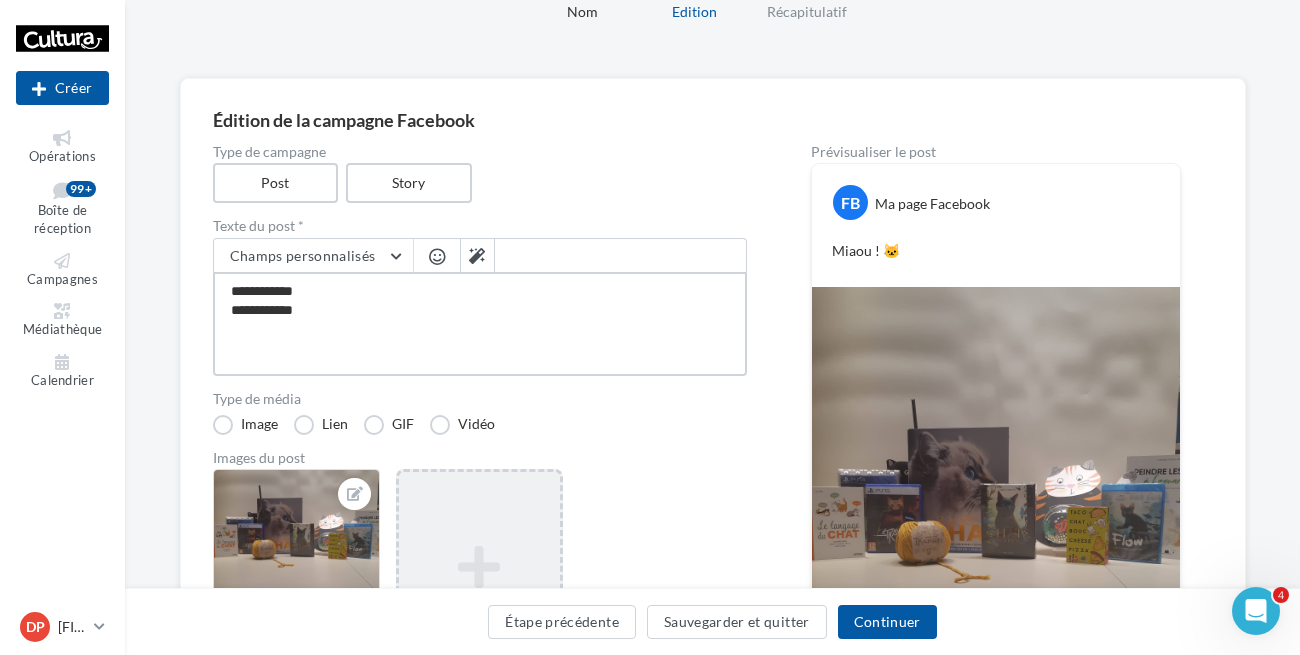 type on "**********" 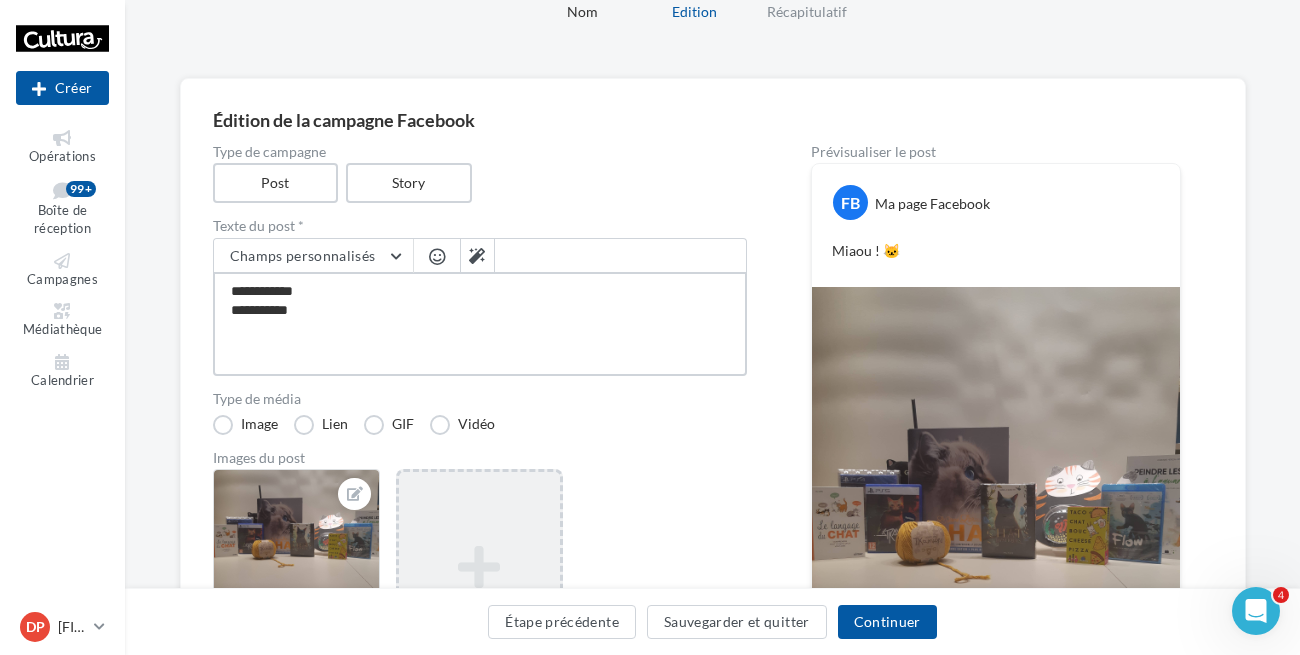 type on "**********" 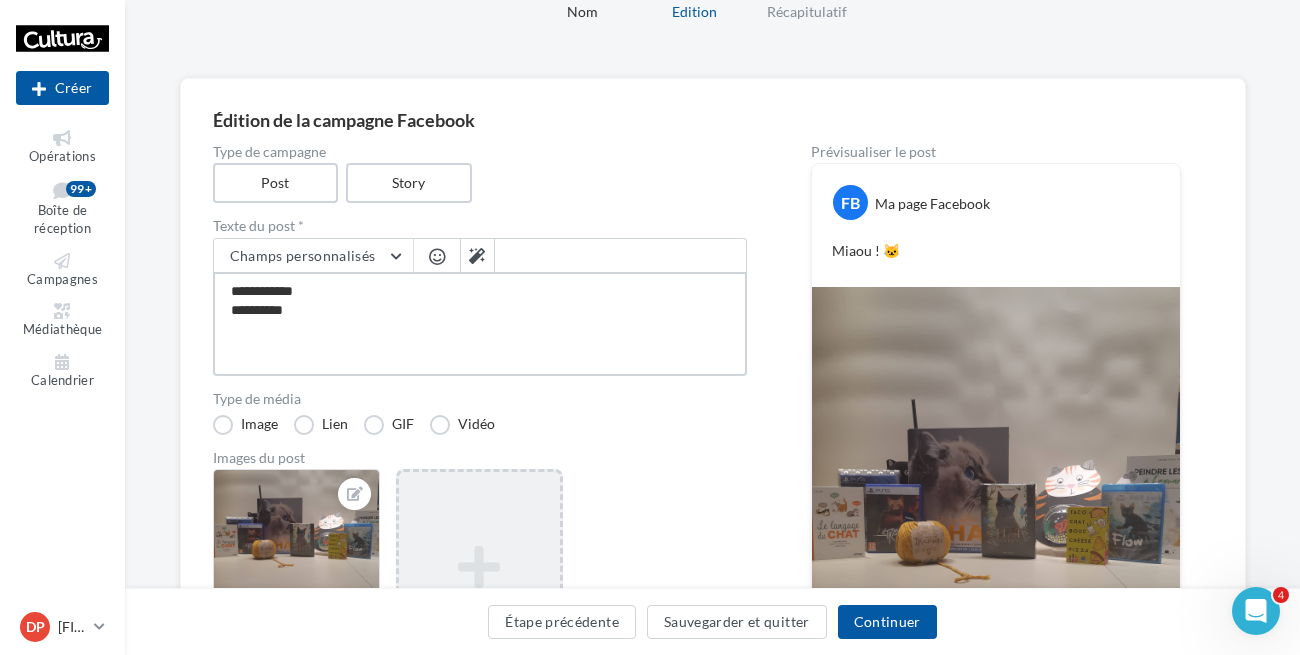 type on "**********" 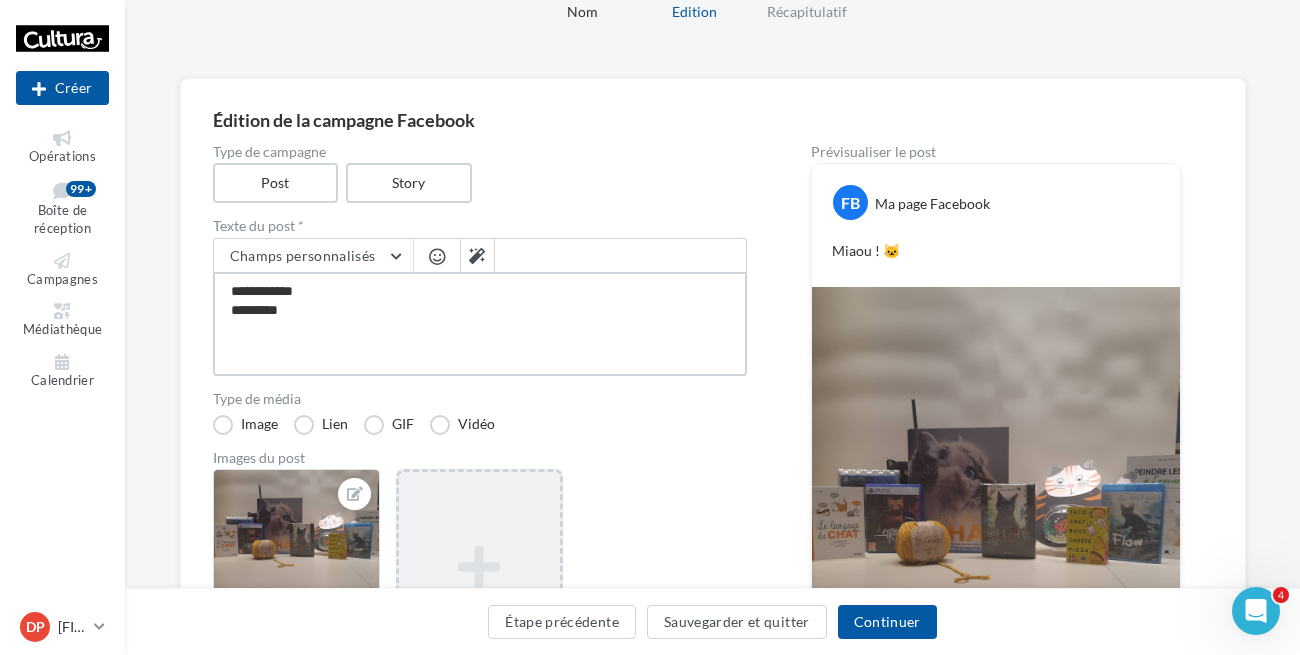 type on "**********" 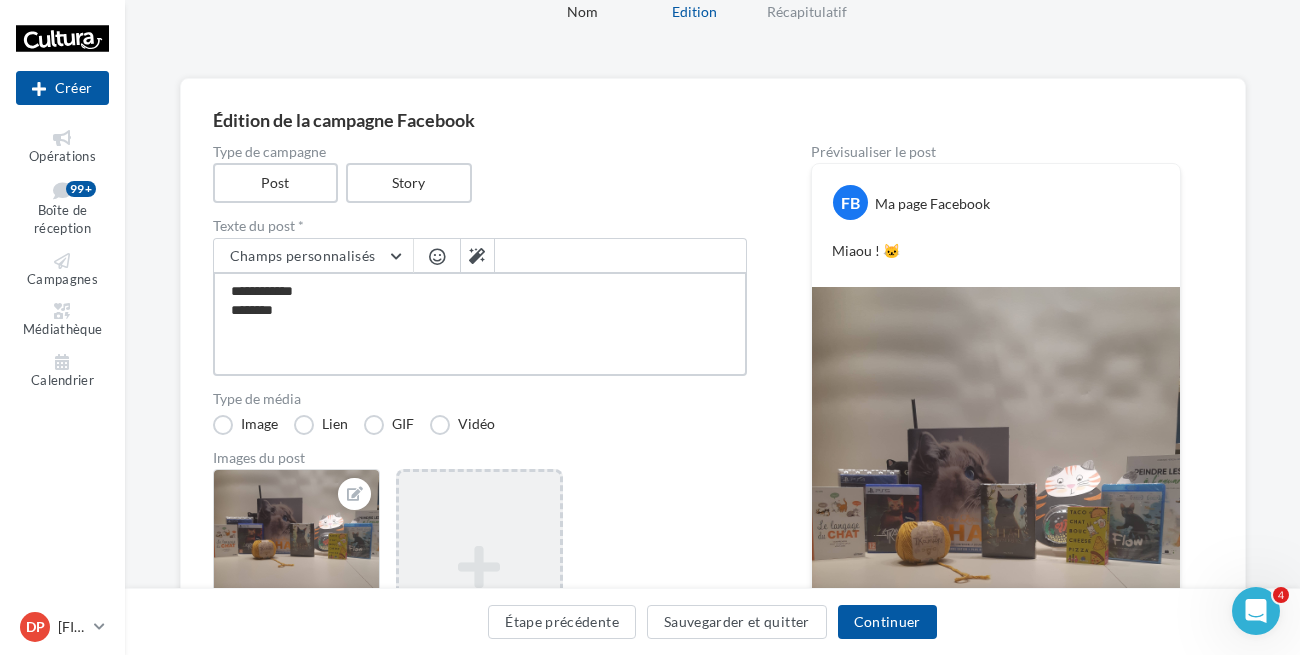 type on "**********" 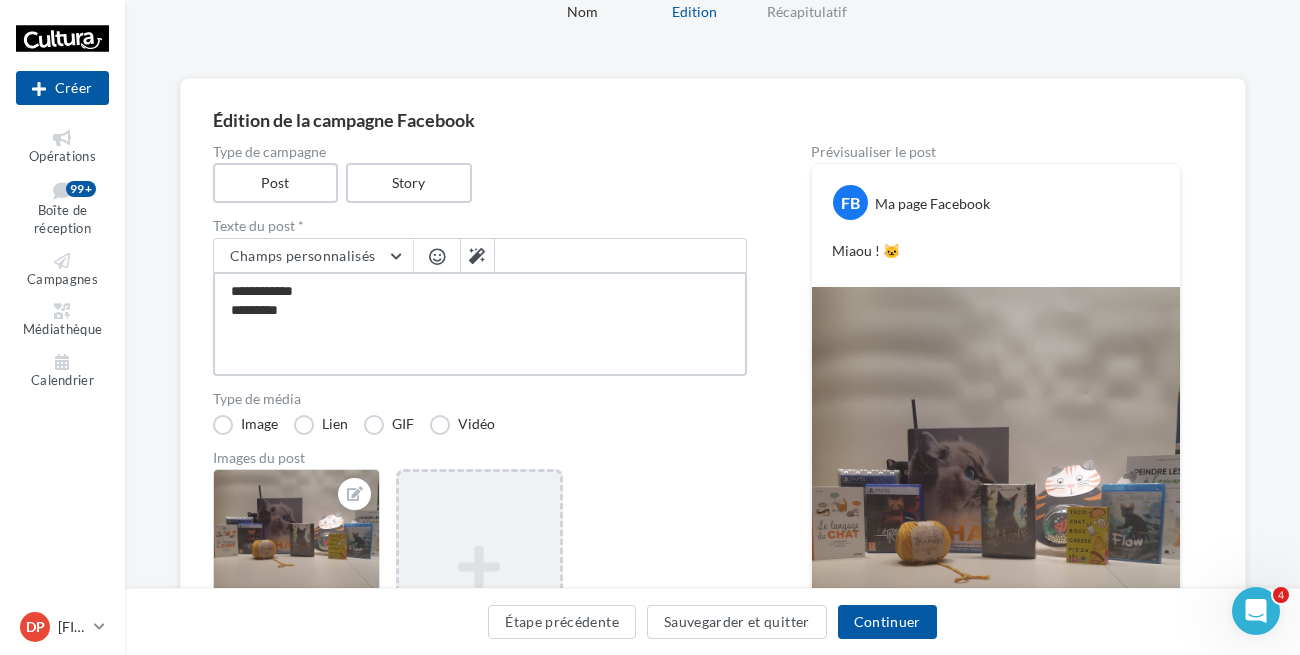 type on "**********" 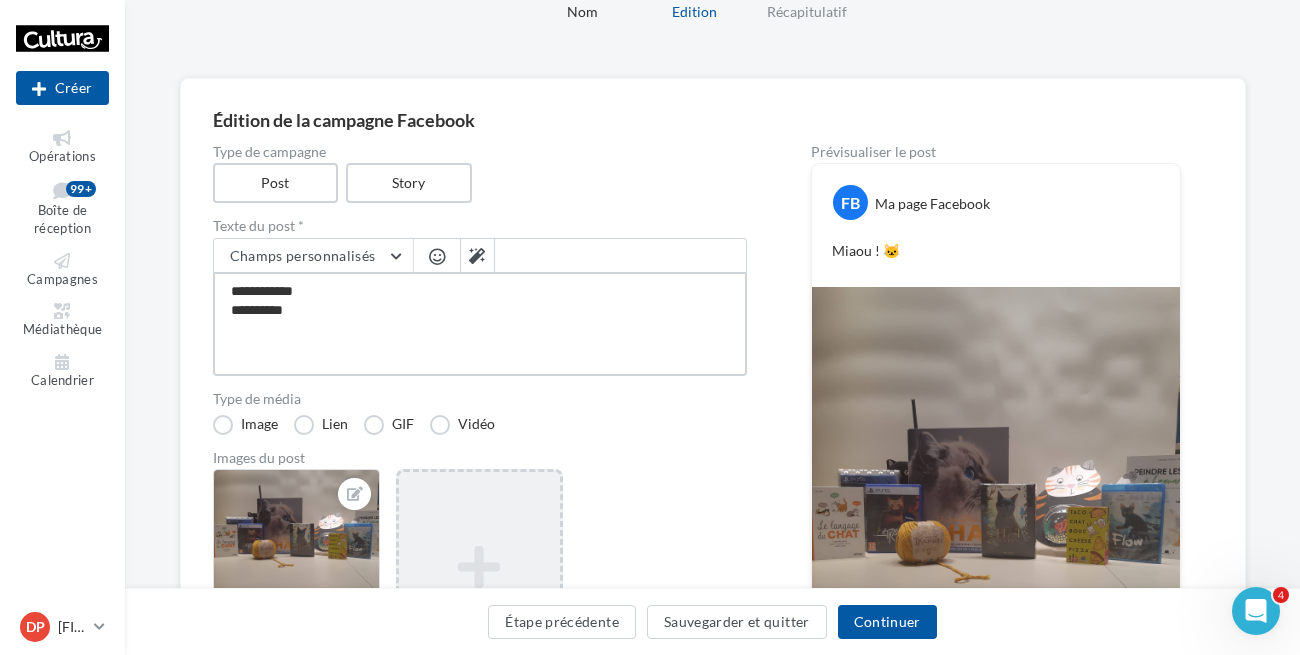 type on "**********" 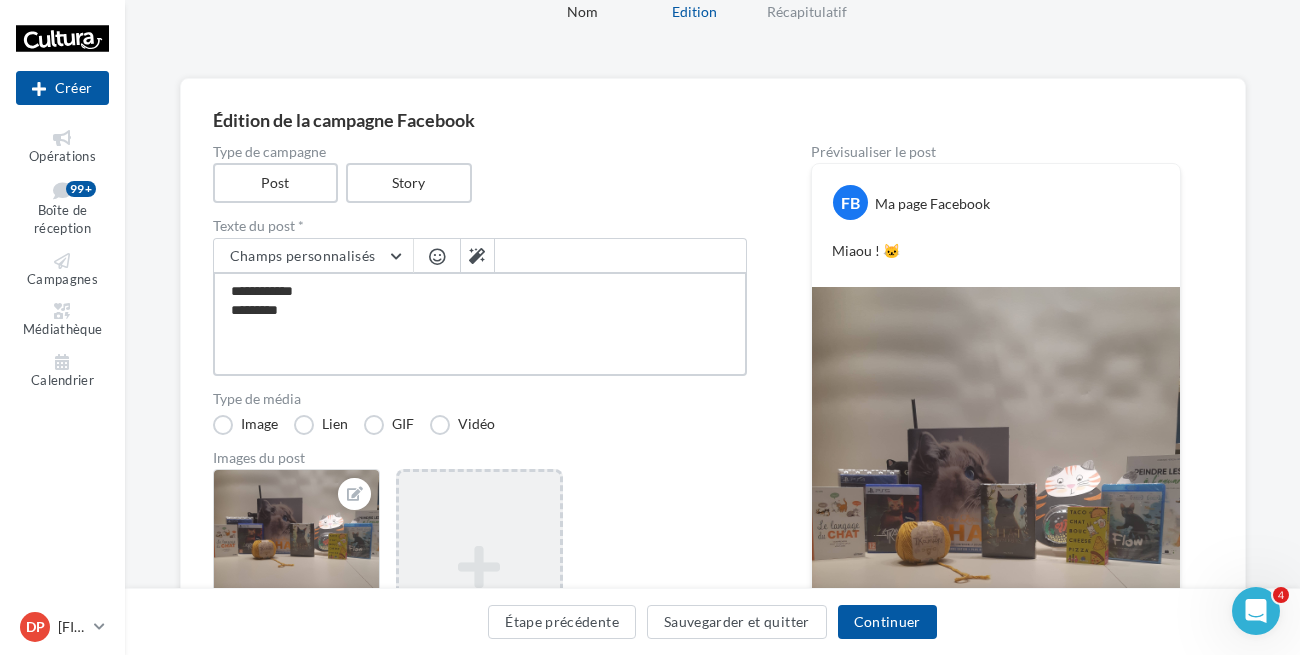 type on "**********" 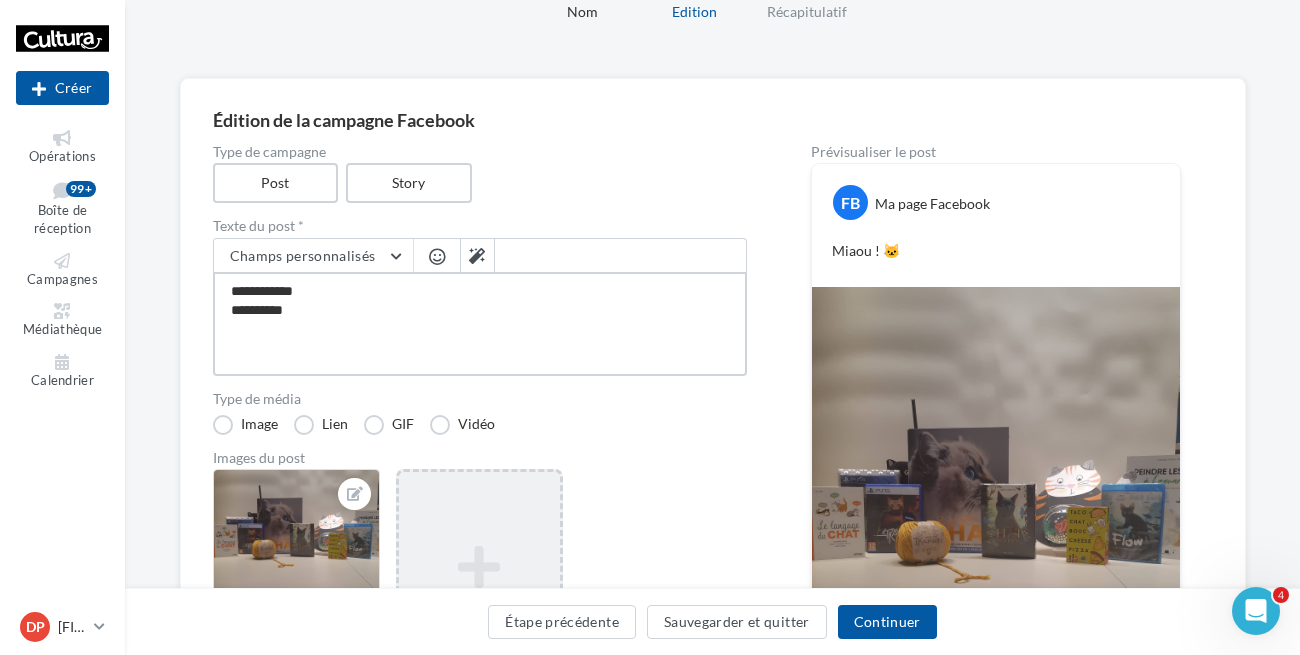 type on "**********" 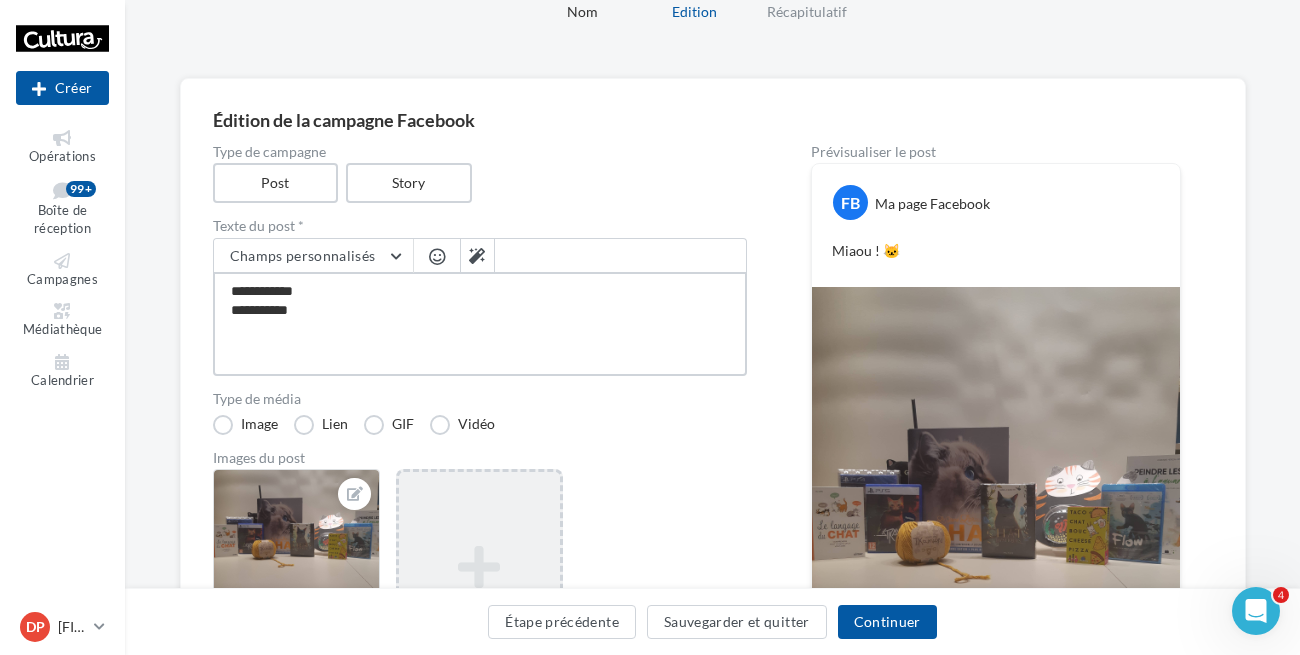 type on "**********" 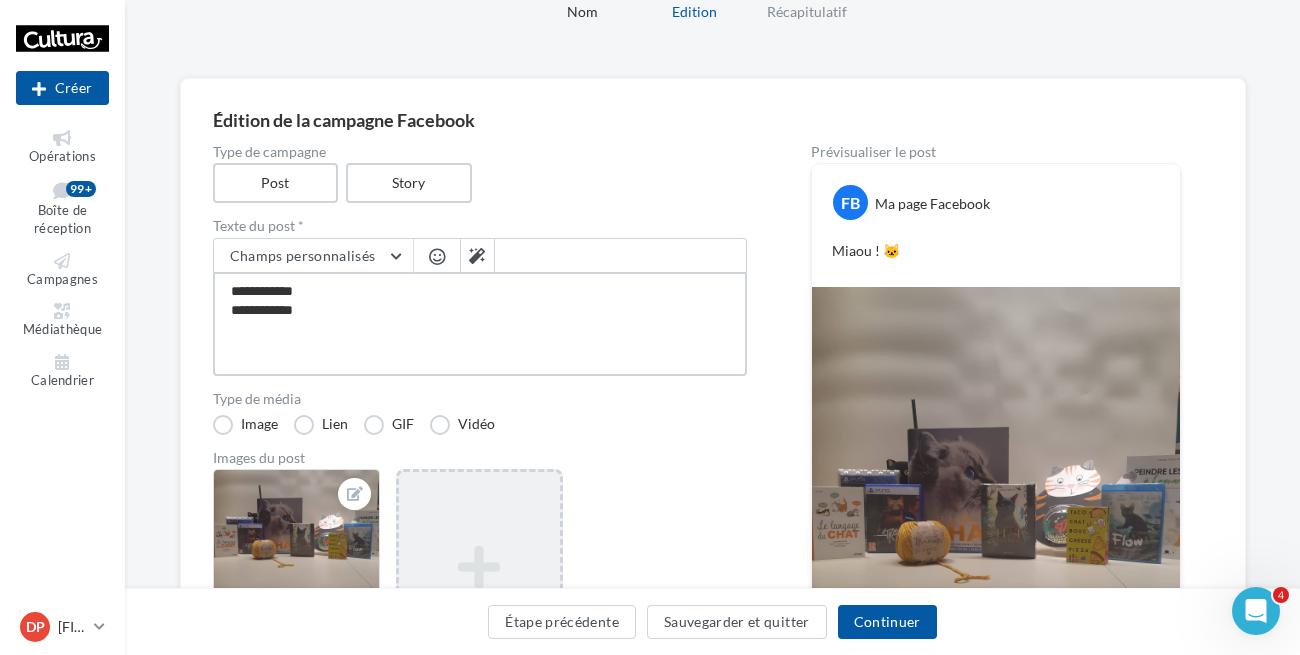 type on "**********" 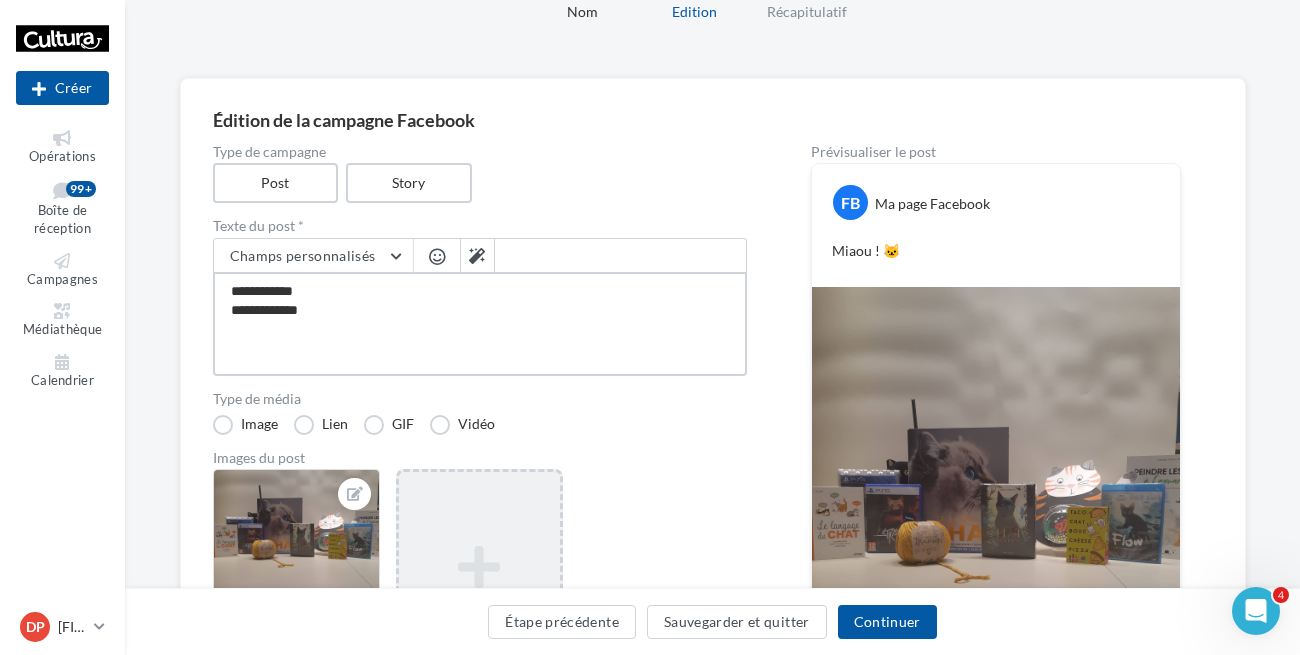 type on "**********" 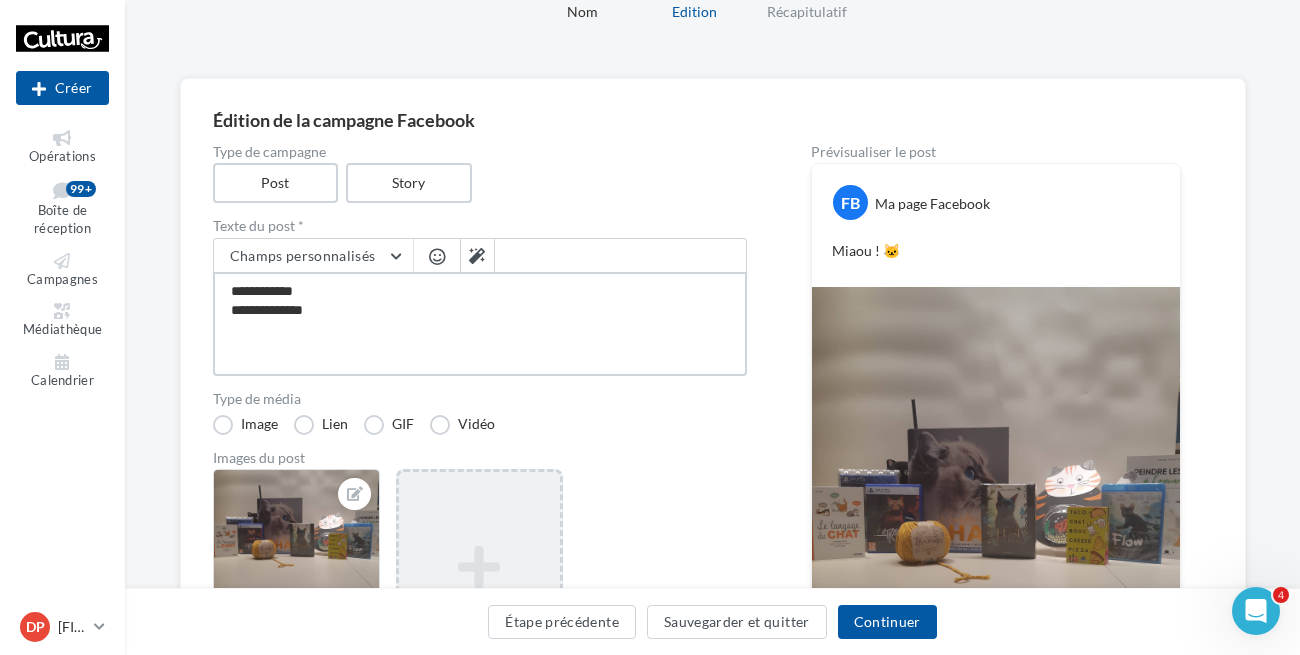 type on "**********" 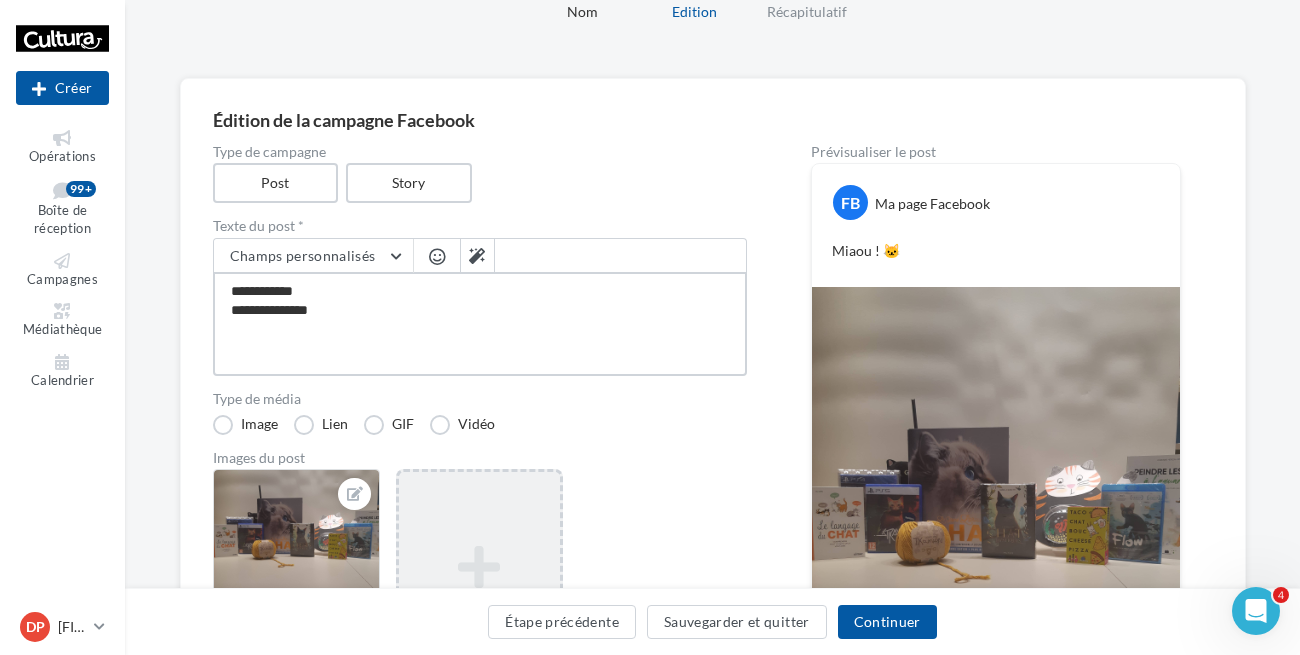 type on "**********" 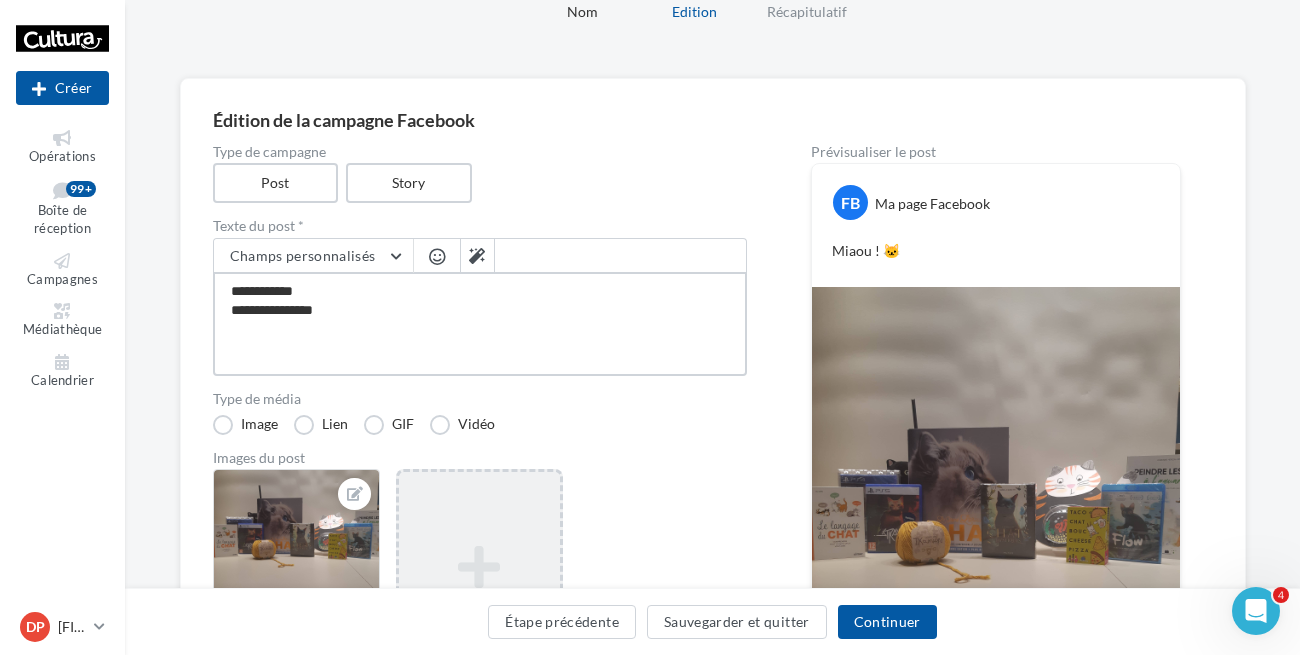type on "**********" 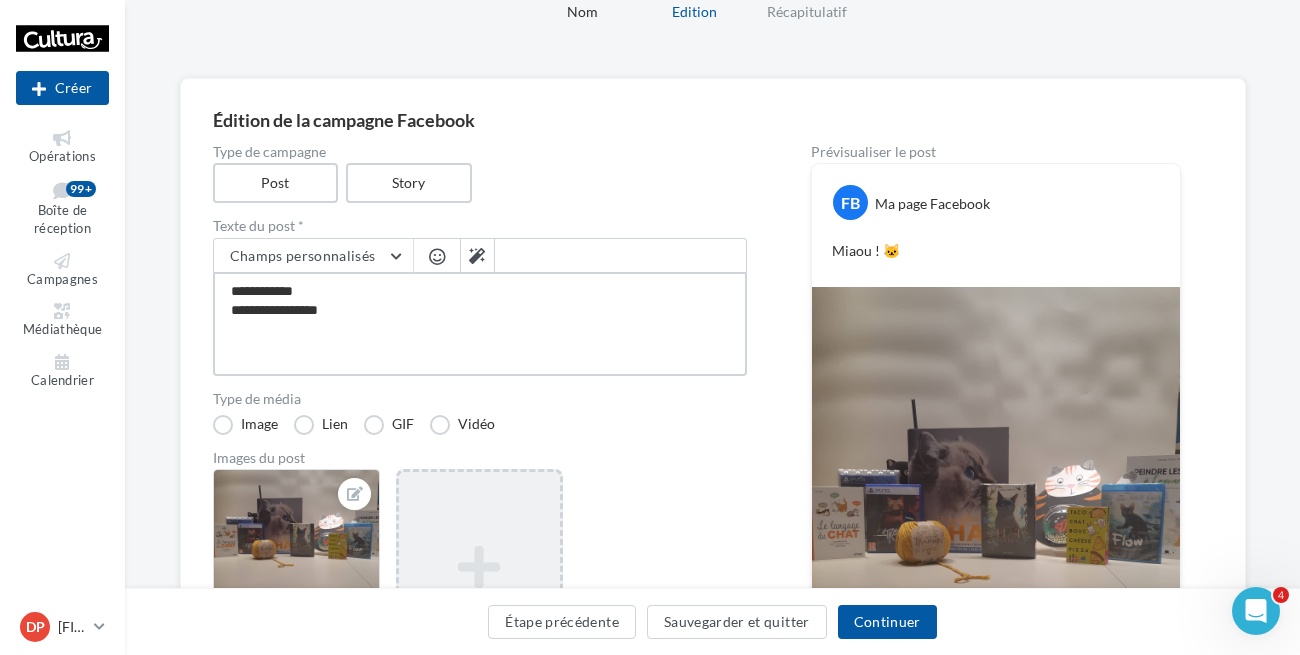 type on "**********" 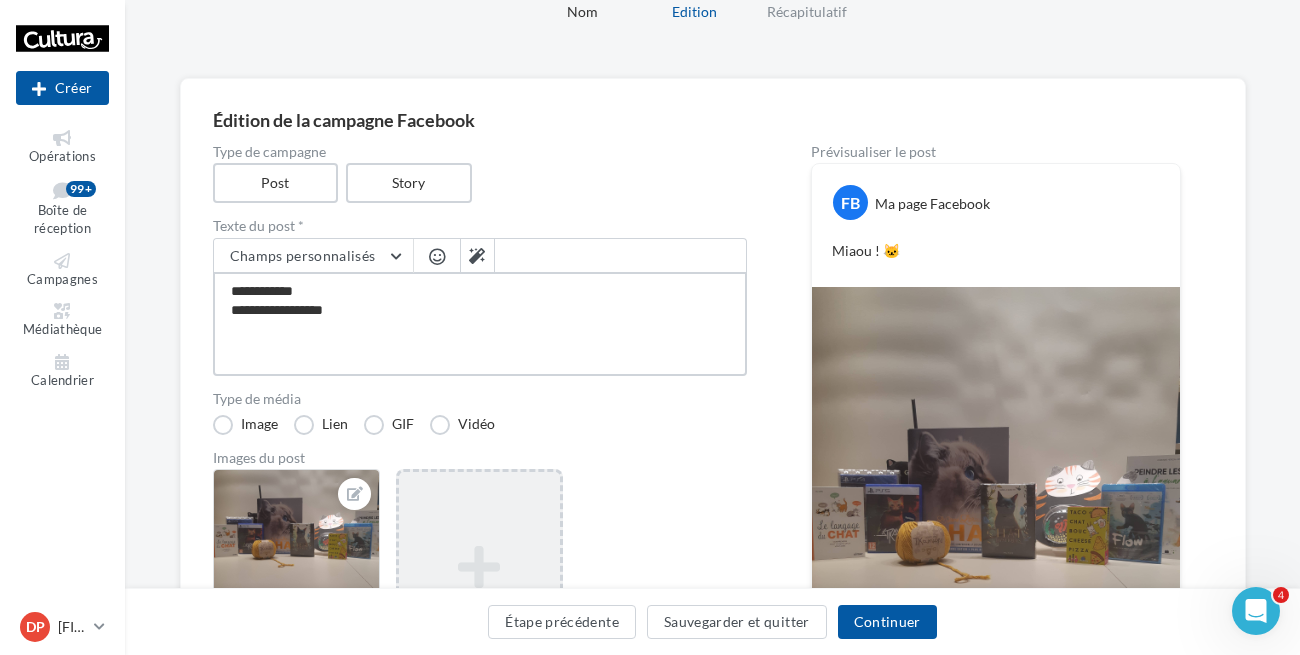 type on "**********" 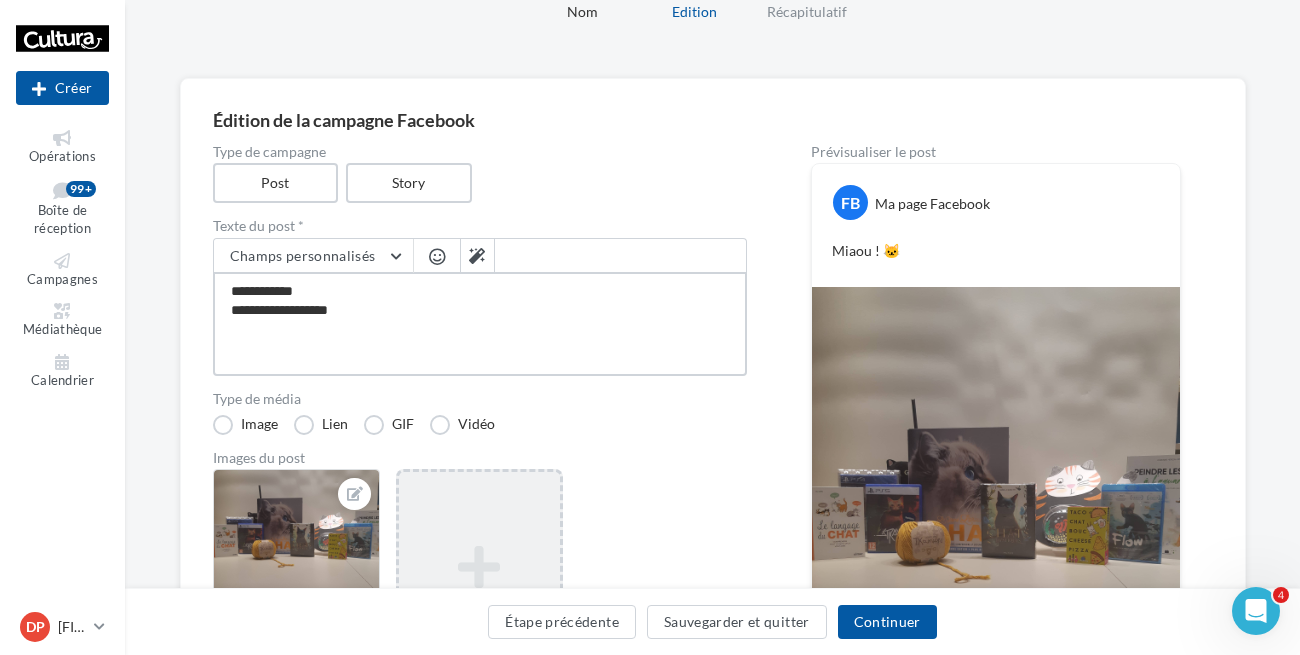 type on "**********" 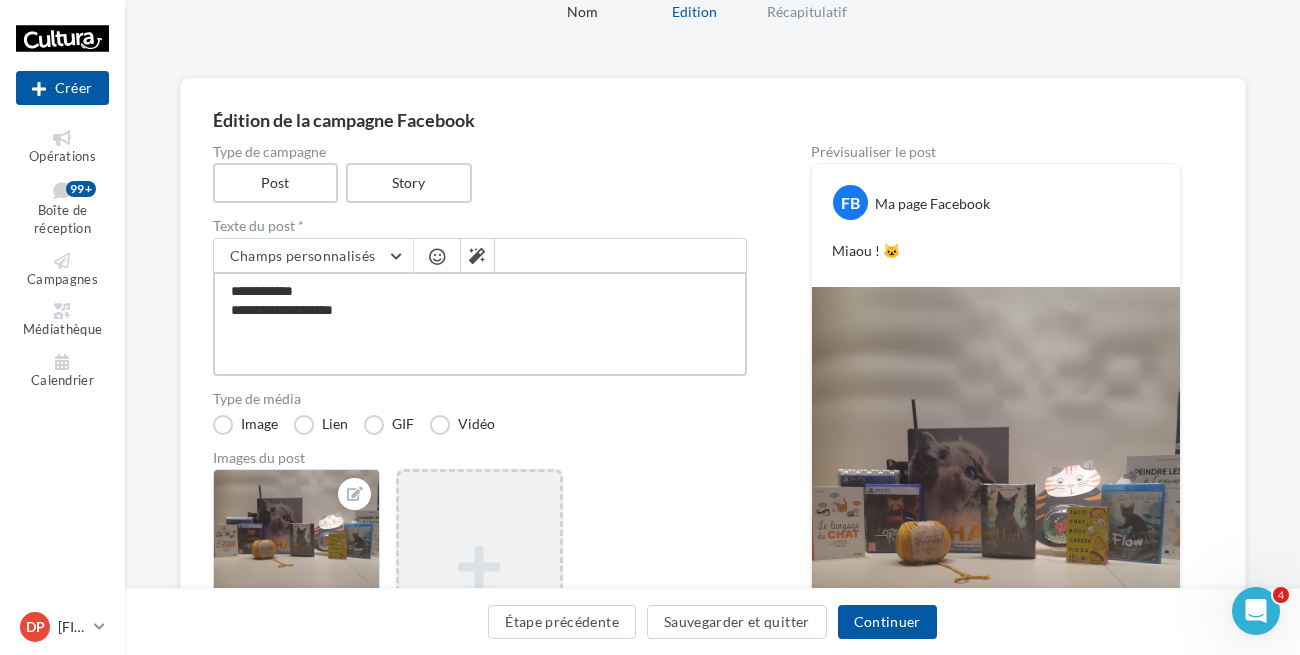 type on "**********" 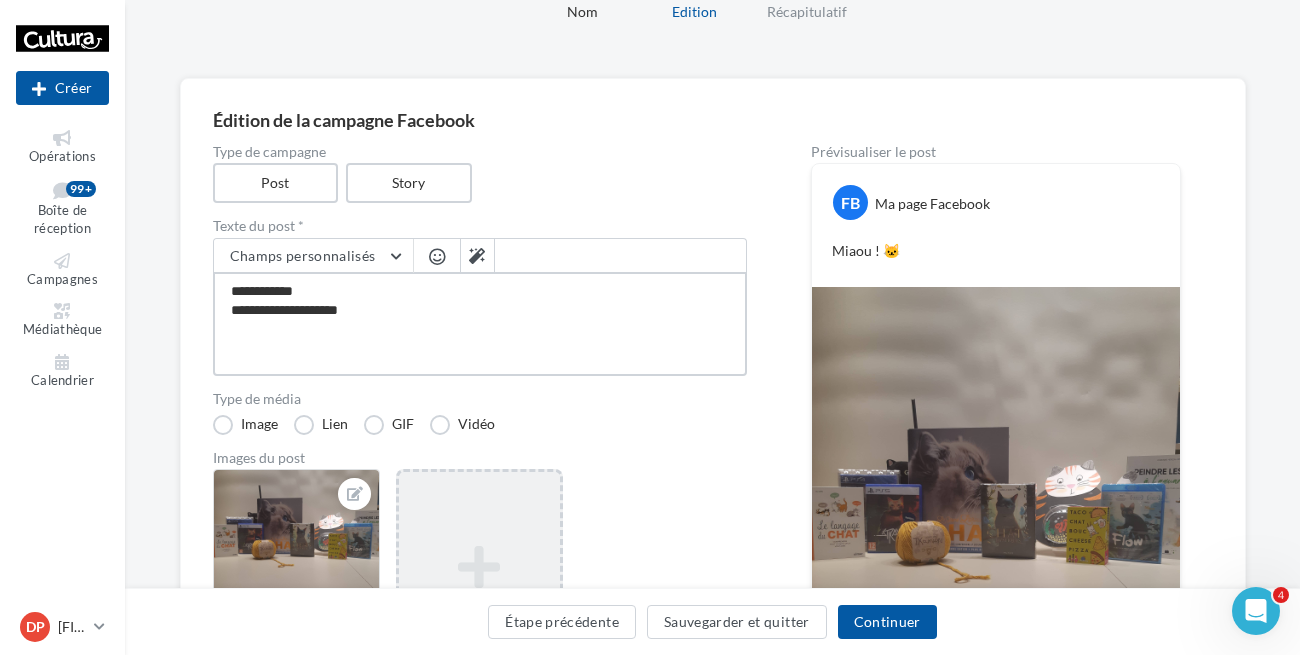 type on "**********" 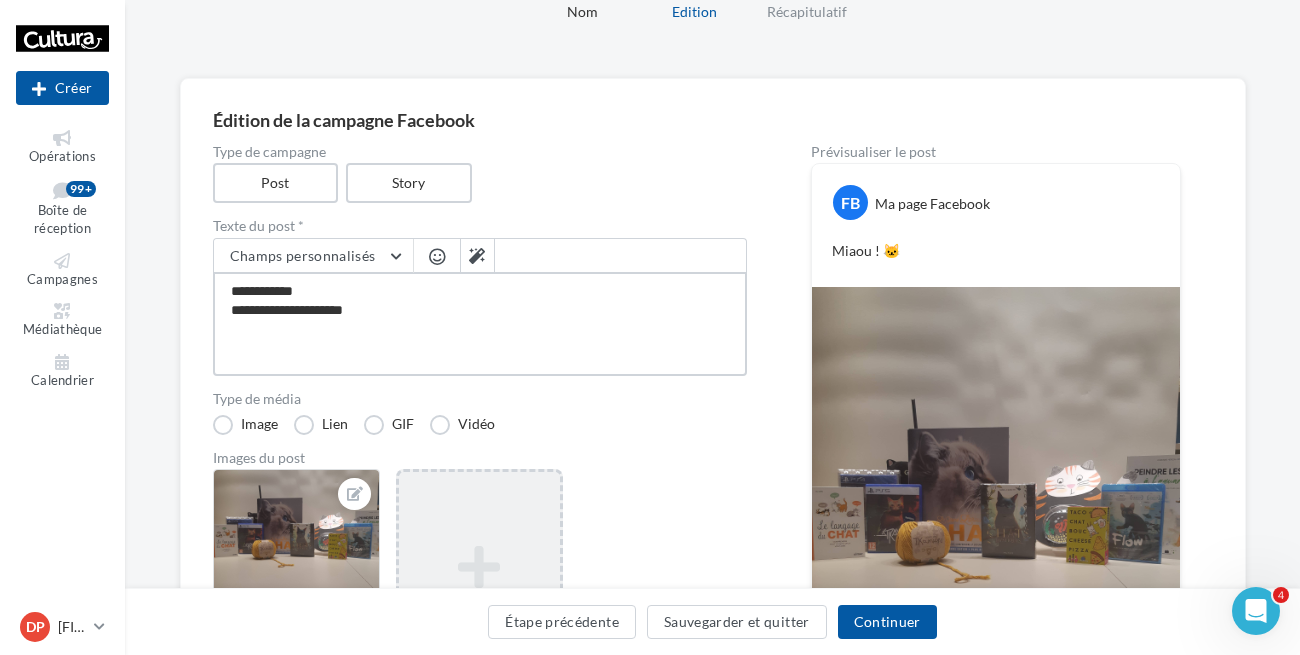 type on "**********" 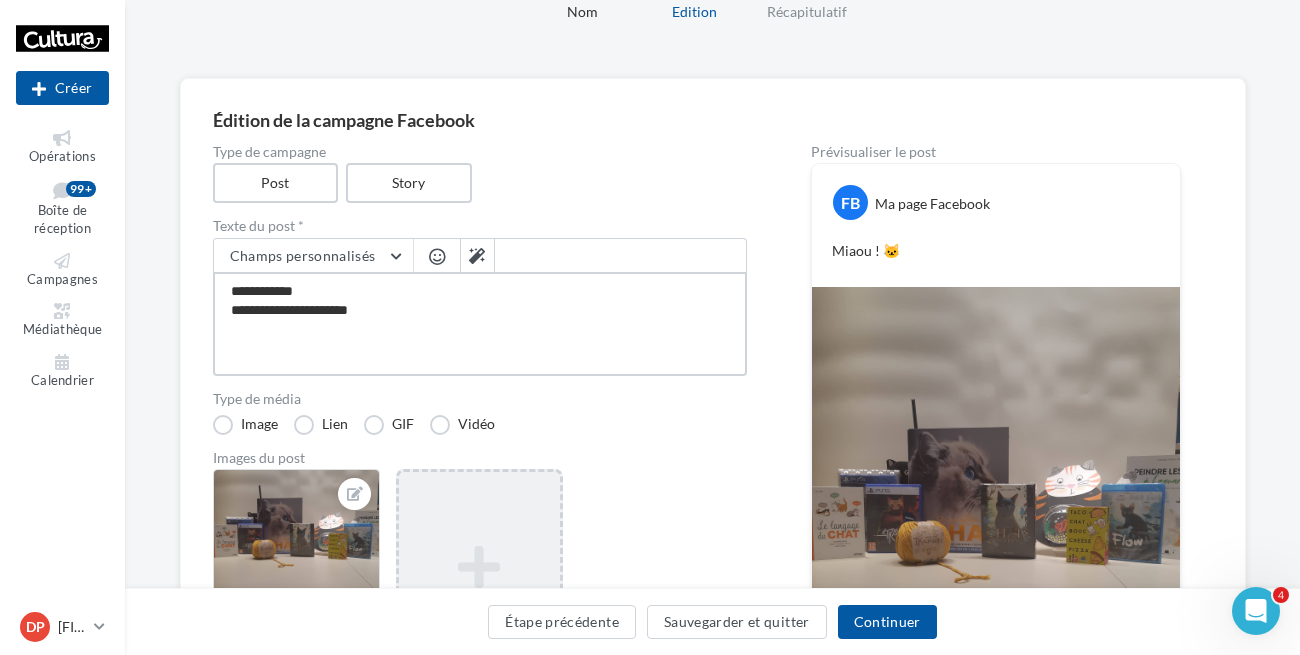 type on "**********" 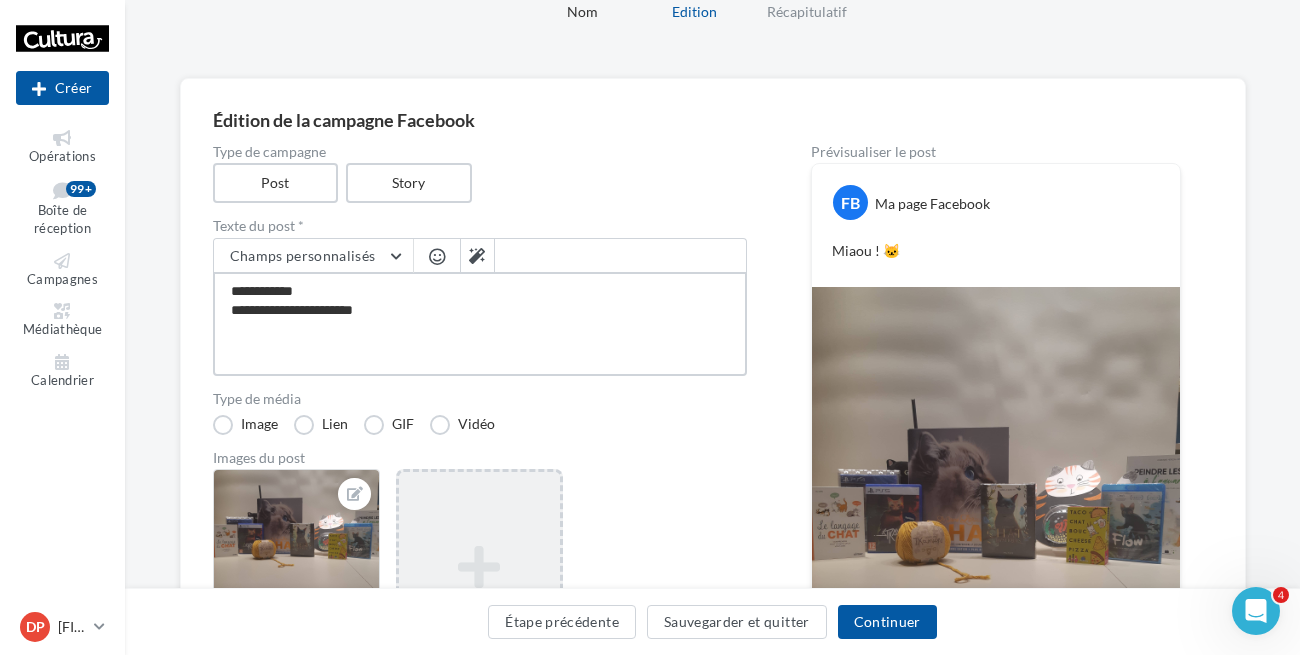 type on "**********" 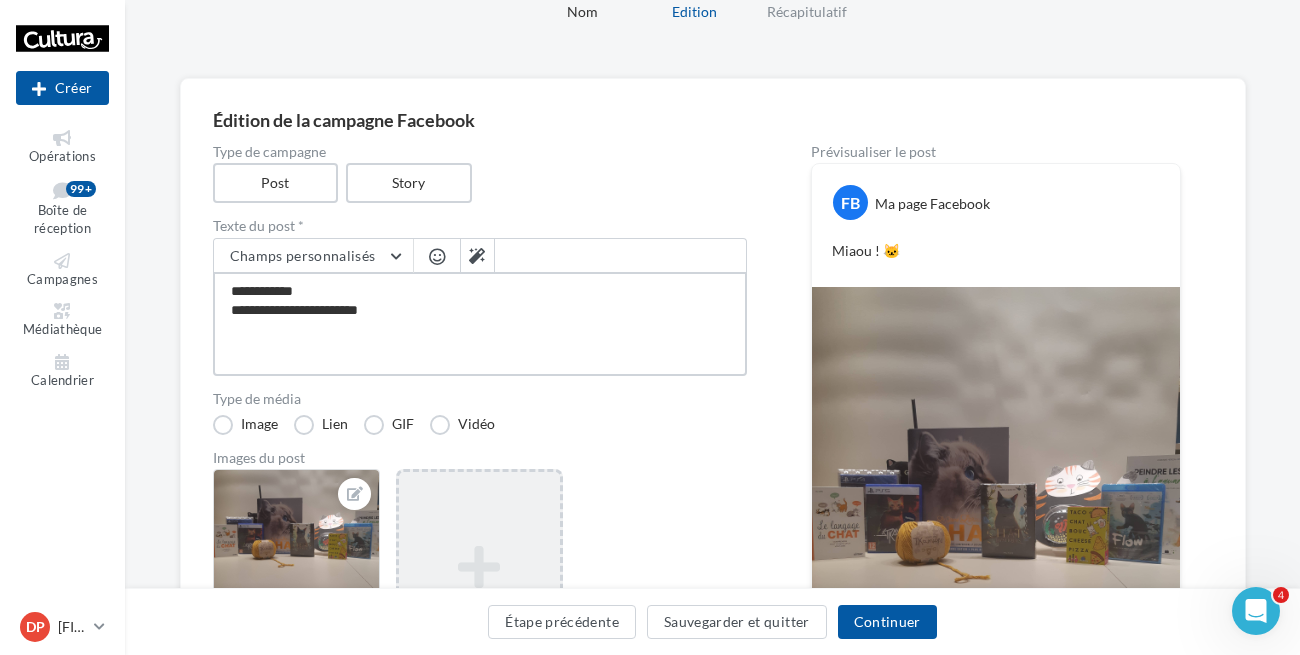 type on "**********" 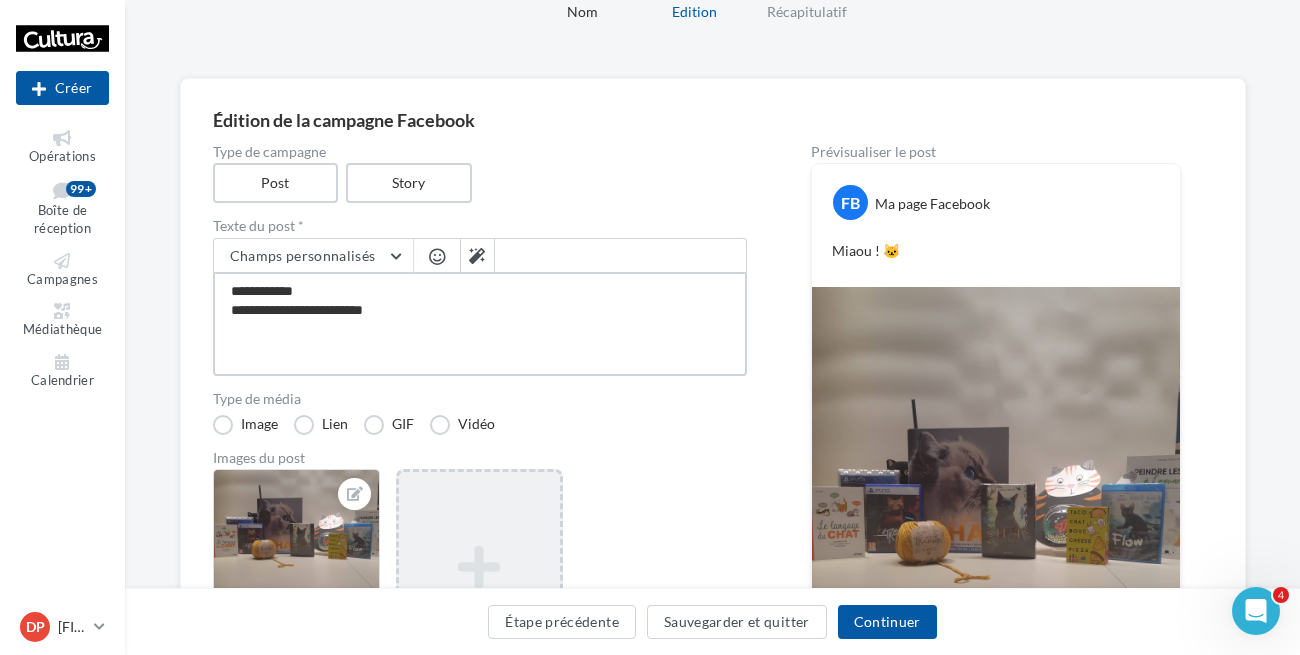 type on "**********" 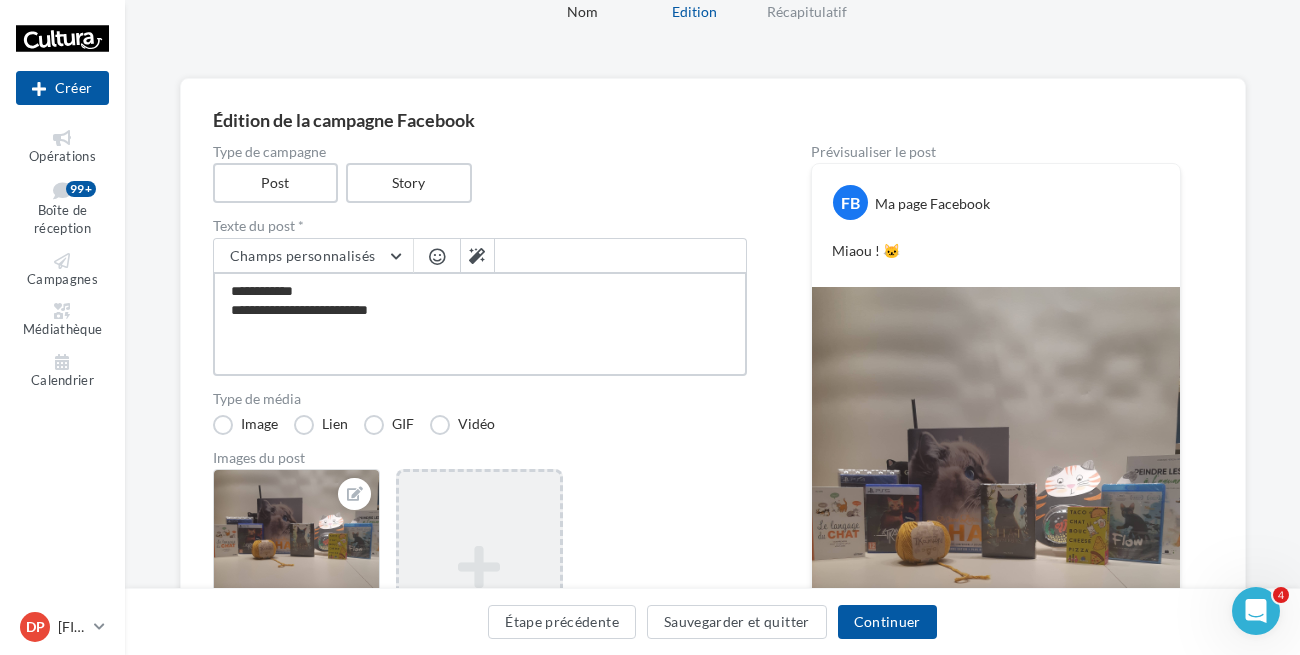 type on "**********" 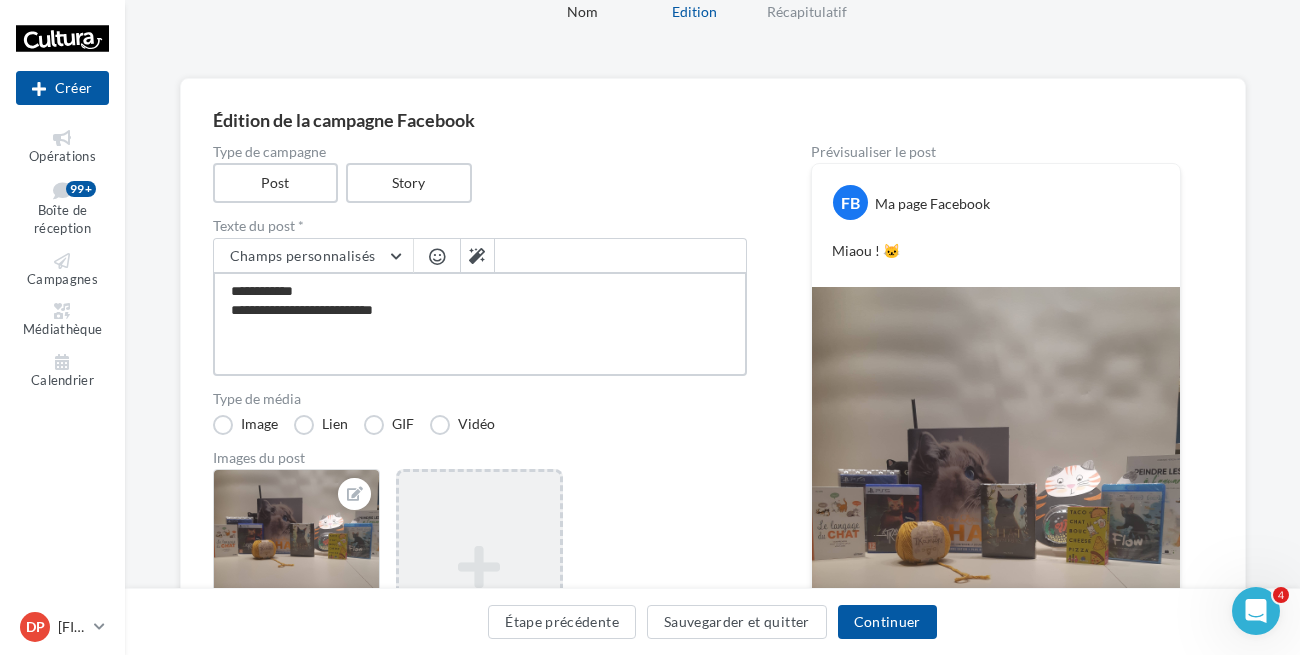 type on "**********" 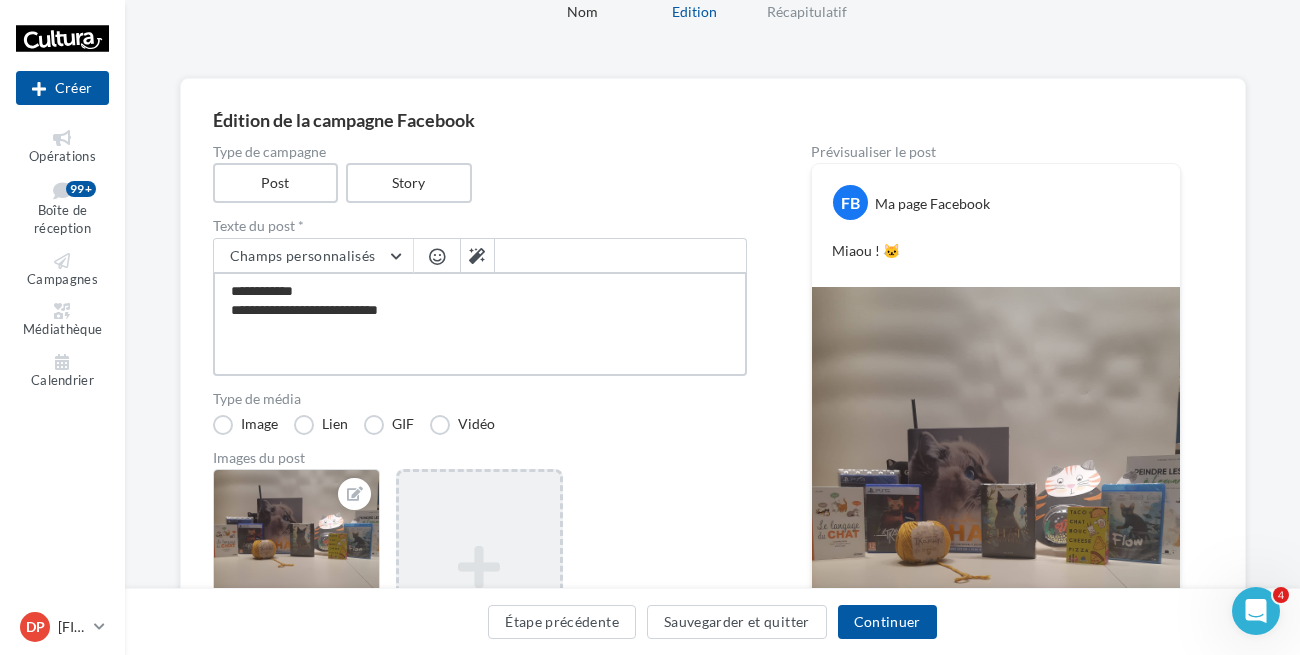 type on "**********" 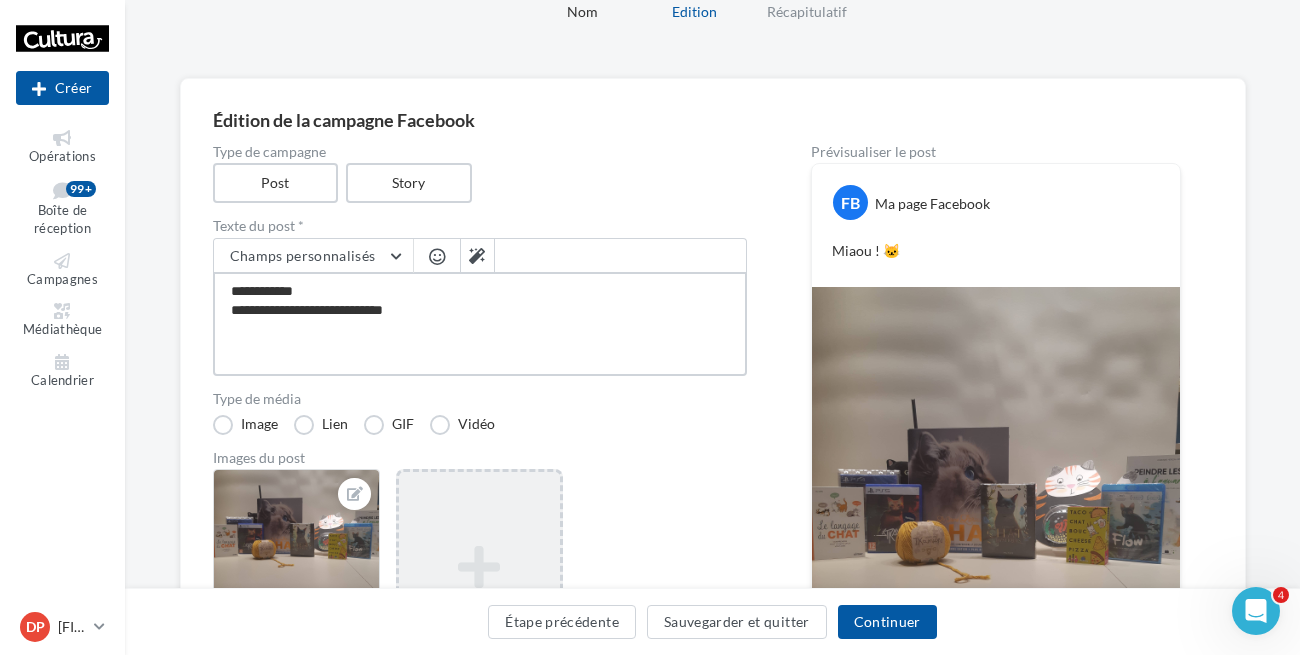 type on "**********" 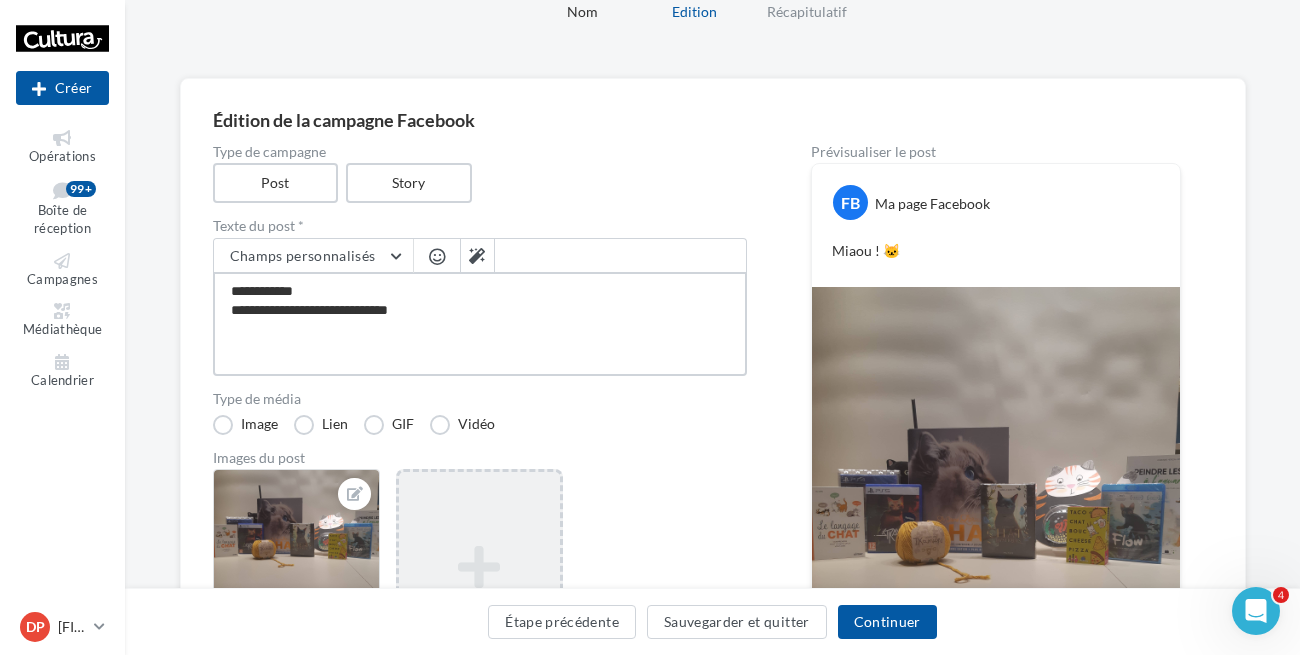 type on "**********" 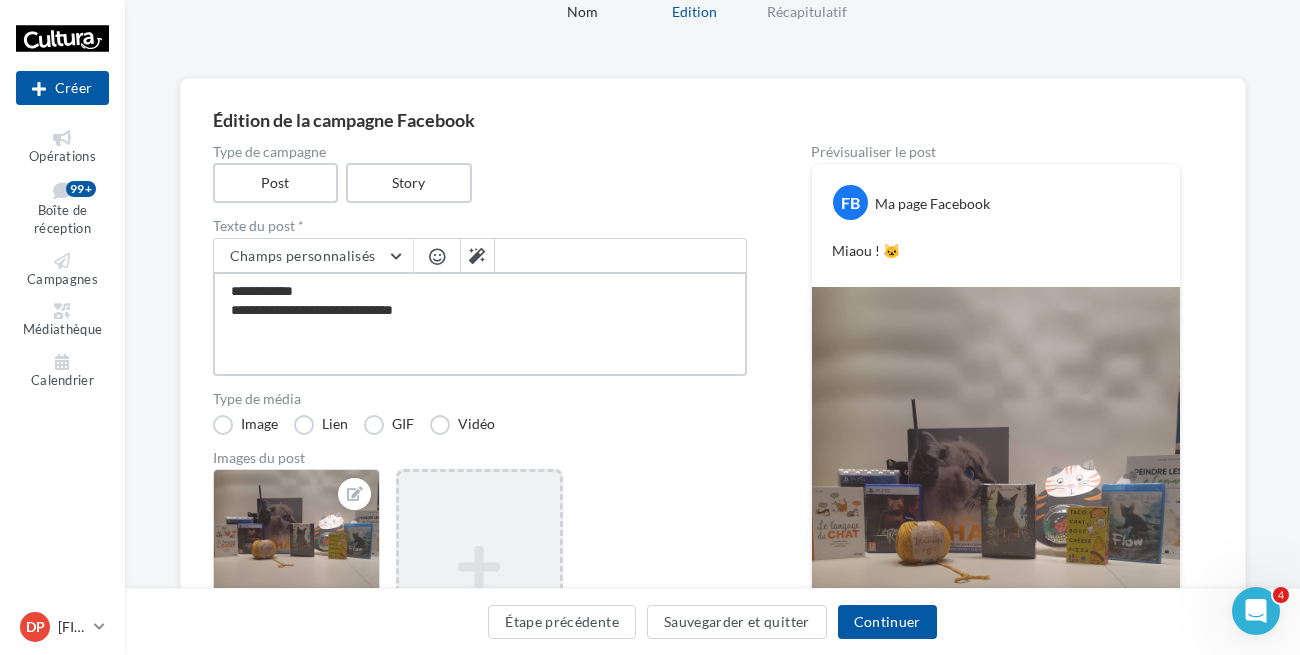type on "**********" 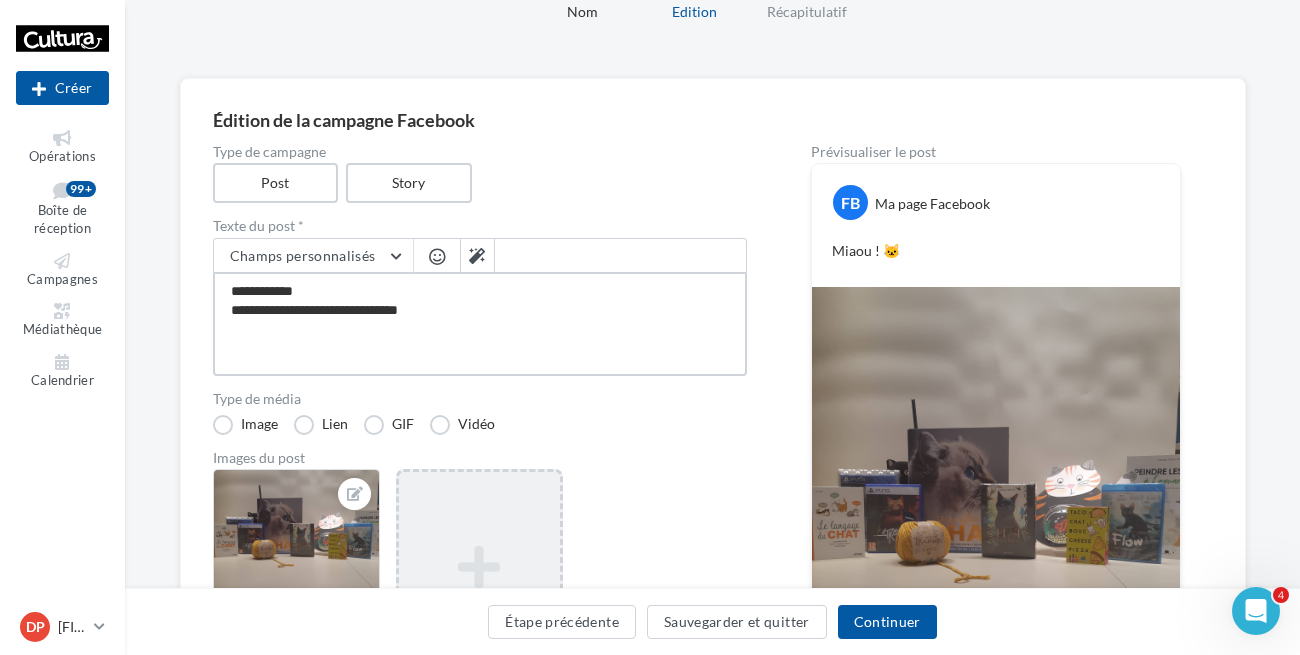 type on "**********" 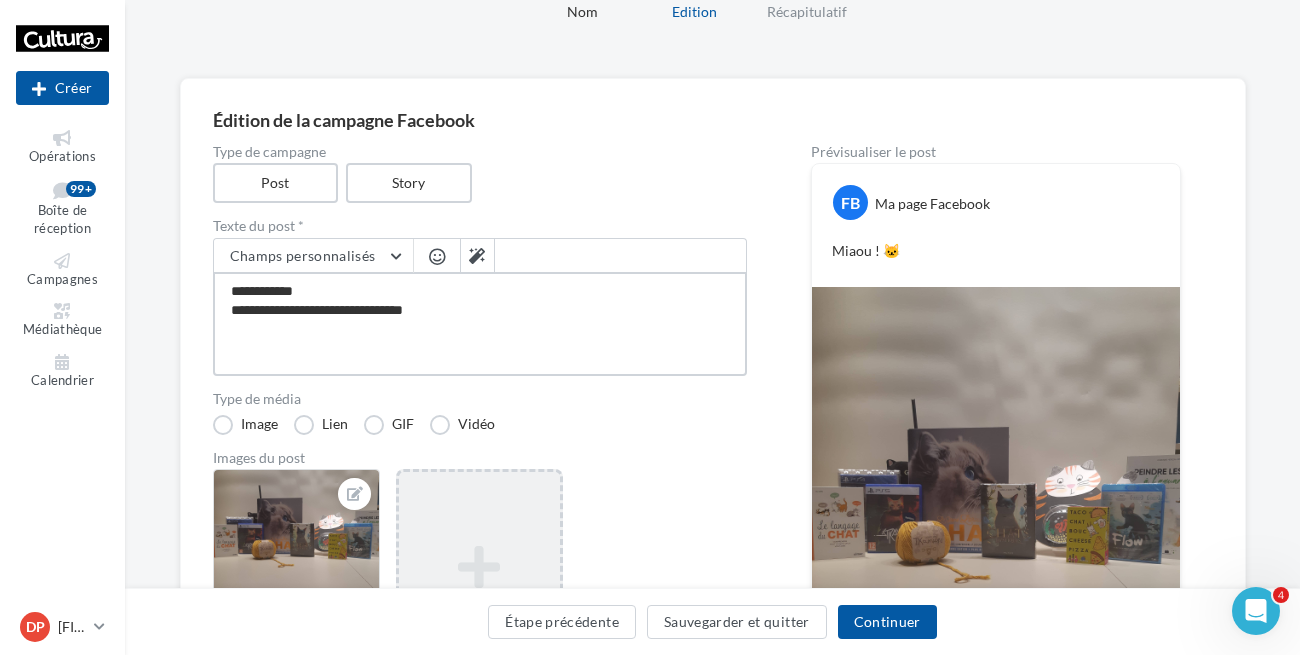 type on "**********" 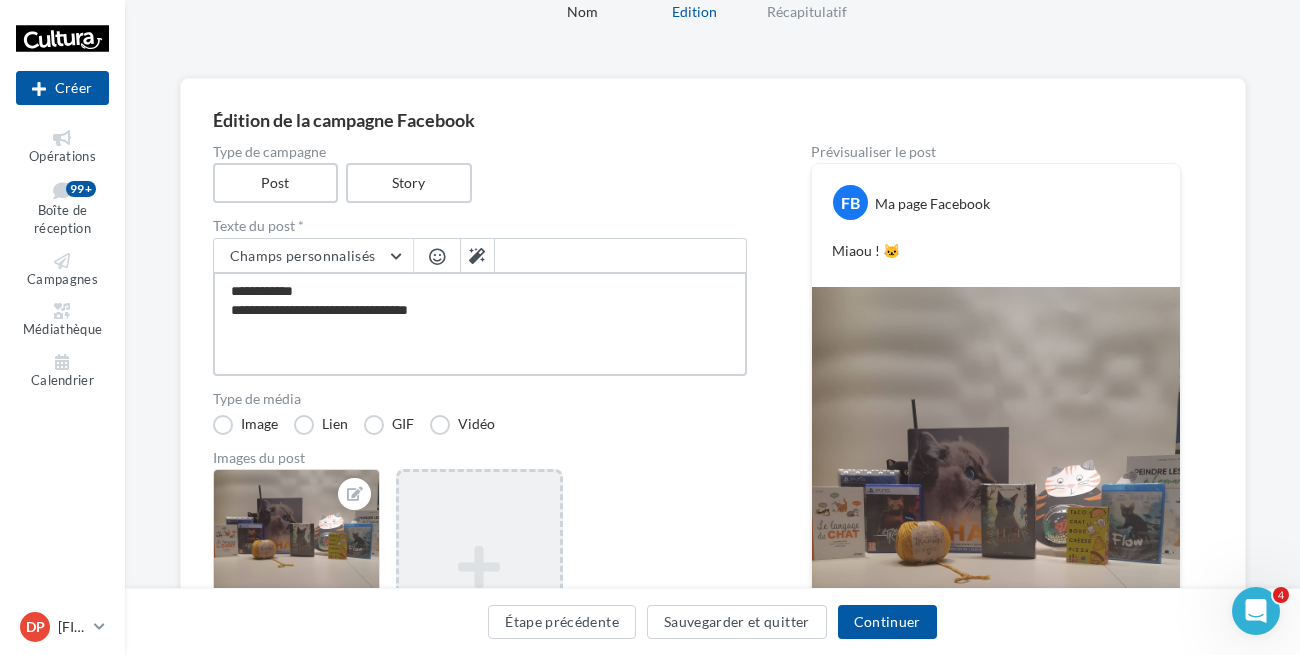 type on "**********" 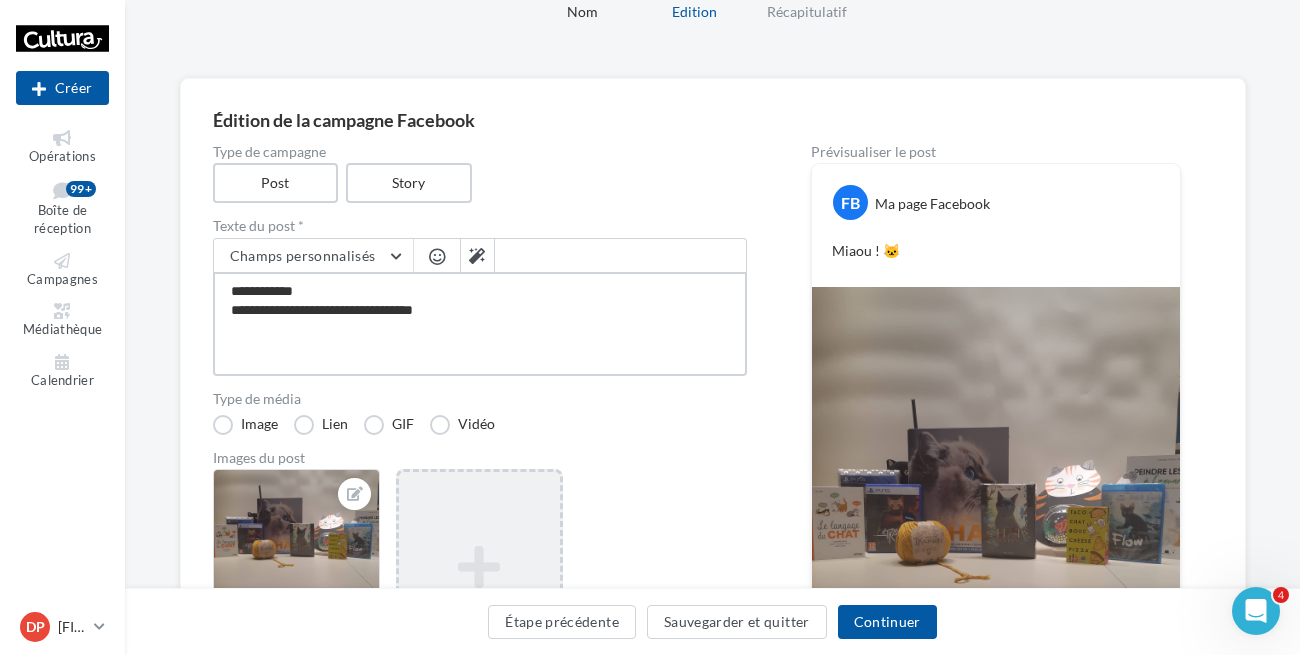 type on "**********" 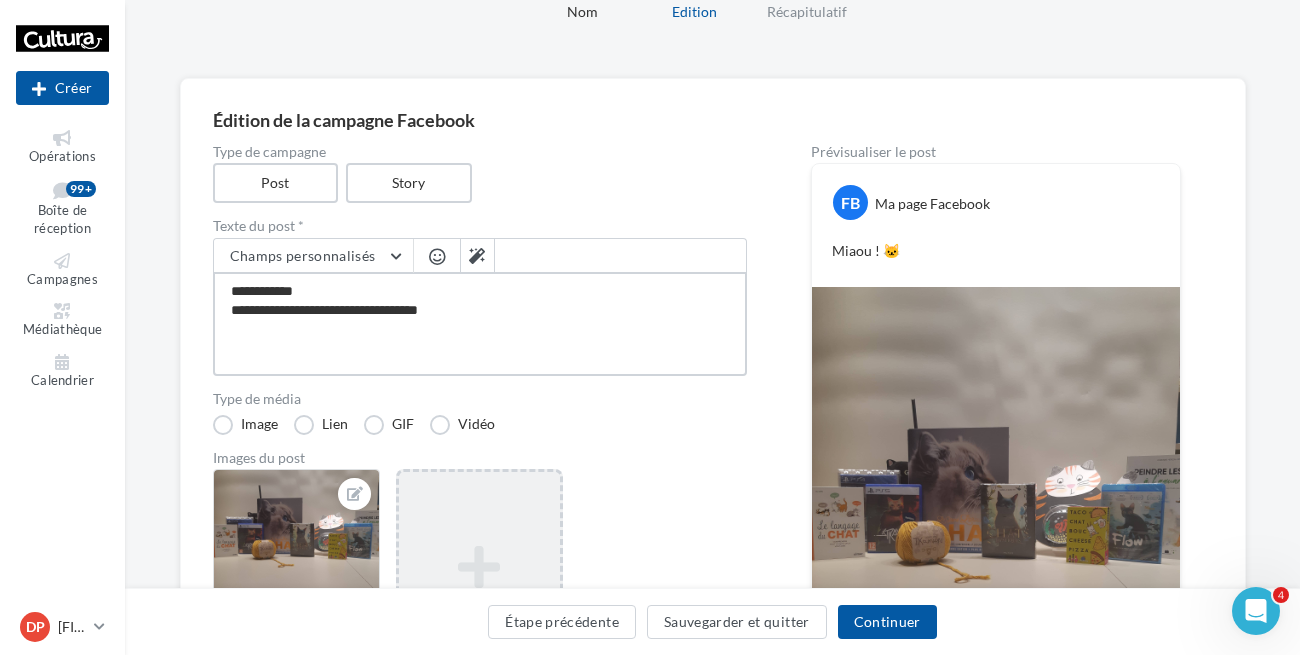 type on "**********" 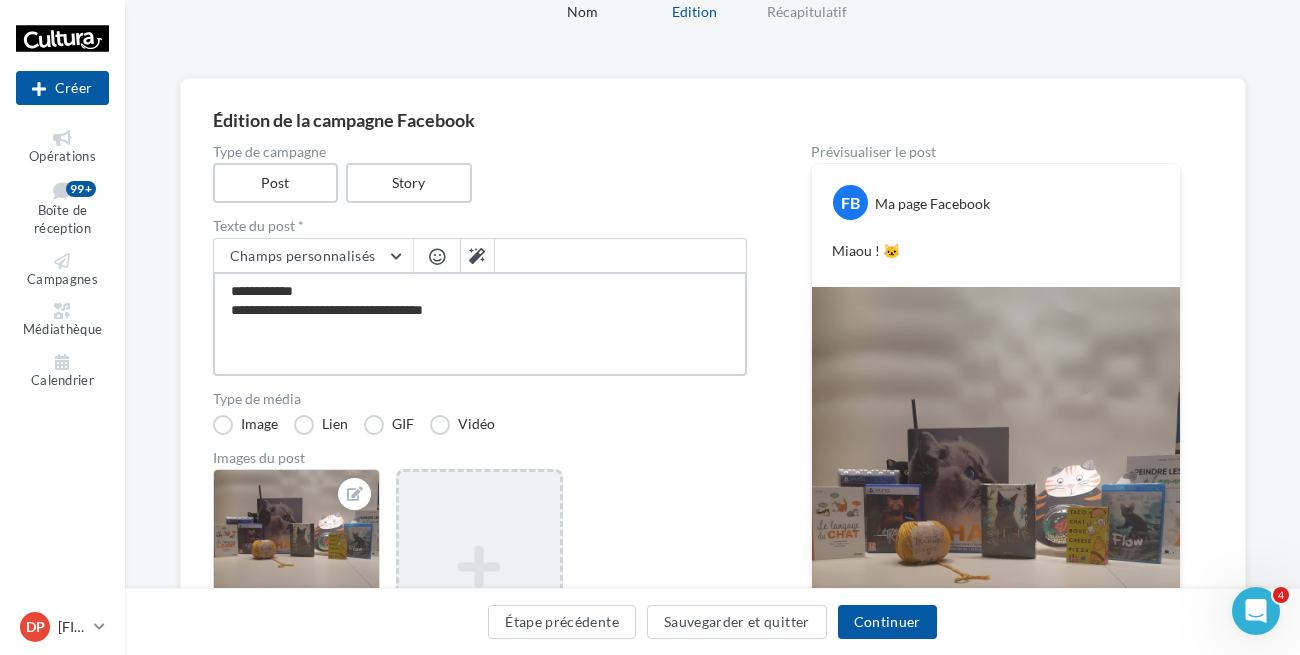 type on "**********" 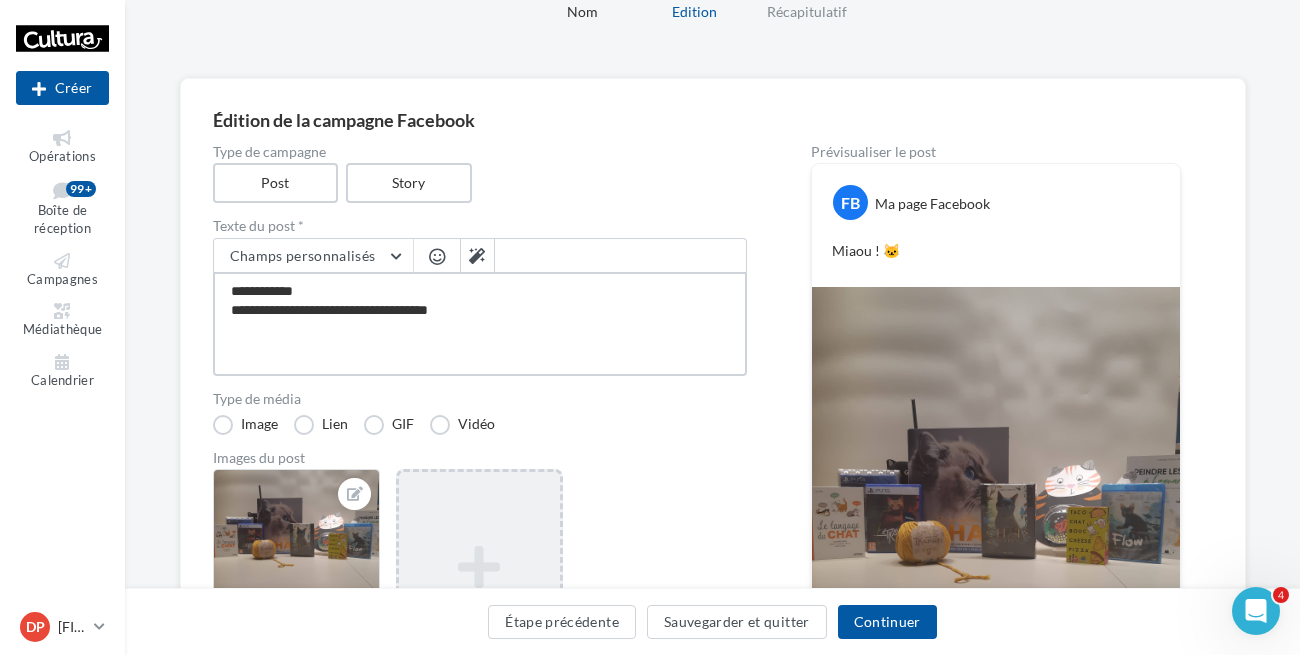 type on "**********" 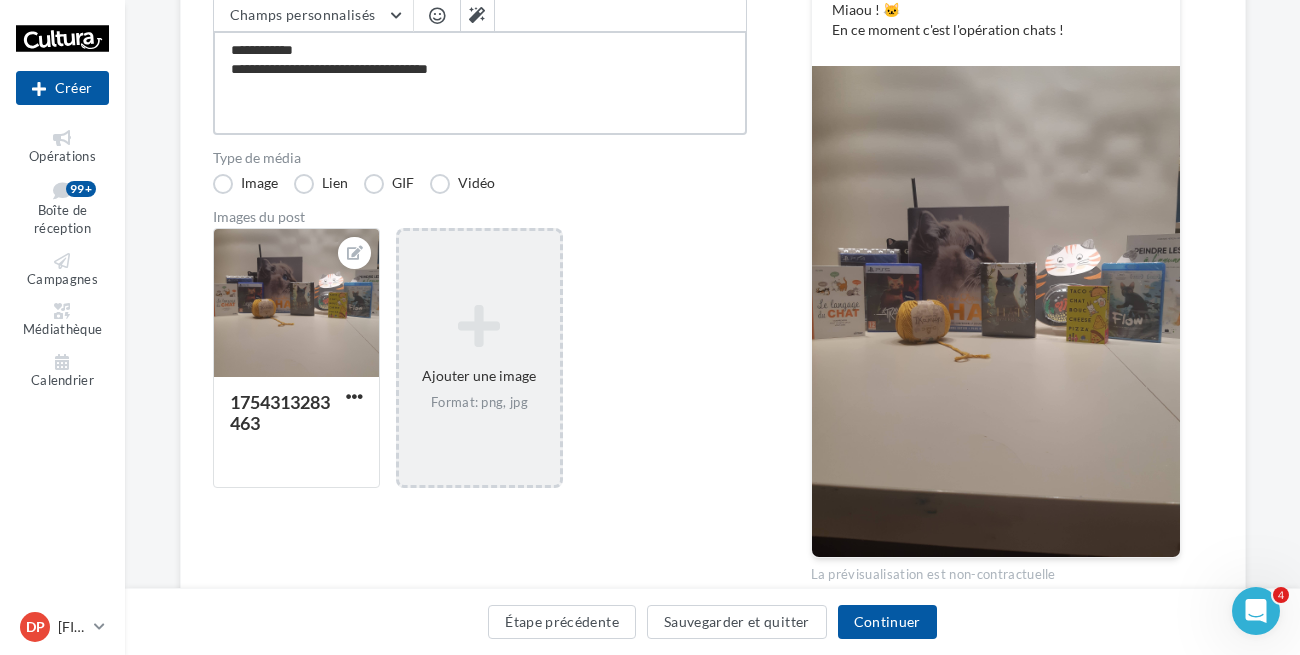 scroll, scrollTop: 363, scrollLeft: 0, axis: vertical 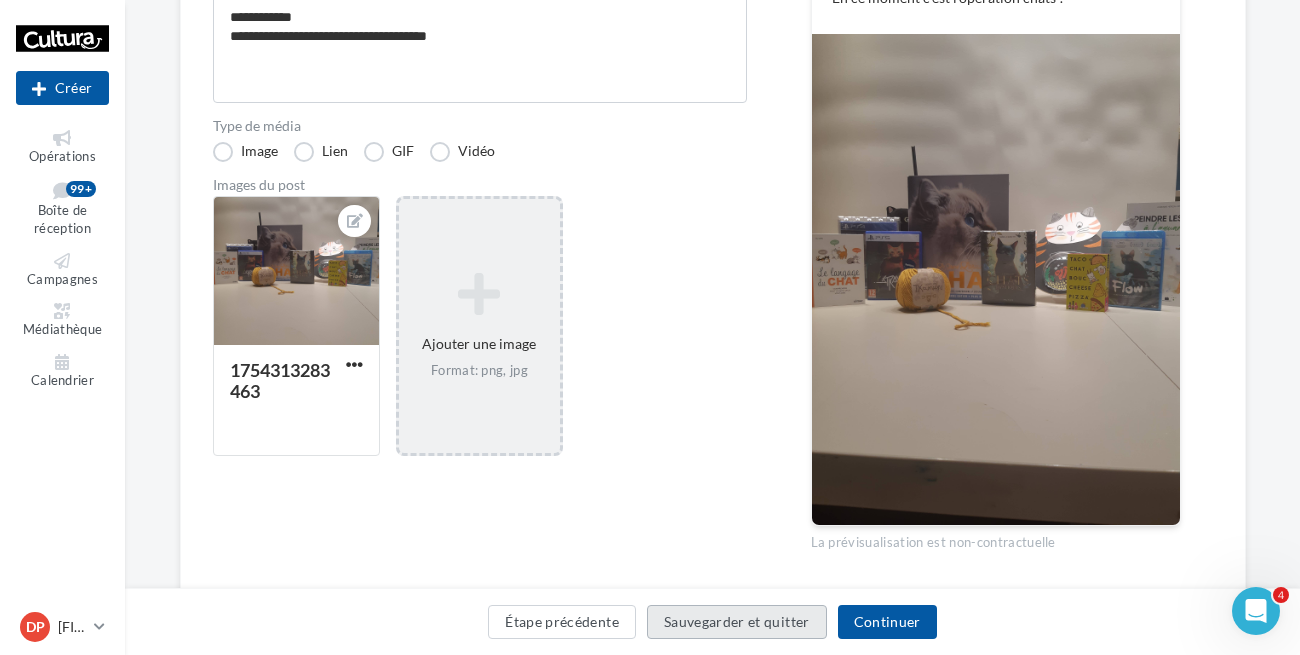 click on "Sauvegarder et quitter" at bounding box center (737, 622) 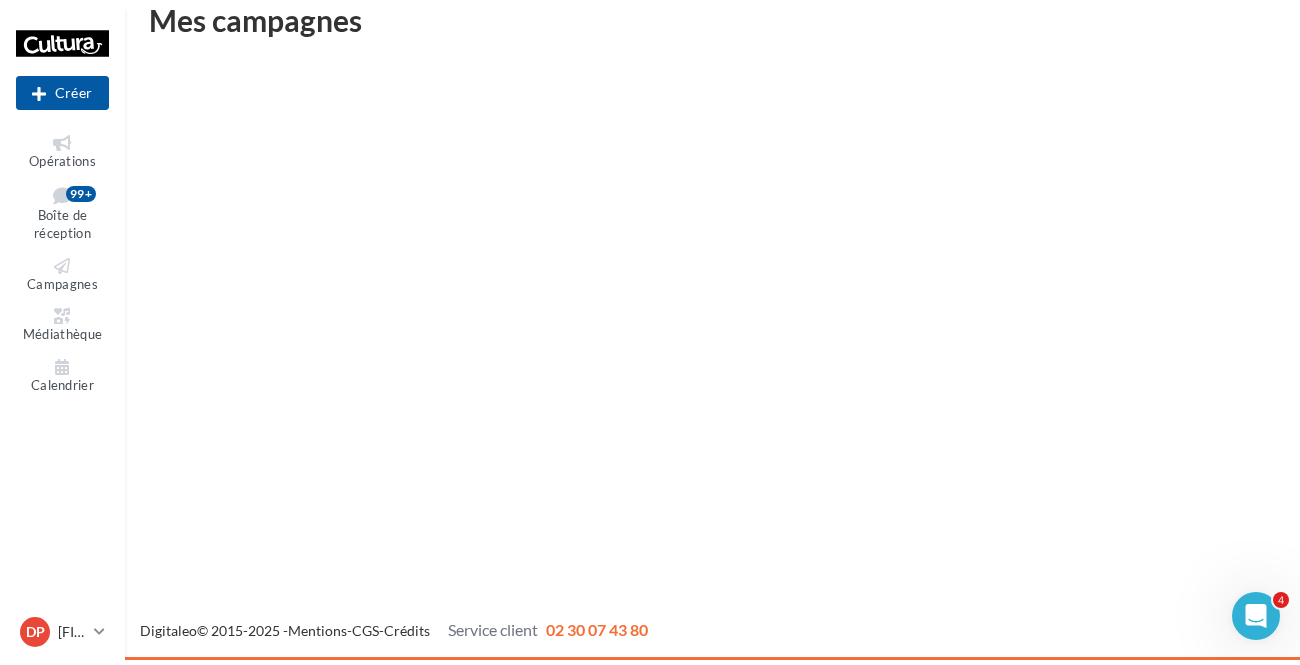 scroll, scrollTop: 31, scrollLeft: 0, axis: vertical 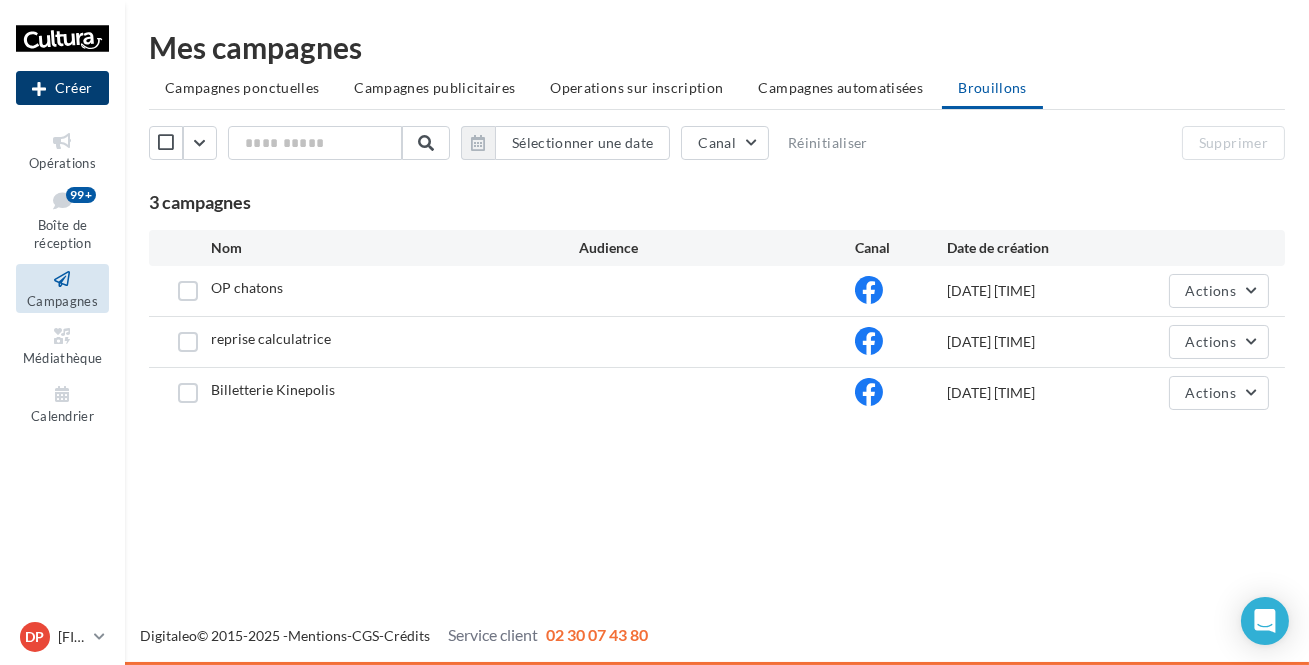 click on "Créer" at bounding box center (62, 88) 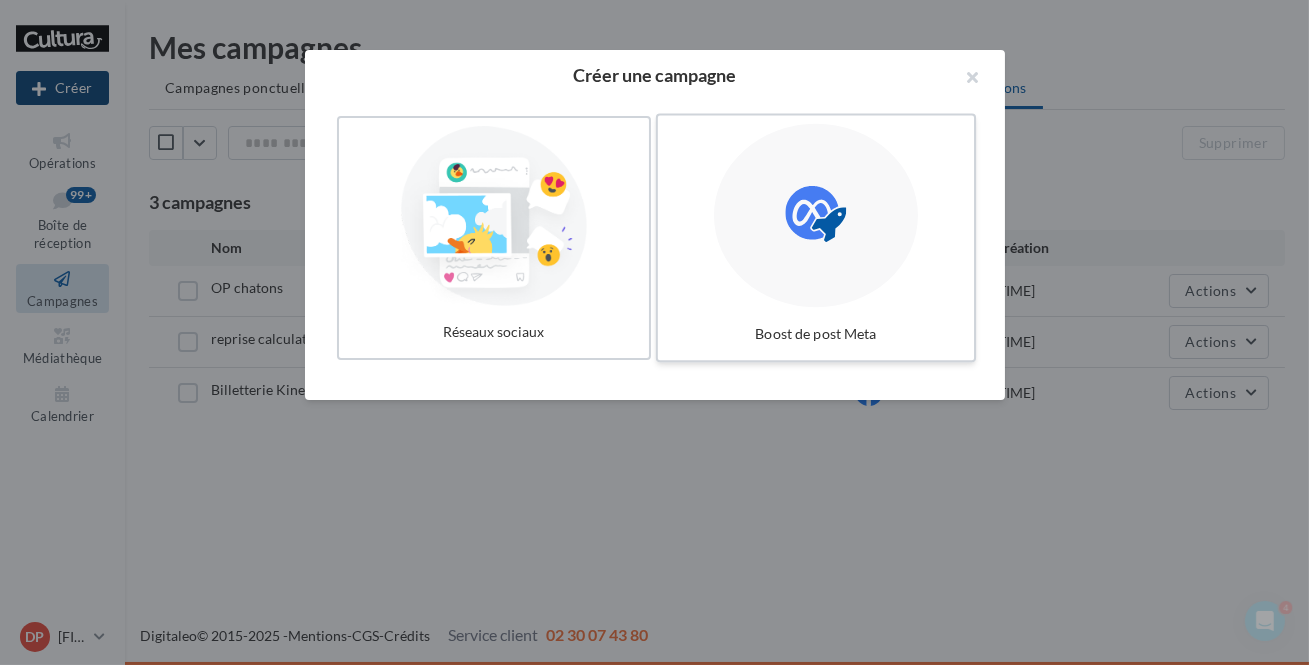 scroll, scrollTop: 0, scrollLeft: 0, axis: both 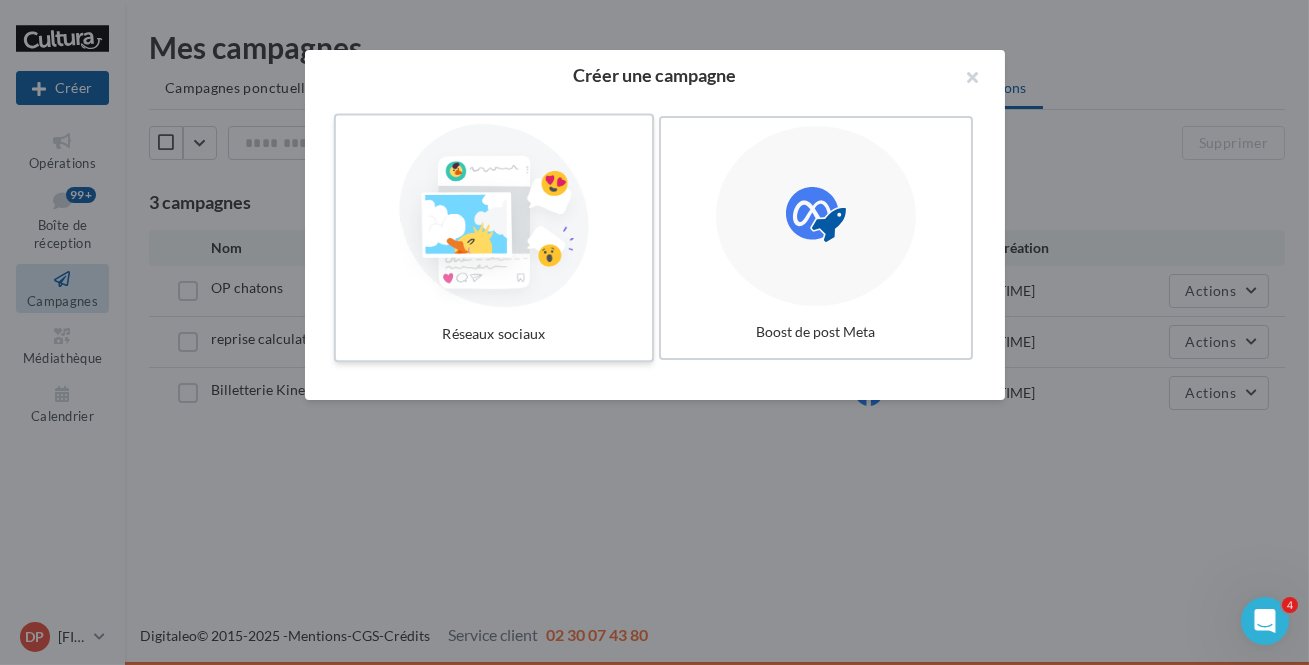 click at bounding box center [494, 216] 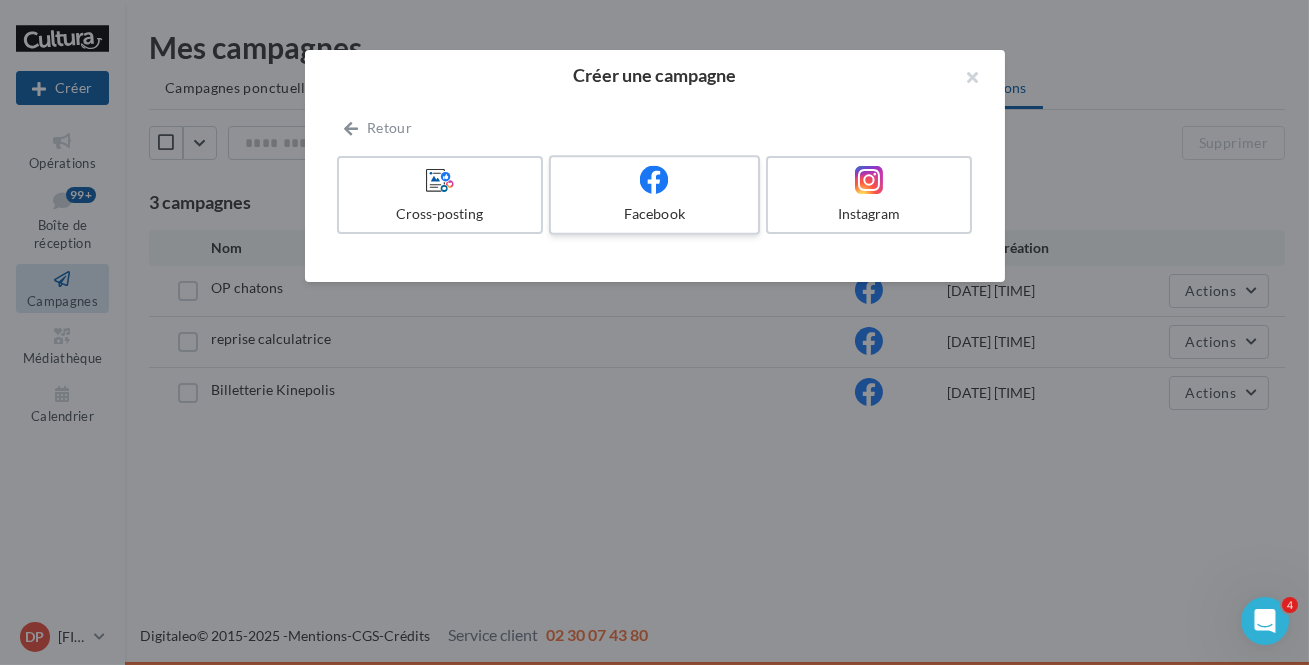 click at bounding box center [654, 180] 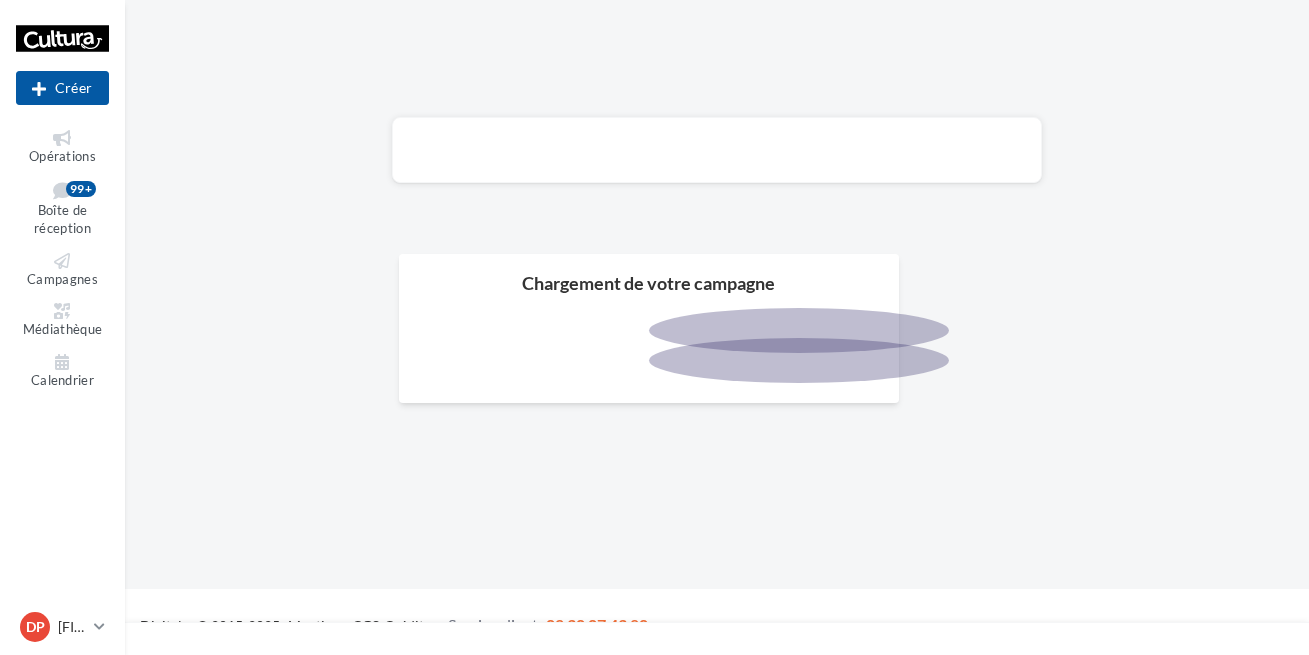 scroll, scrollTop: 0, scrollLeft: 0, axis: both 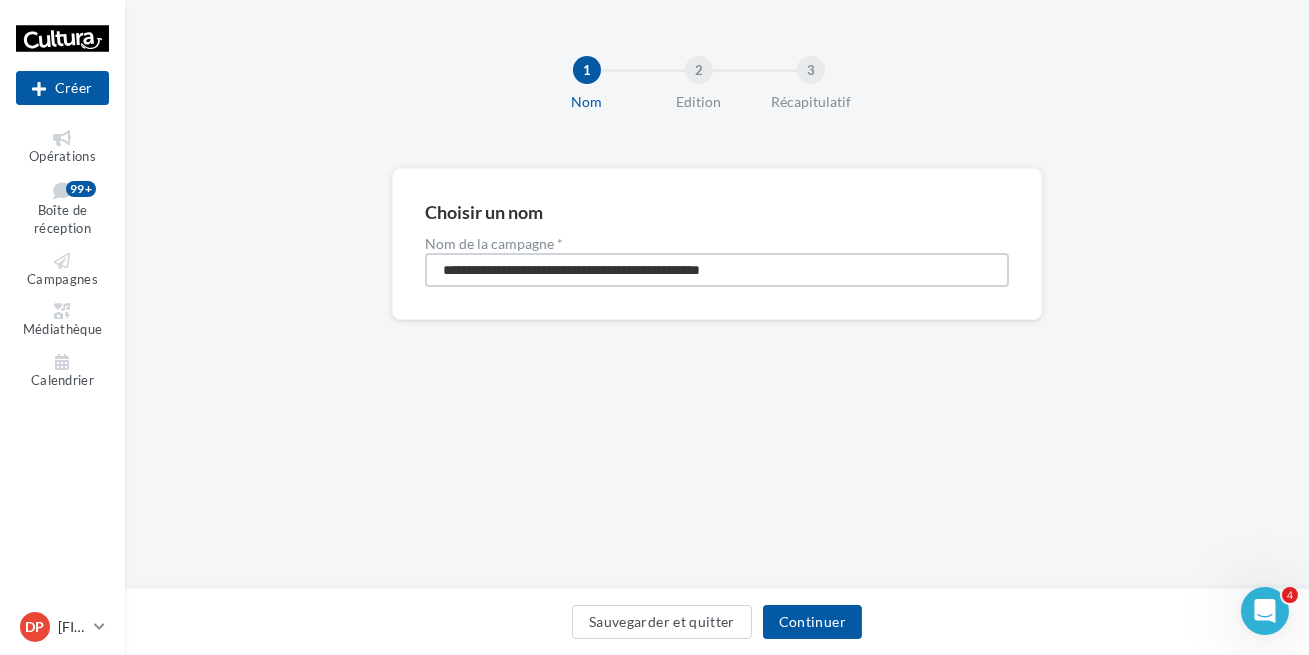 drag, startPoint x: 790, startPoint y: 267, endPoint x: 412, endPoint y: 271, distance: 378.02115 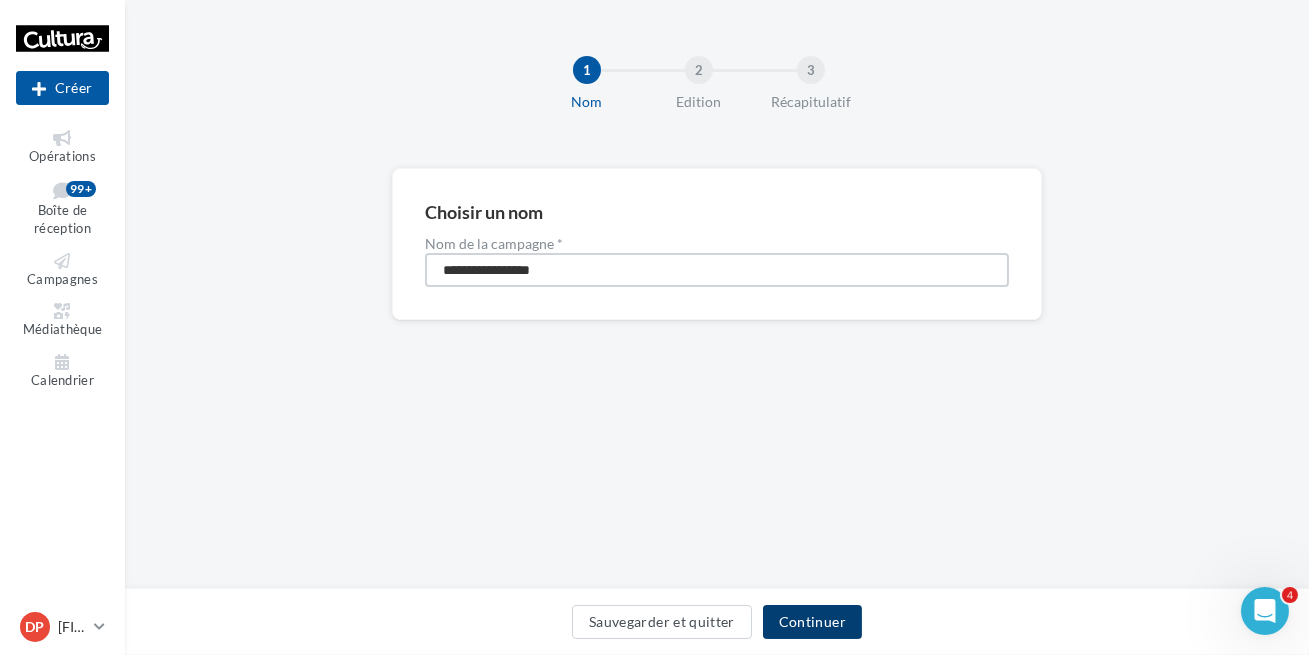 type on "**********" 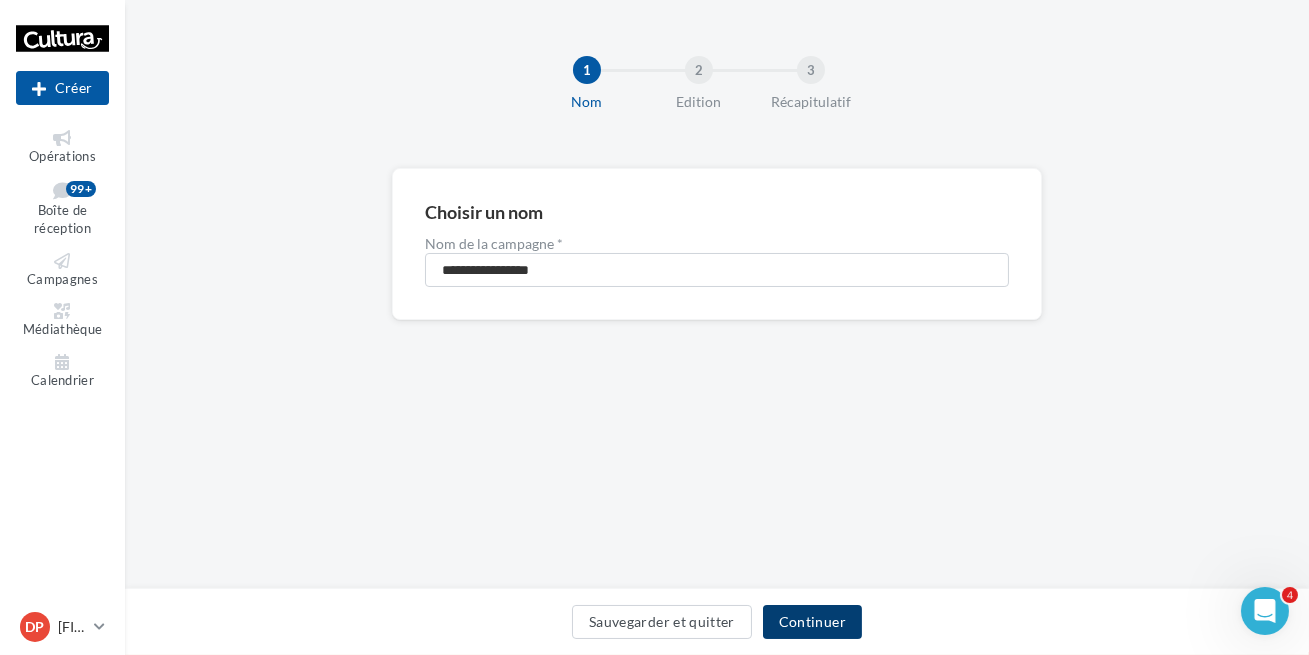 drag, startPoint x: 794, startPoint y: 614, endPoint x: 811, endPoint y: 573, distance: 44.38468 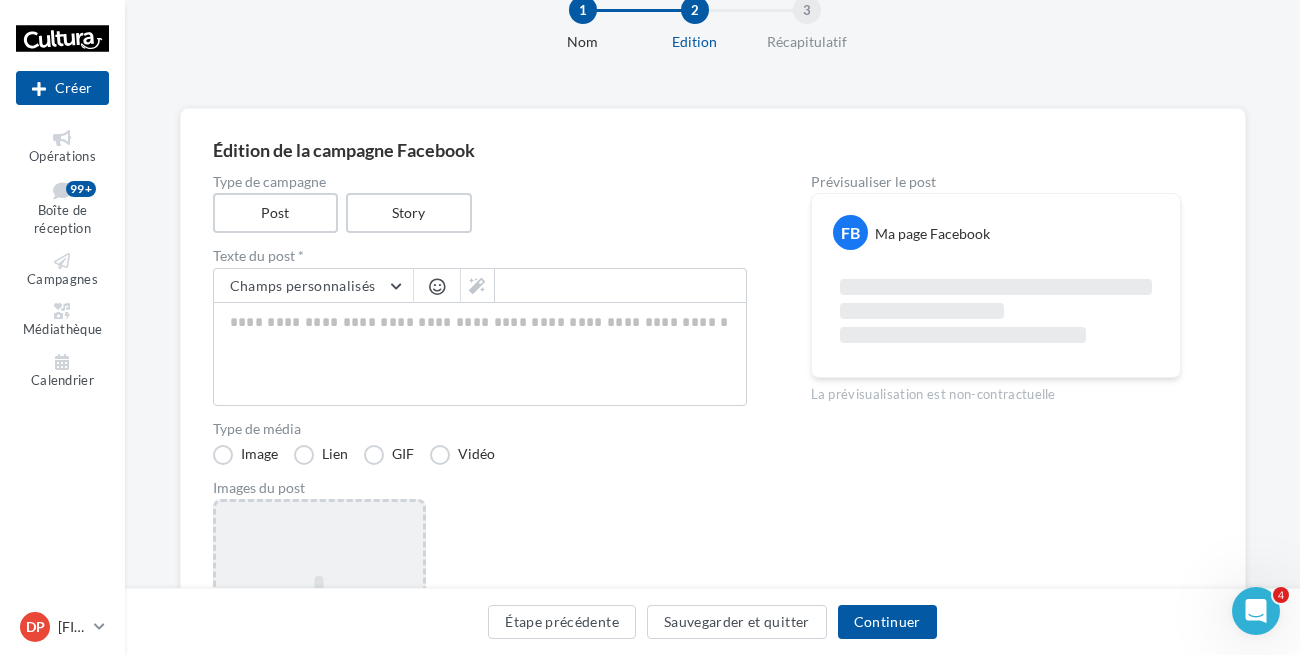 scroll, scrollTop: 90, scrollLeft: 0, axis: vertical 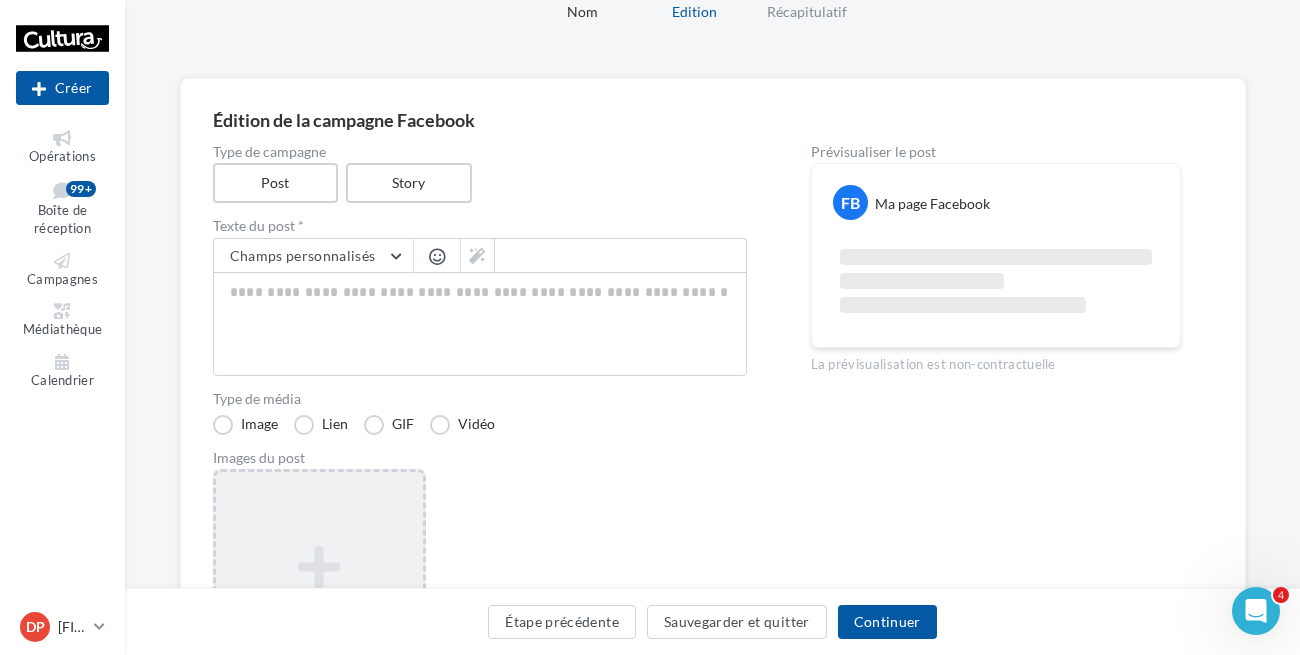 click on "Ajouter une image     Format: png, jpg" at bounding box center (319, 599) 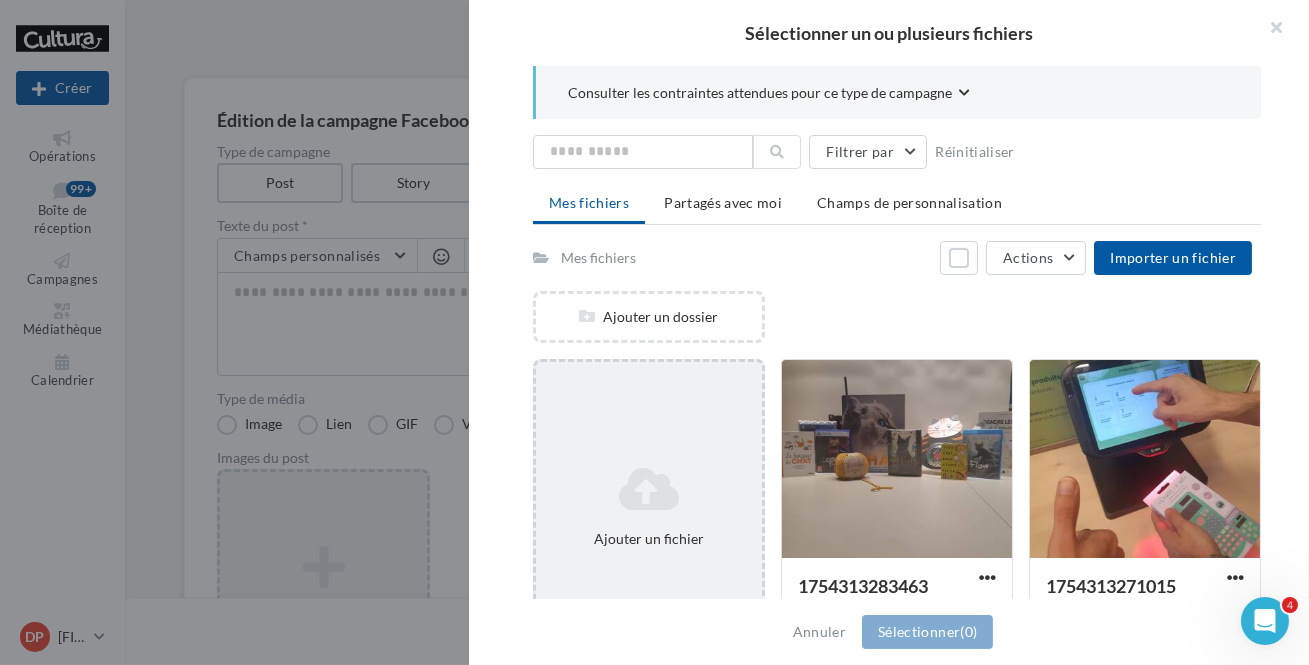 click at bounding box center (649, 489) 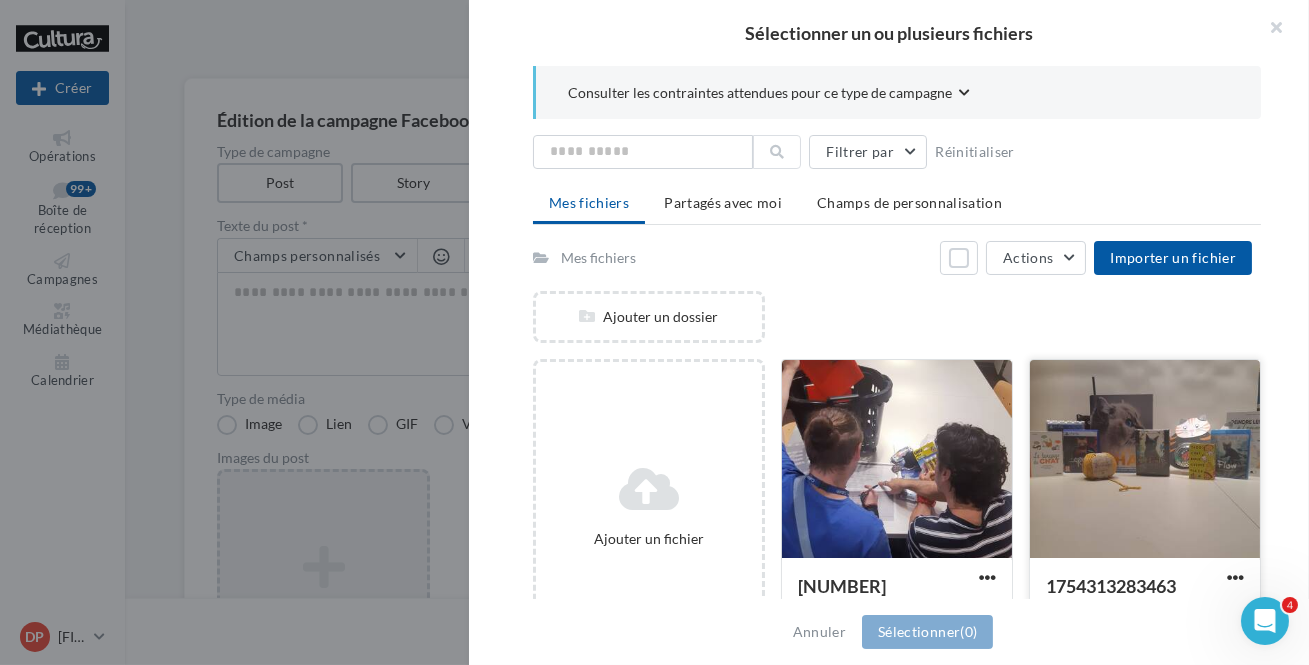 click at bounding box center [1145, 460] 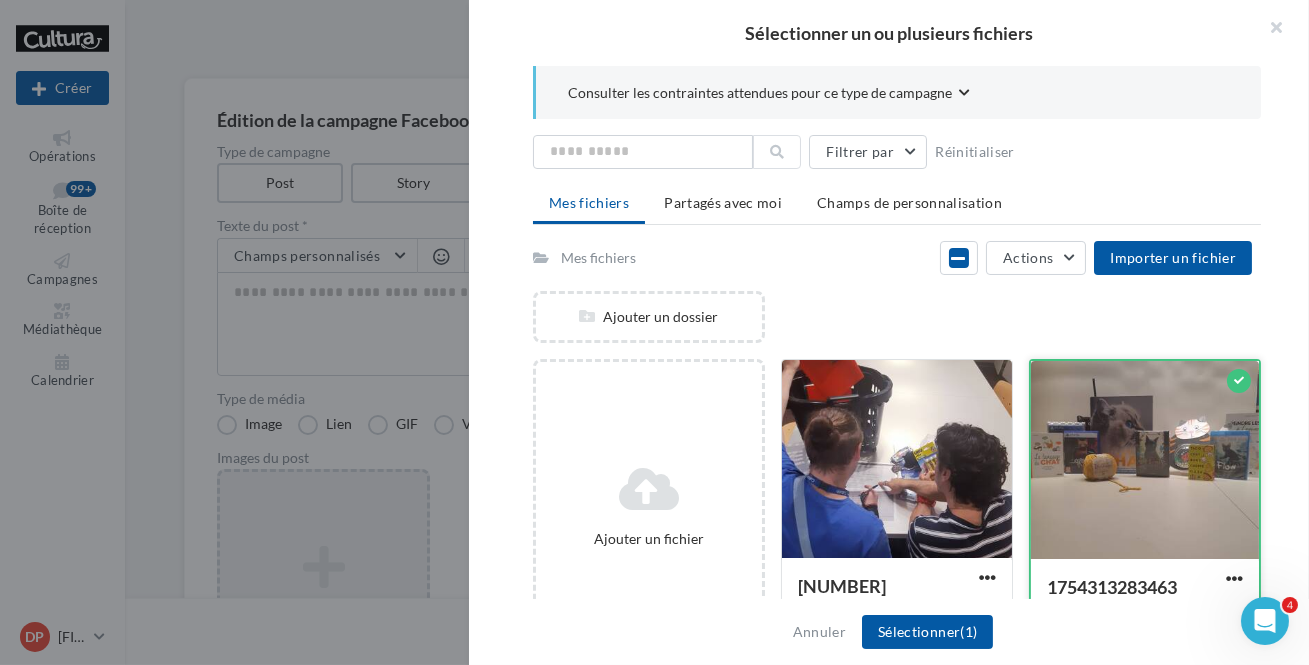 click at bounding box center (1239, 381) 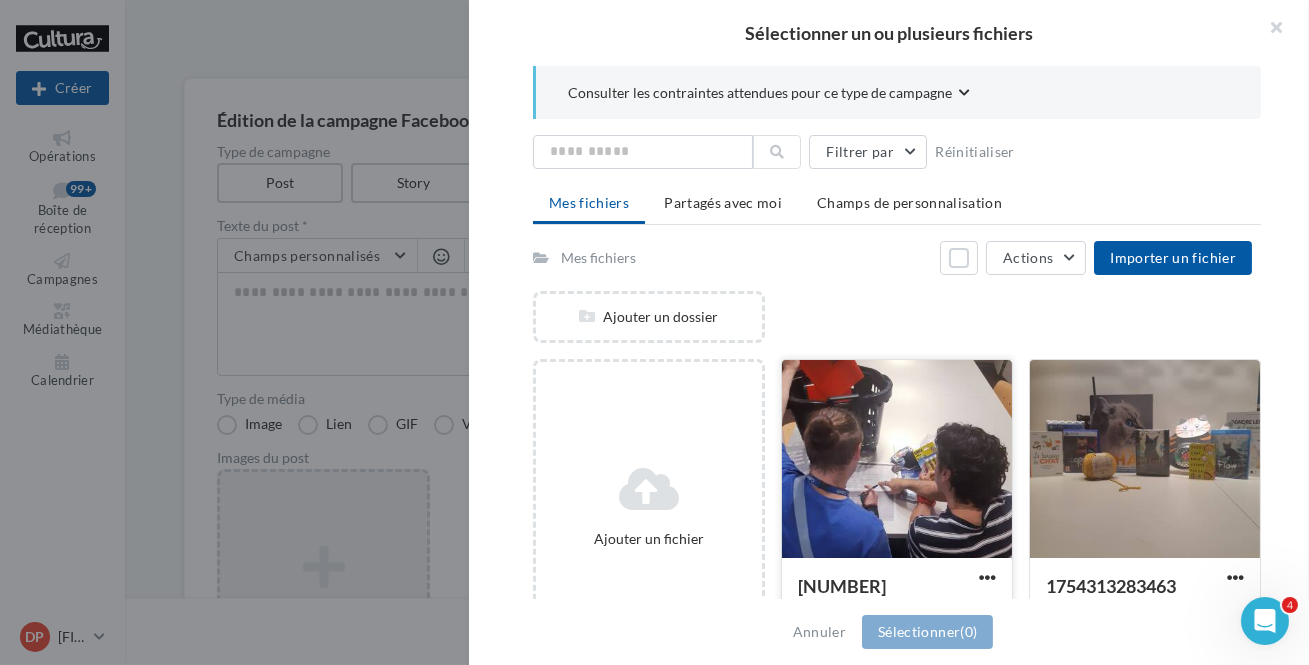 click at bounding box center (897, 460) 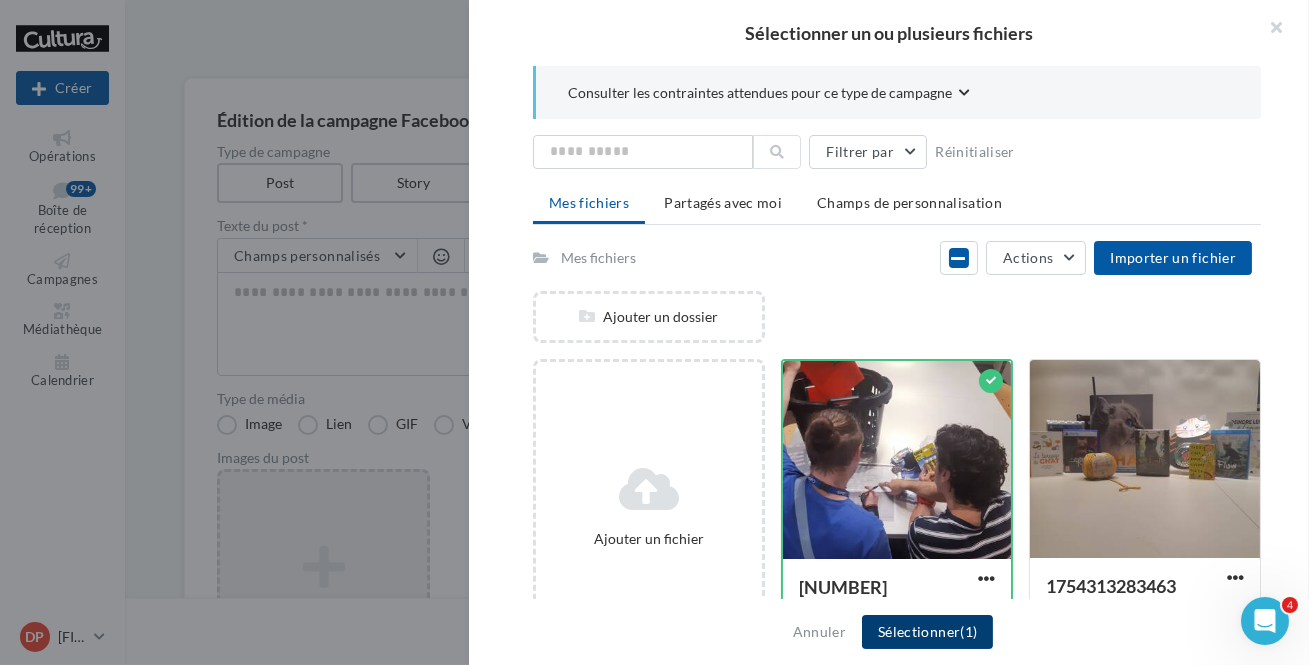 click on "Sélectionner   (1)" at bounding box center [927, 632] 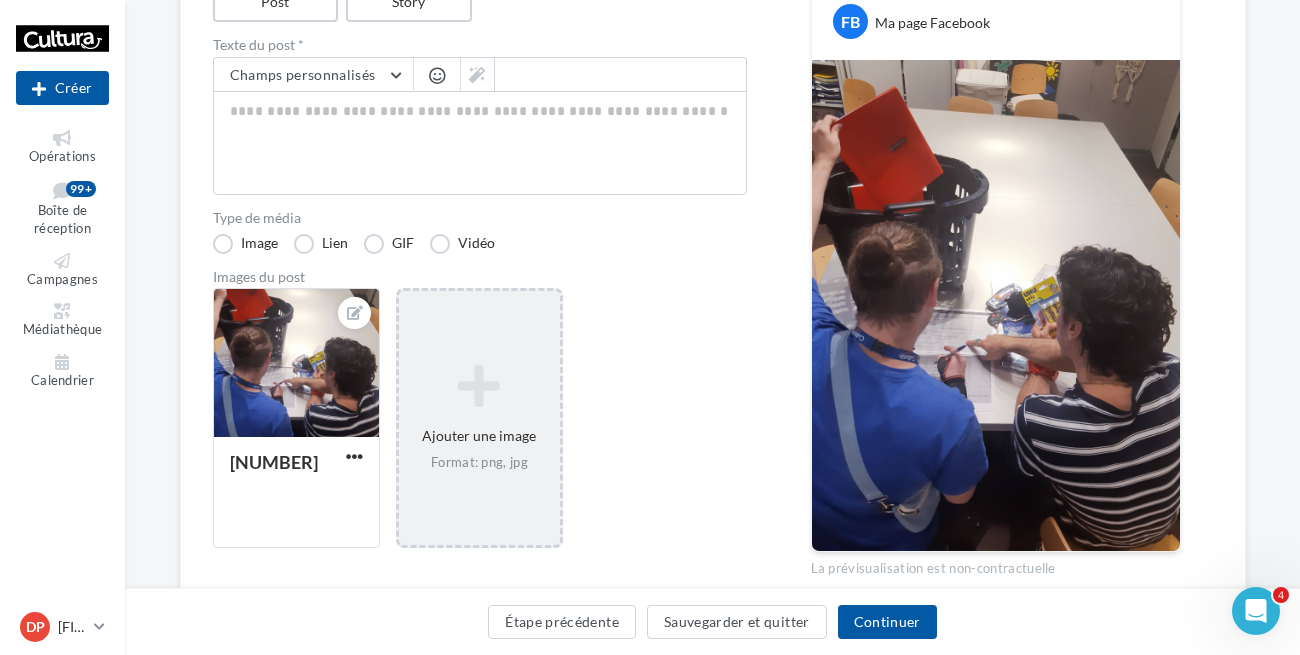 scroll, scrollTop: 272, scrollLeft: 0, axis: vertical 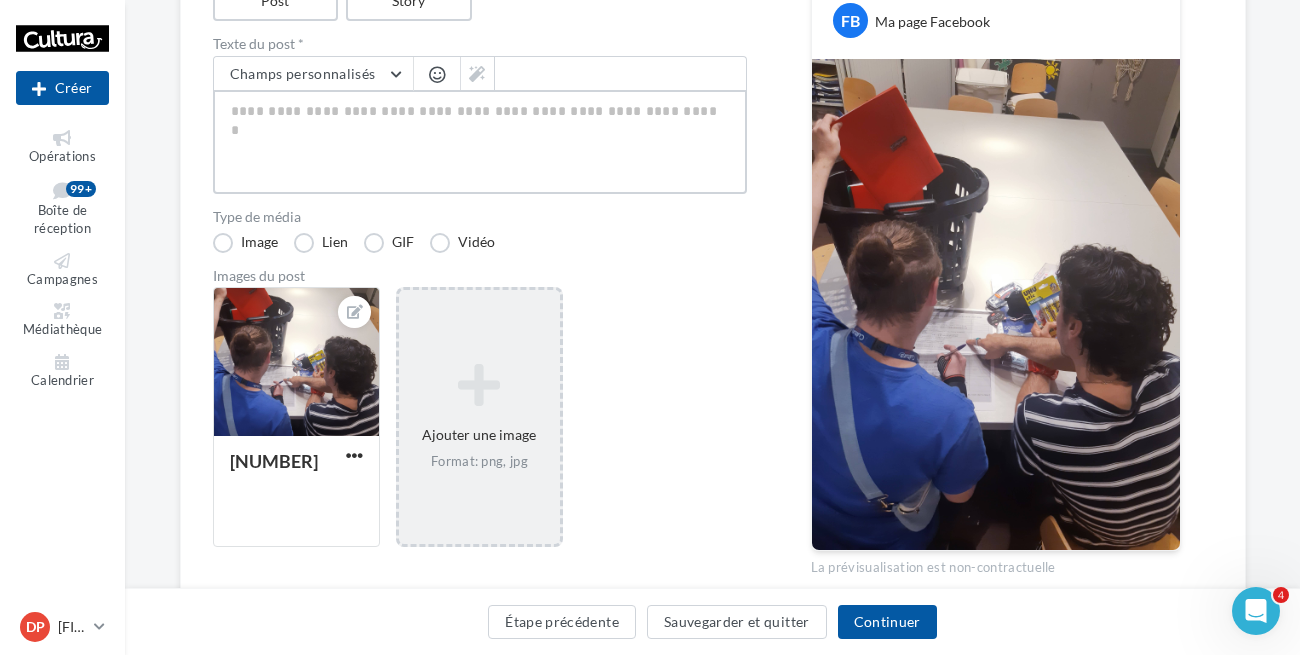 click at bounding box center (480, 142) 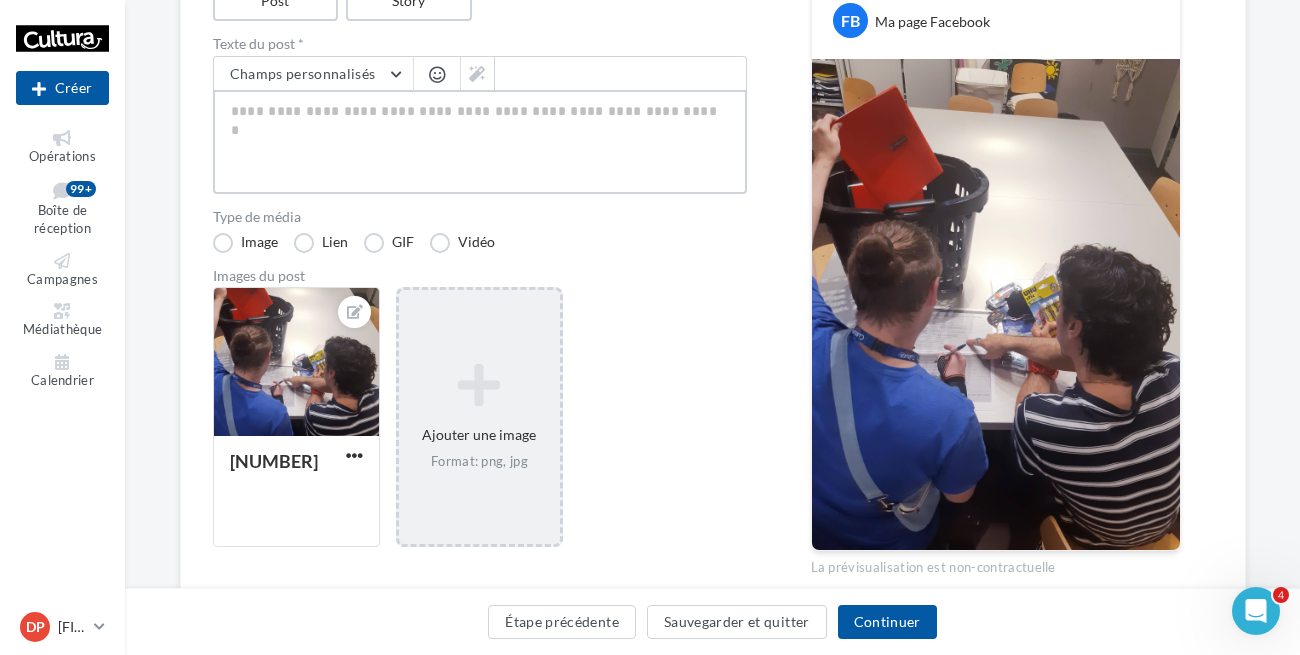 scroll, scrollTop: 181, scrollLeft: 0, axis: vertical 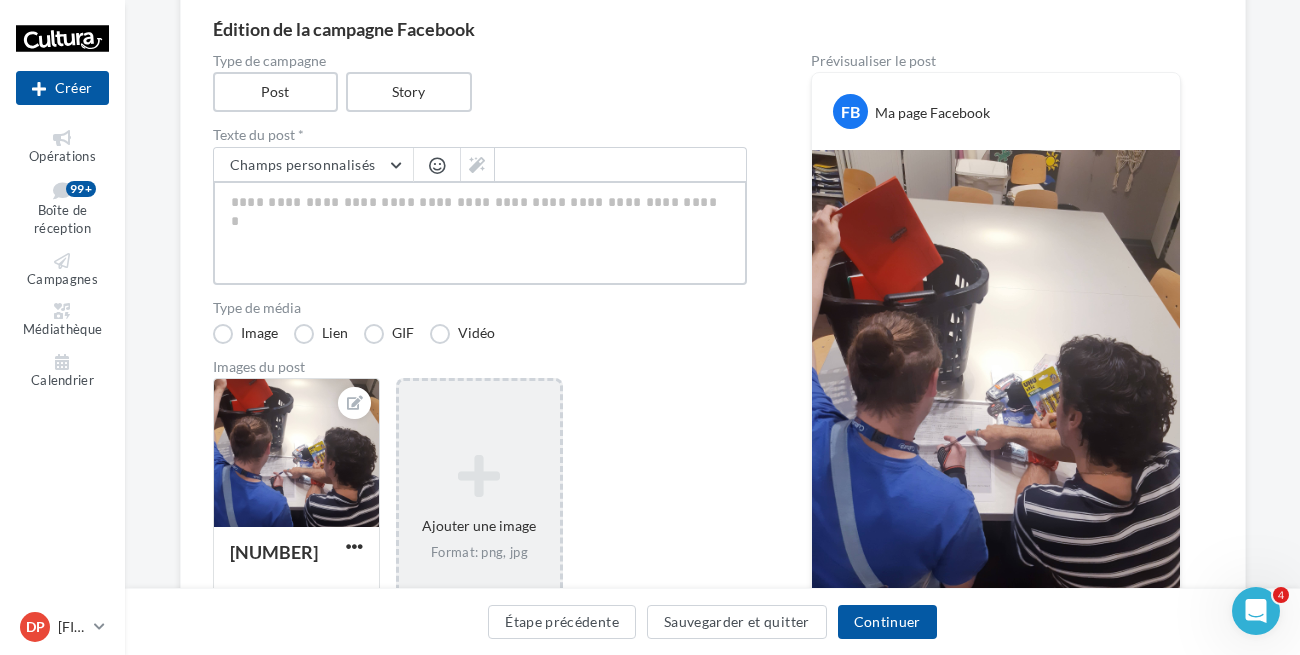 type on "*" 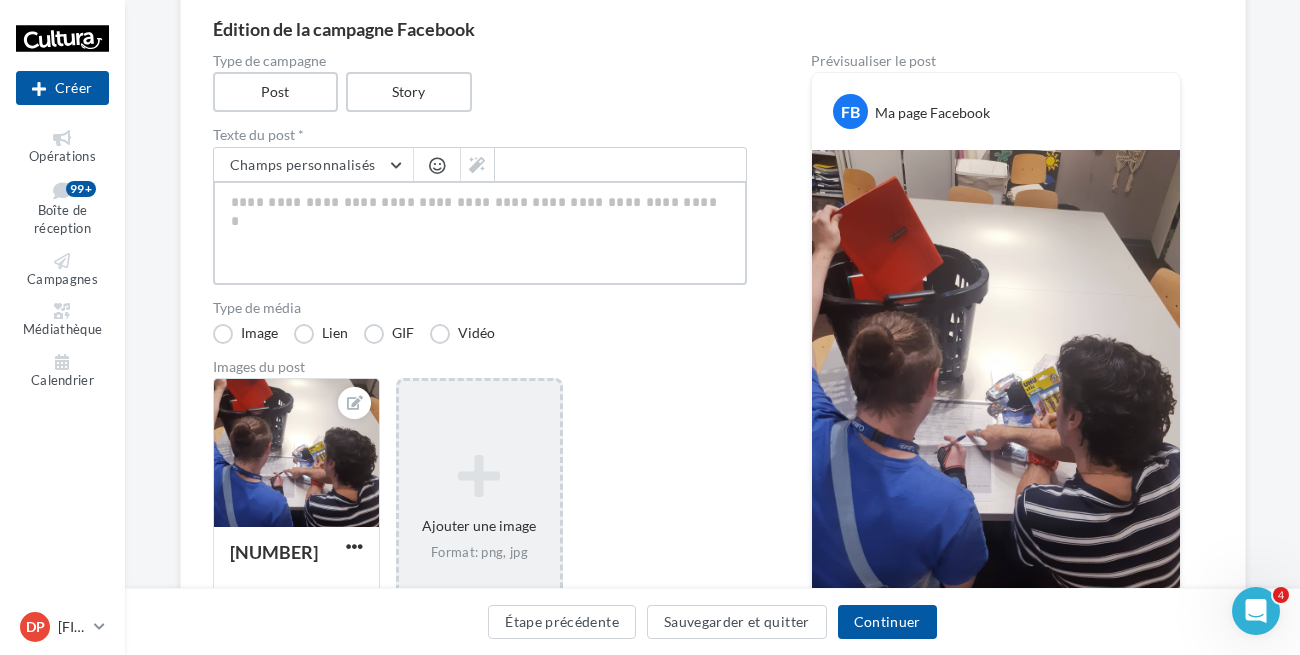 type on "*" 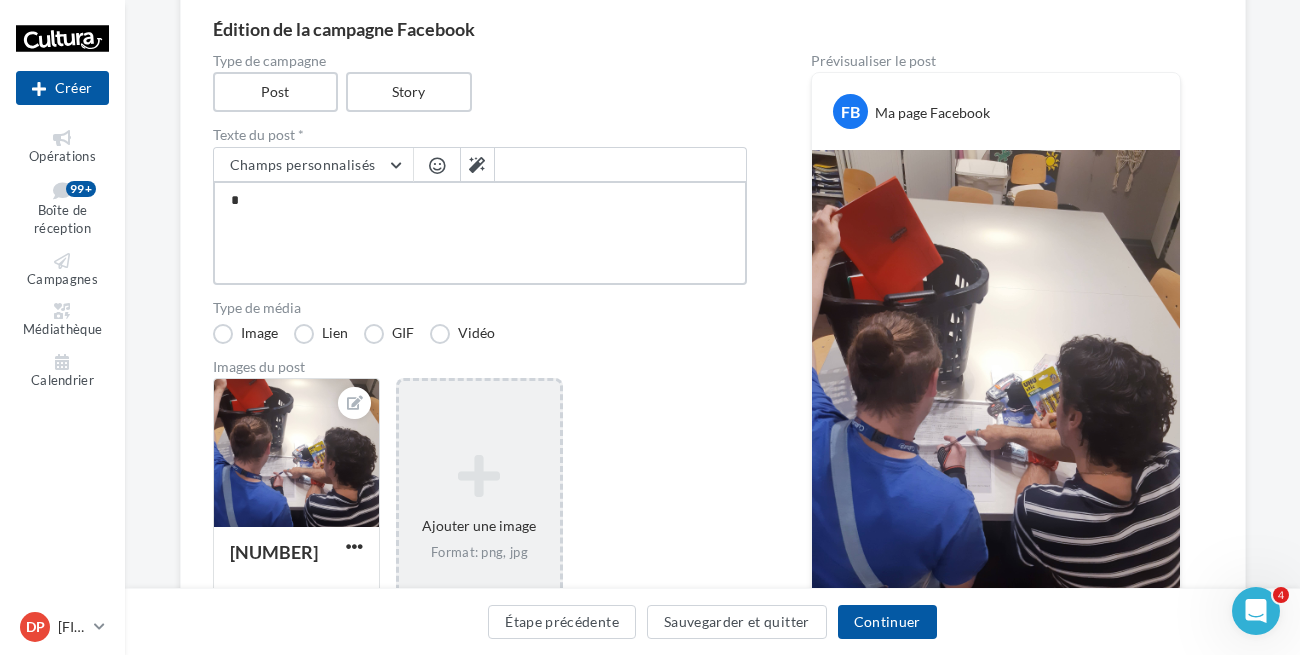 type on "**" 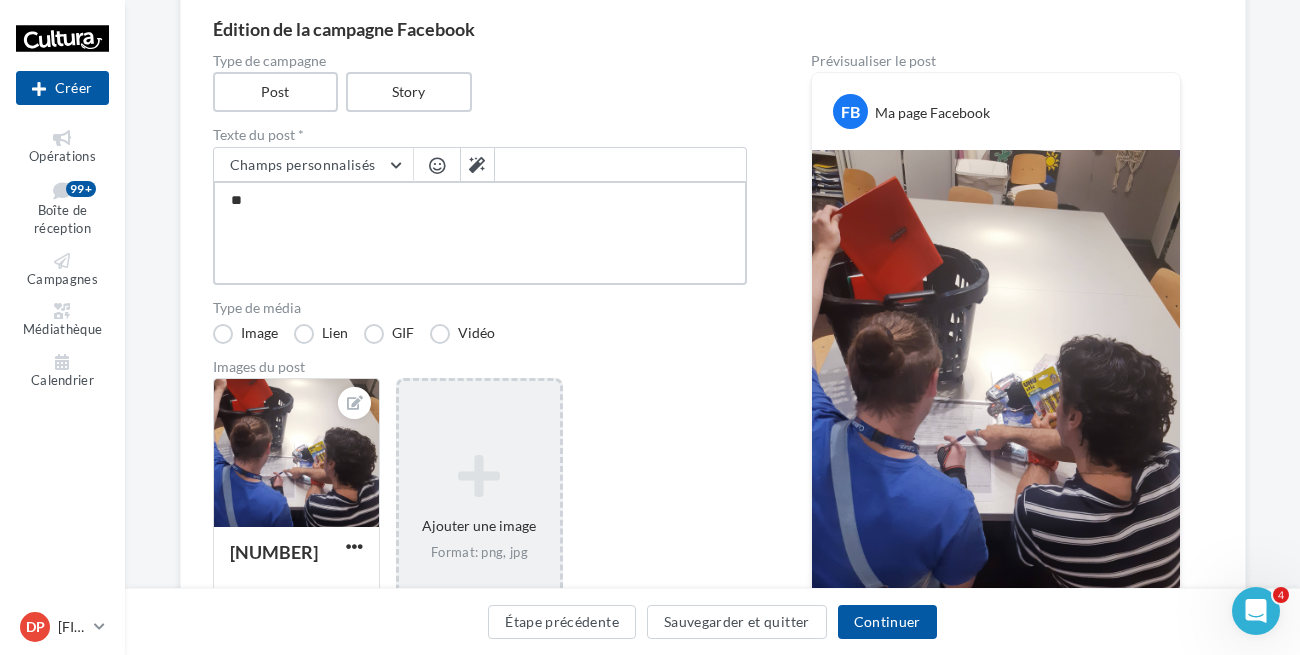 type on "***" 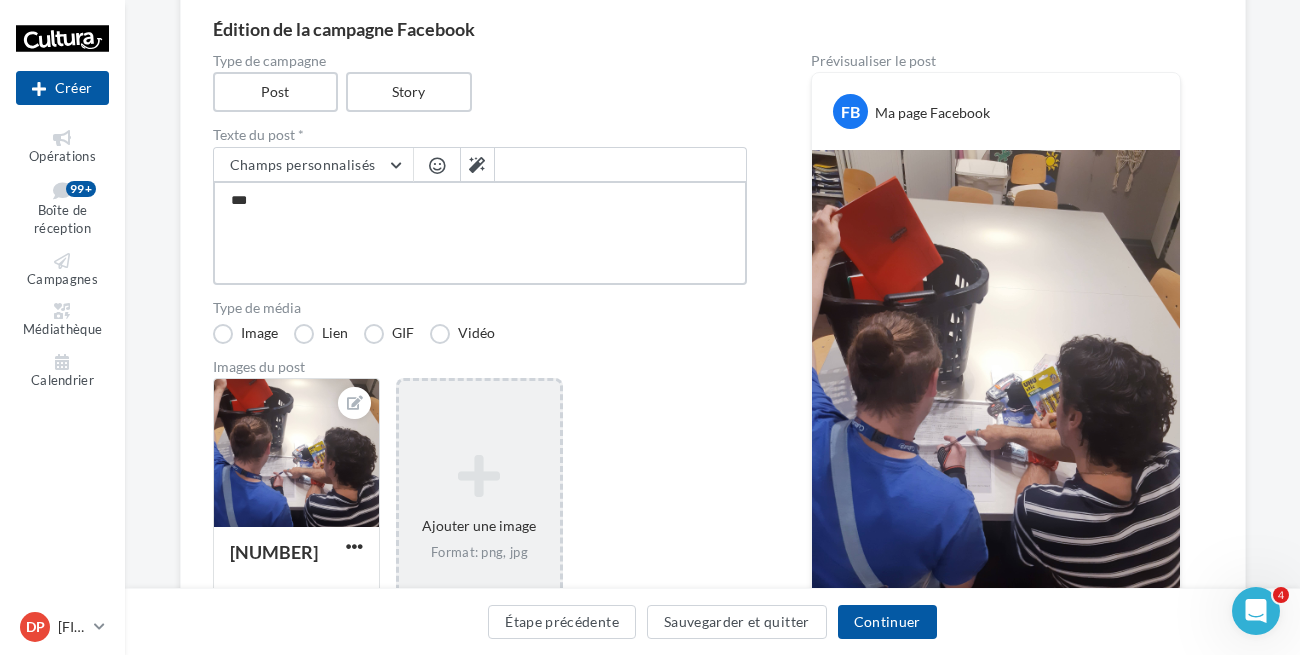 type on "****" 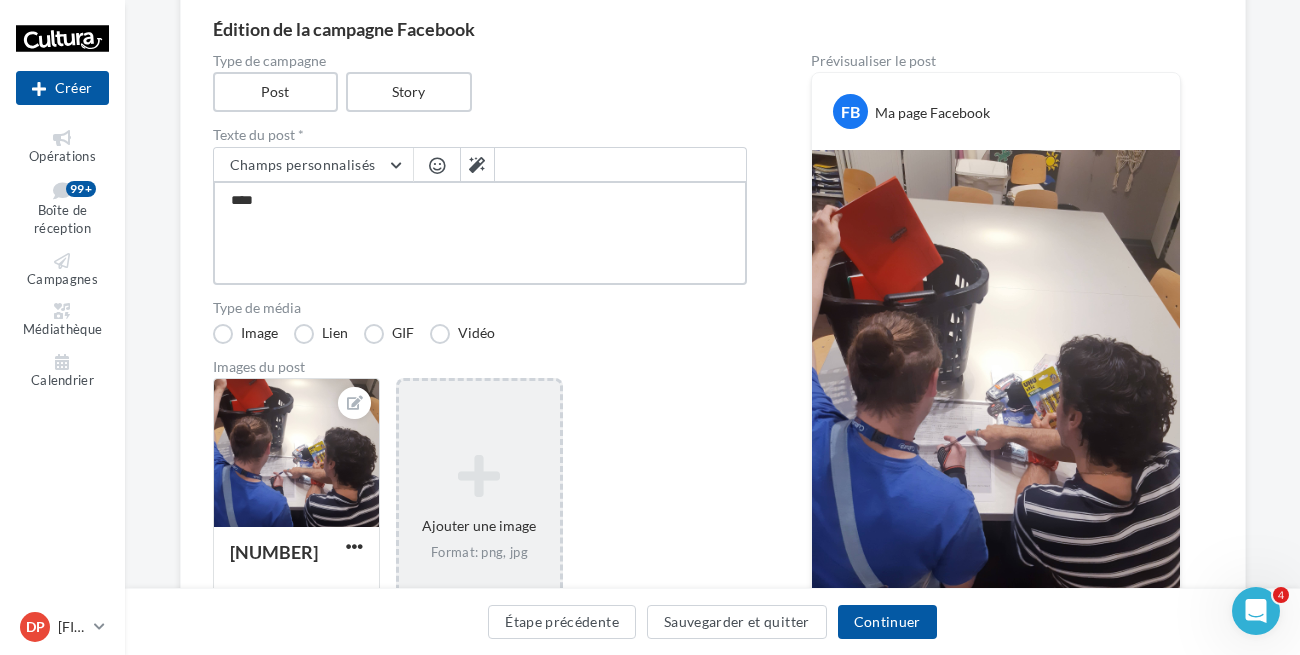 type on "*****" 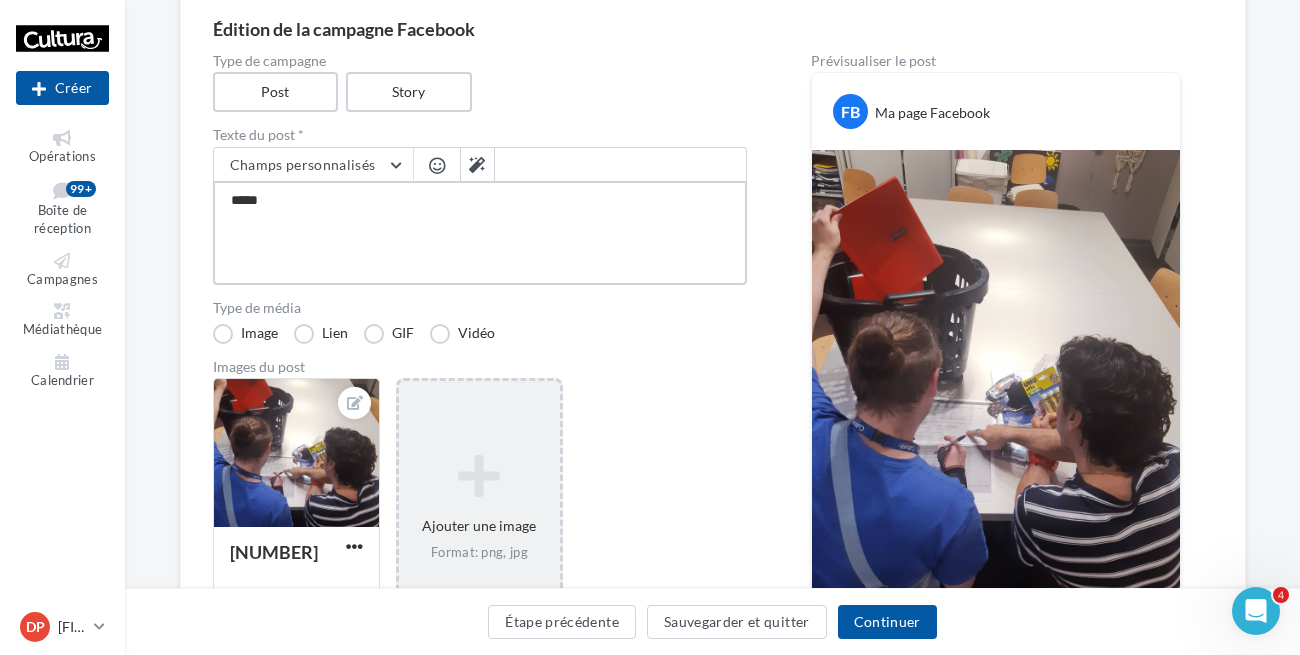 type on "*****" 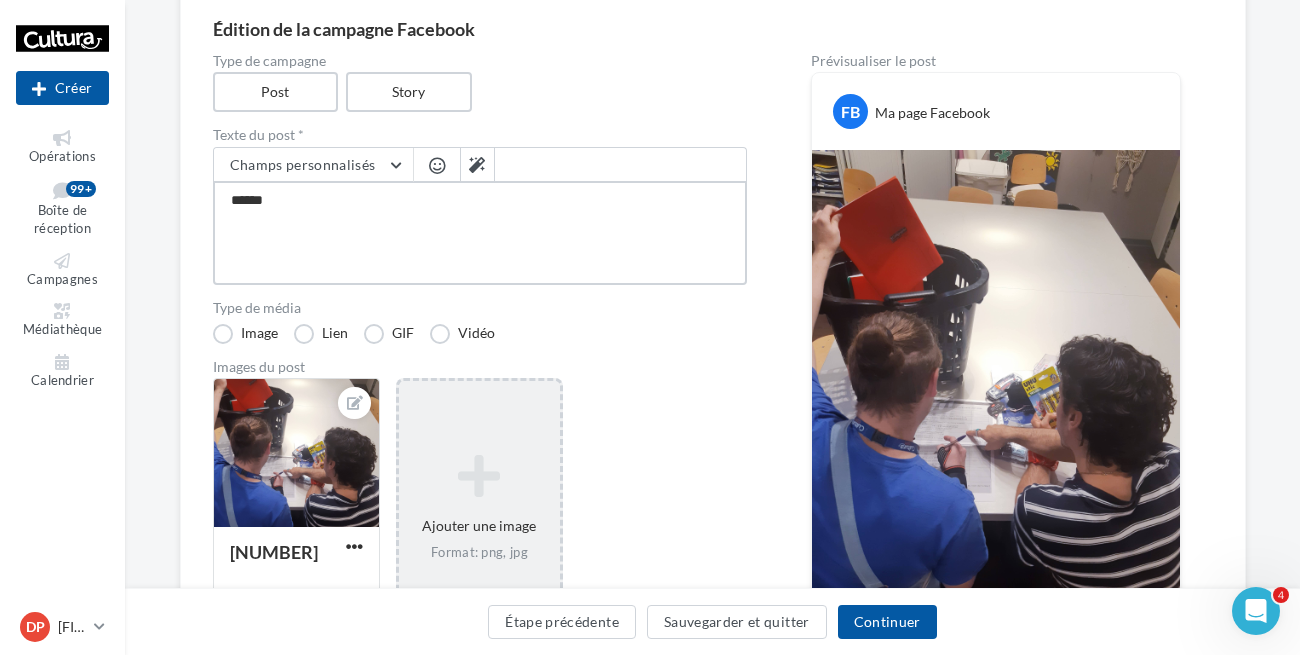 type on "*******" 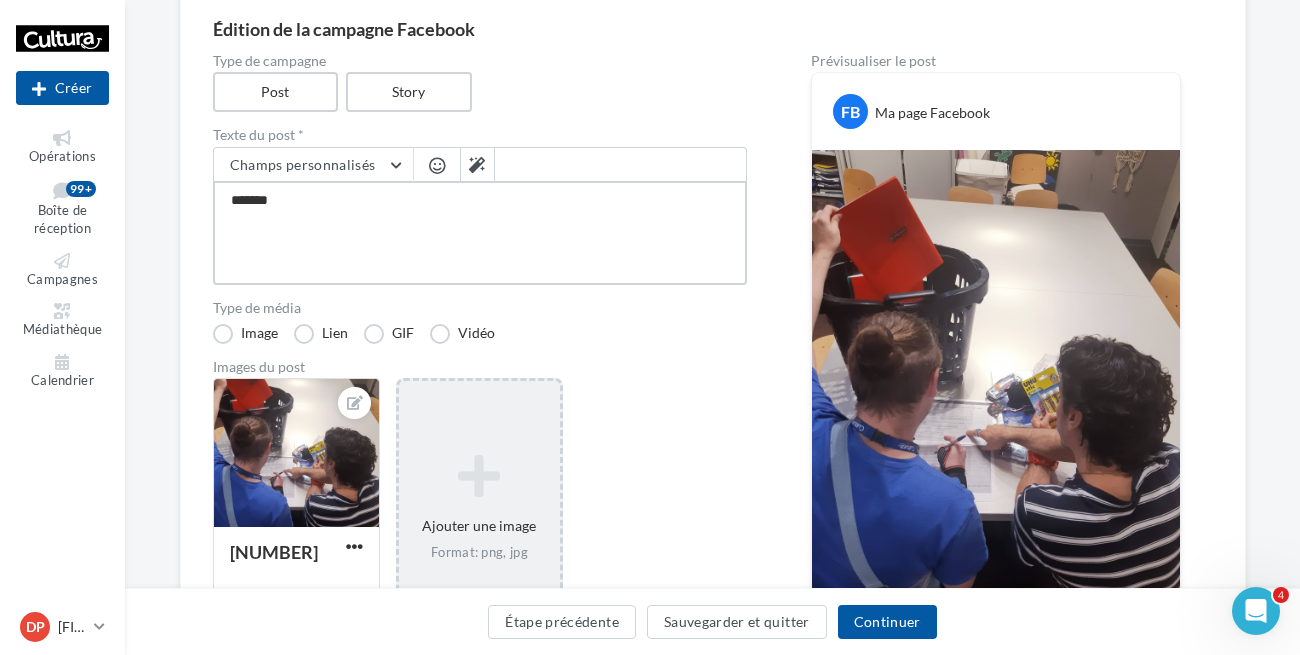 type on "********" 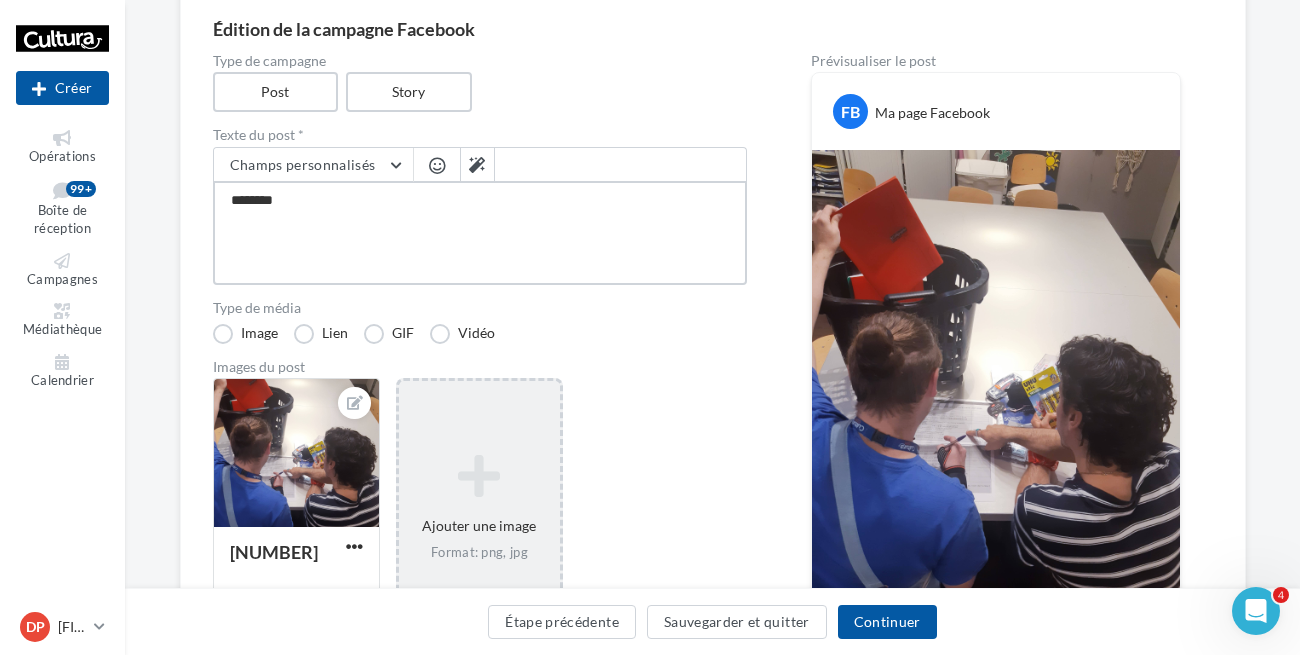 type on "********" 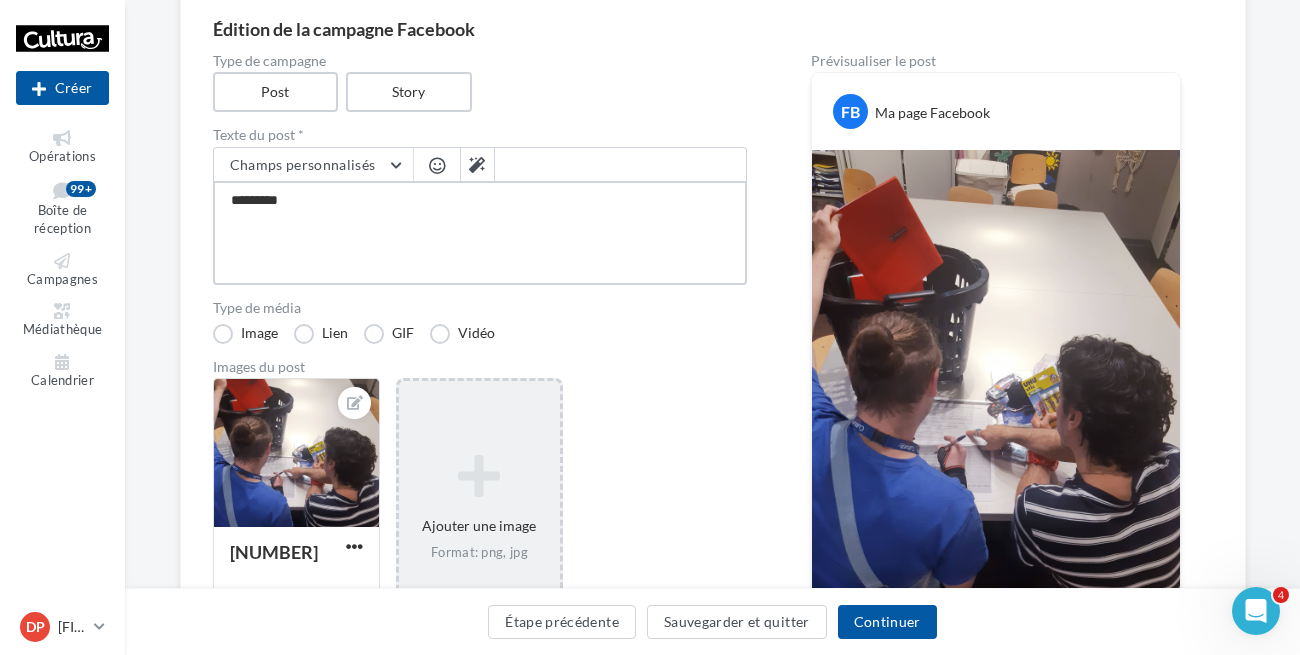 type on "**********" 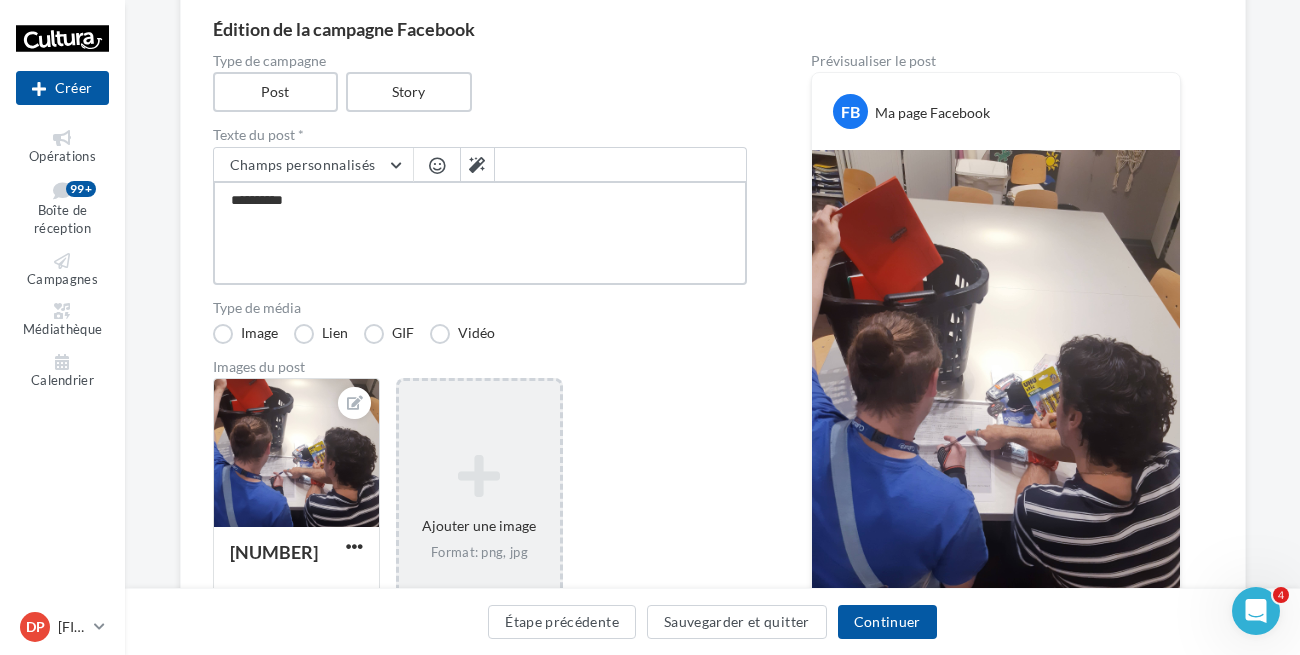 type on "**********" 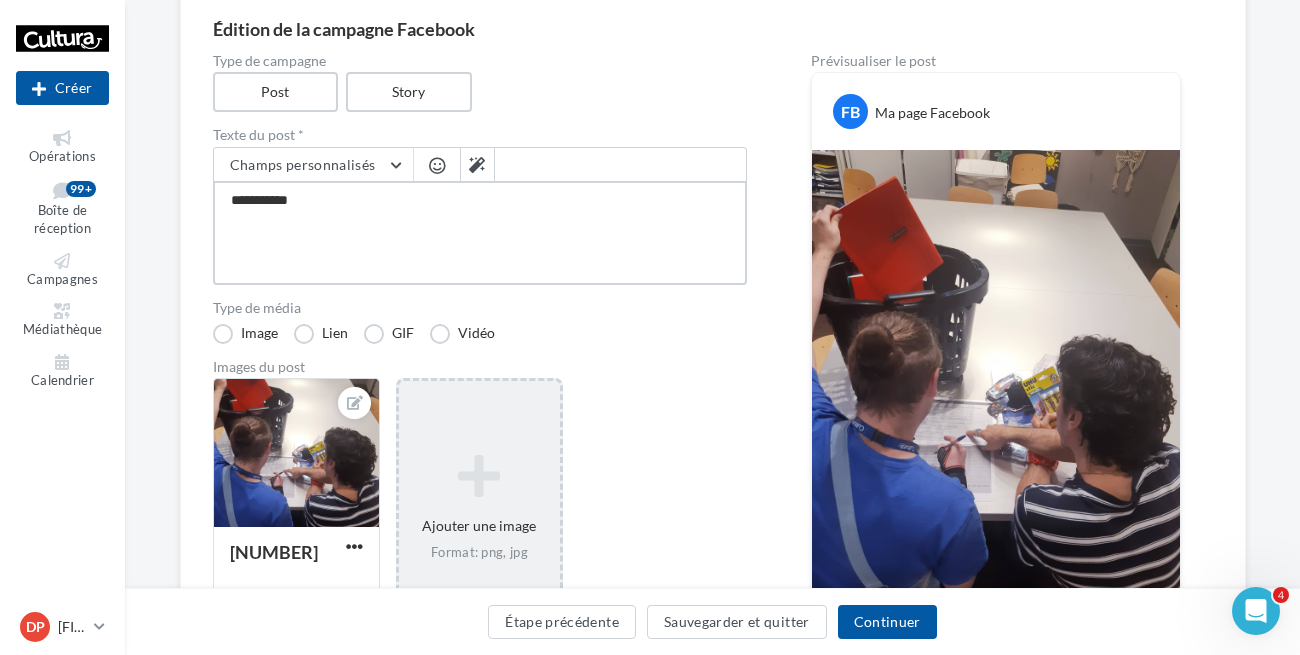 type on "**********" 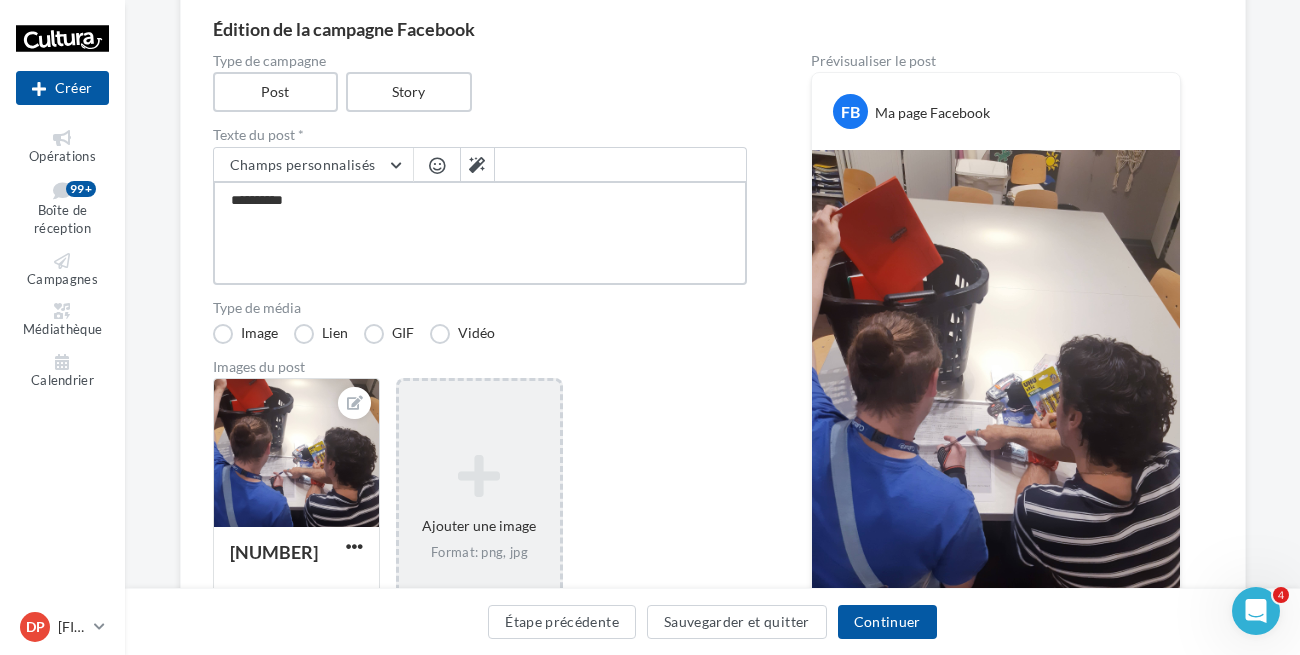 type on "**********" 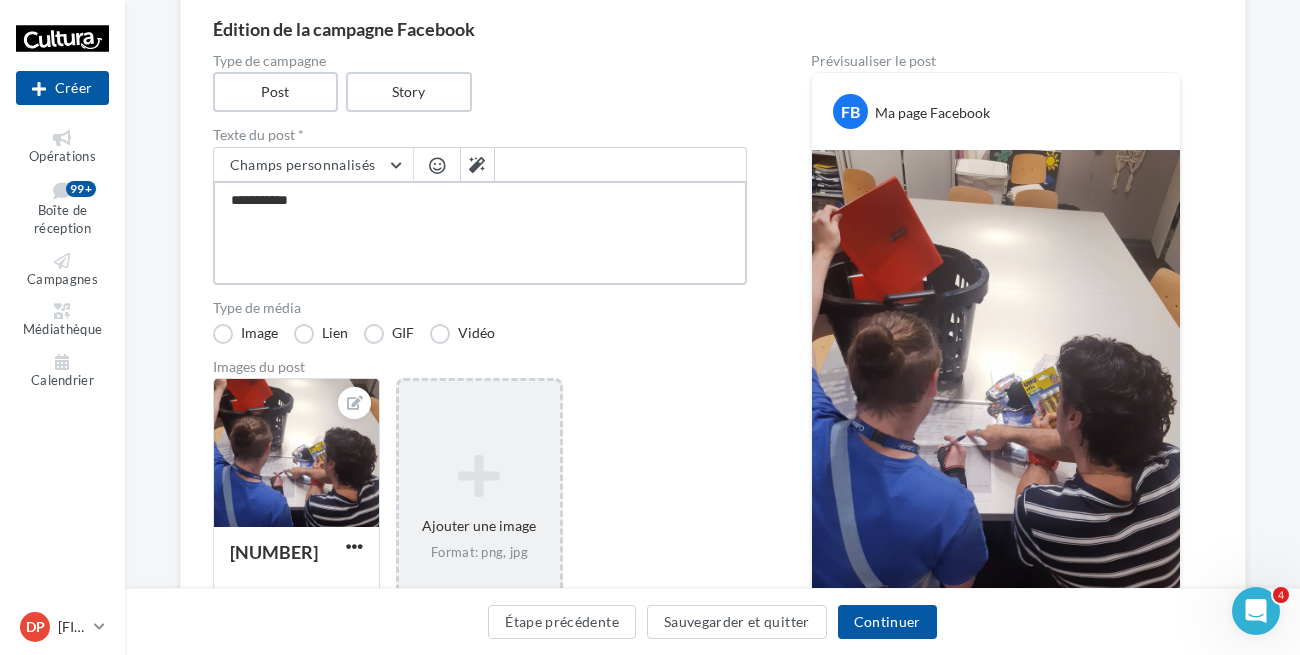 type on "**********" 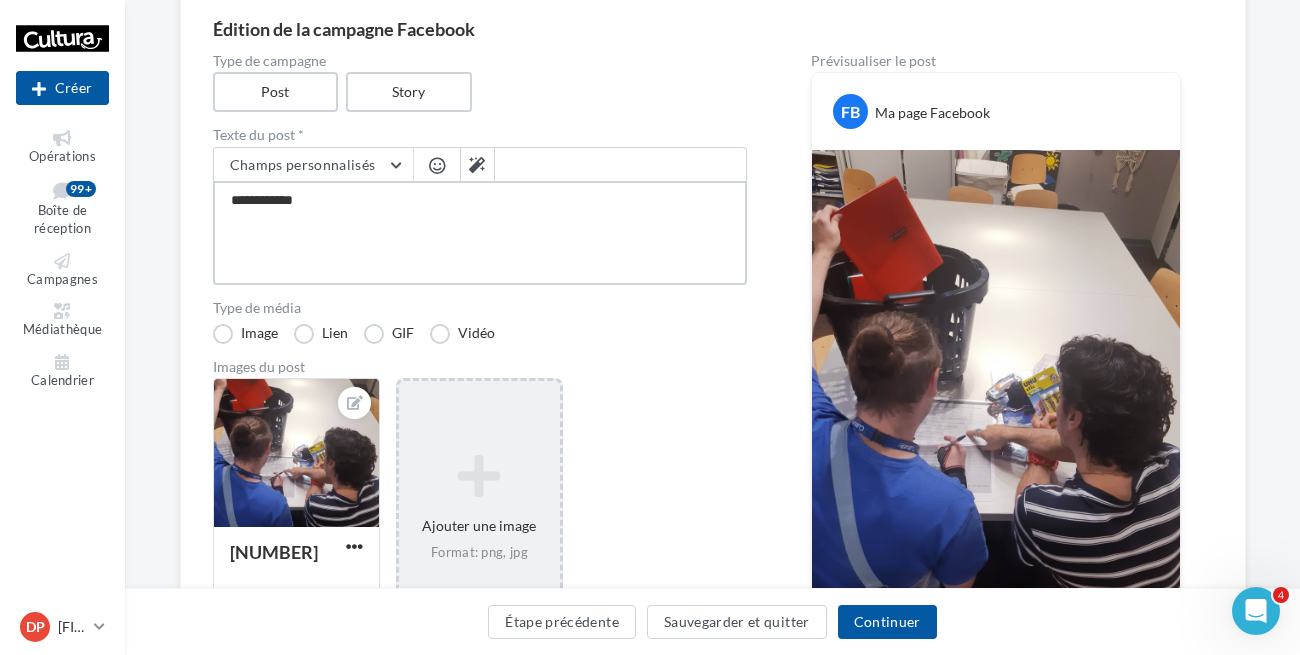 type on "**********" 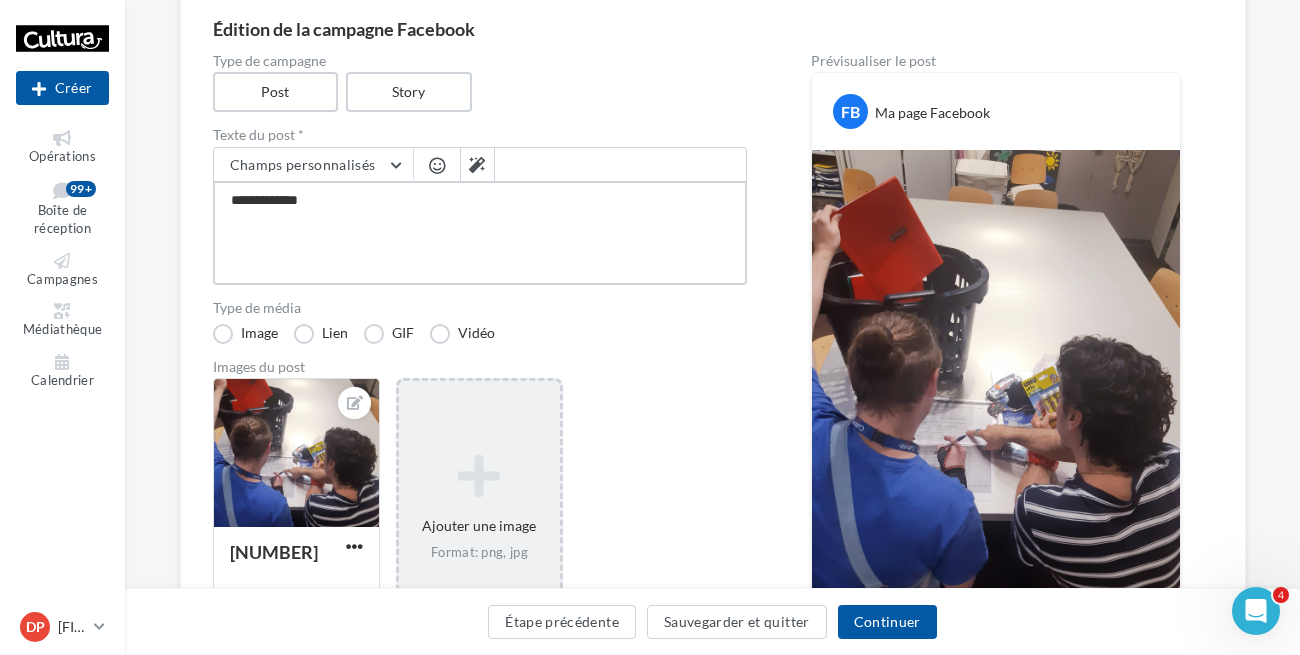 type on "**********" 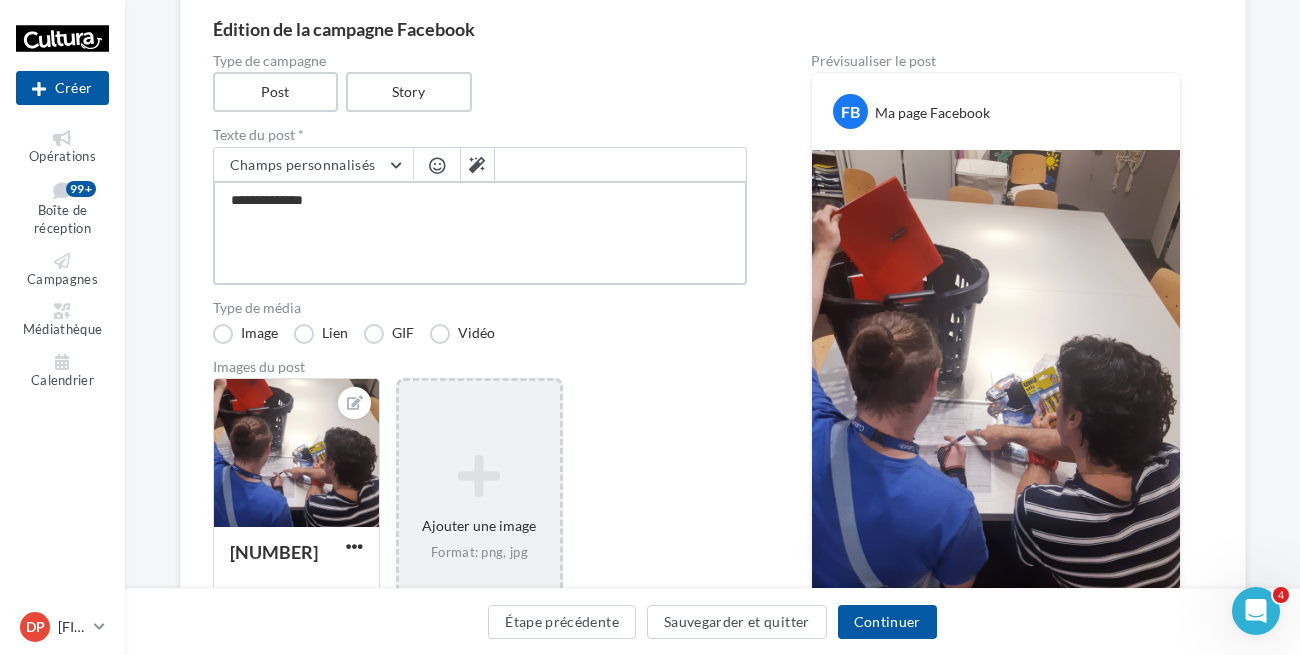 type on "**********" 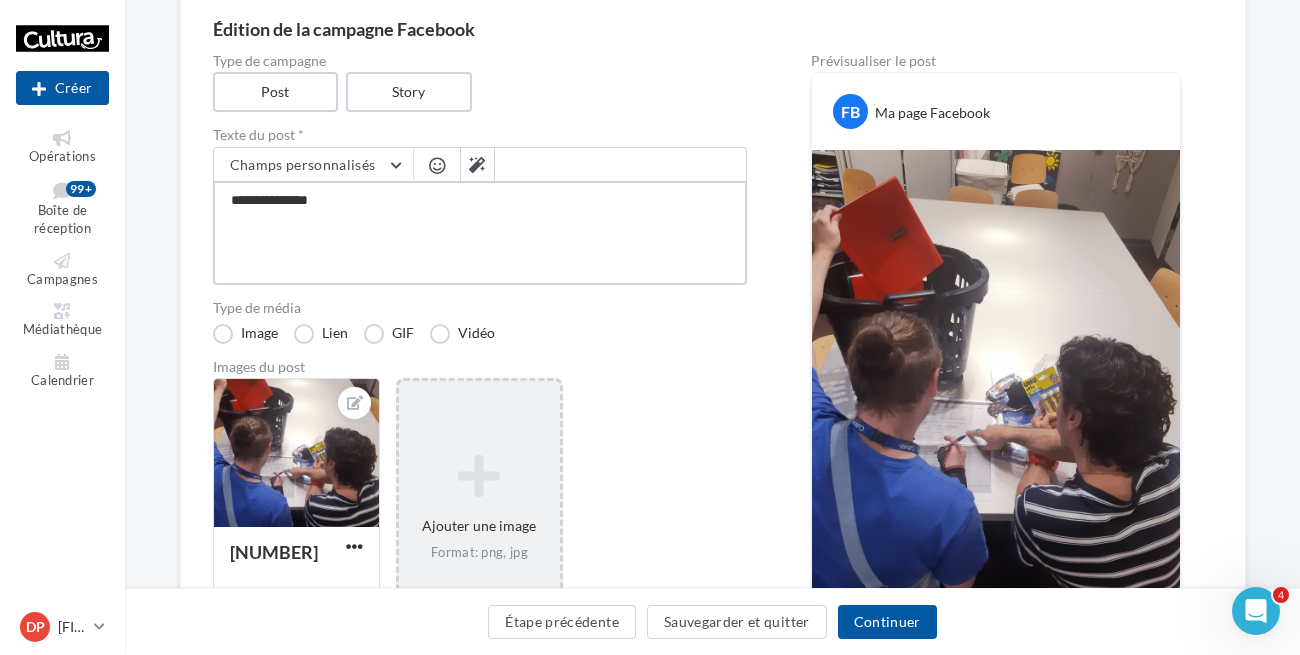 type on "**********" 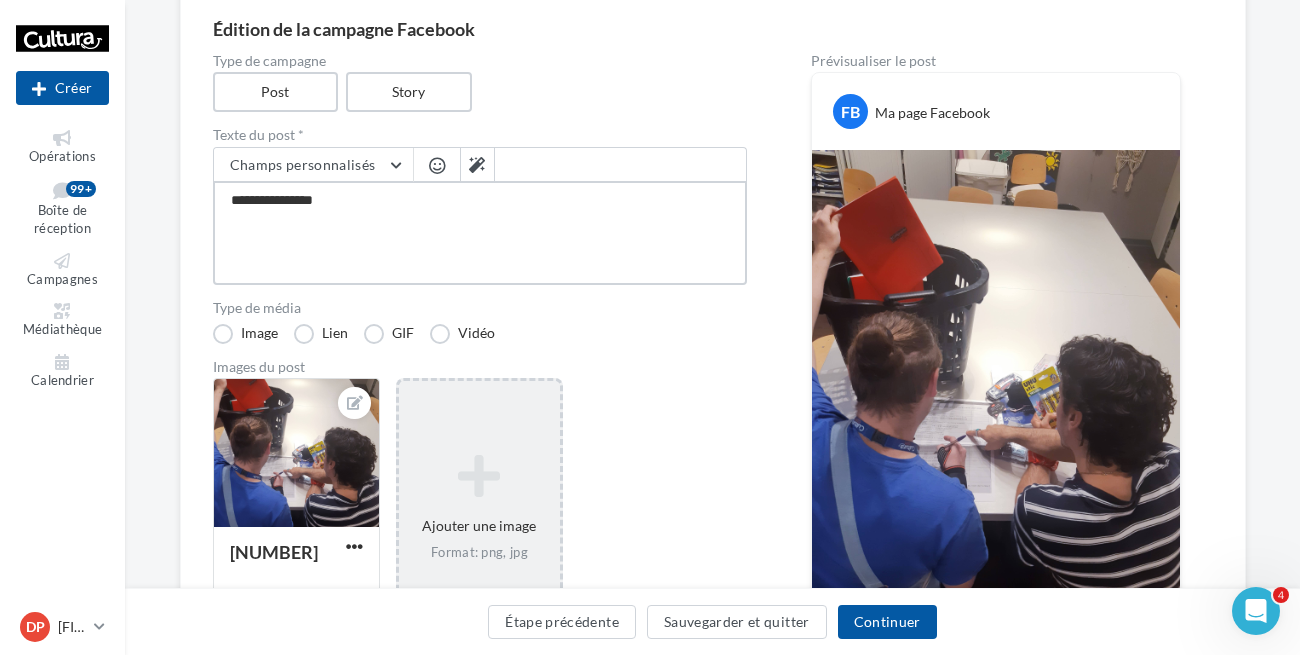 type on "**********" 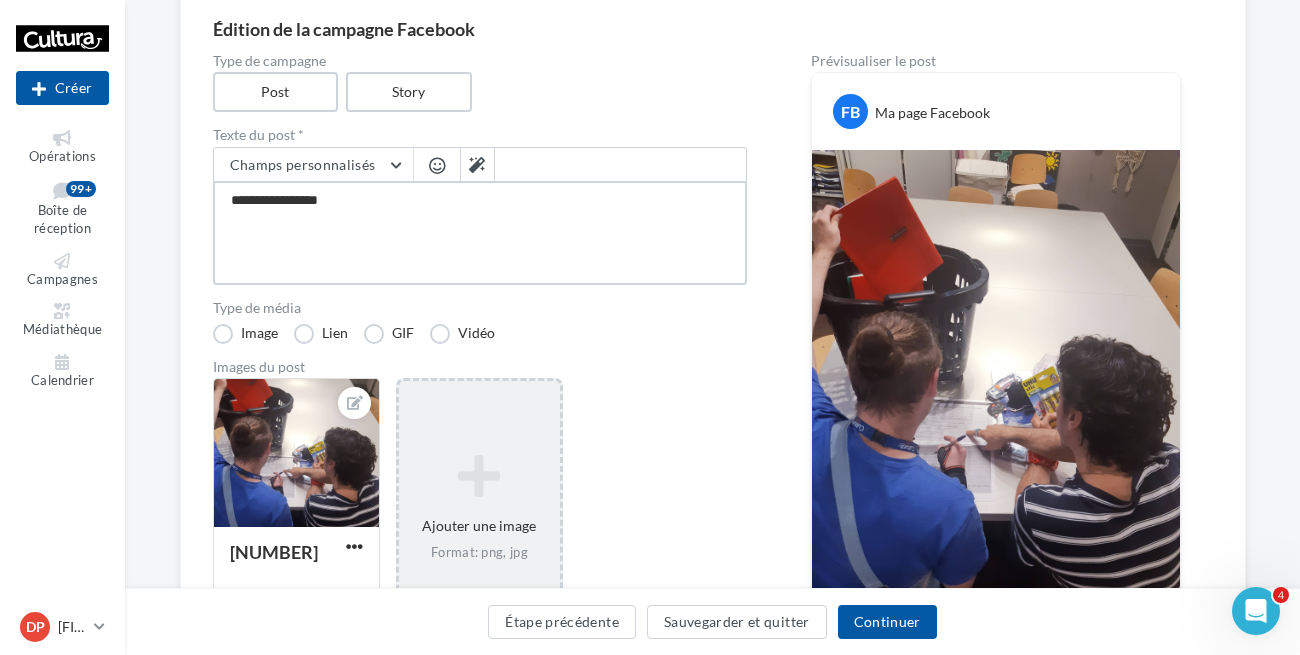 type on "**********" 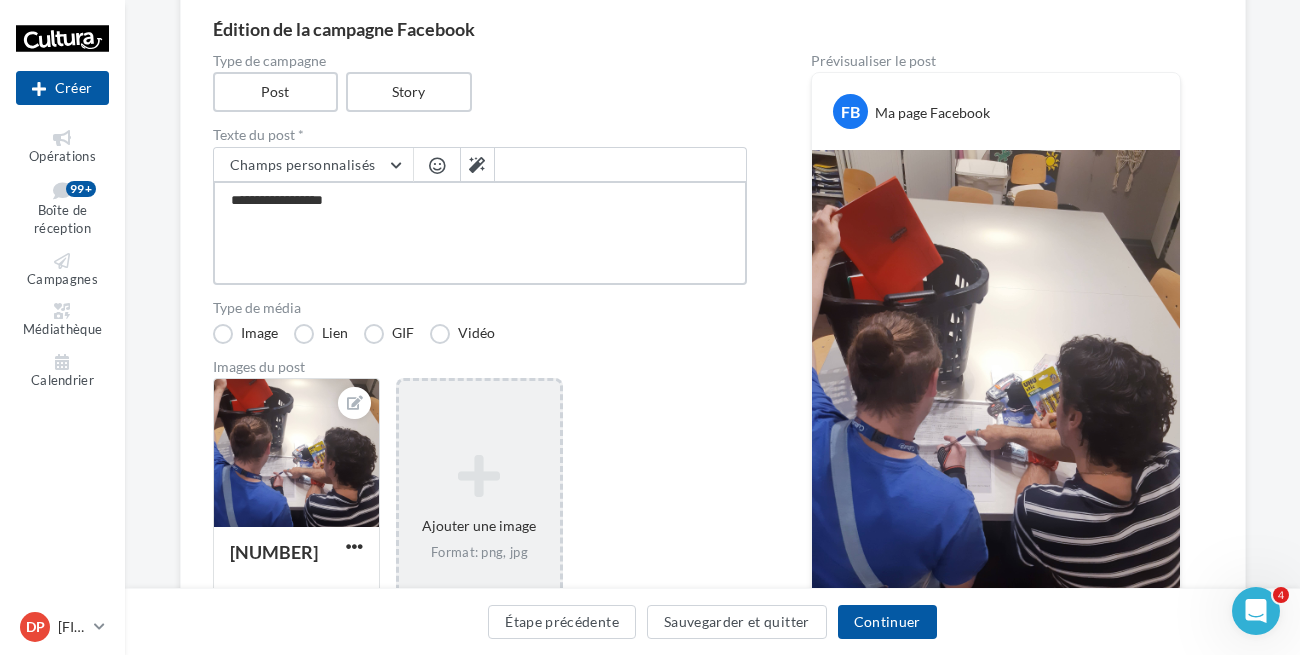 type on "**********" 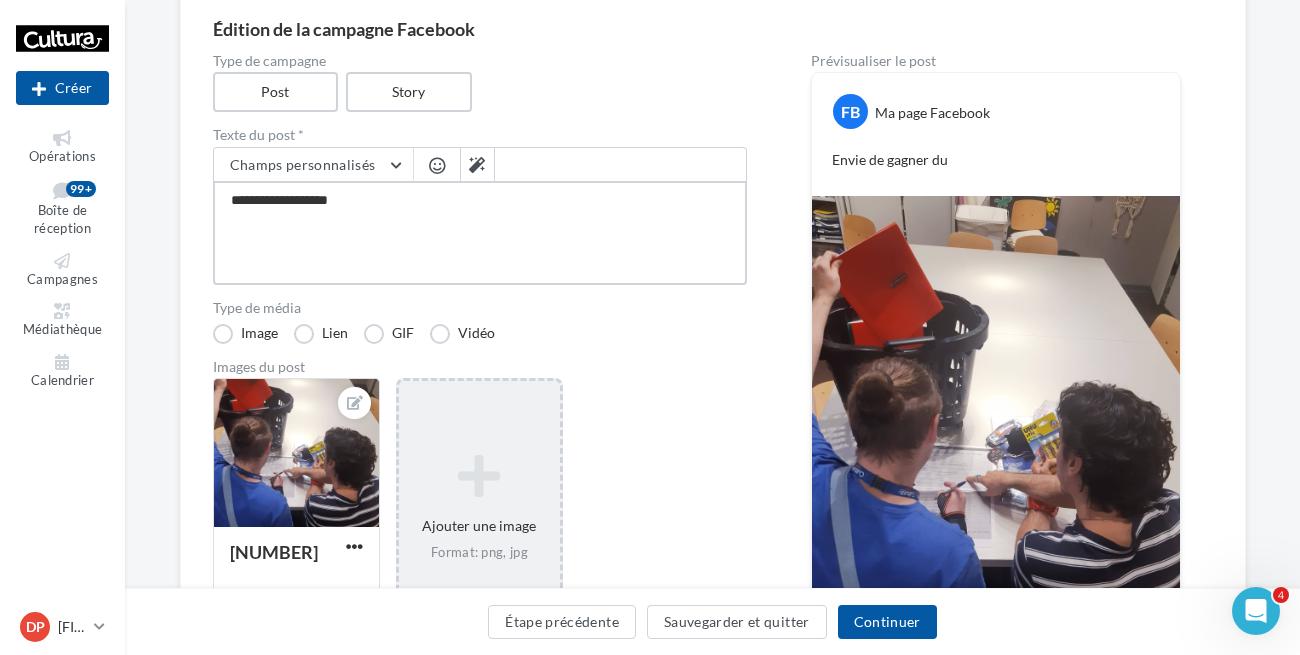 type on "**********" 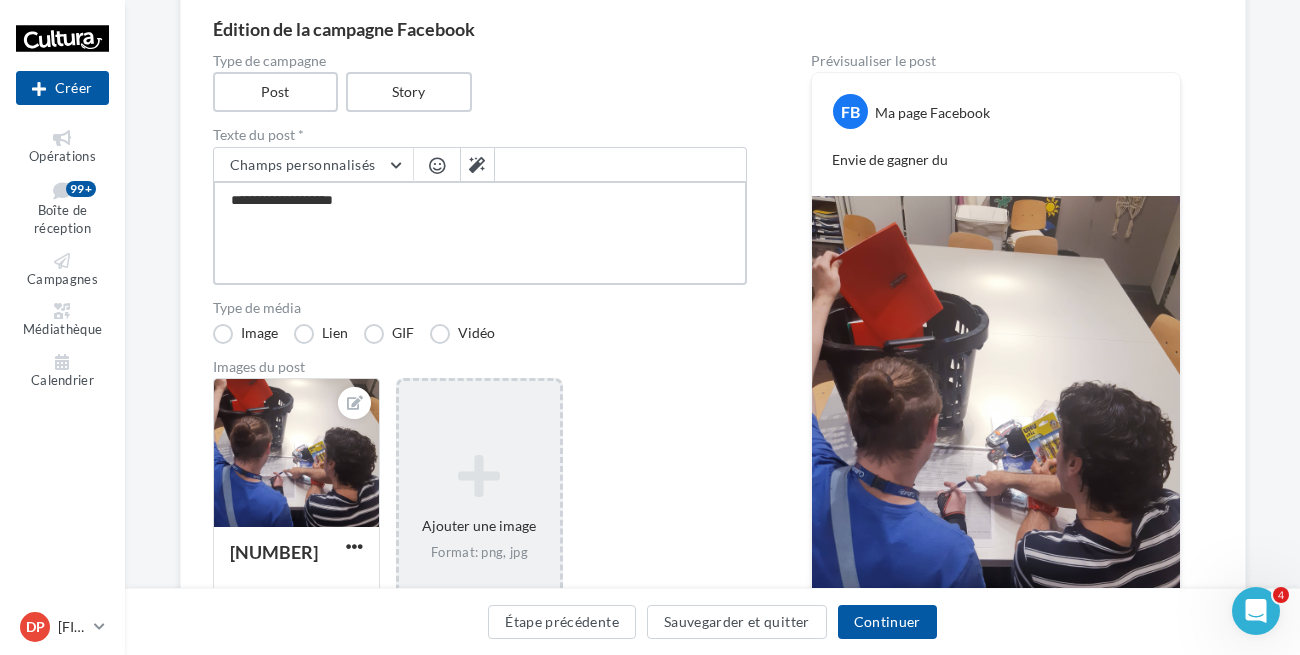 type on "**********" 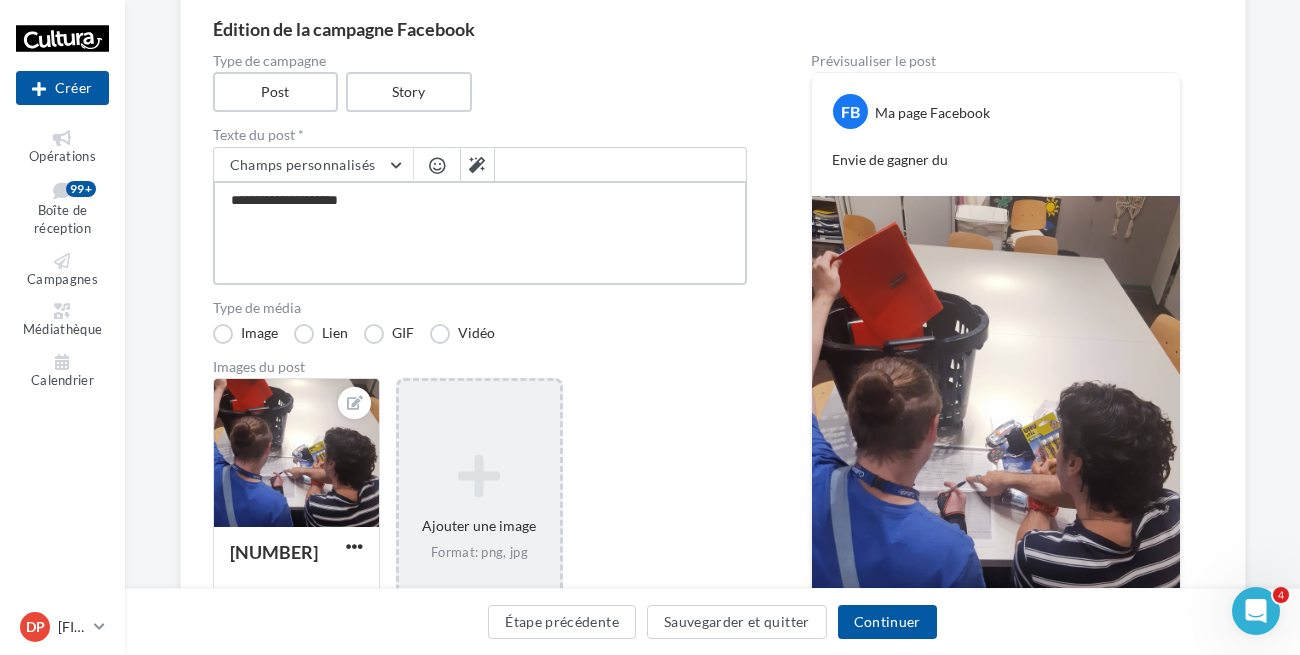 type on "**********" 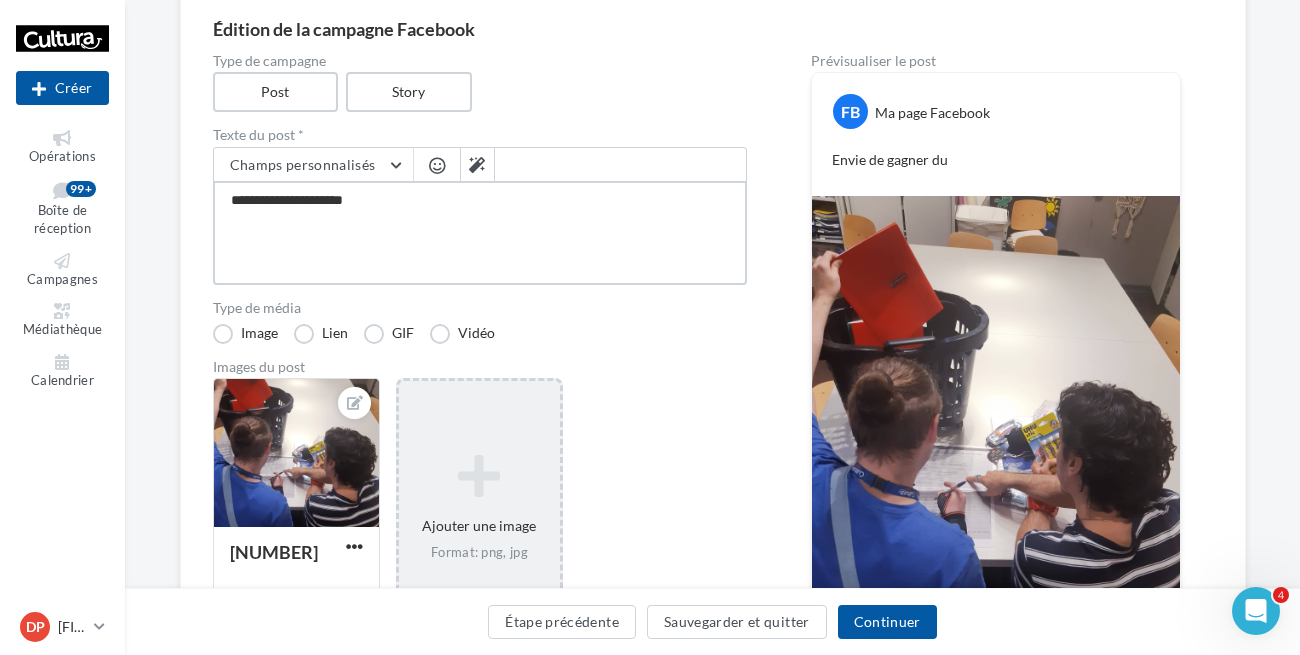 type on "**********" 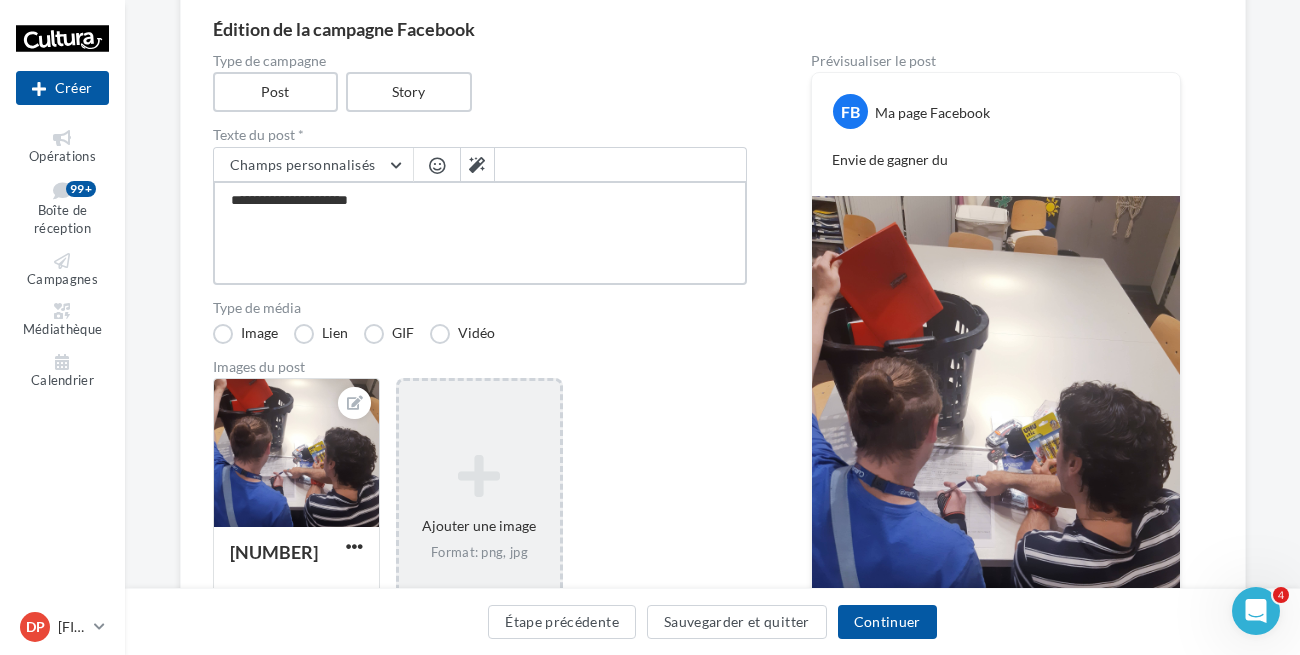 type on "**********" 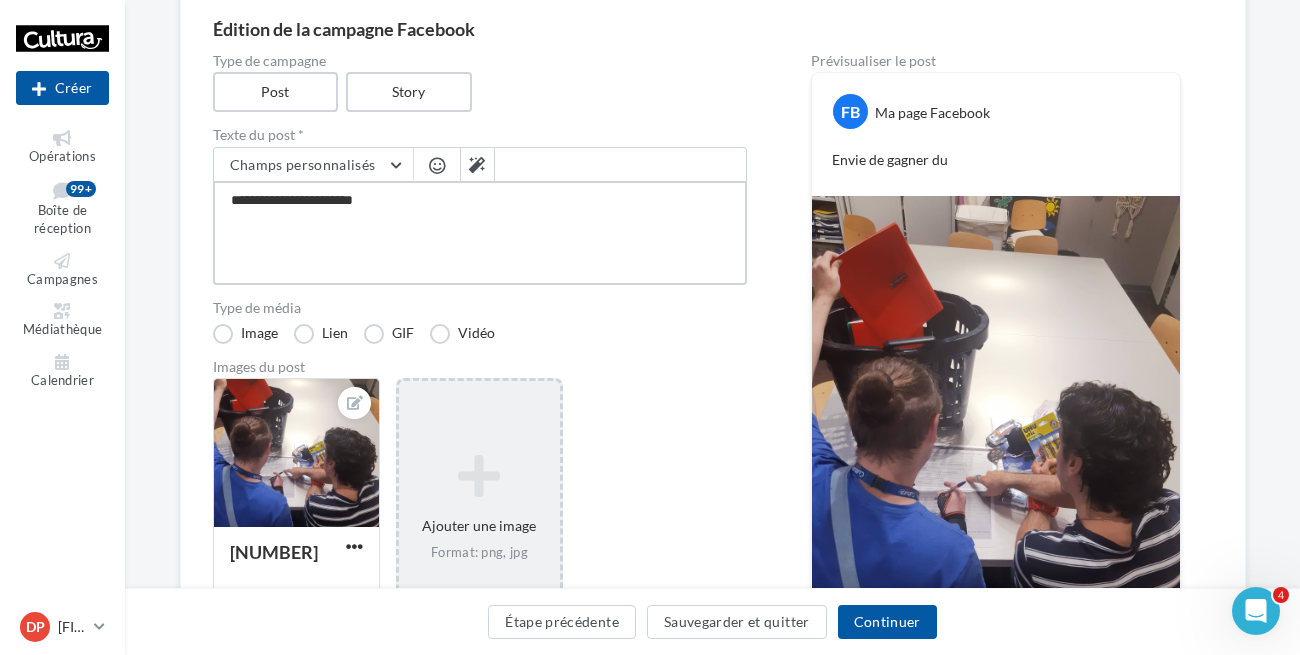 type on "**********" 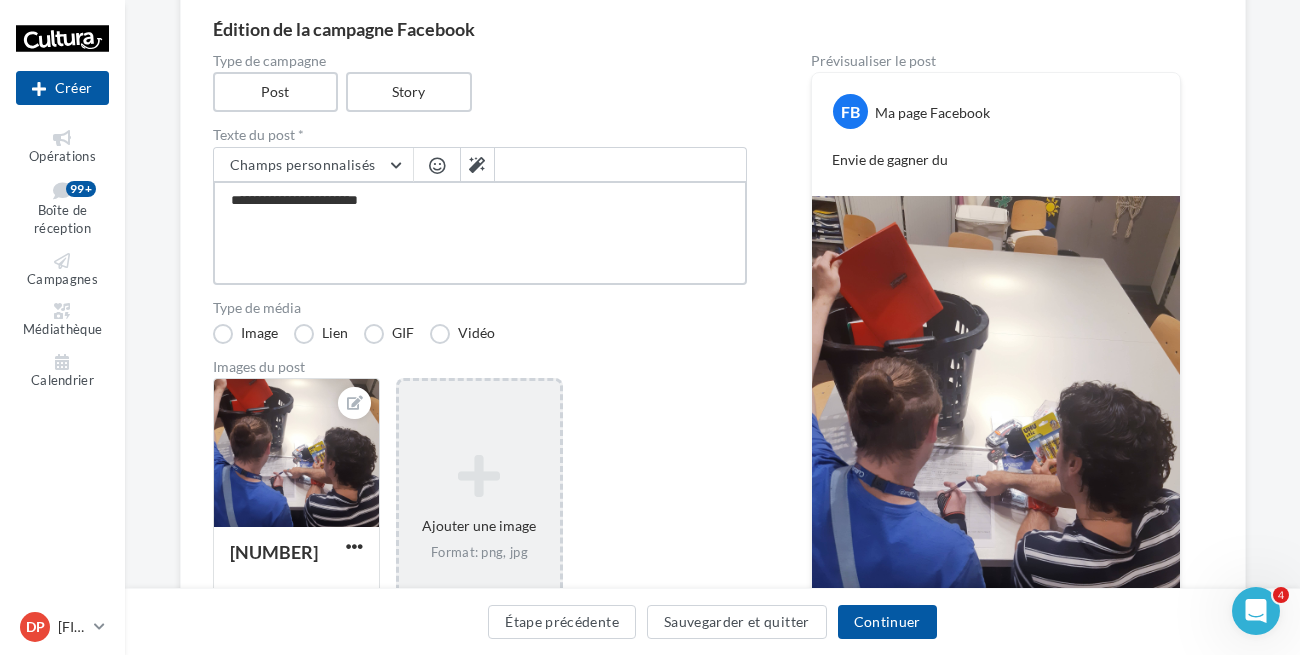 type on "**********" 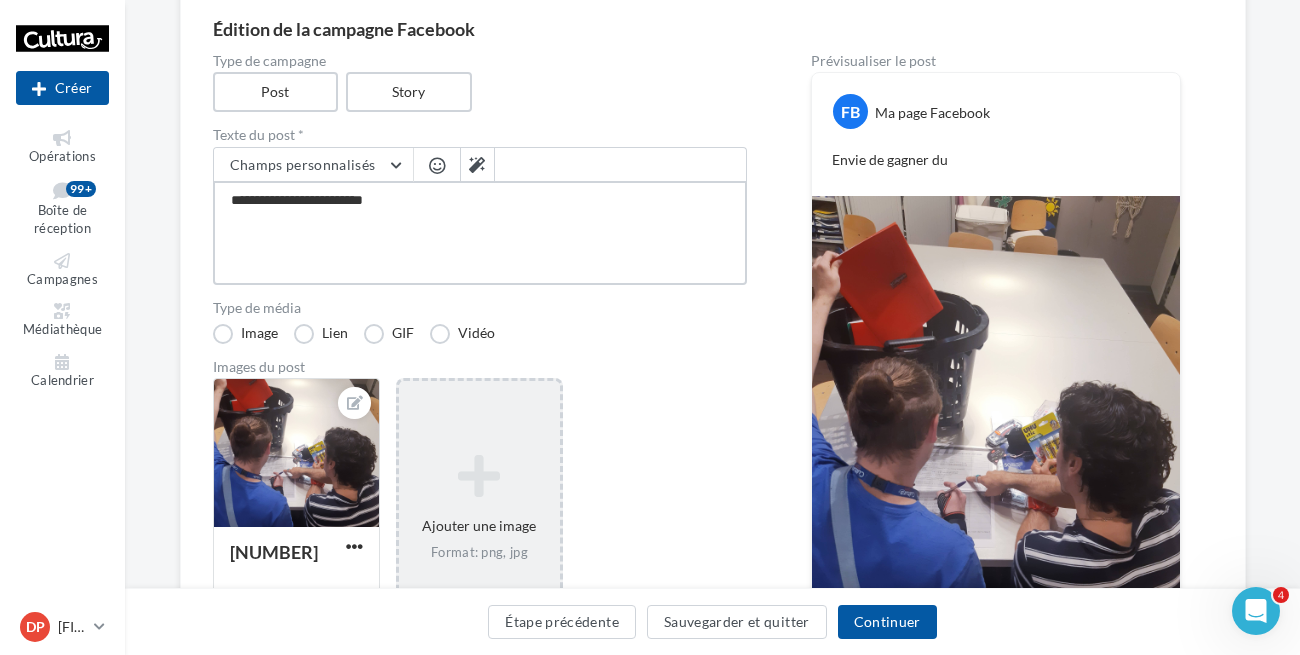 type on "**********" 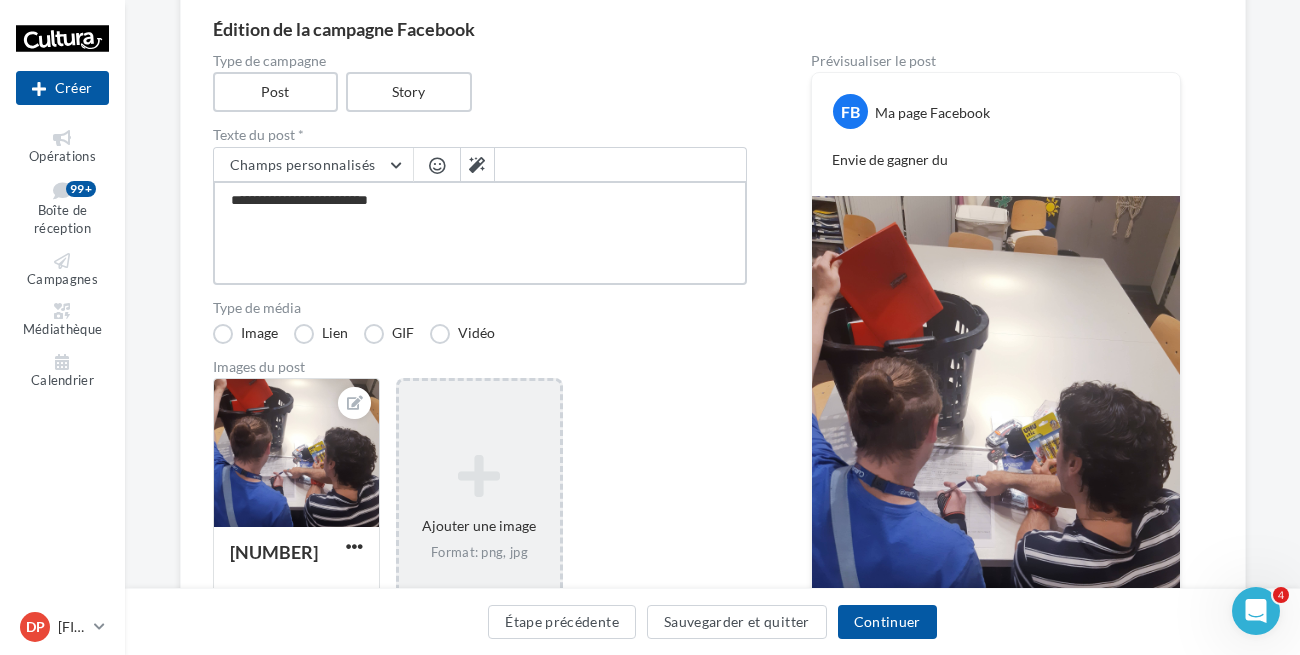 type on "**********" 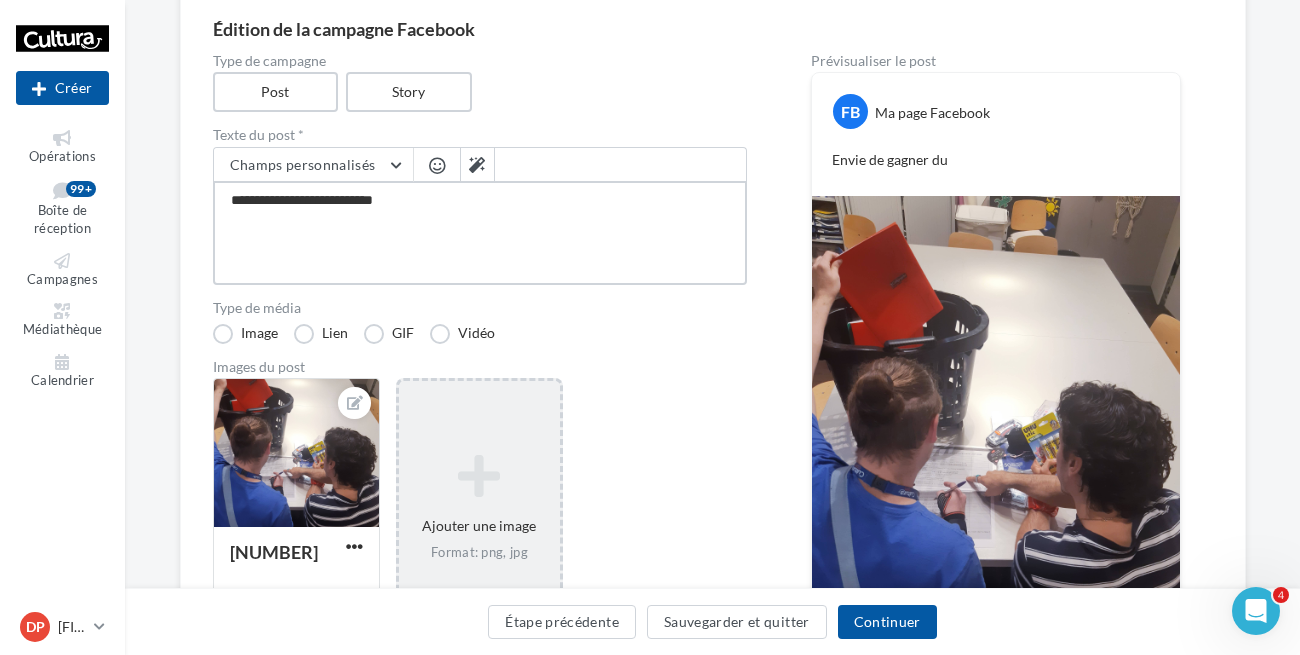 type on "**********" 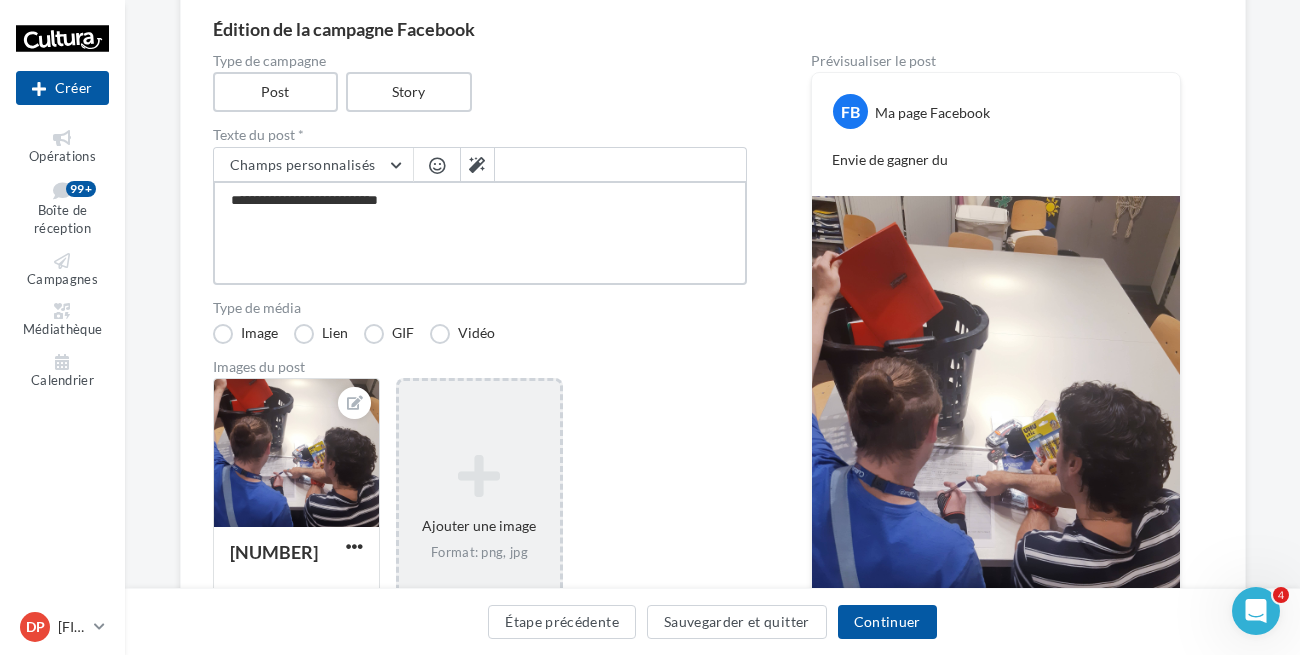 type on "**********" 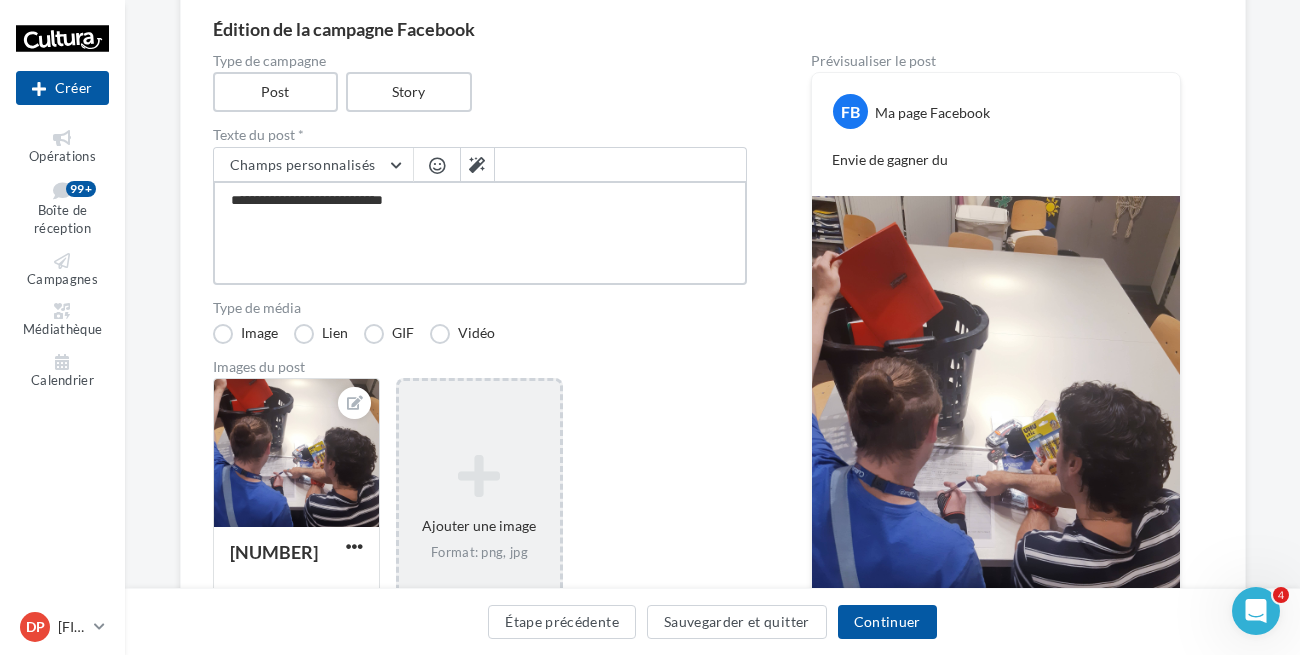 type on "**********" 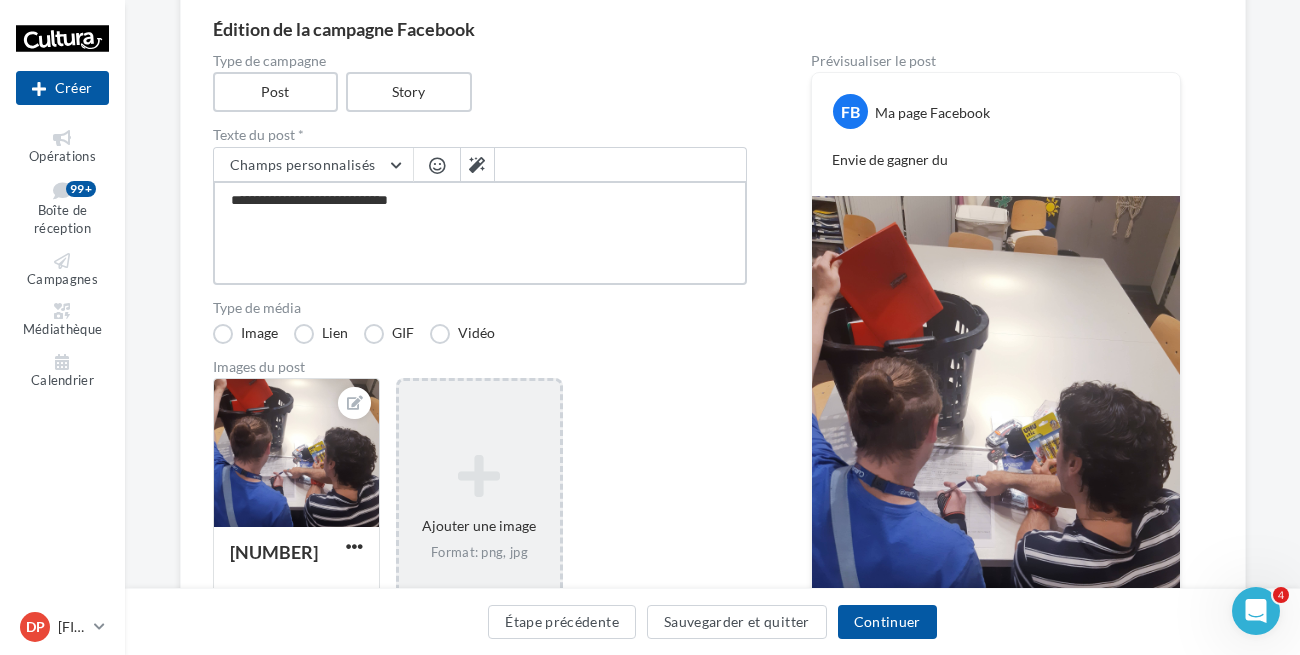 type on "**********" 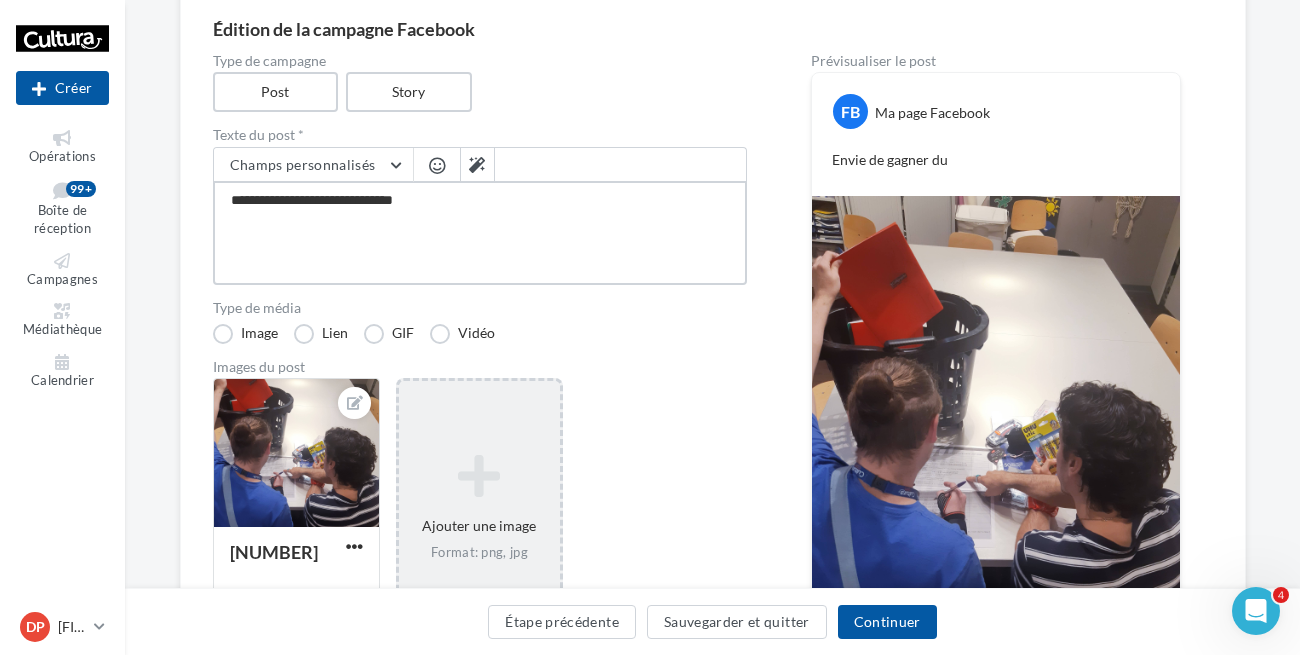 type on "**********" 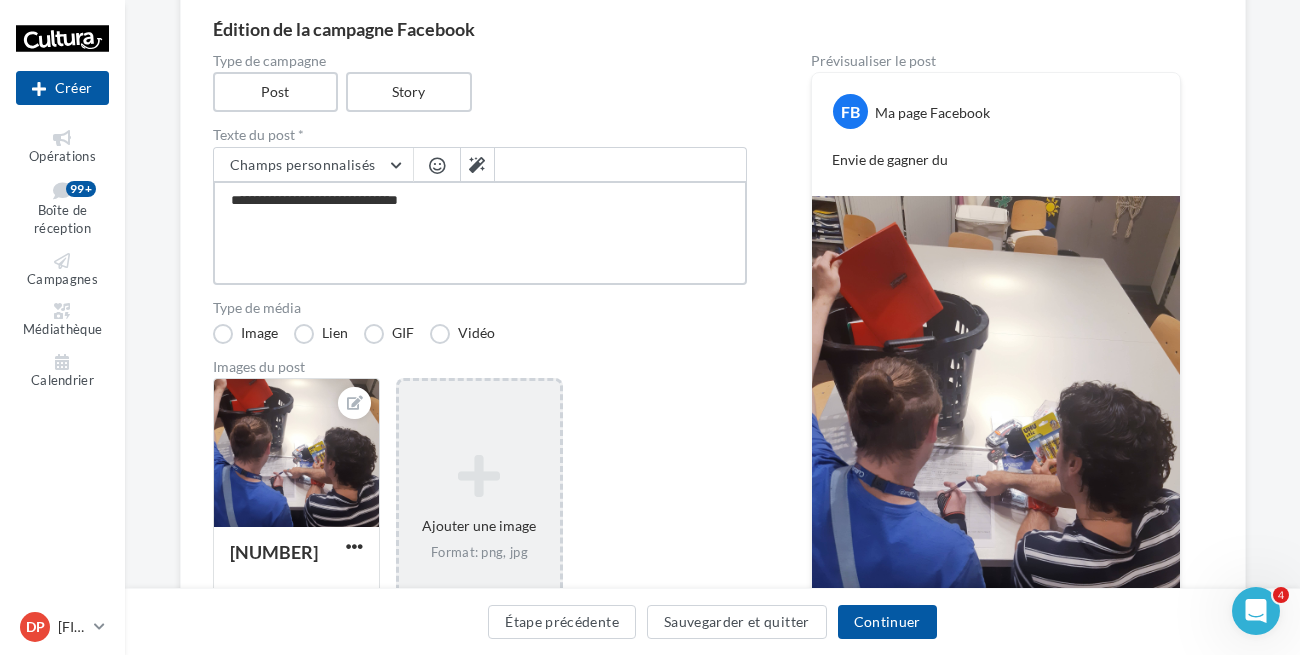 type on "**********" 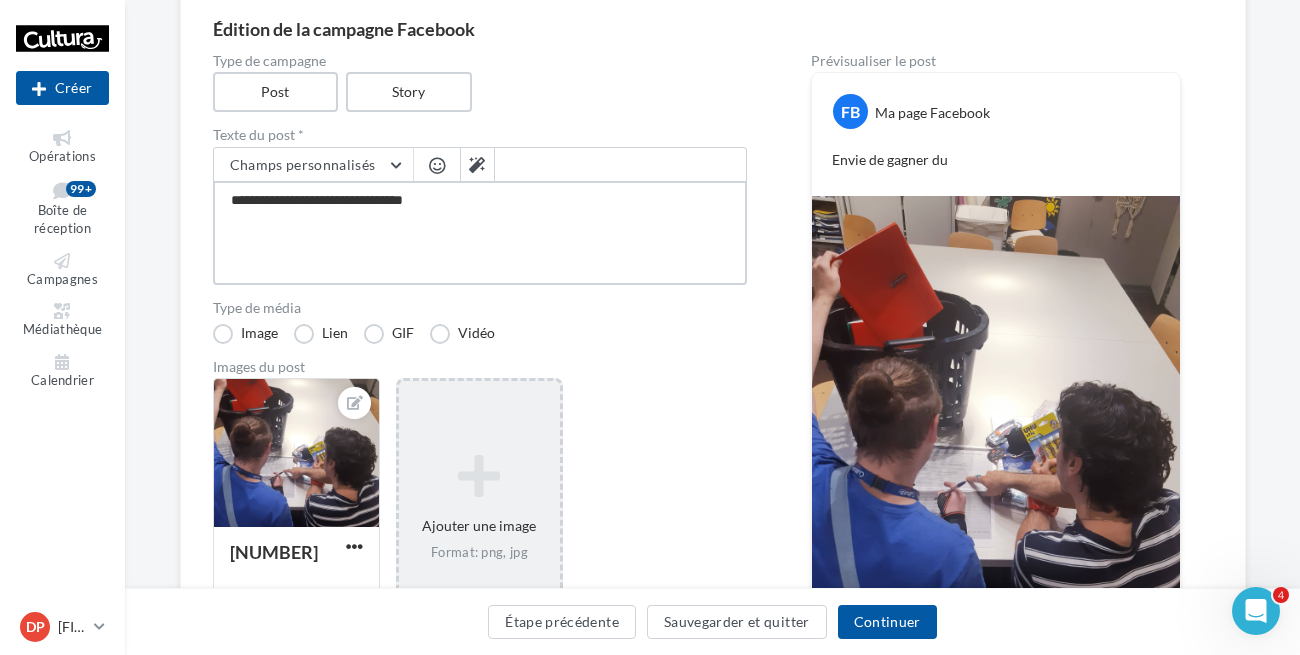 type on "**********" 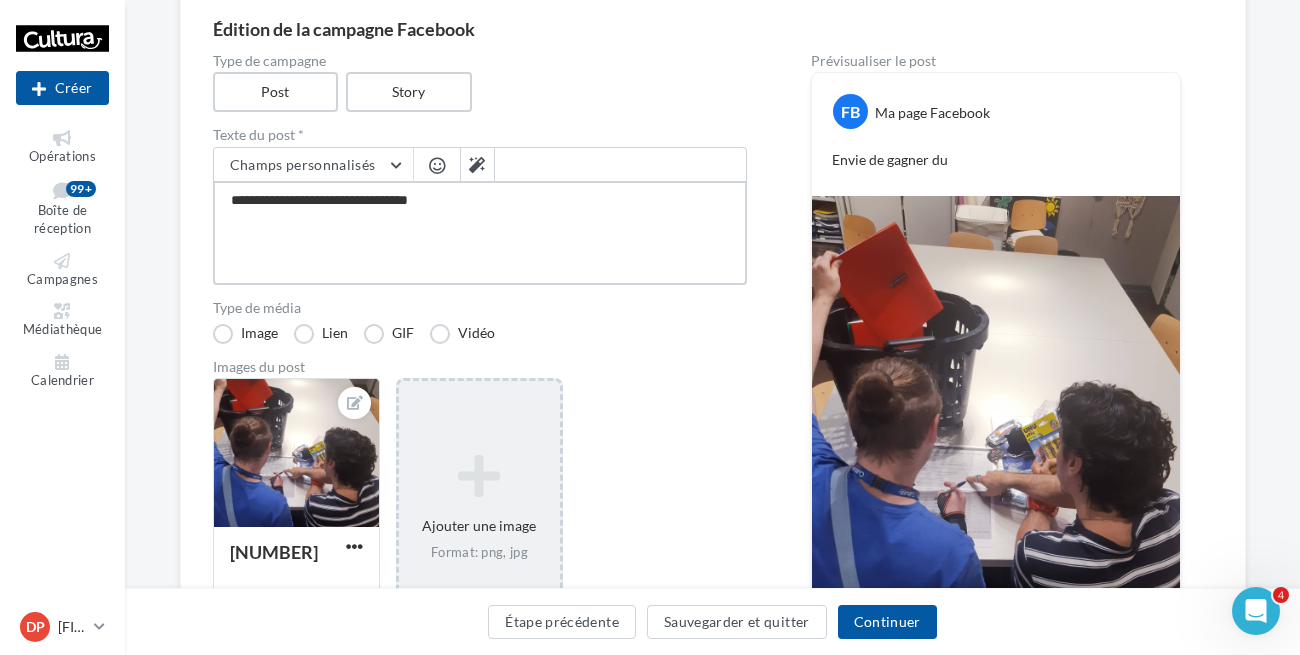 type on "**********" 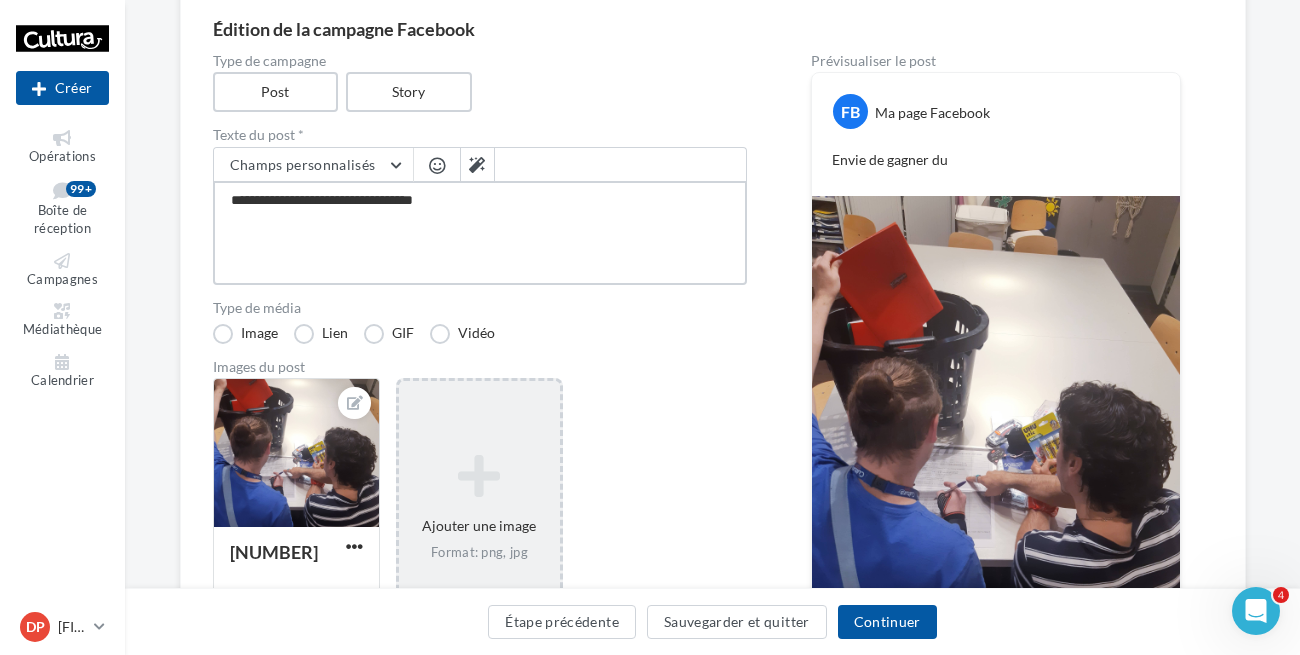 type on "**********" 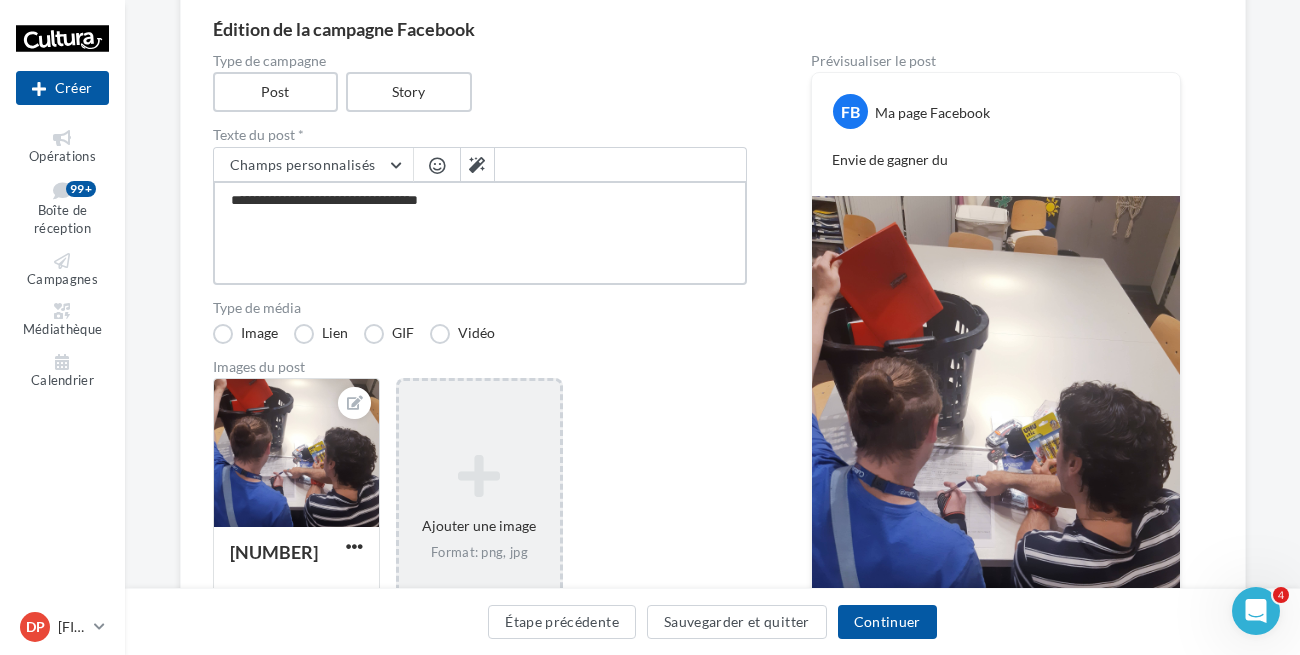 type on "**********" 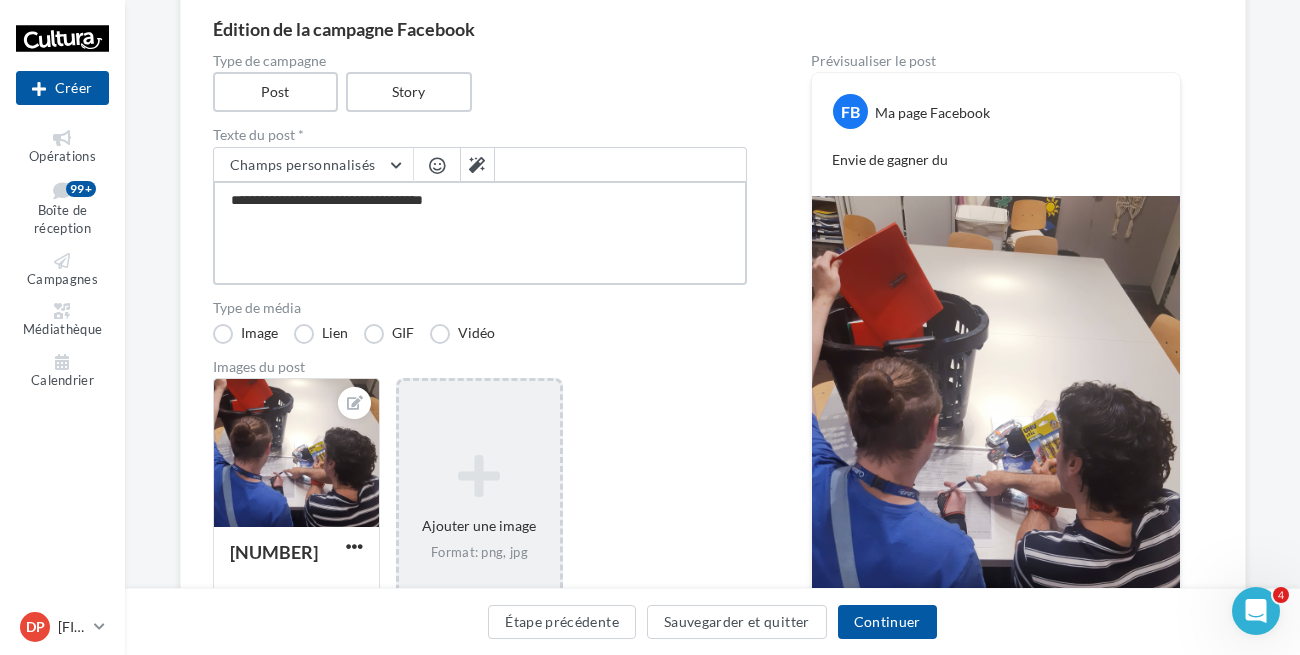 type on "**********" 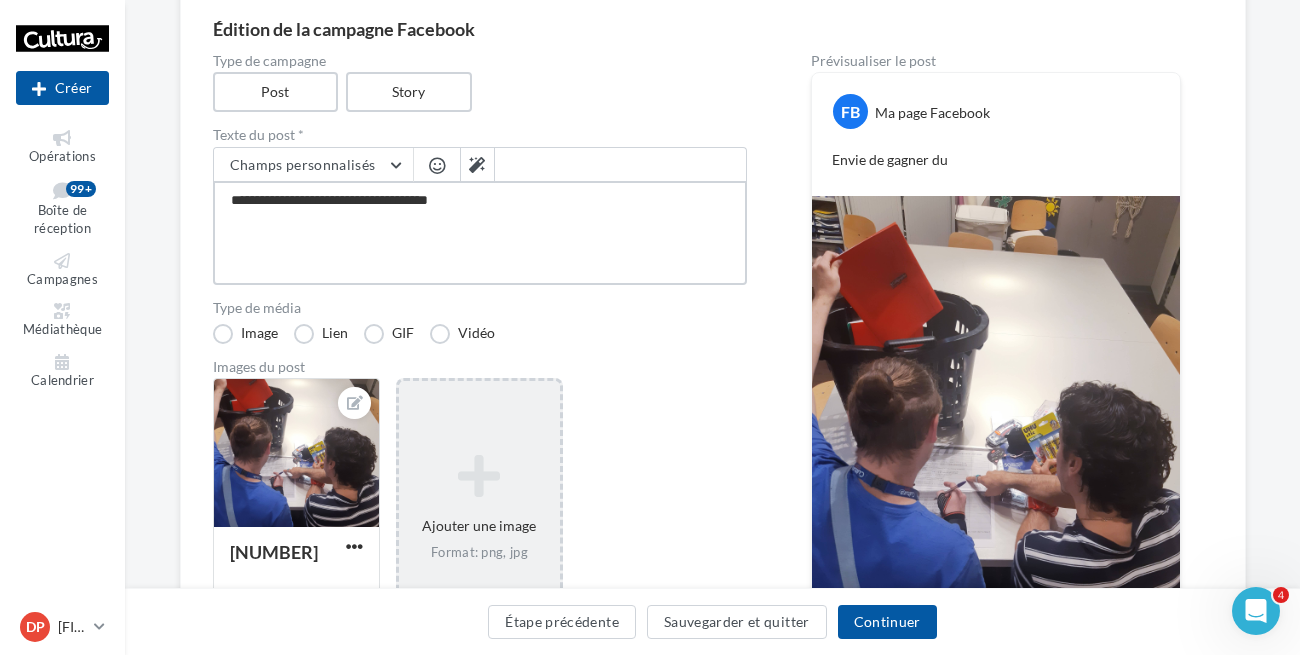 type on "**********" 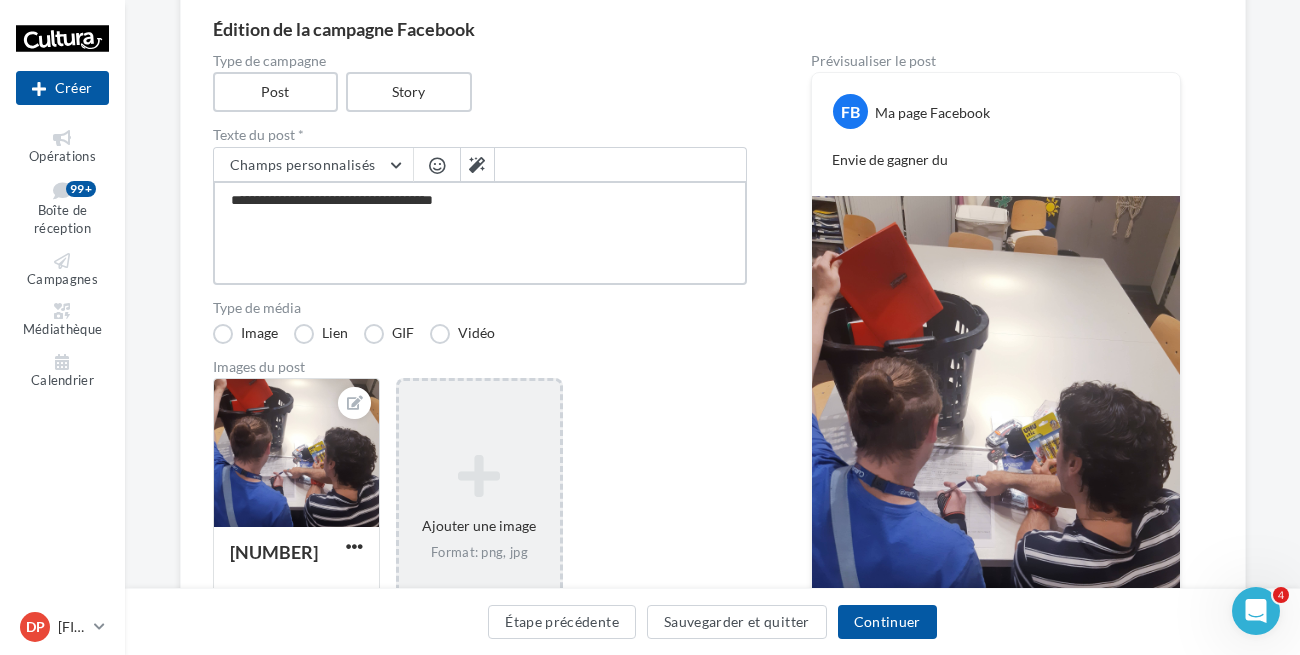 type on "**********" 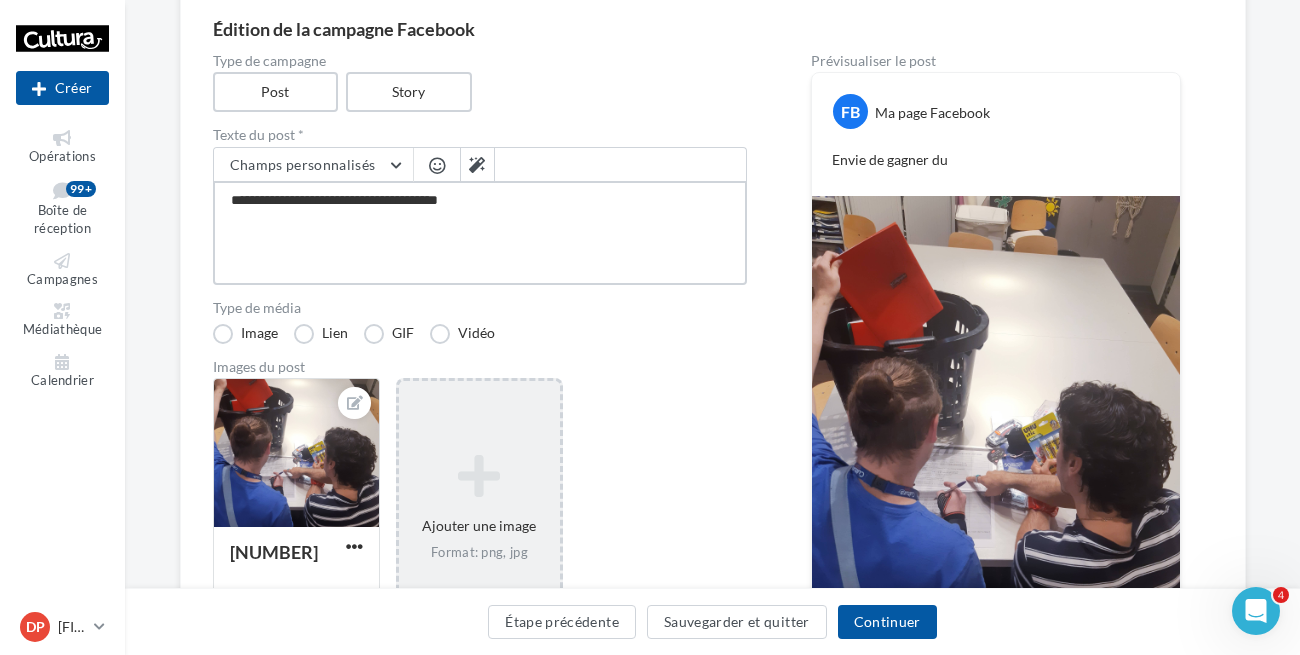 type on "**********" 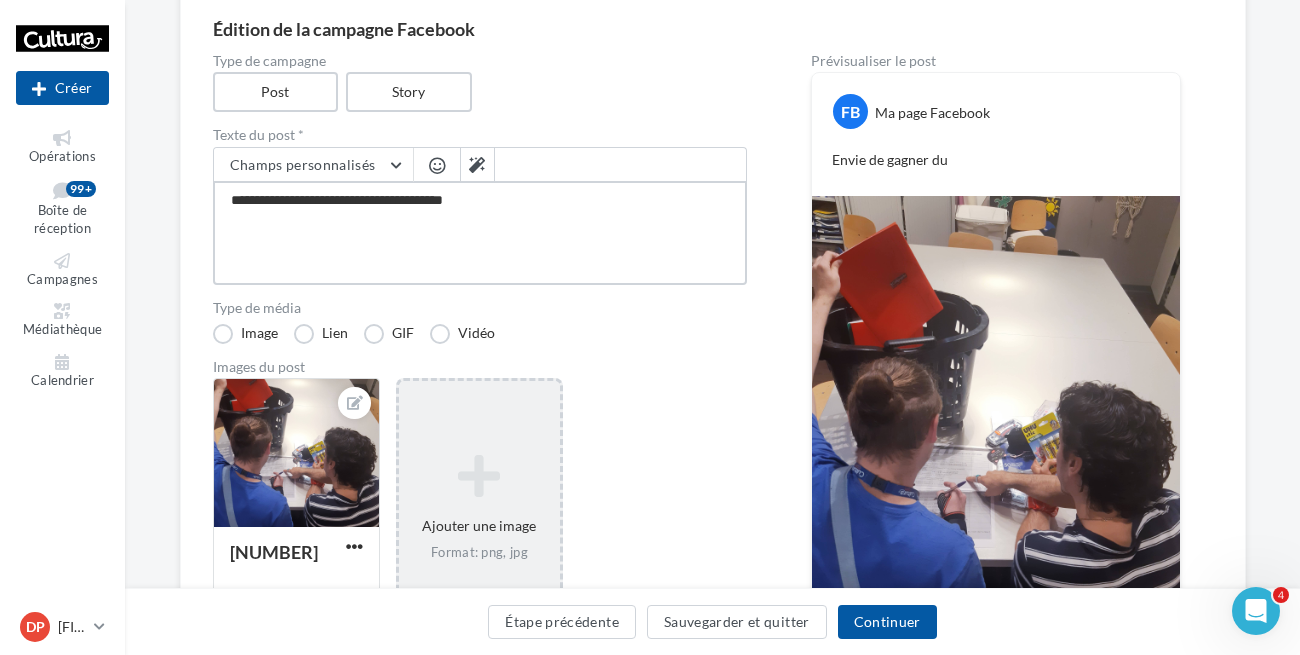 type on "**********" 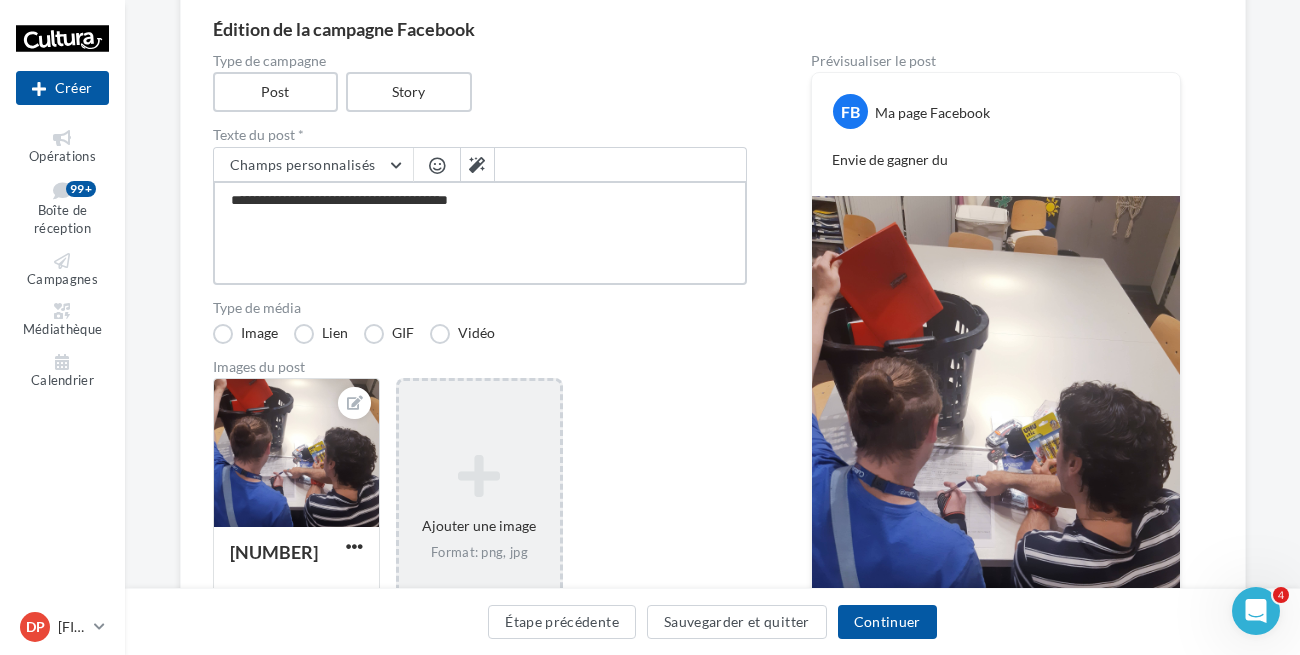 type on "**********" 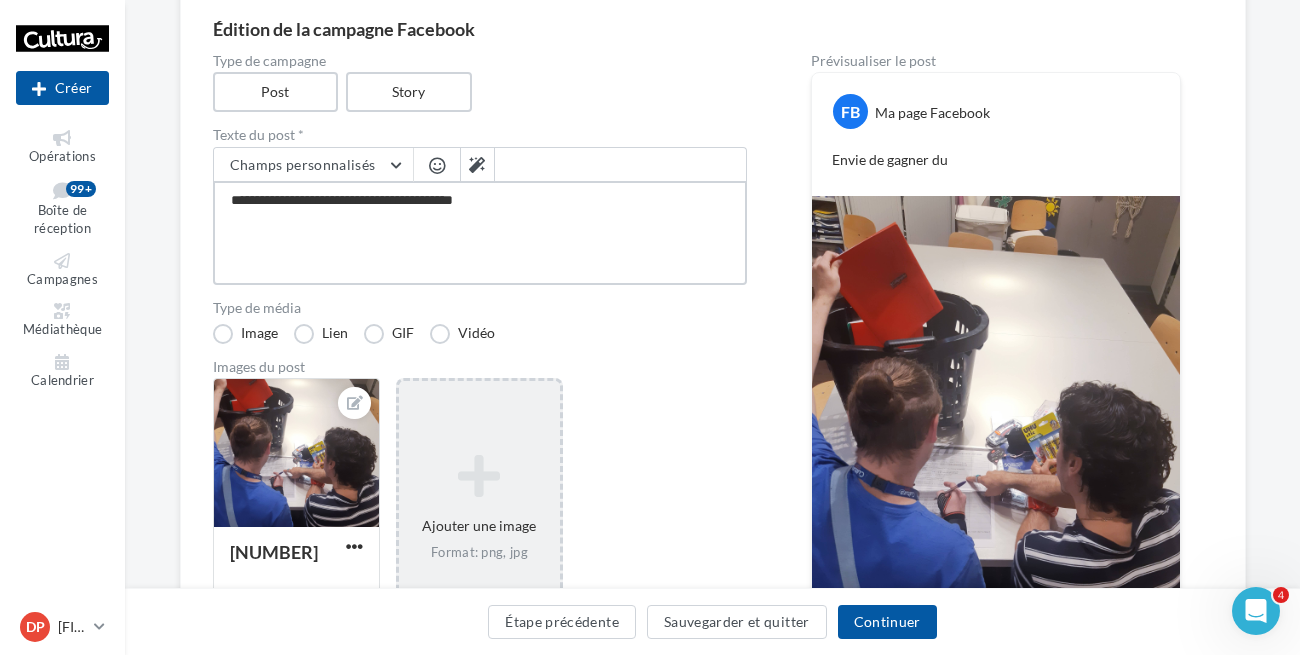type on "**********" 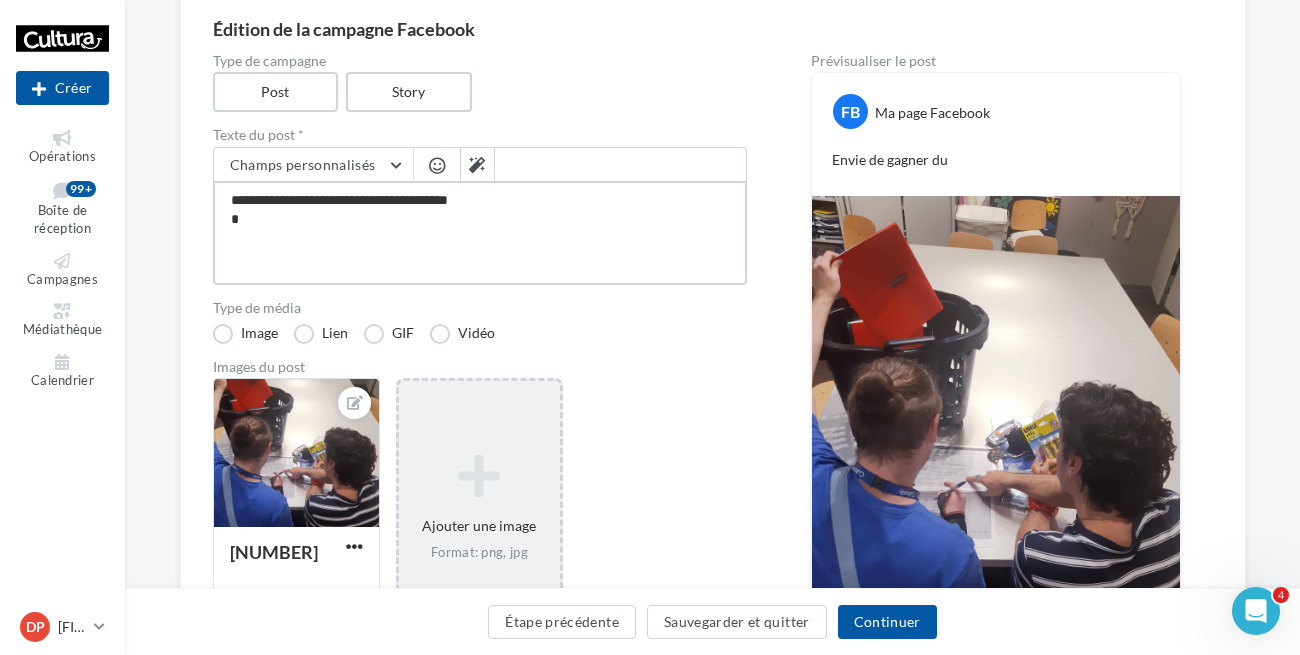 type on "**********" 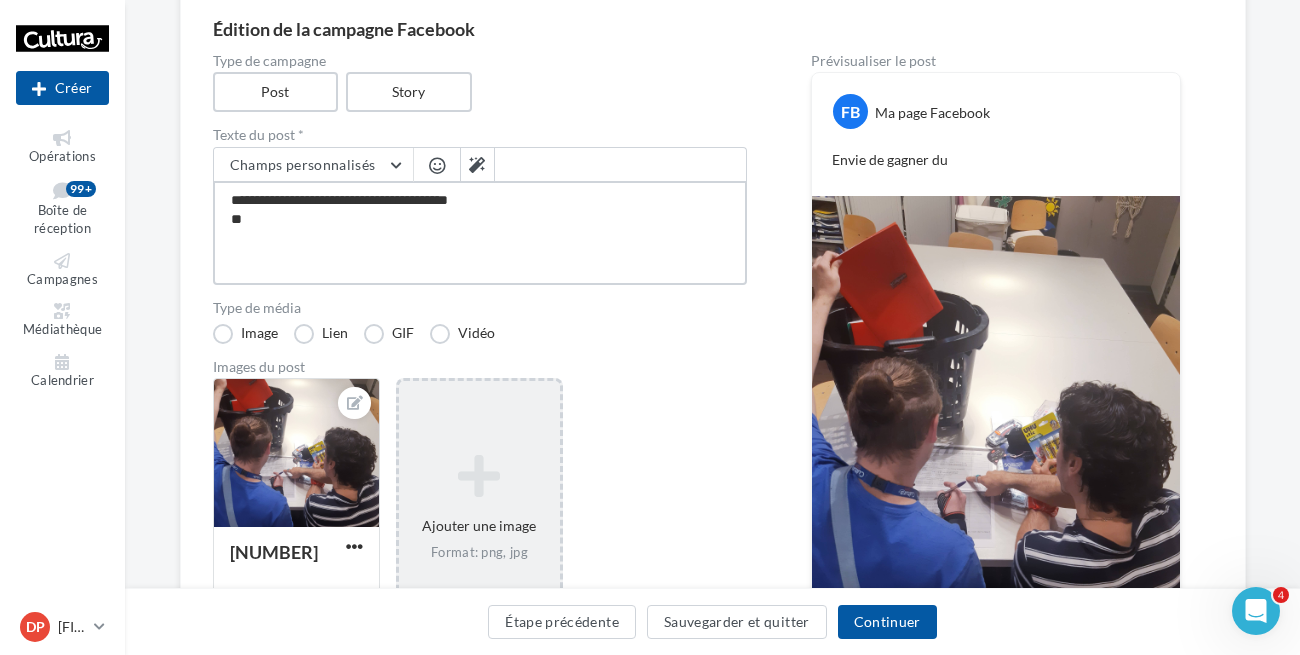 type on "**********" 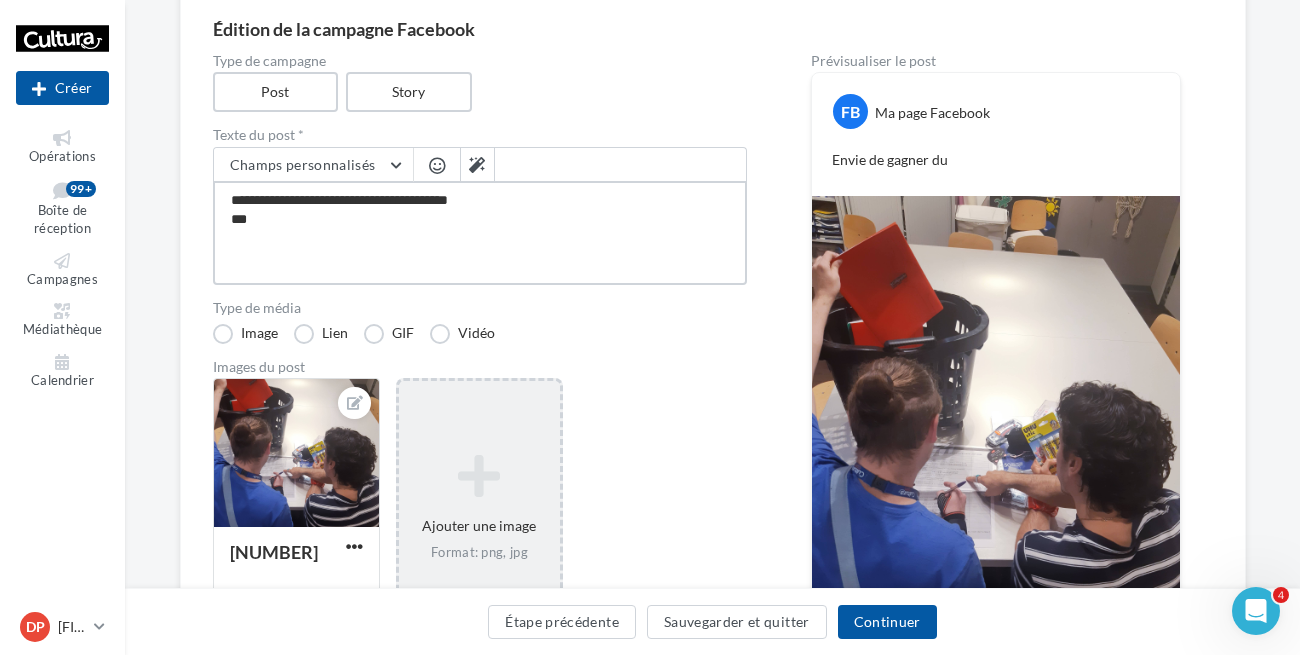type on "**********" 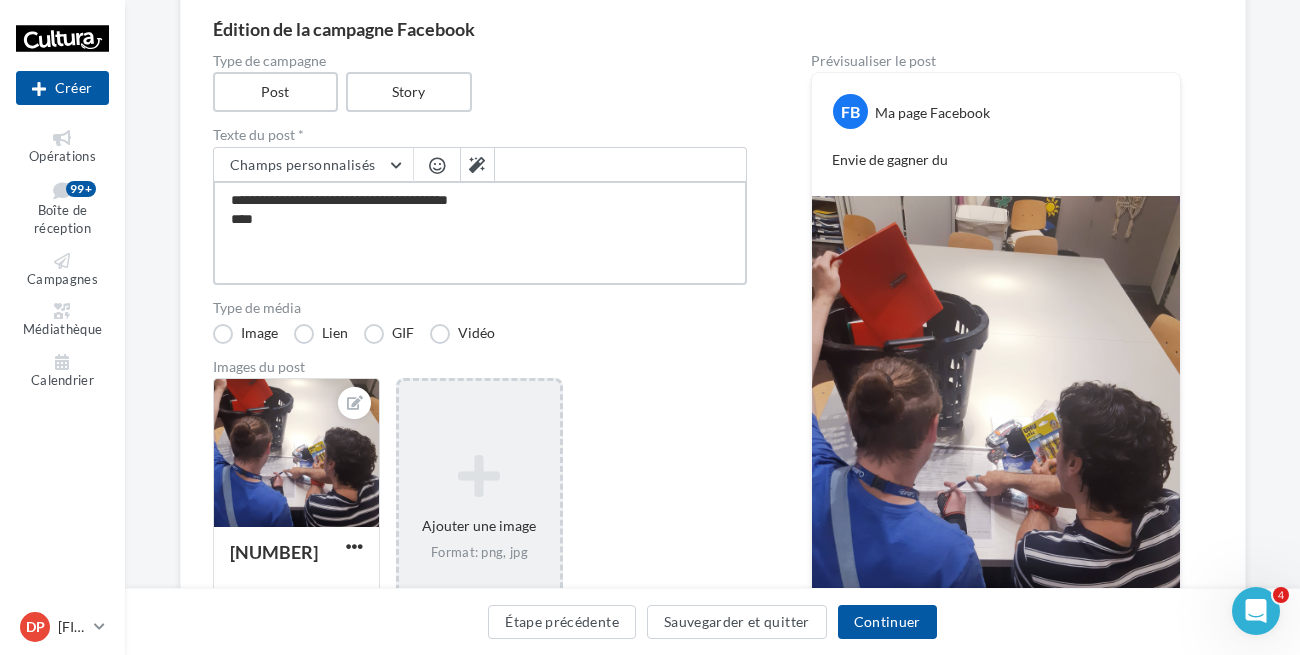 type on "**********" 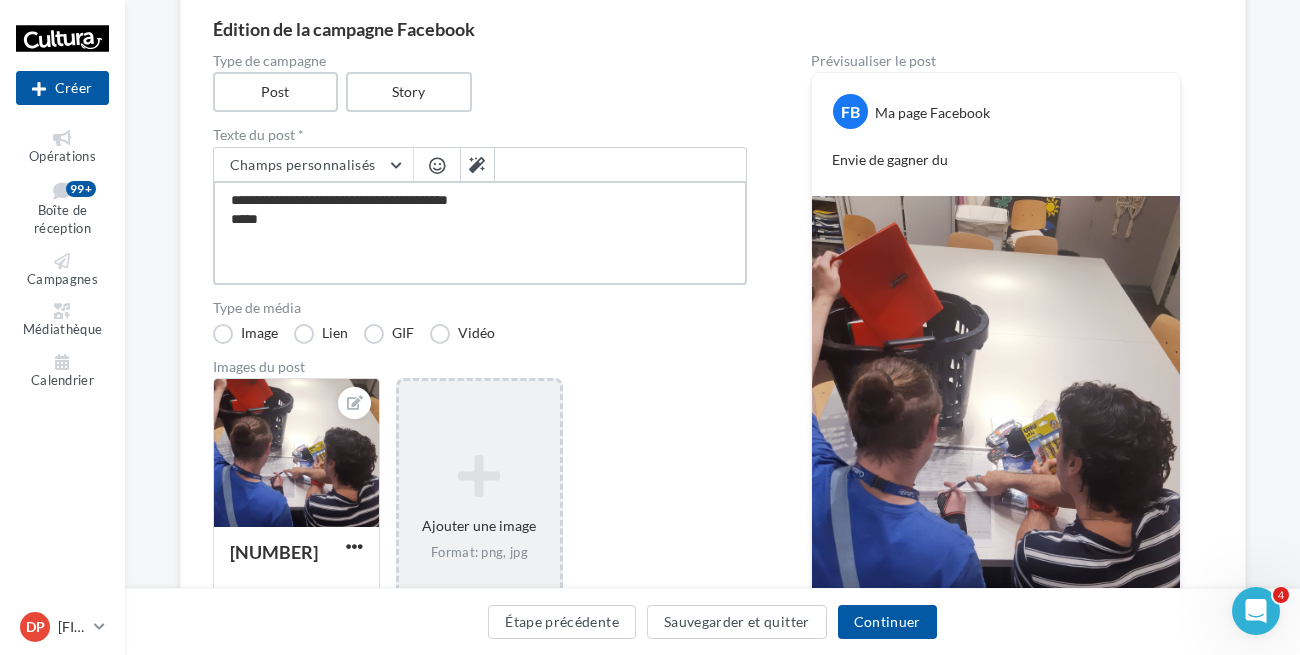 type on "**********" 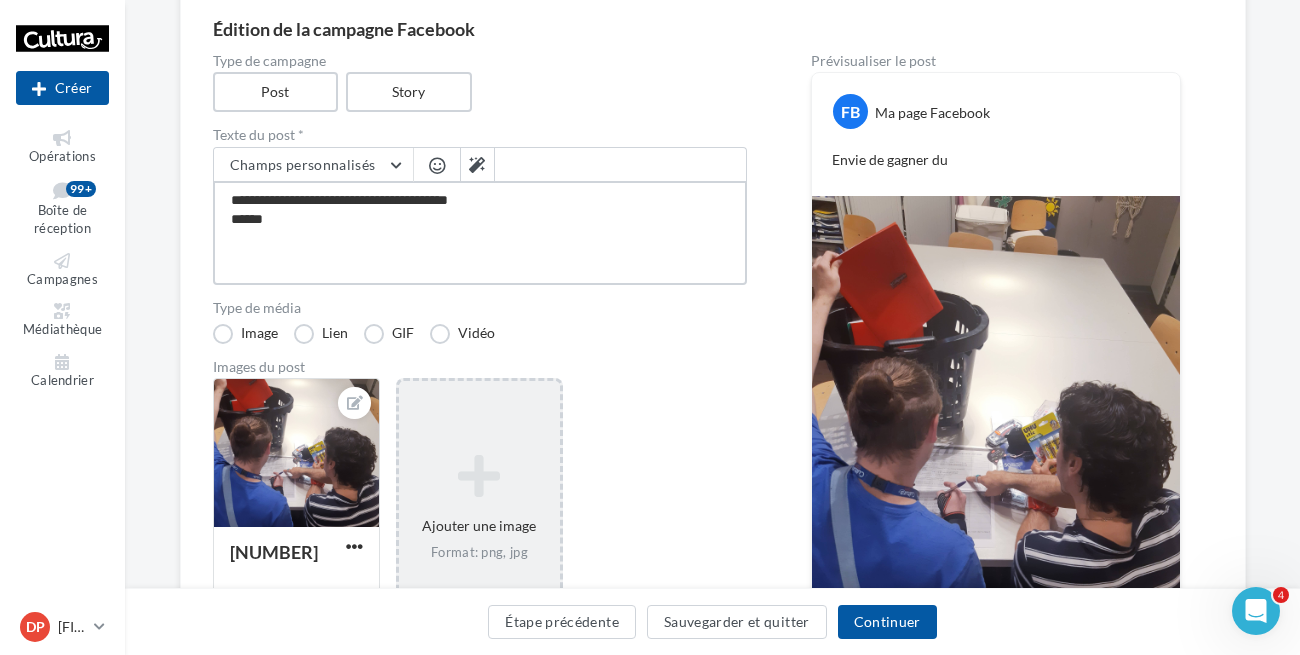 type on "**********" 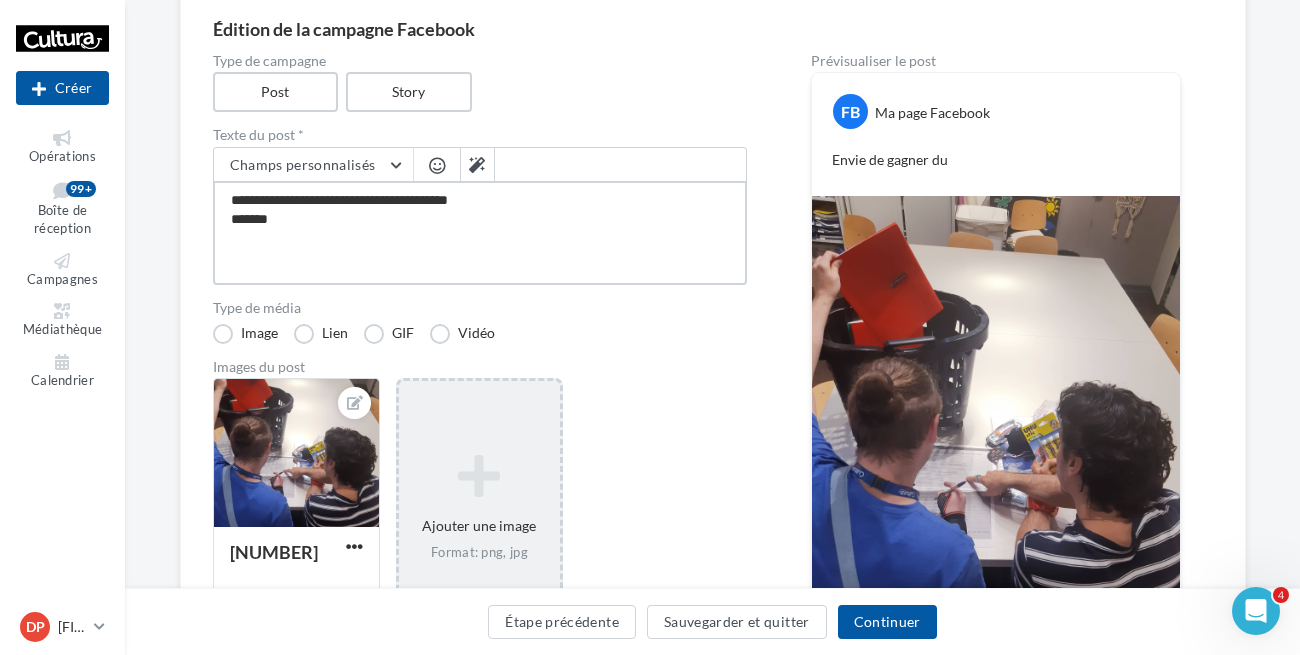 type on "**********" 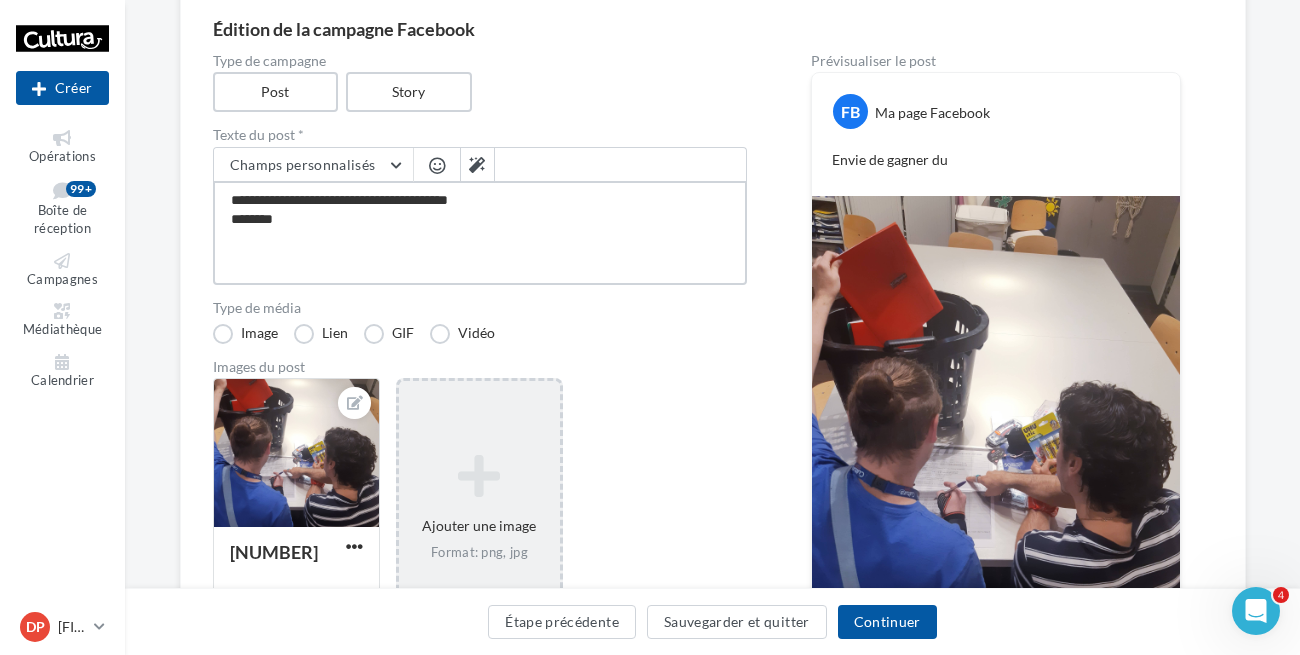 type on "**********" 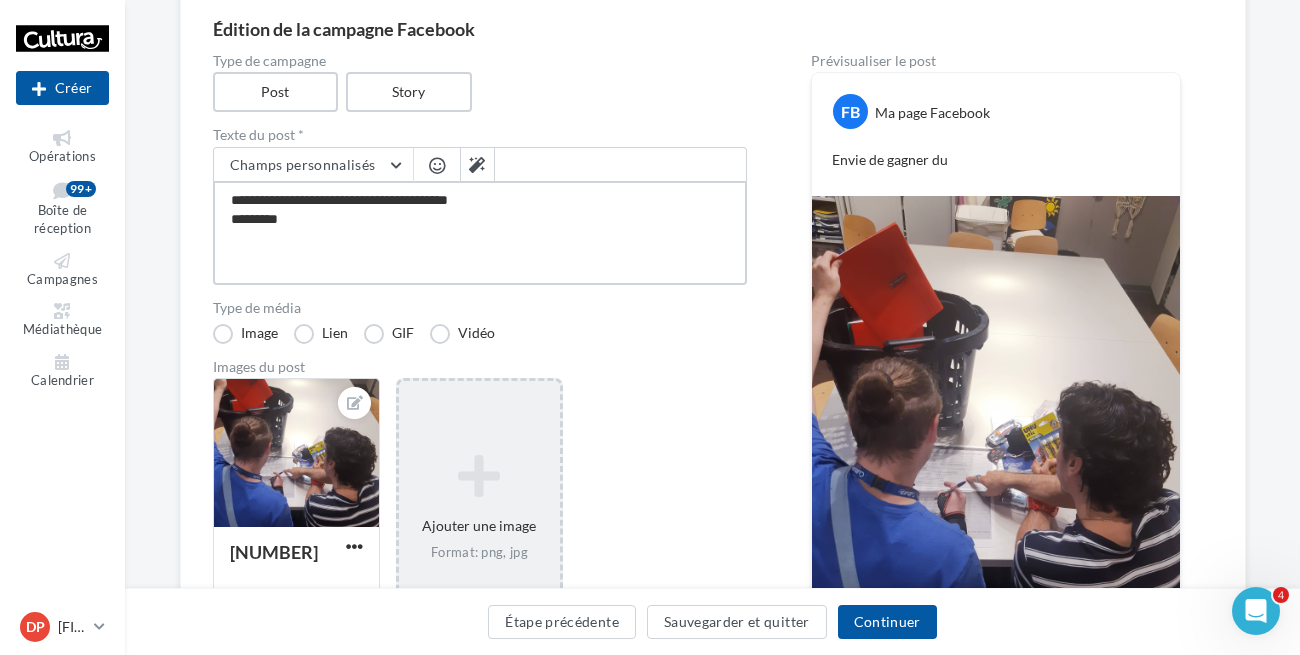 type on "**********" 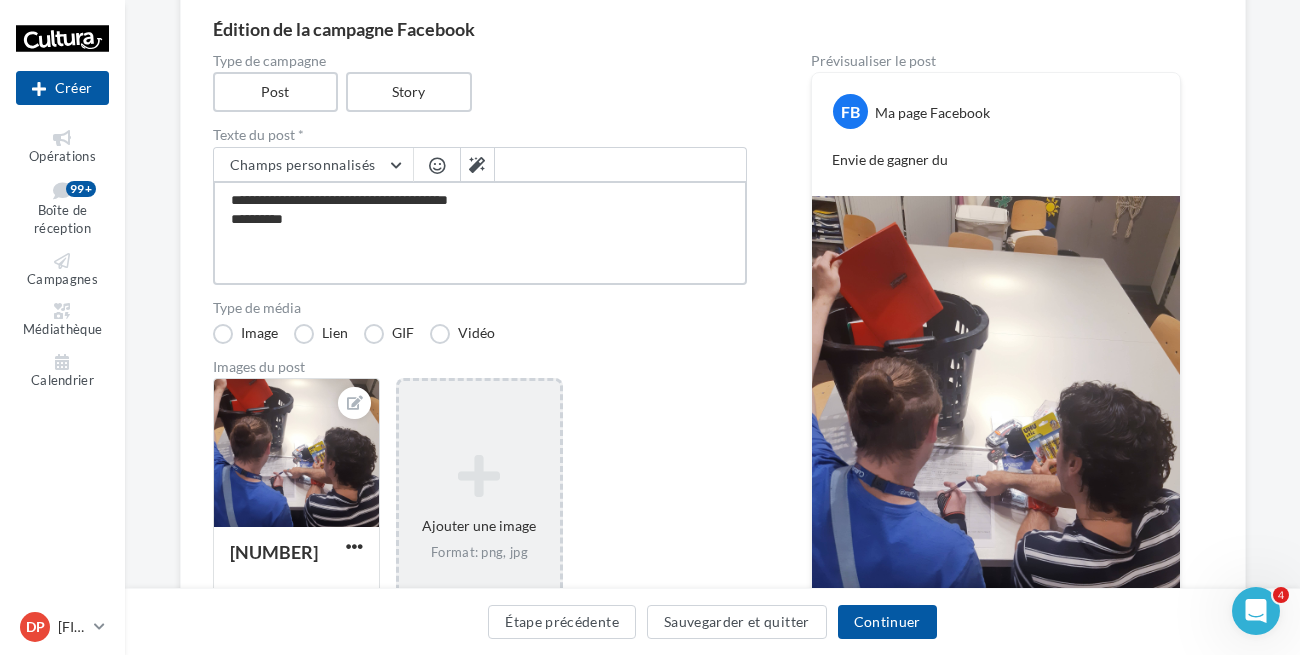type on "**********" 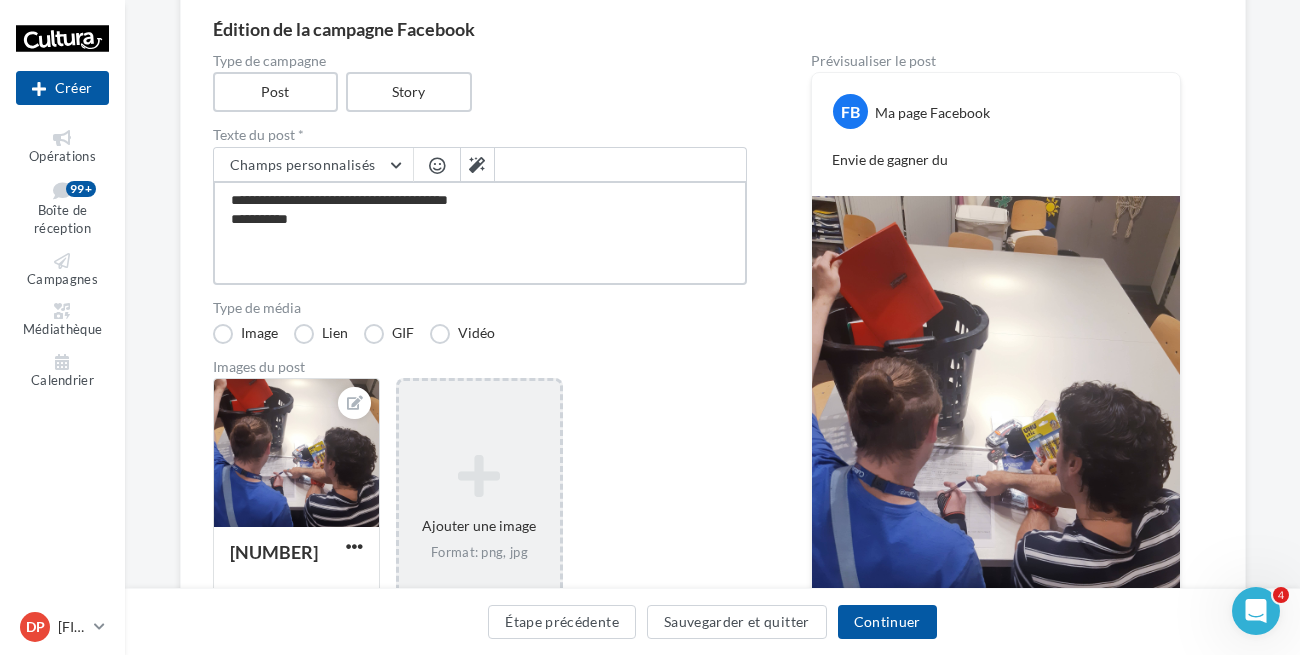 type on "**********" 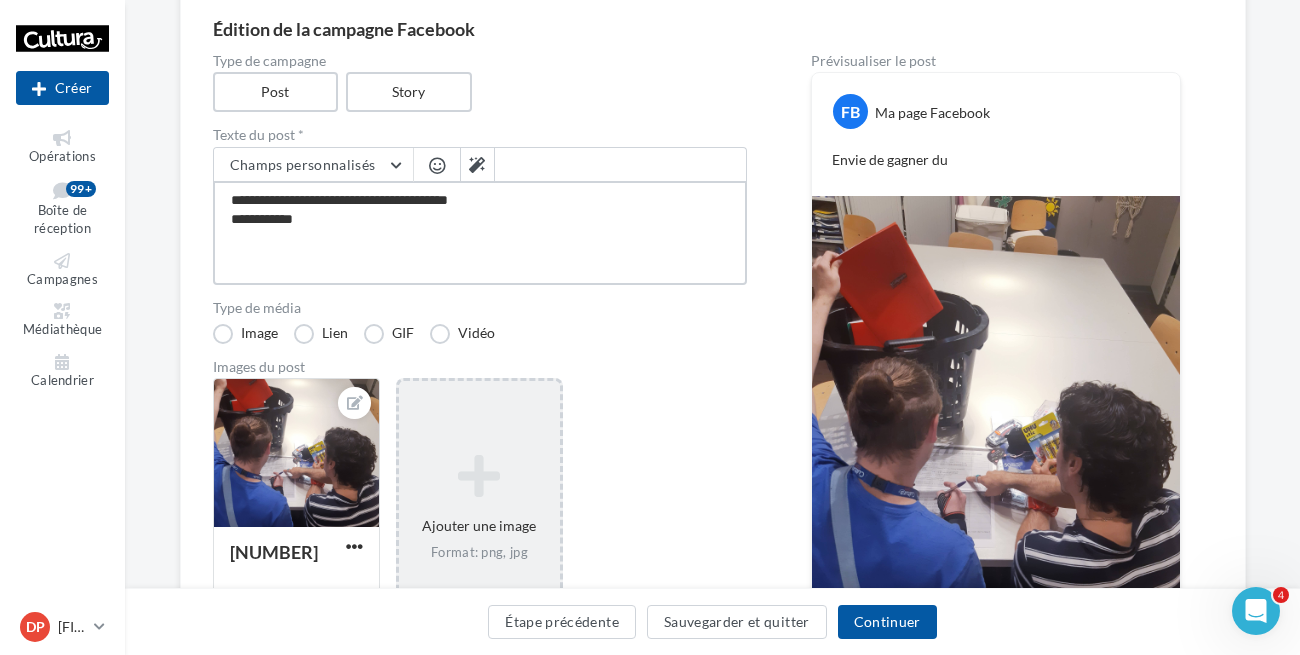 type on "**********" 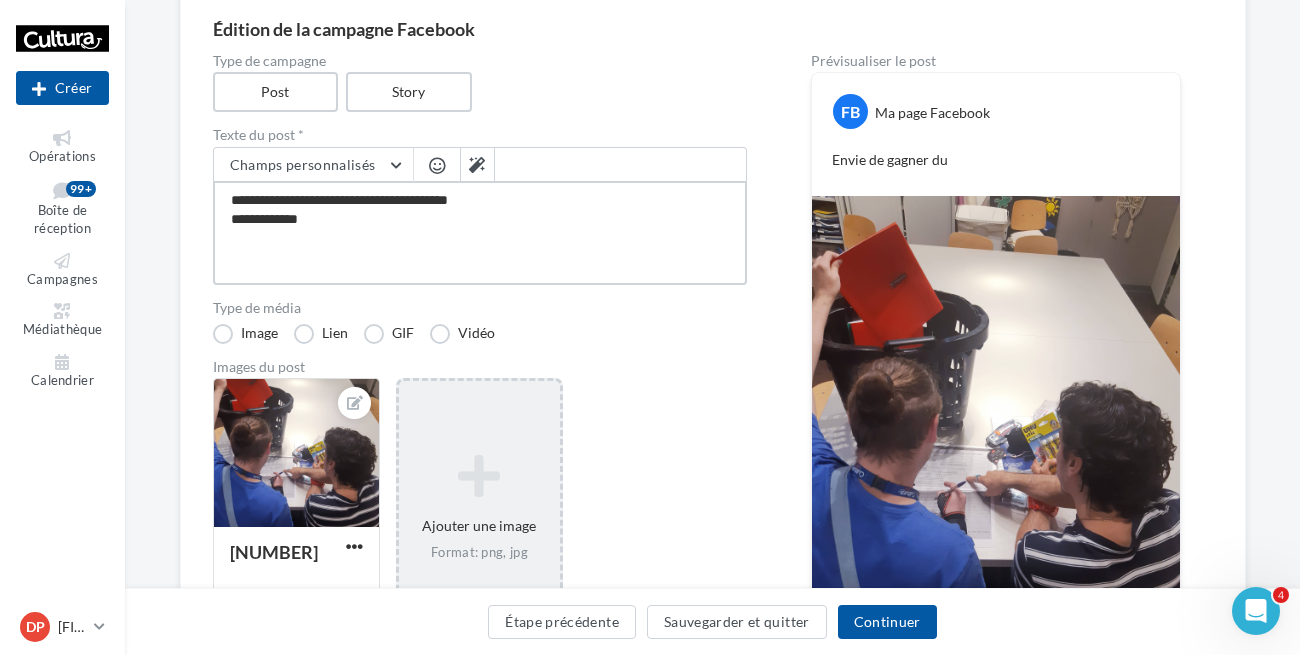 type on "**********" 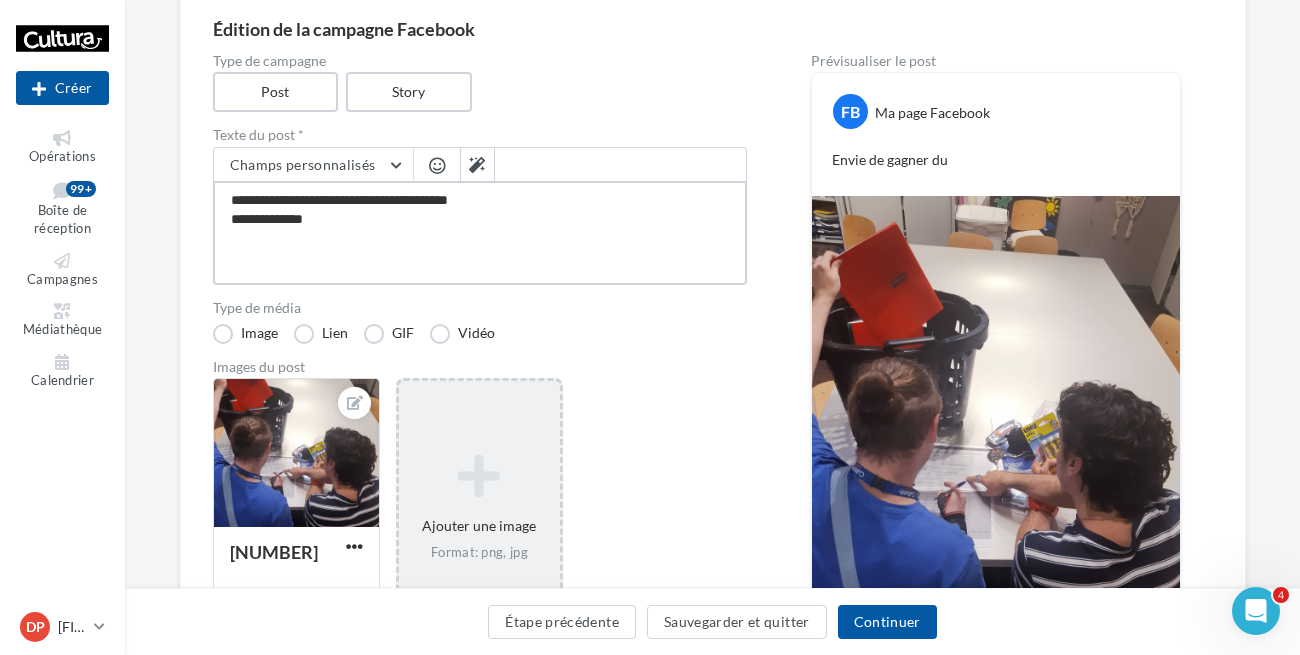 type on "**********" 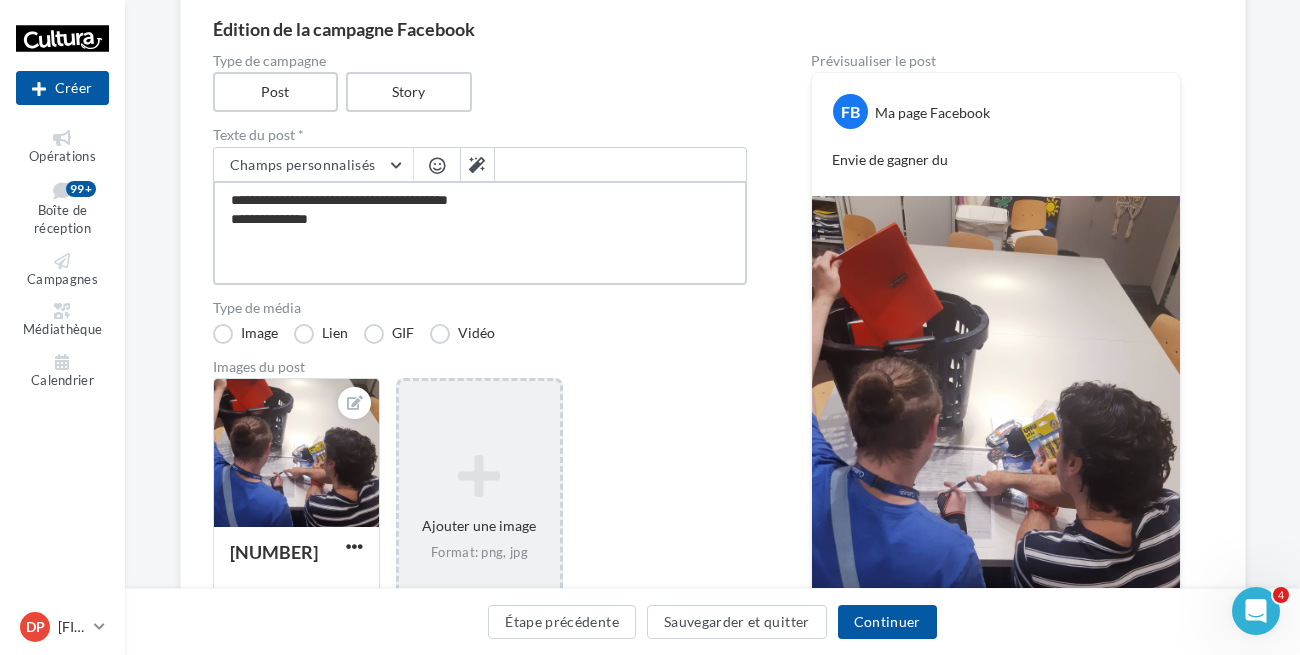 type on "**********" 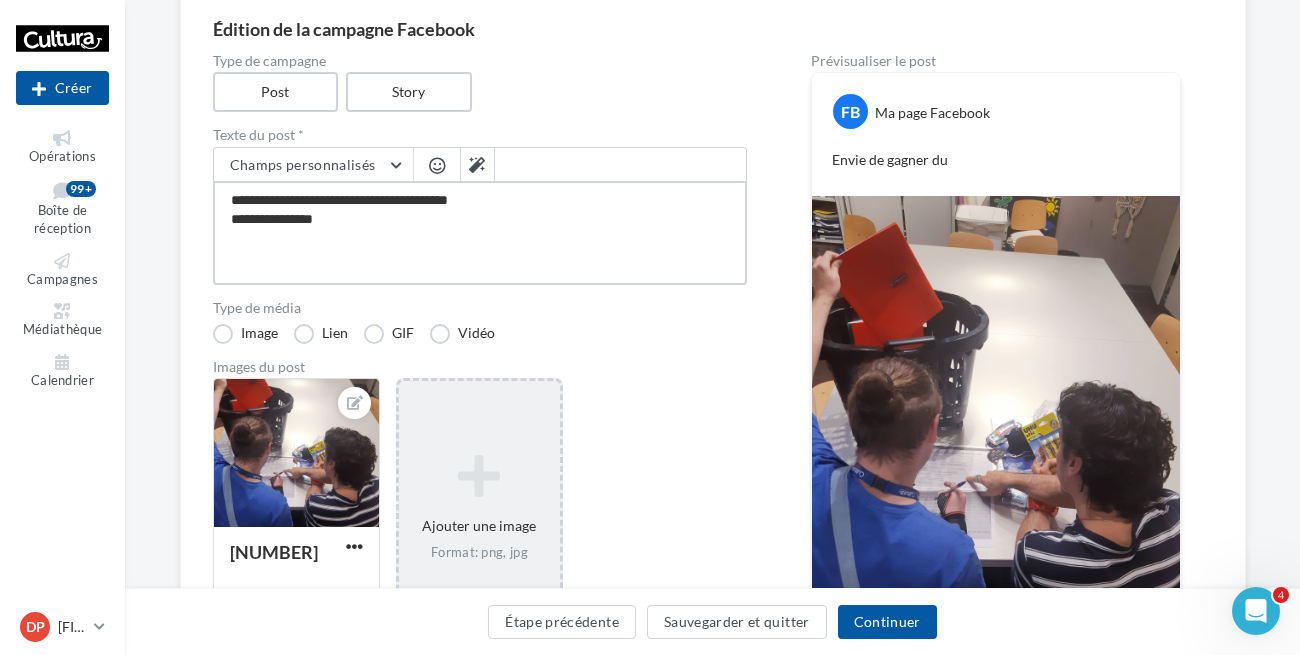type on "**********" 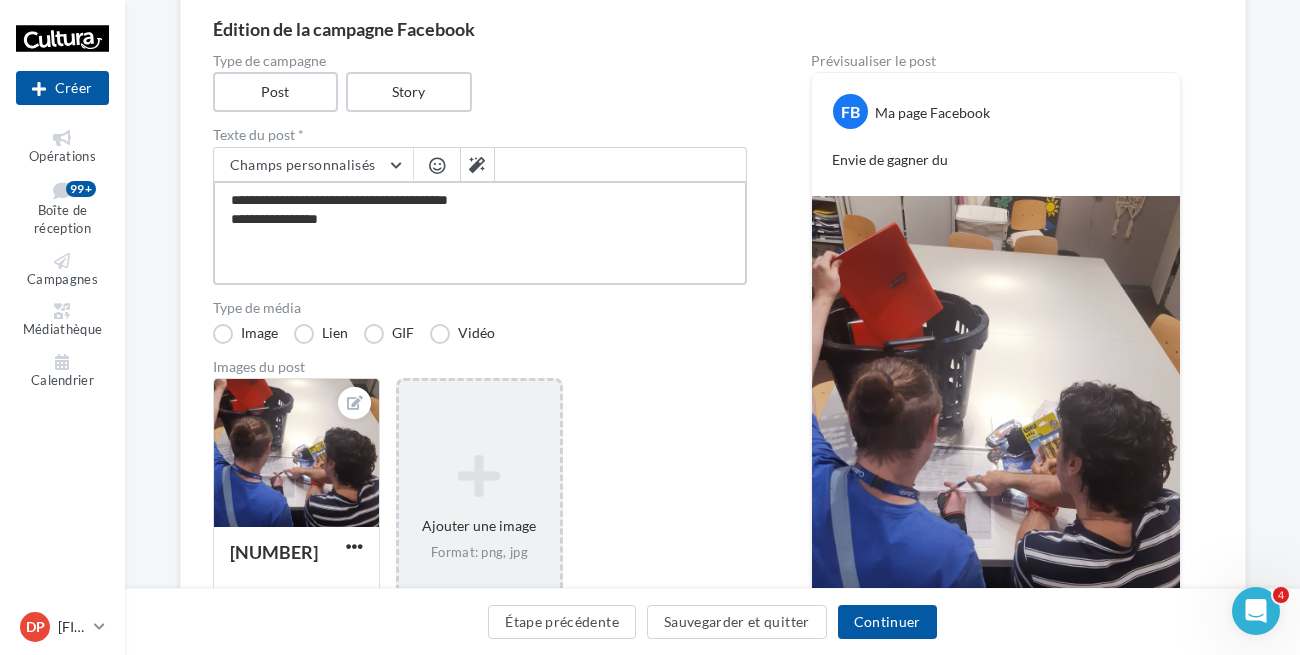 type on "**********" 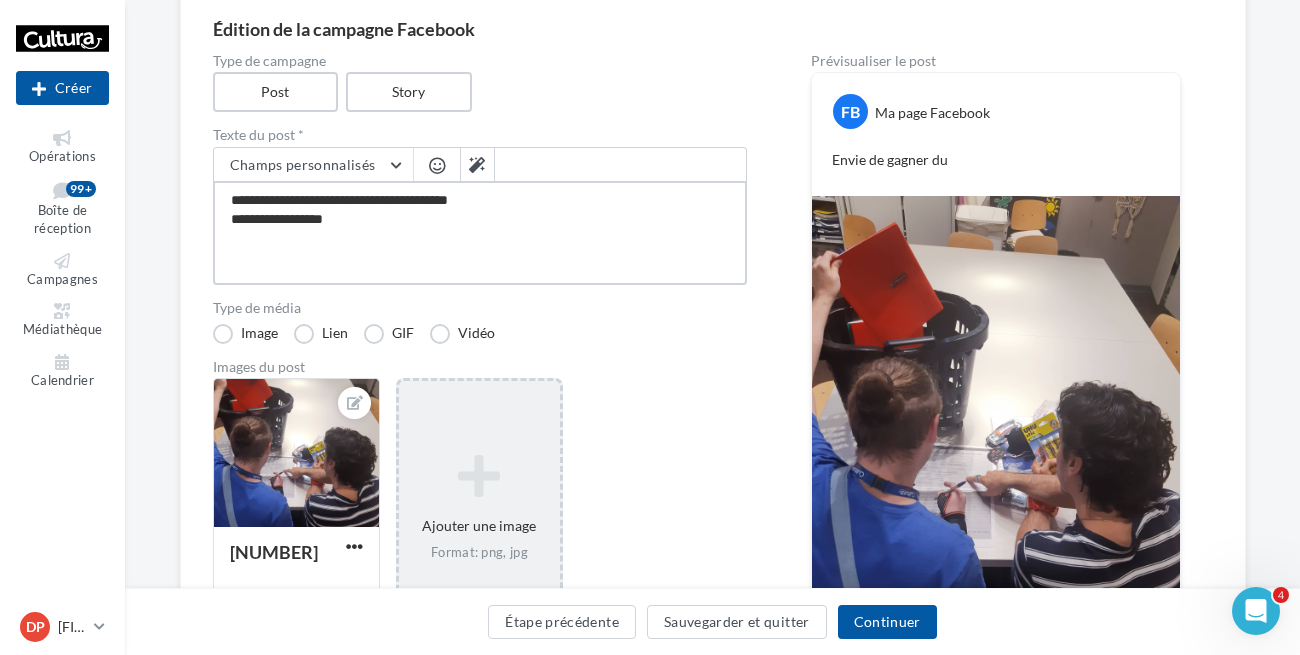 type on "**********" 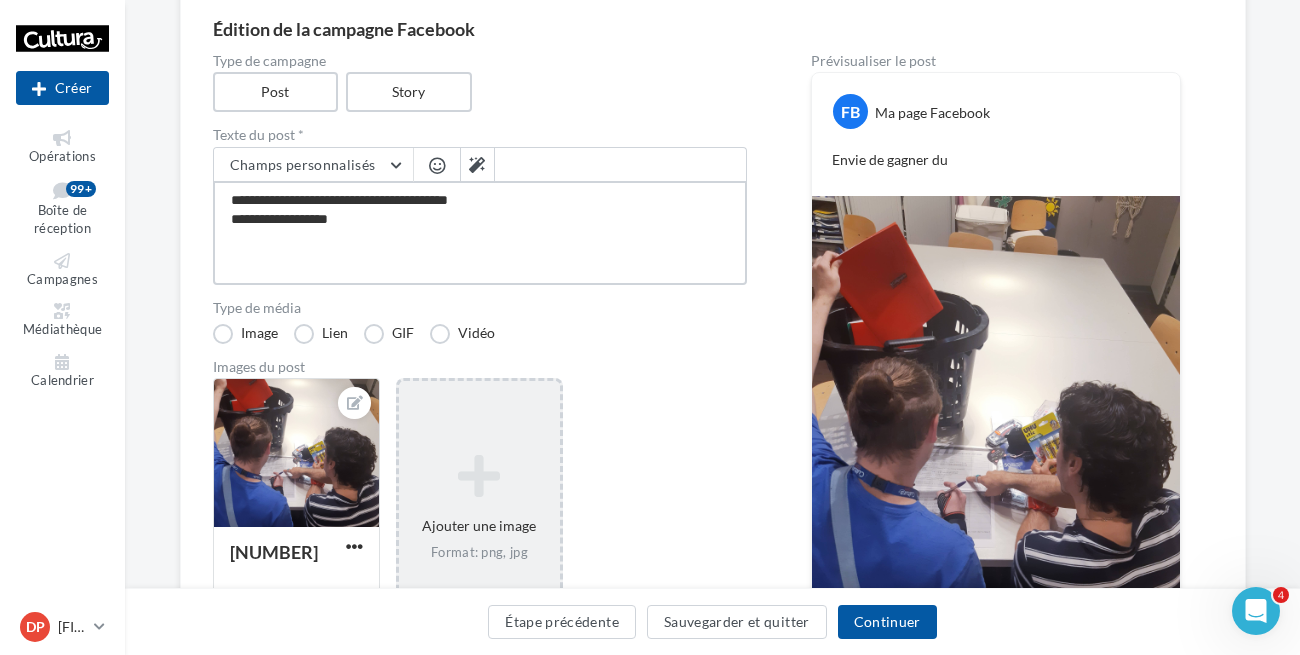 type on "**********" 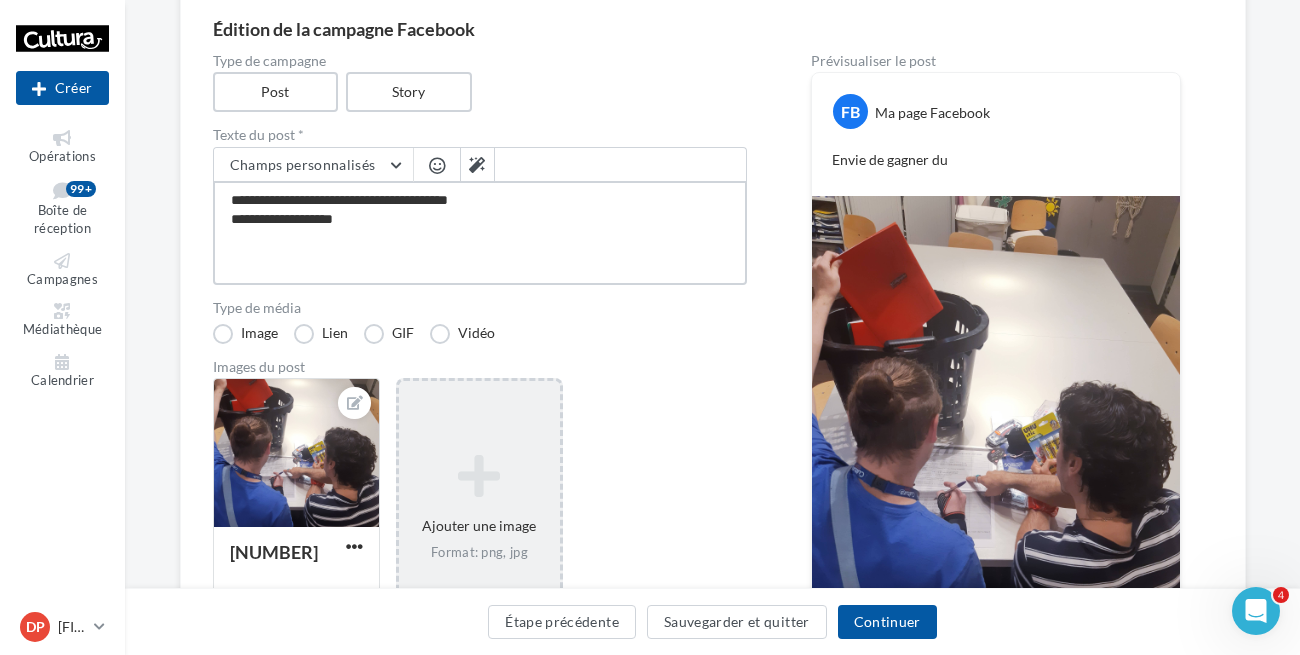 type on "**********" 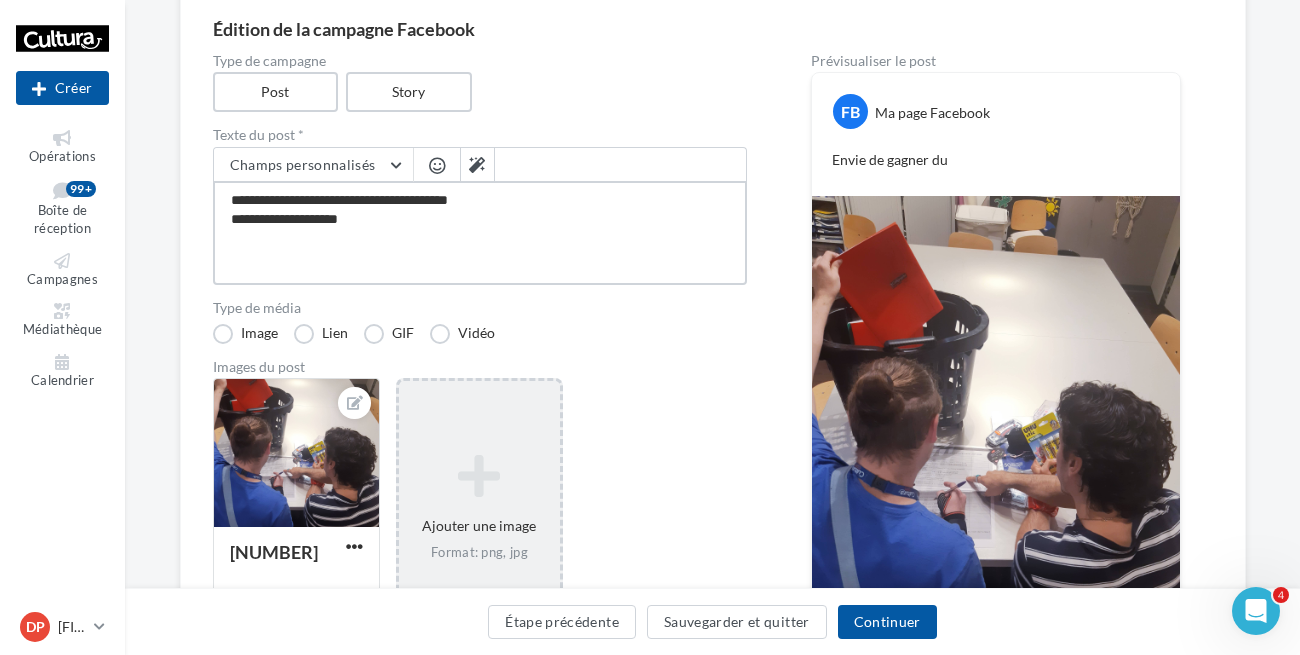 type on "**********" 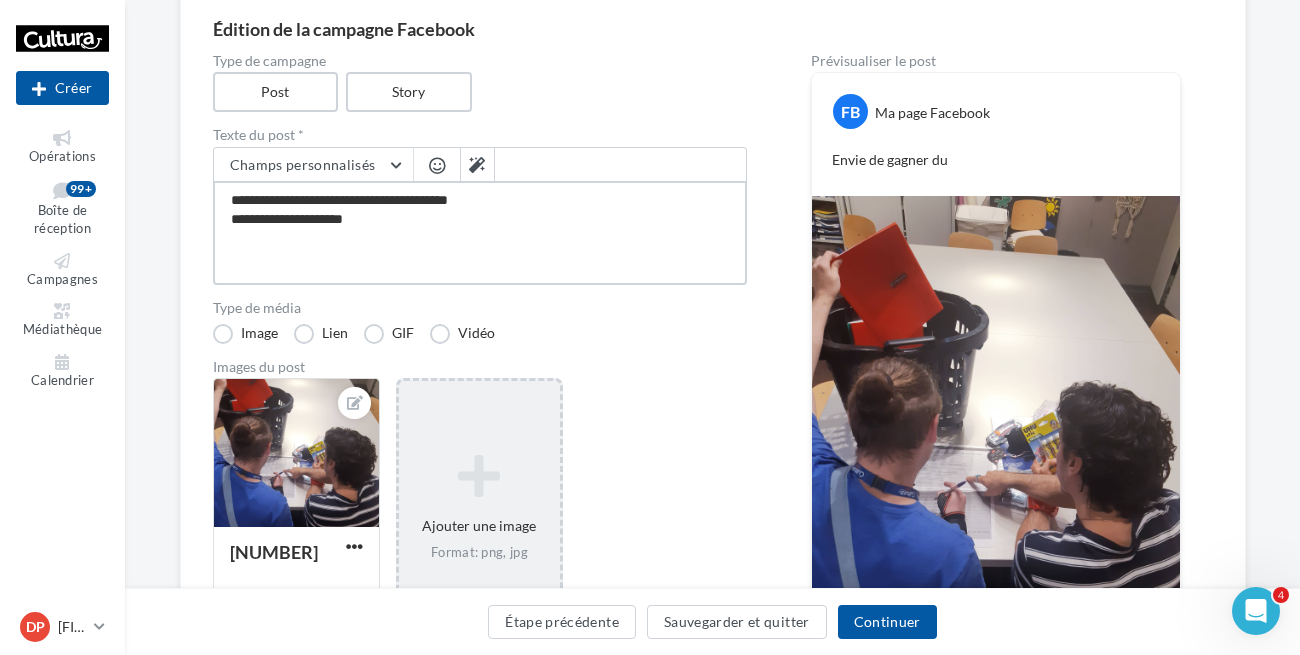 type on "**********" 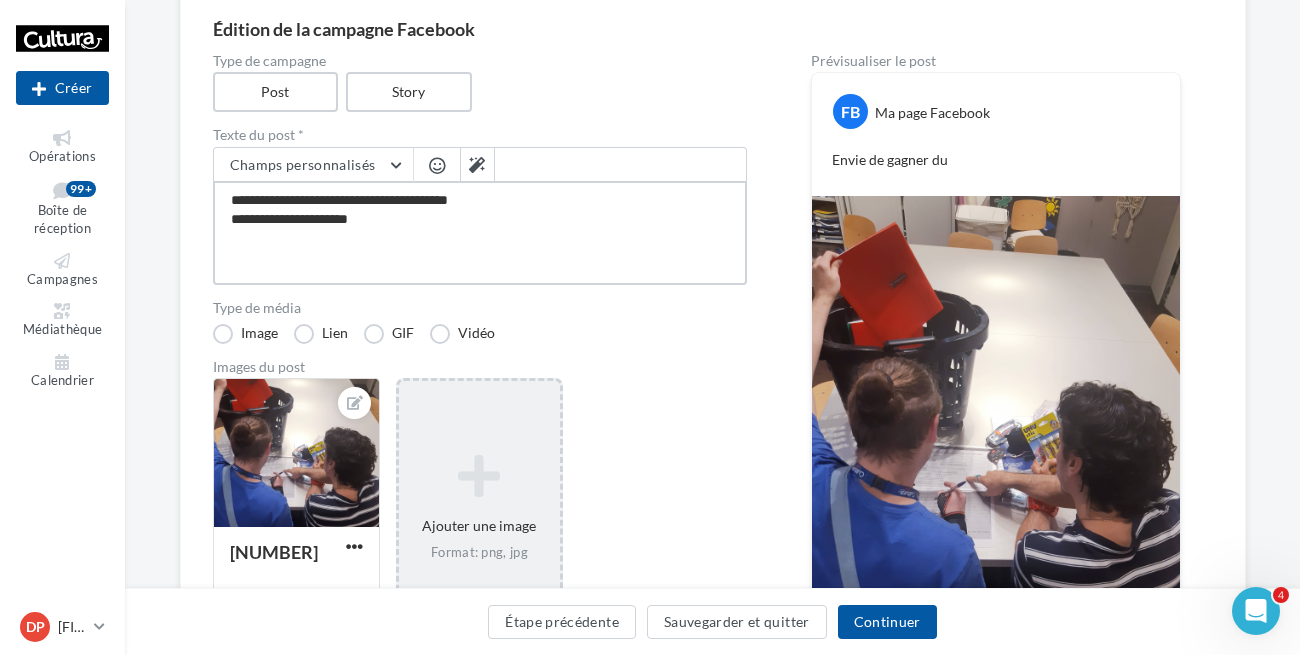 type on "**********" 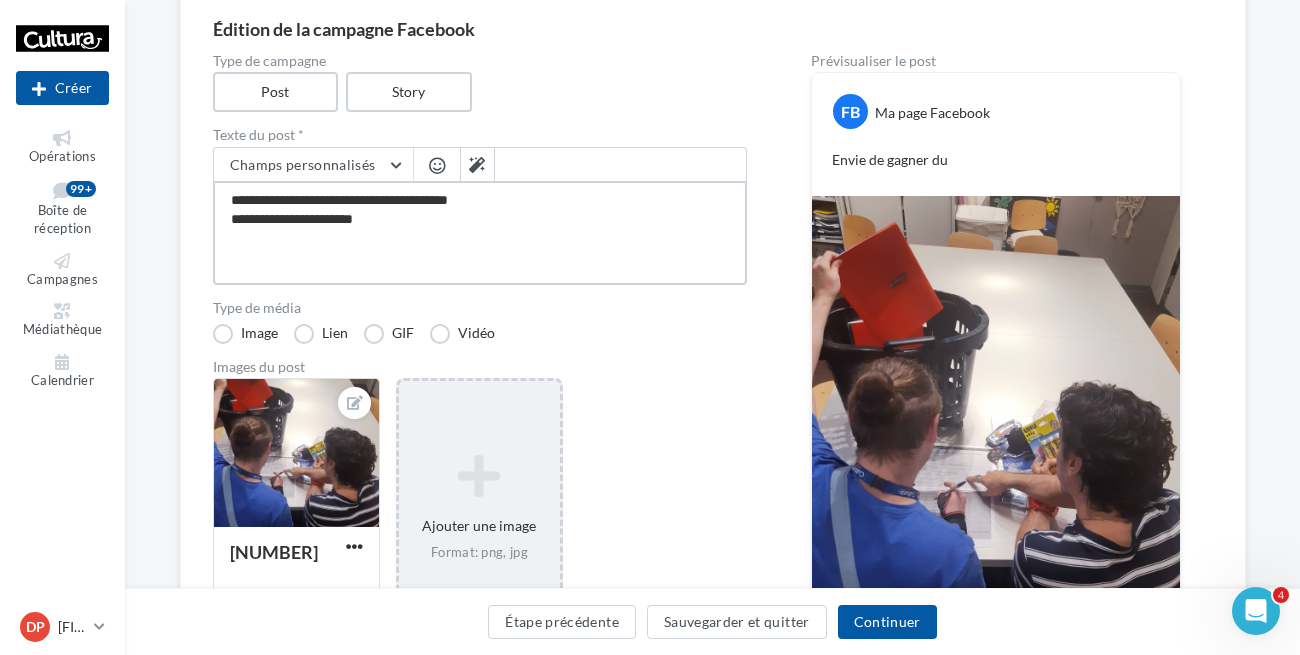 type on "**********" 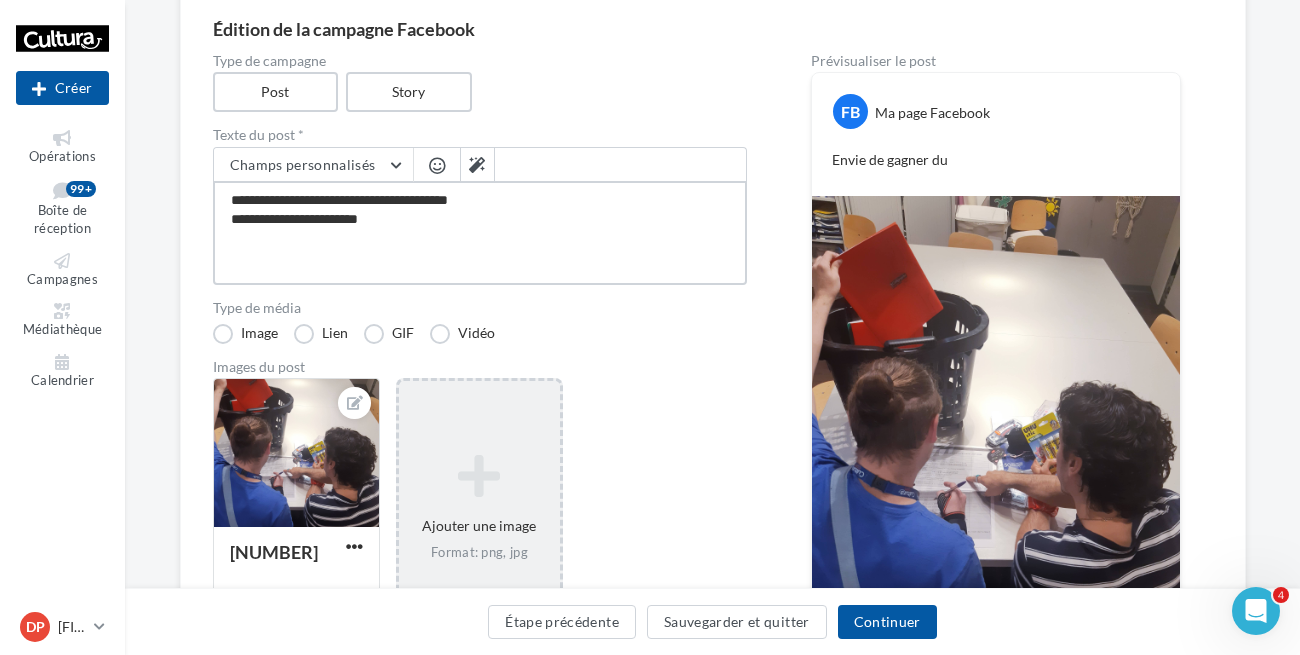 type on "**********" 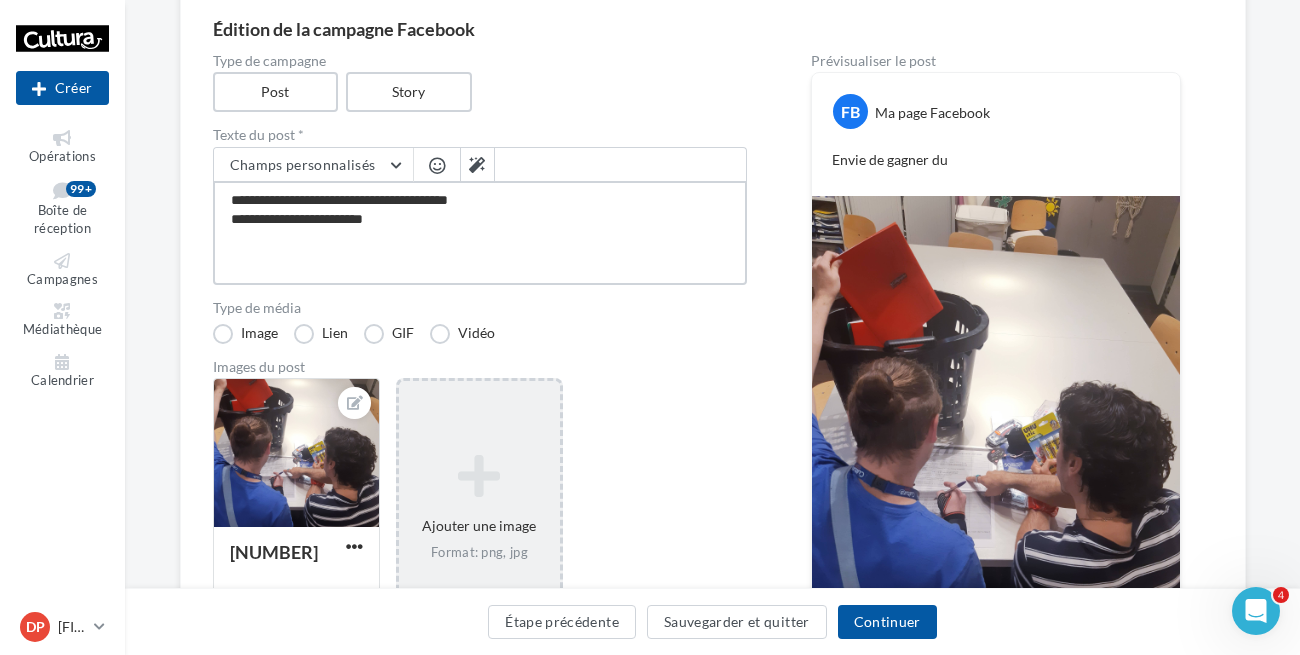 type on "**********" 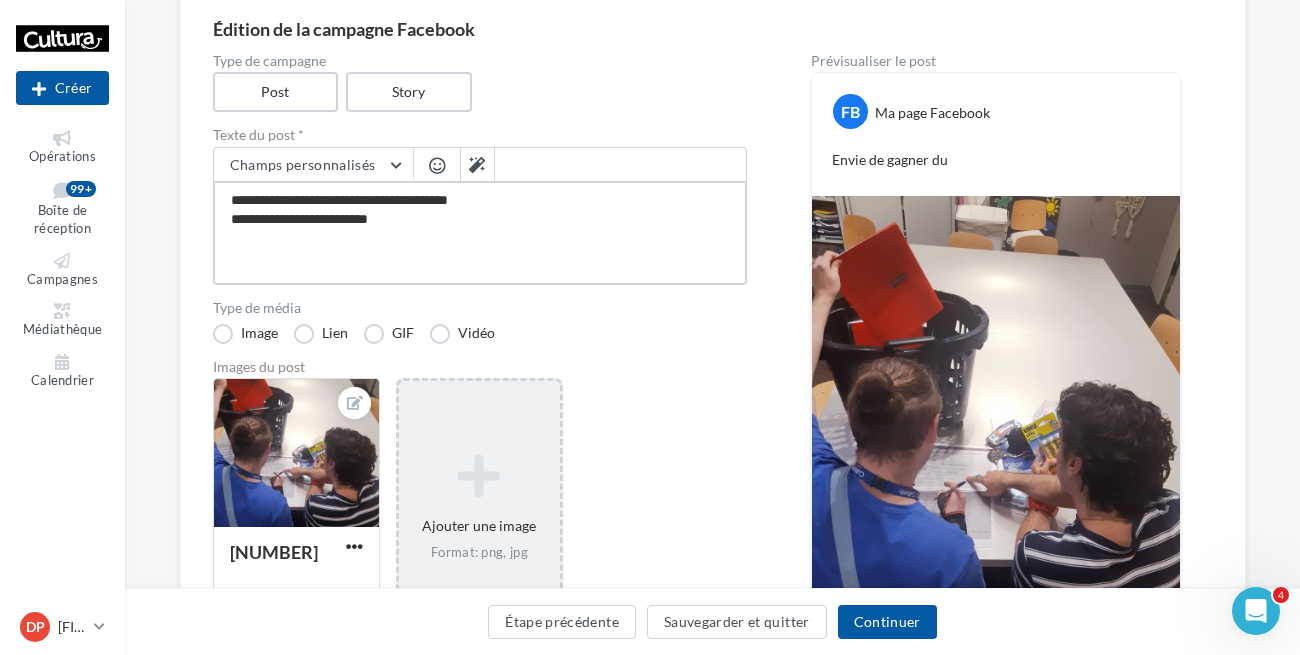 type on "**********" 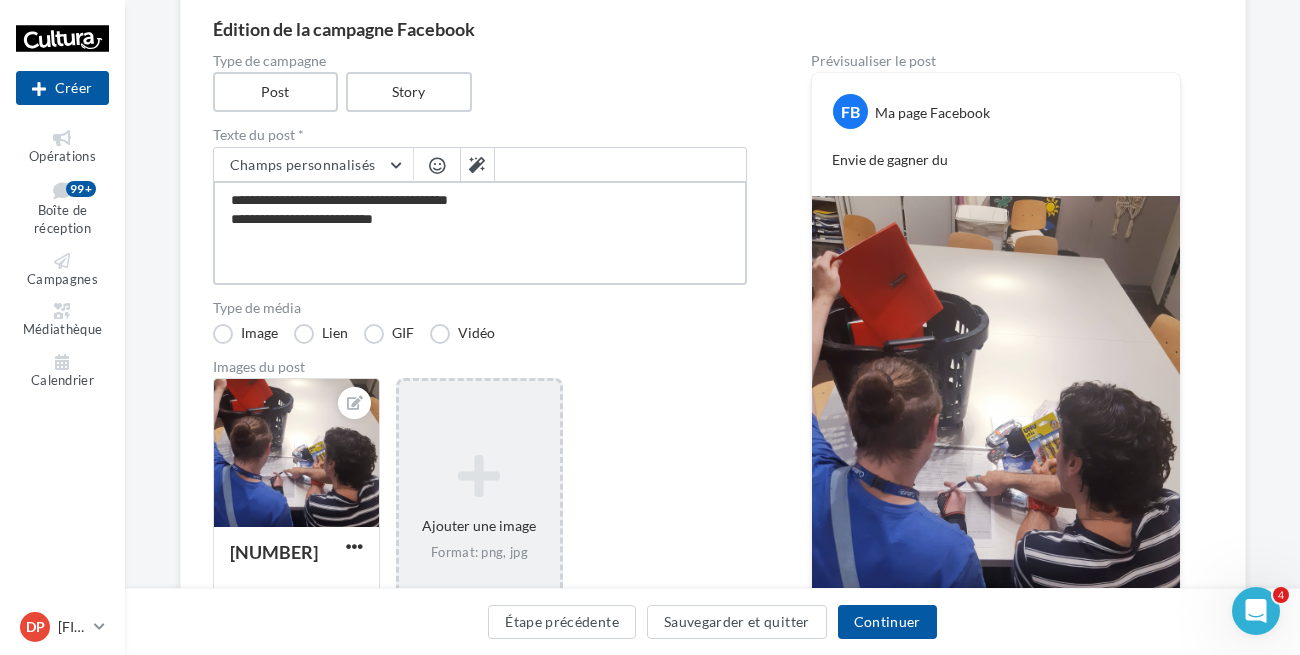 type on "**********" 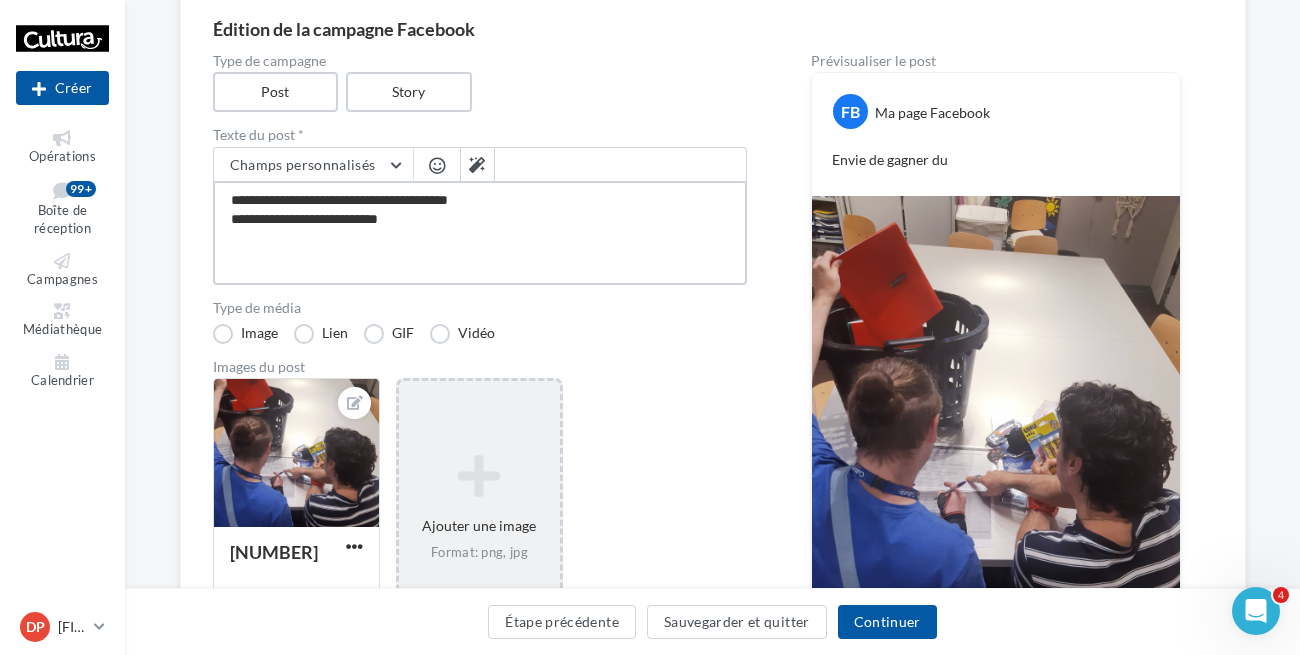 type on "**********" 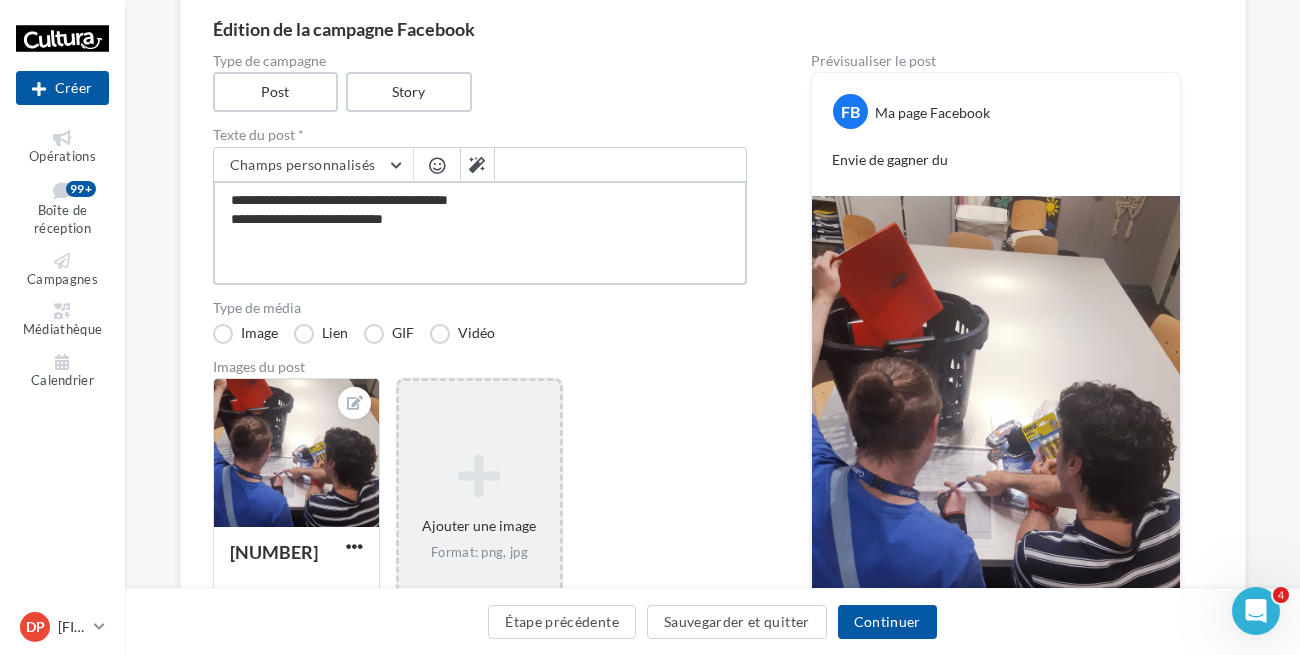 type on "**********" 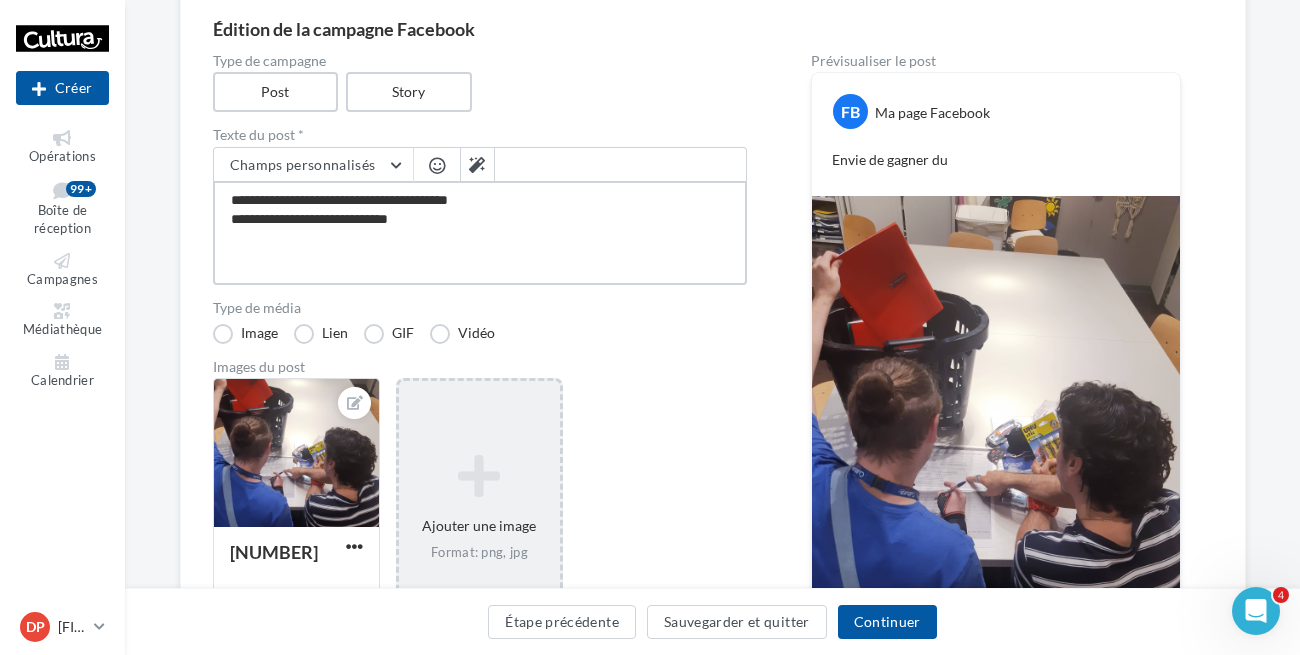type on "**********" 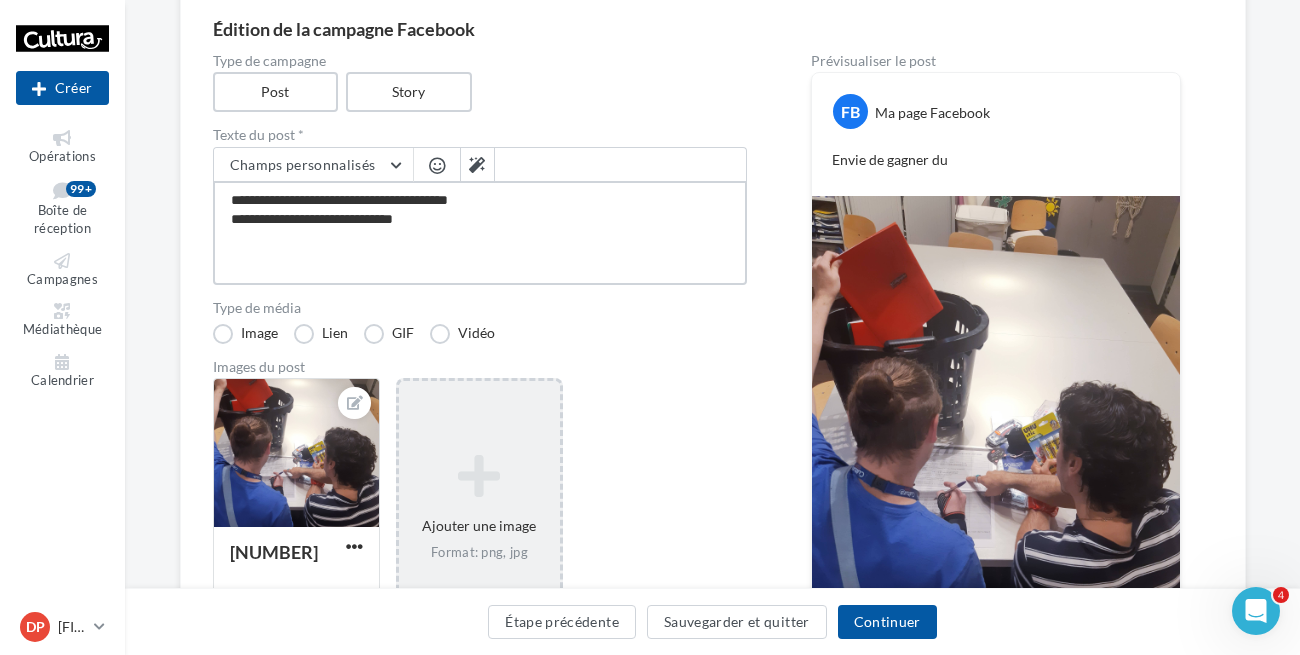 type on "**********" 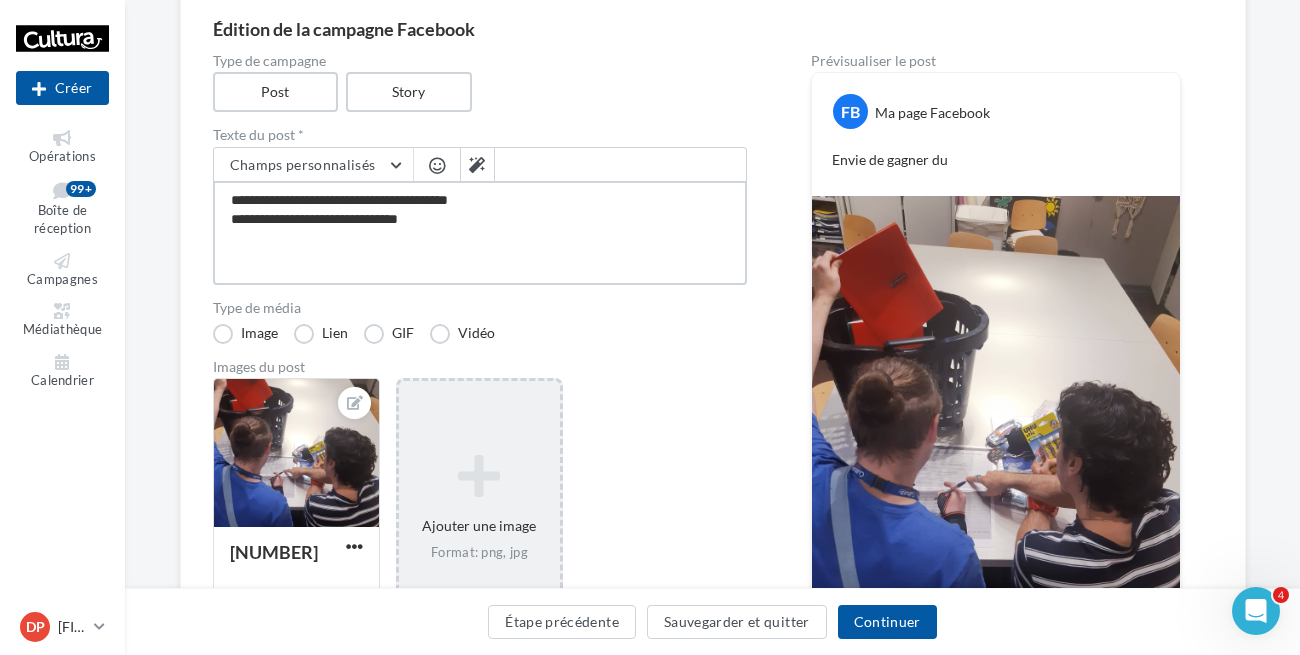 type on "**********" 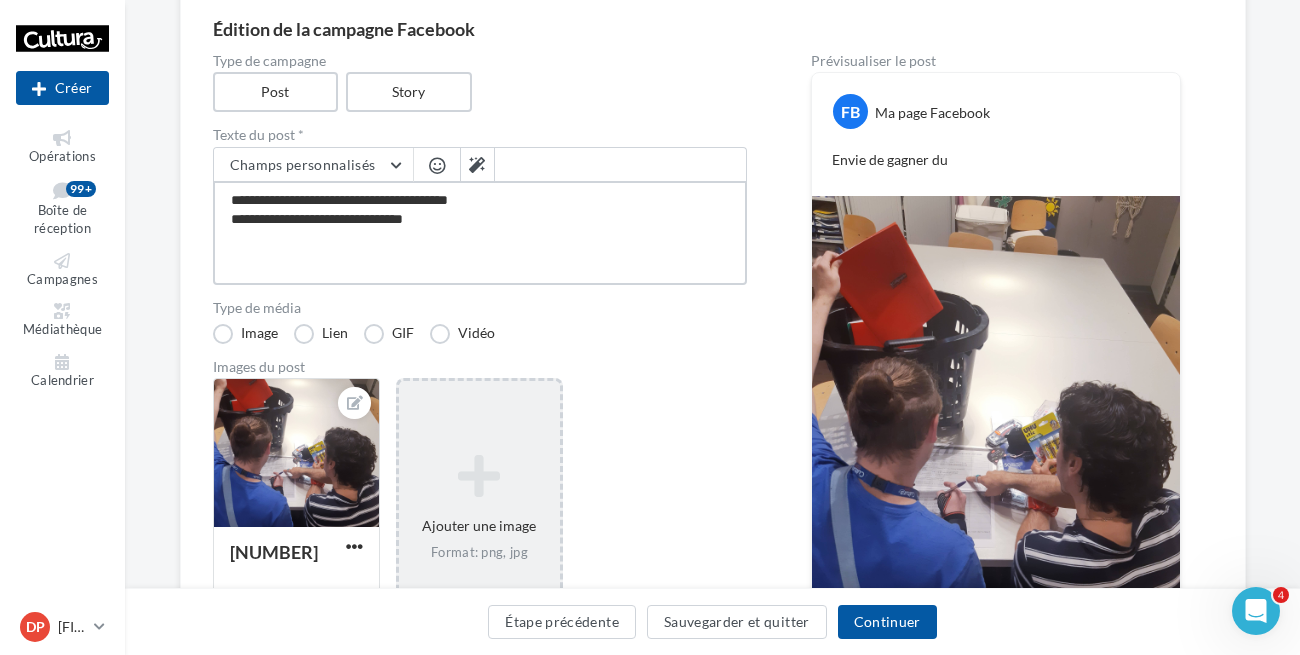 type on "**********" 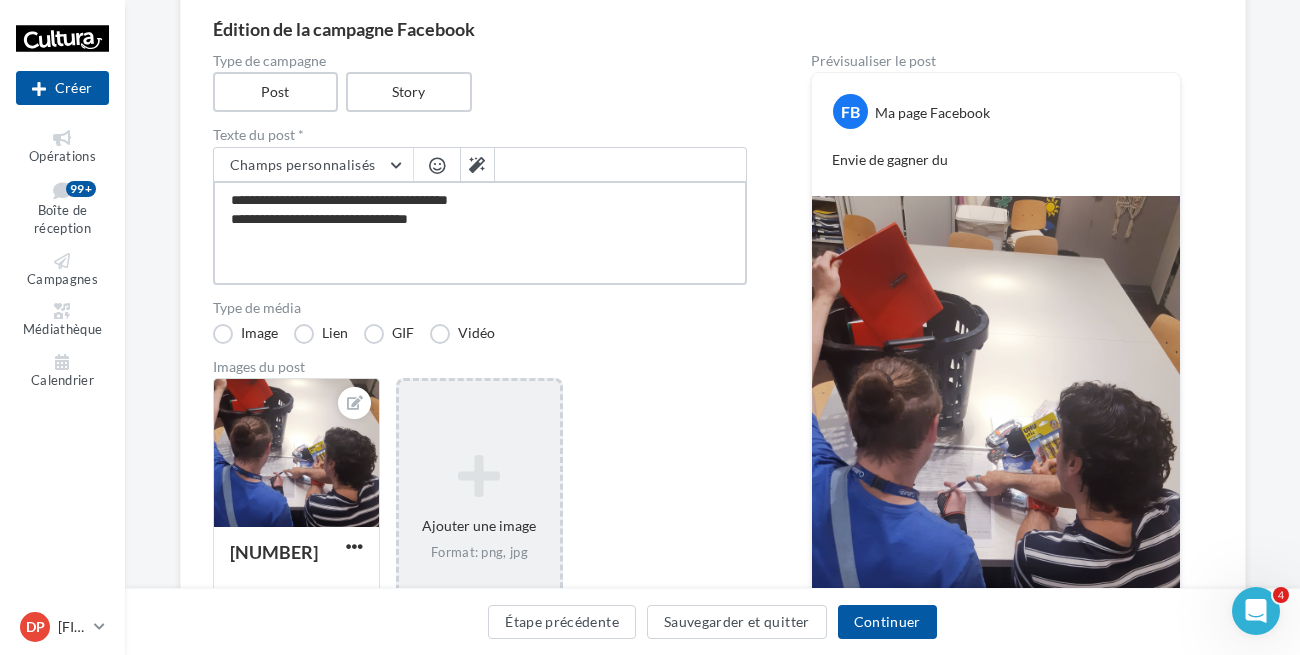 type on "**********" 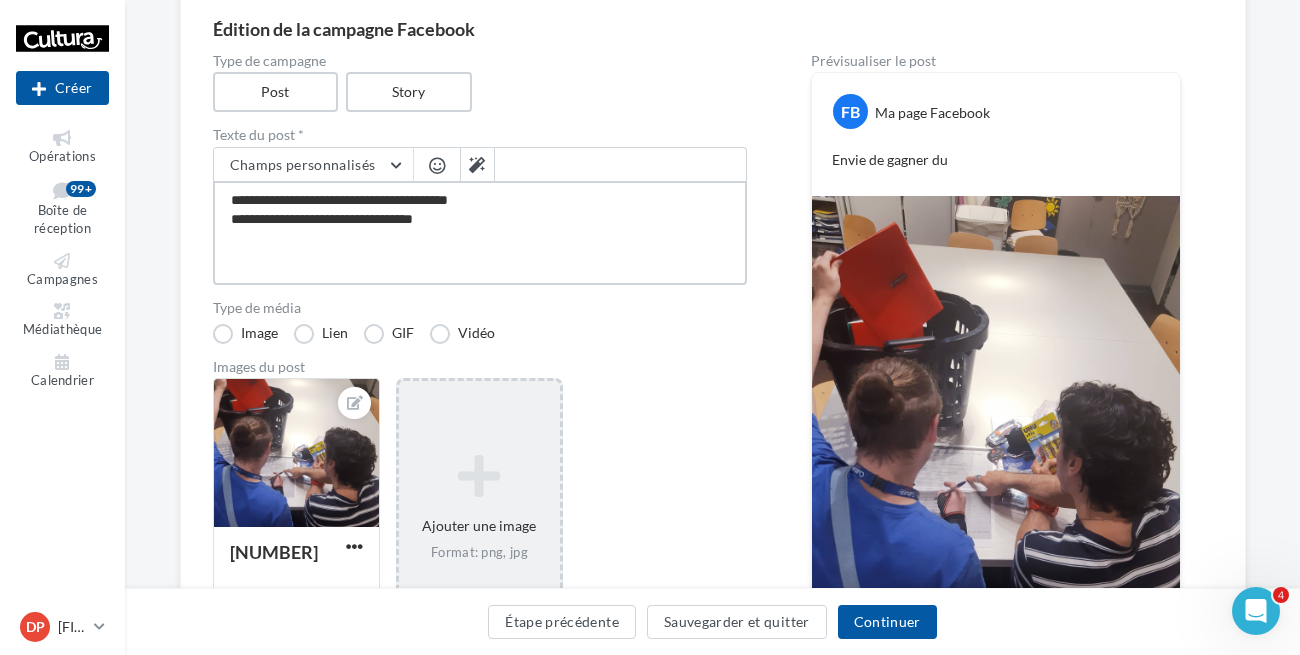 type on "**********" 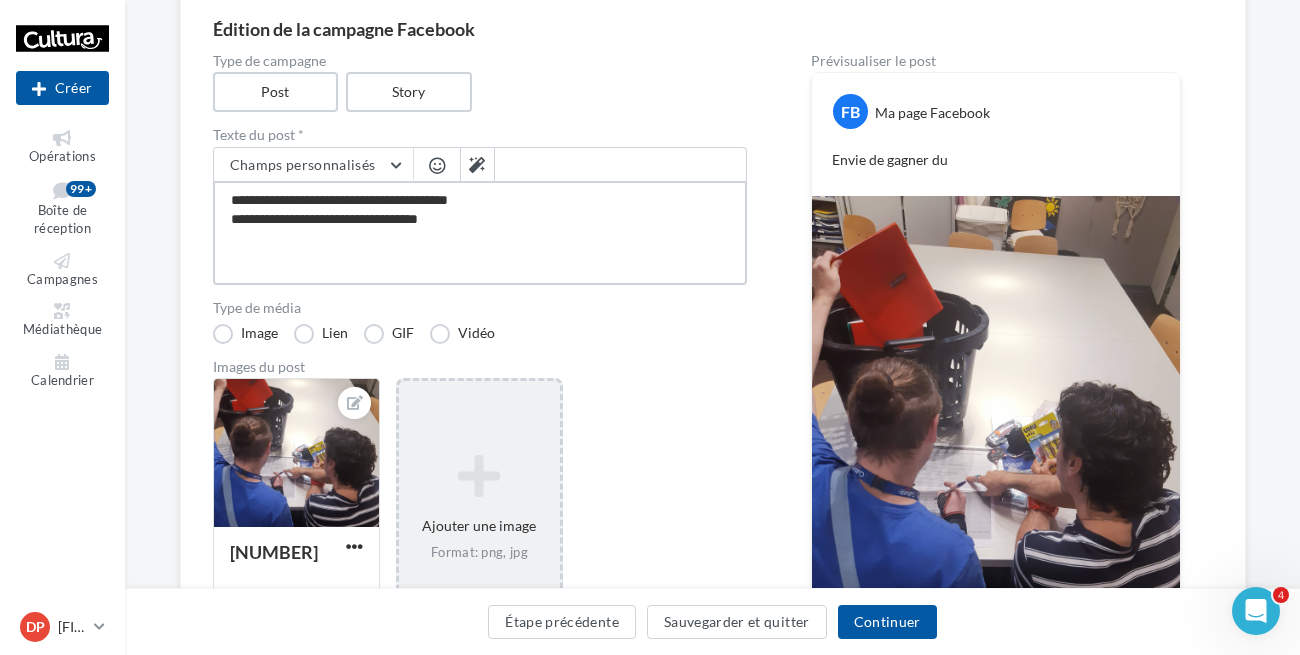 type on "**********" 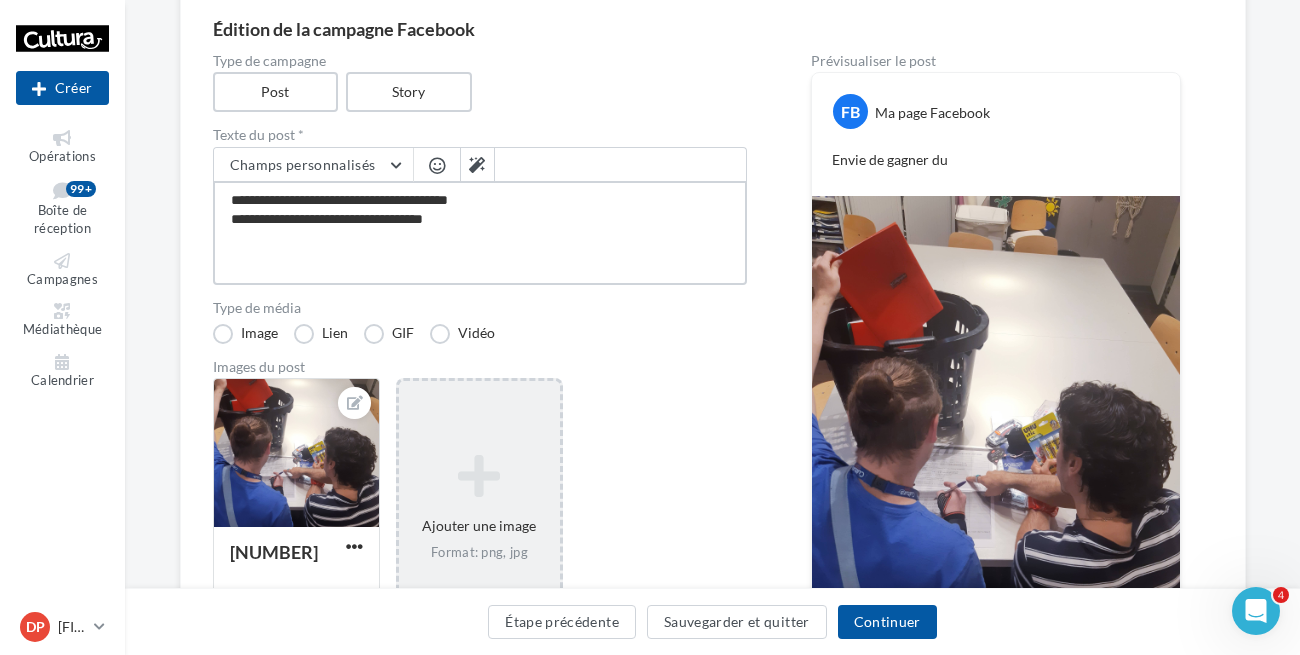 type on "**********" 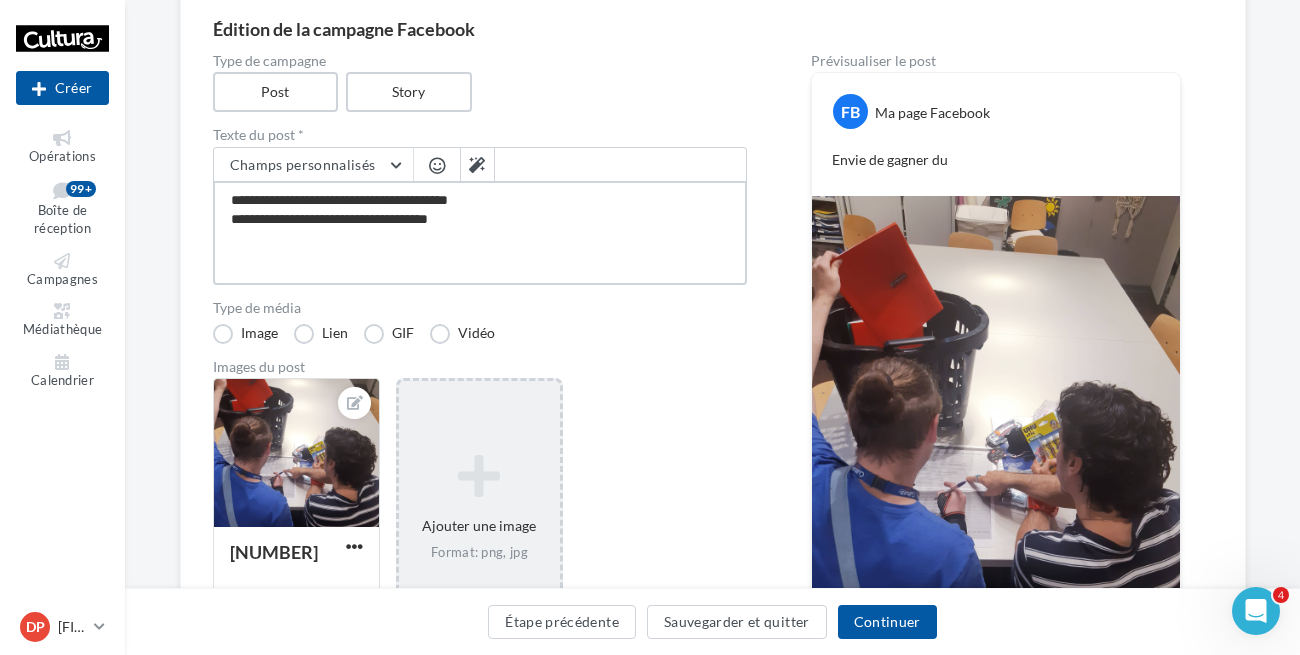 type on "**********" 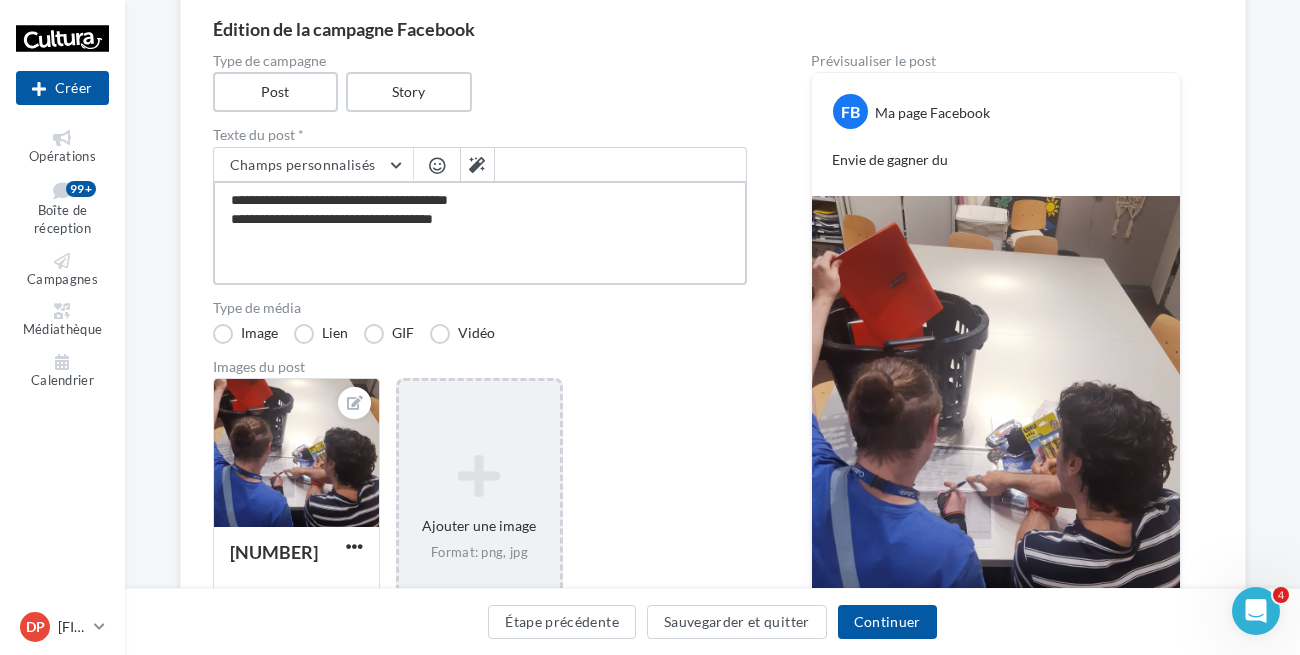 type on "**********" 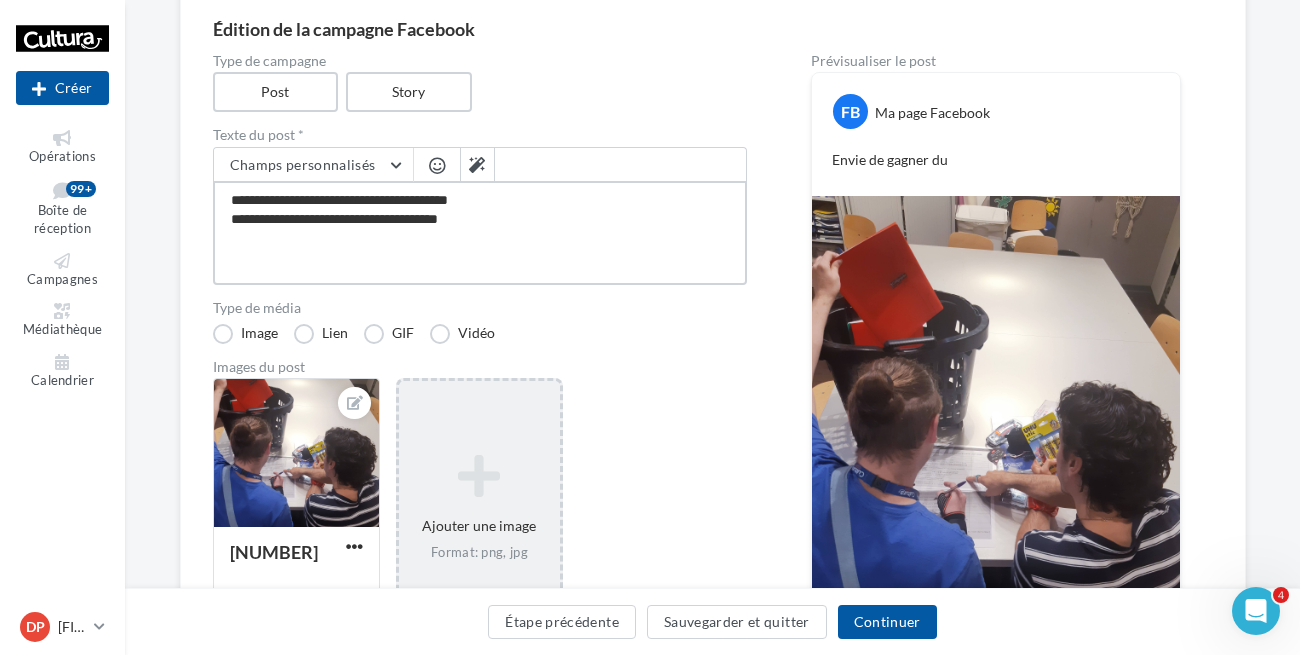 type on "**********" 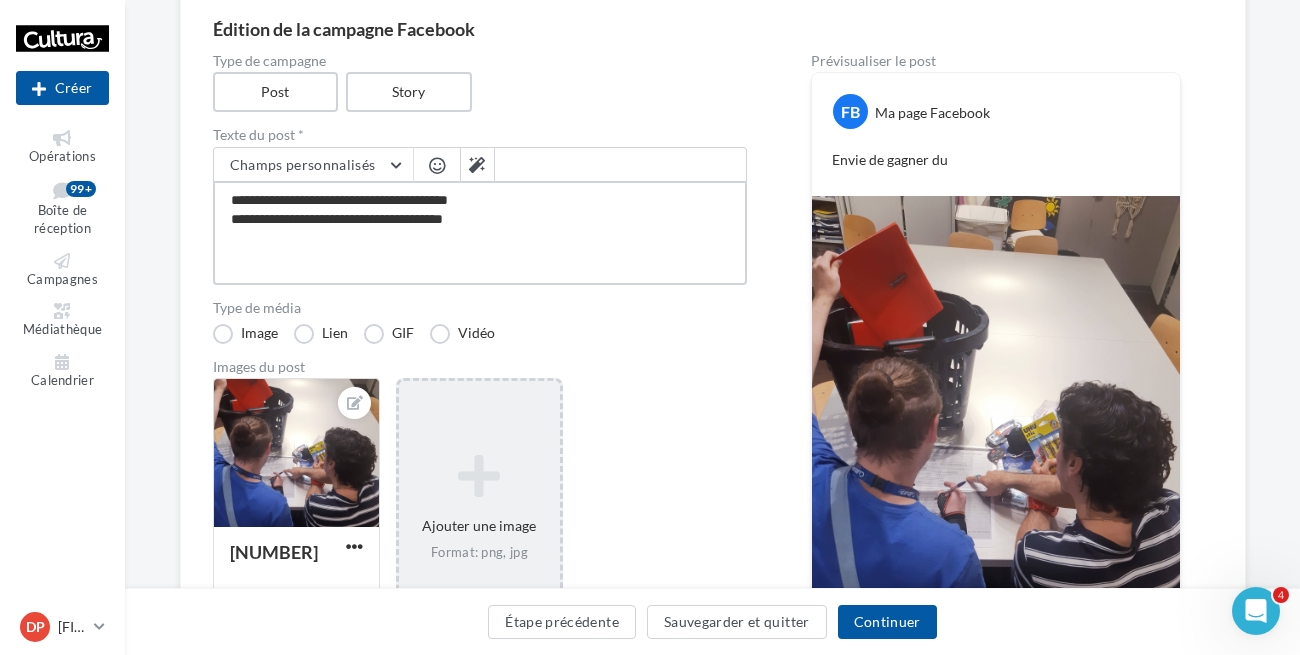 type on "**********" 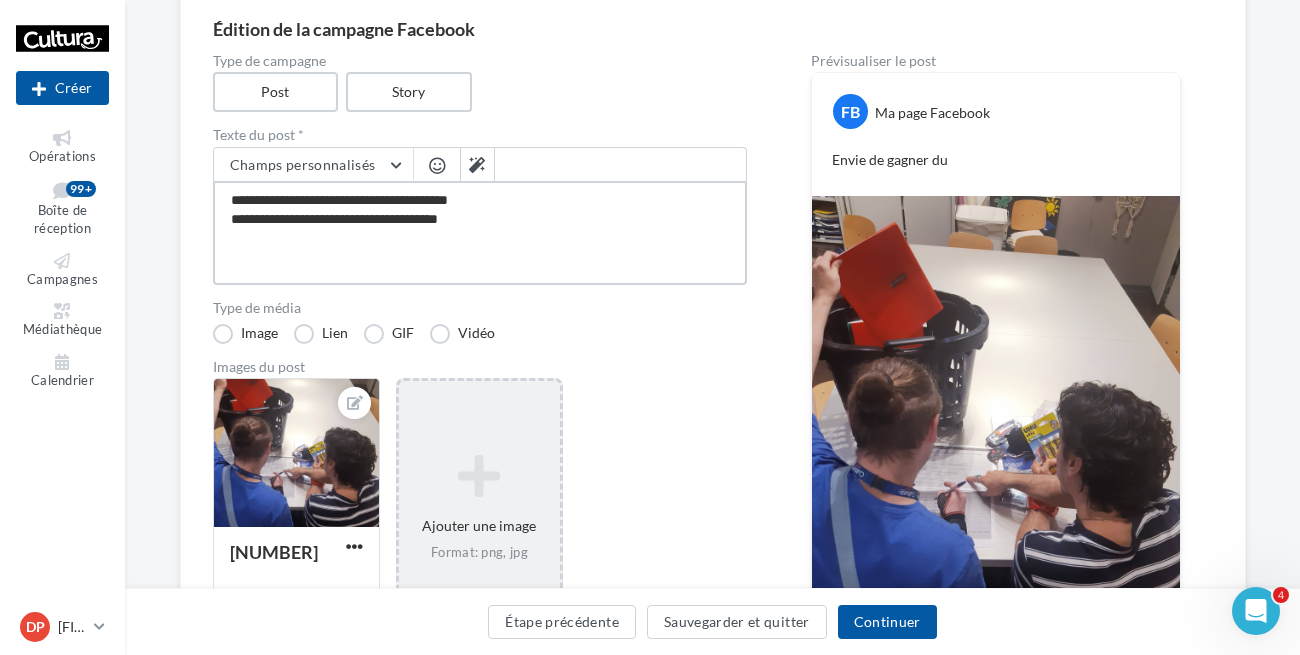 type on "**********" 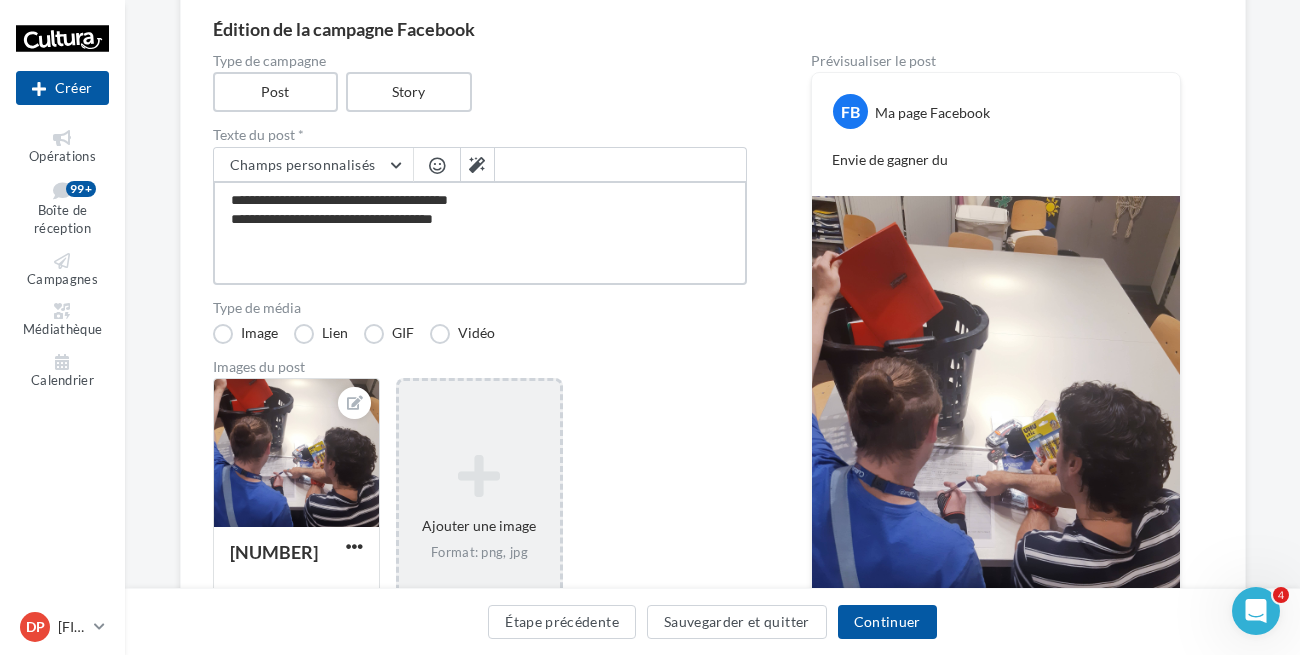 type on "**********" 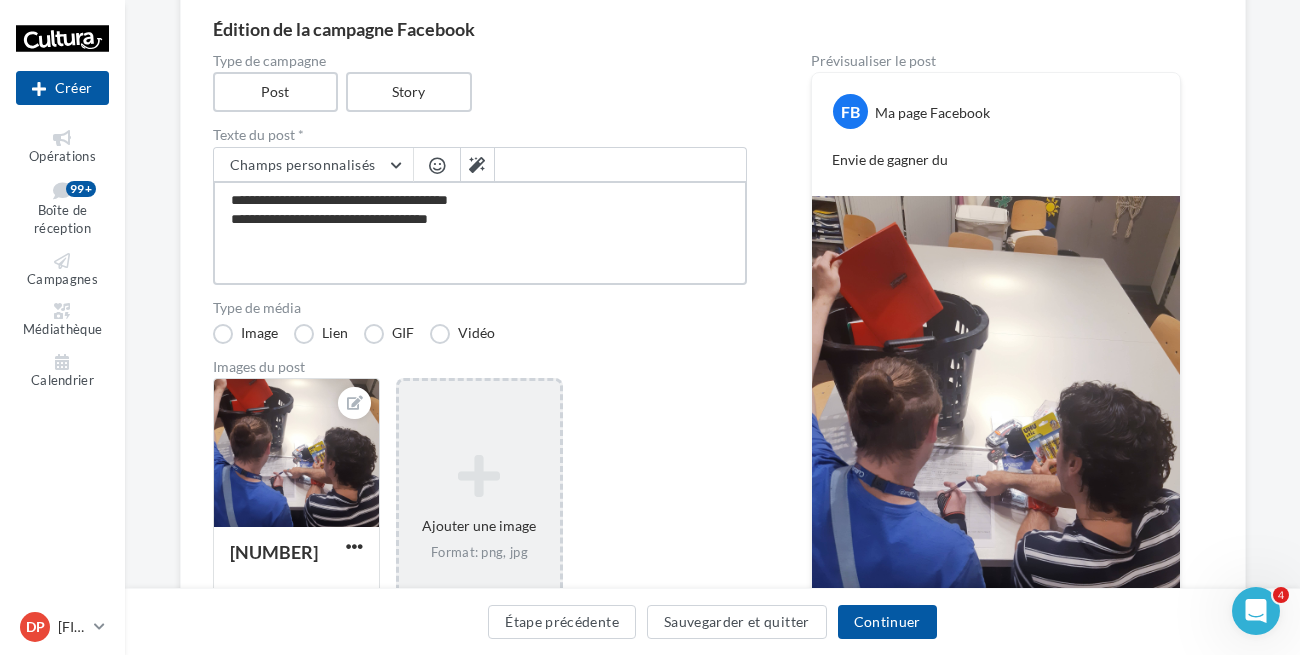 type on "**********" 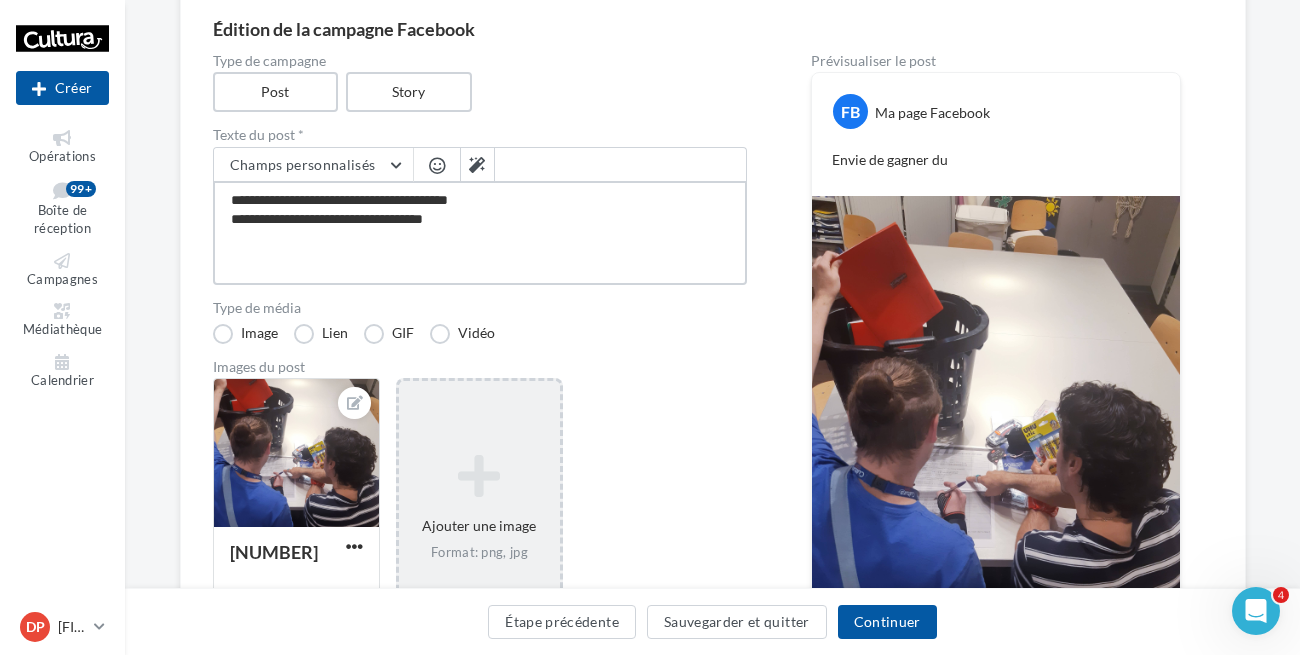 type on "**********" 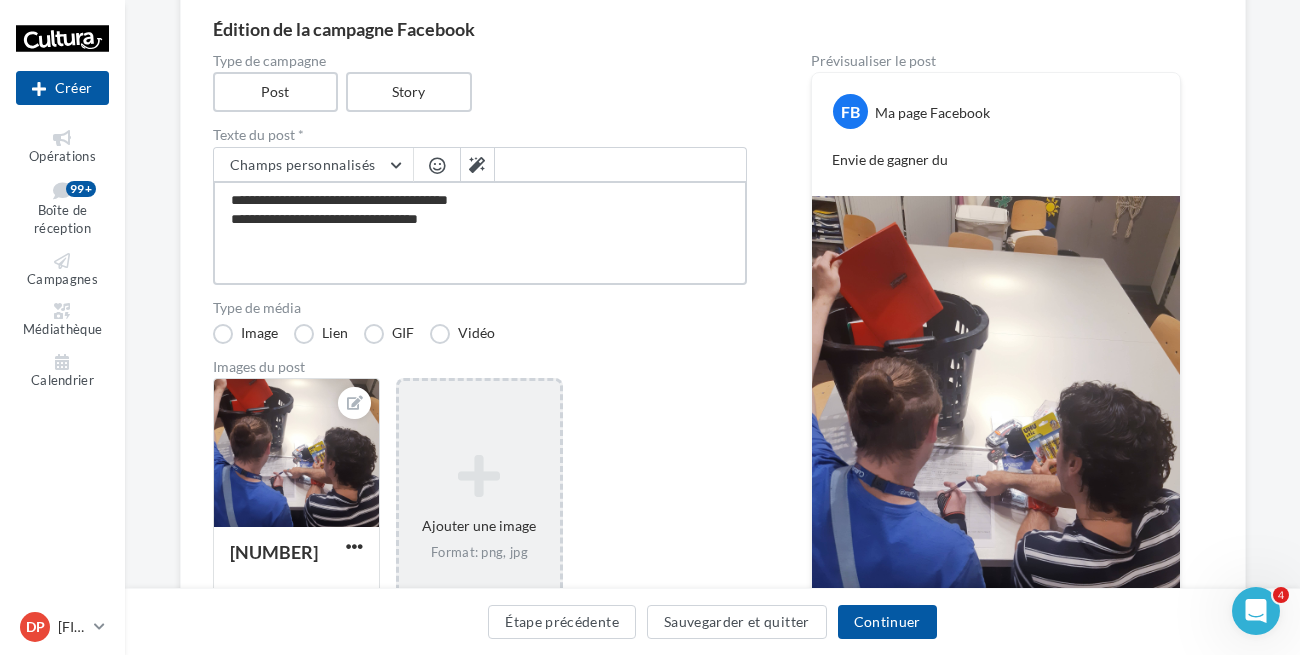 type on "**********" 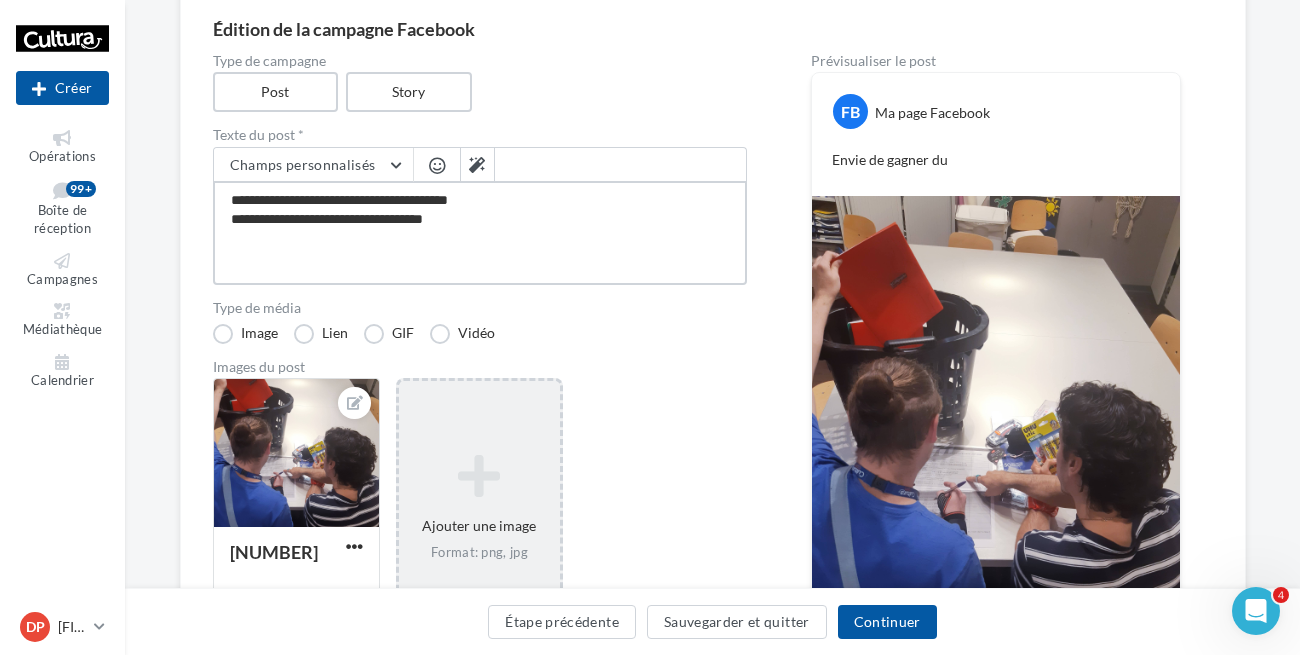 type on "**********" 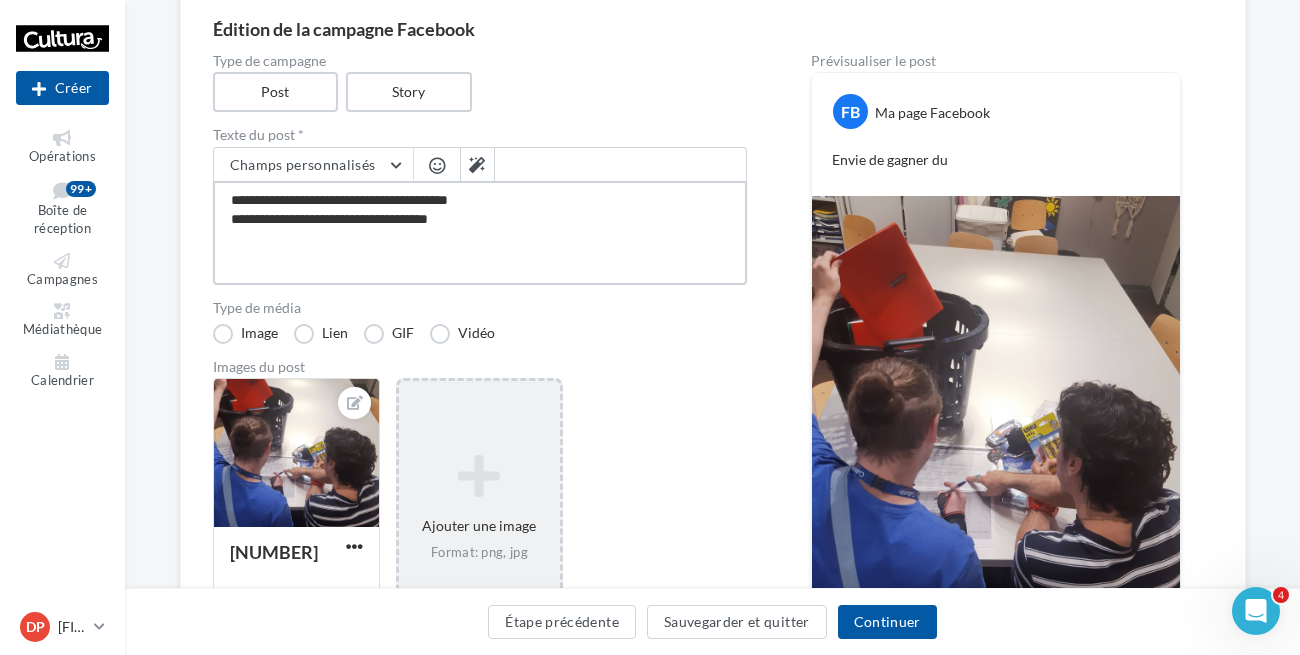 type on "**********" 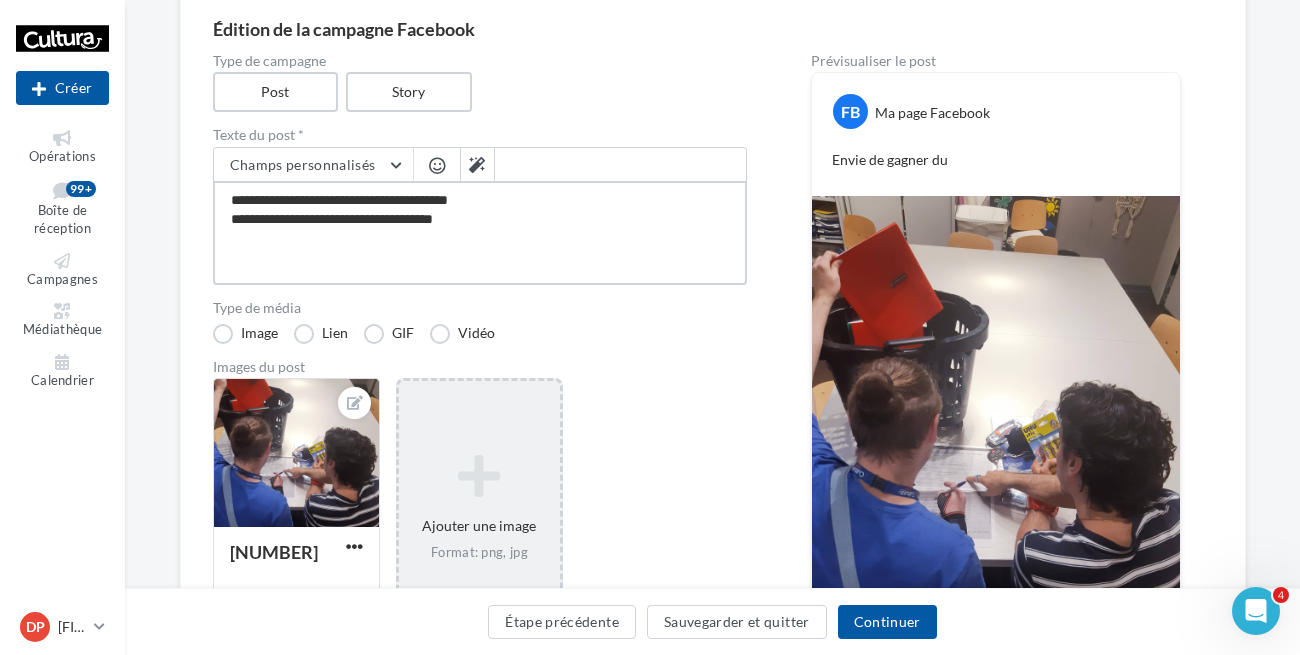 type on "**********" 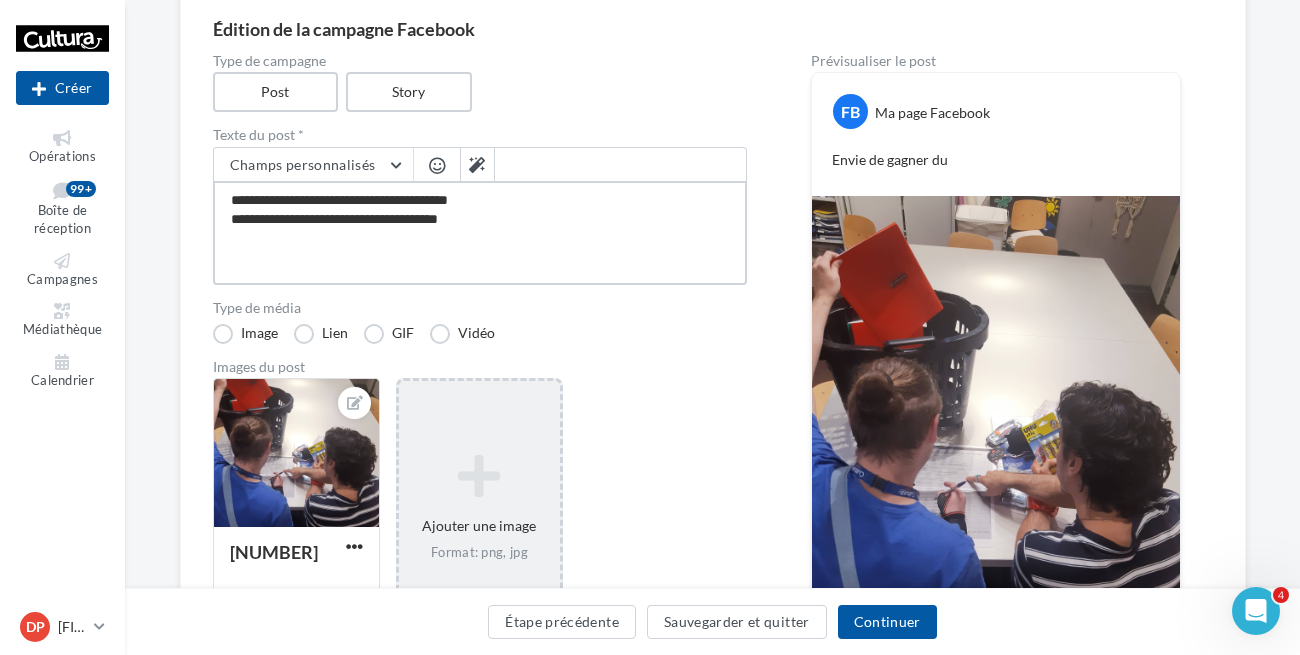 type on "**********" 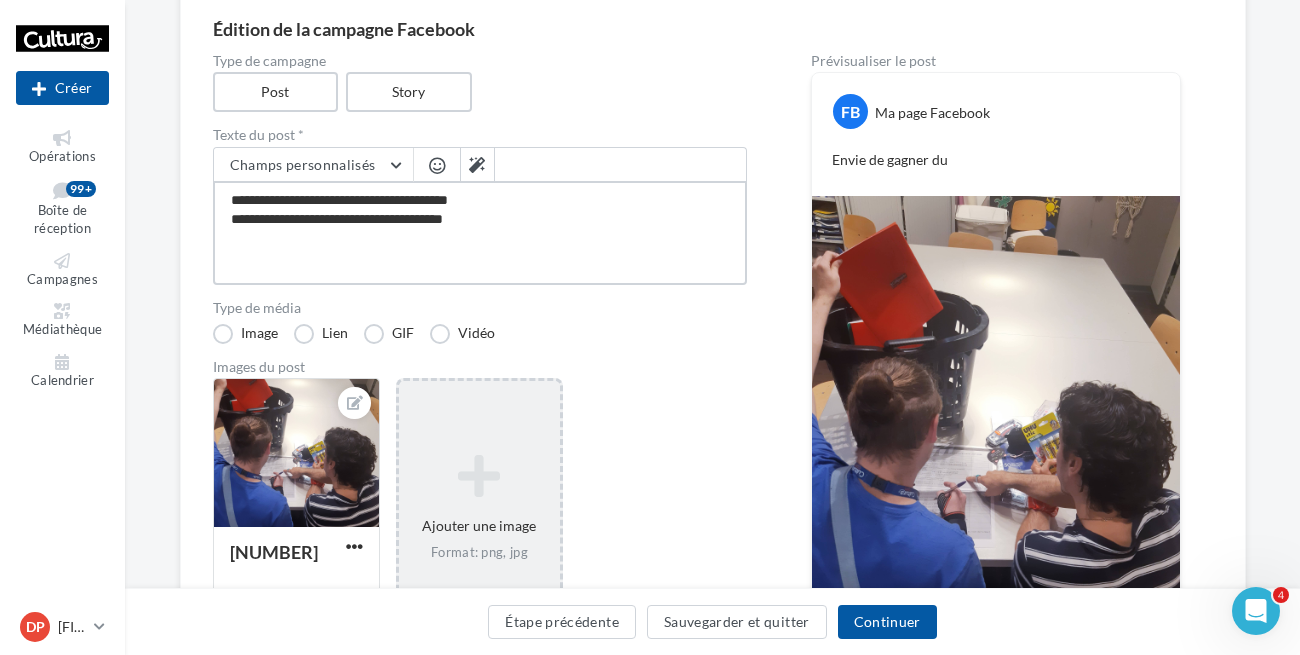 type on "**********" 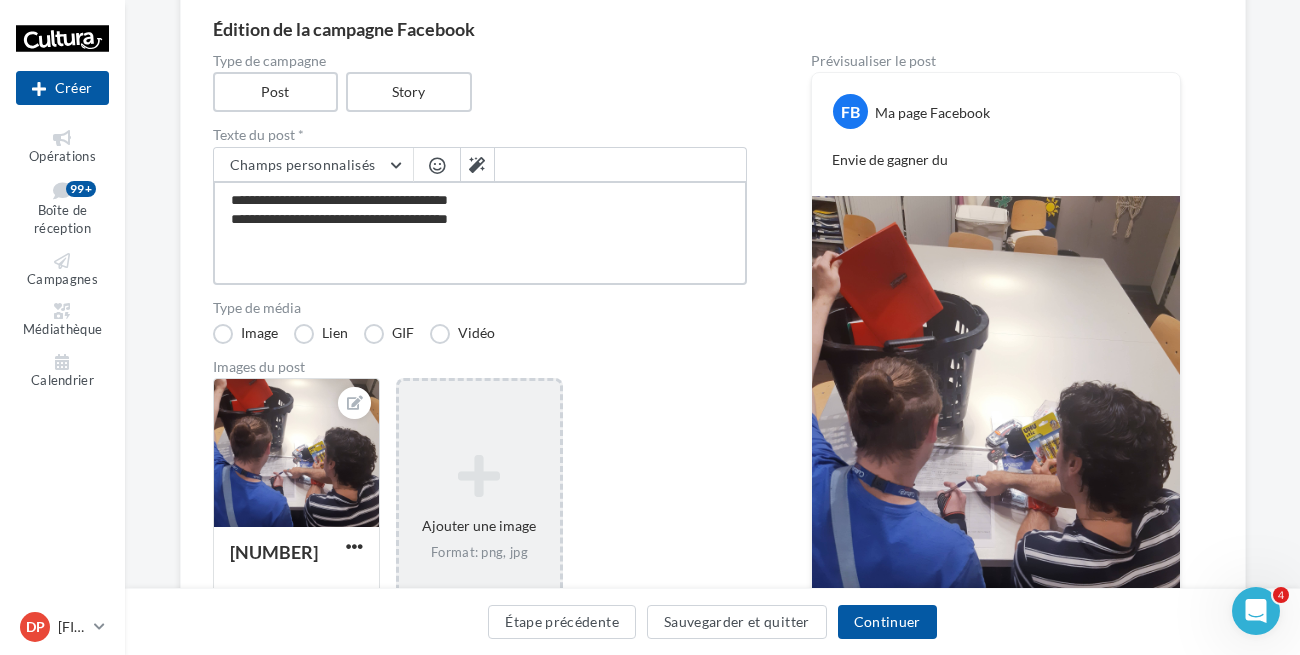 type on "**********" 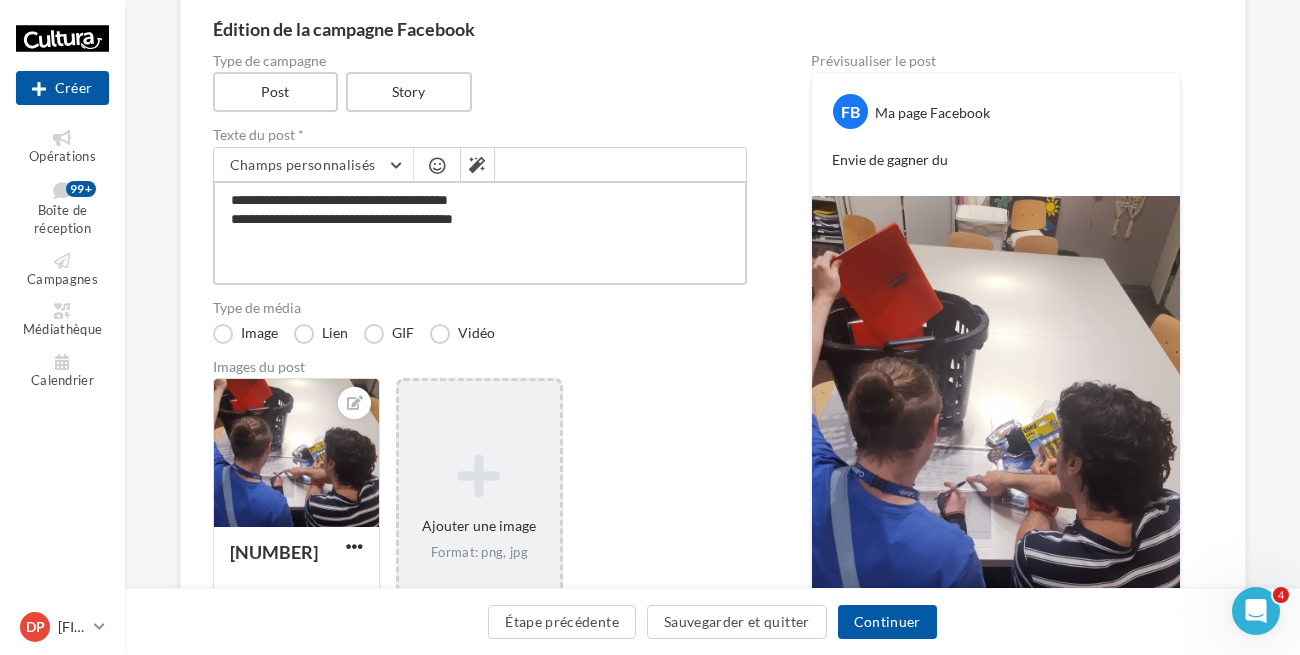 type on "**********" 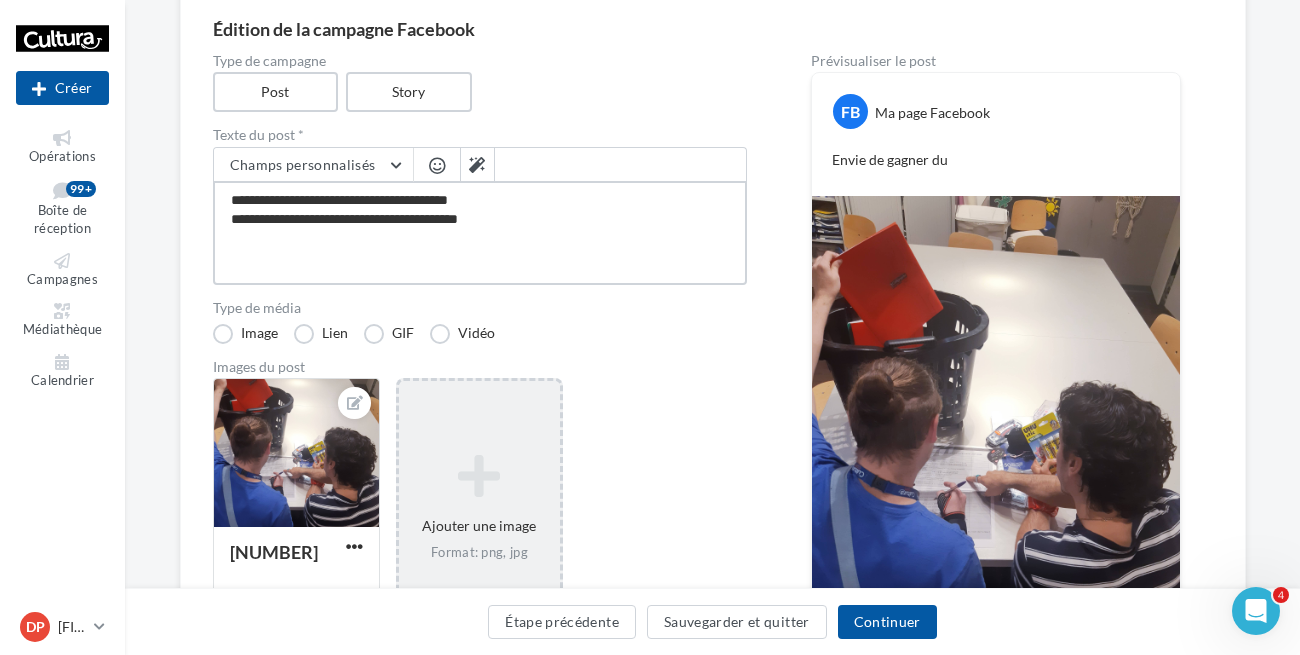 type 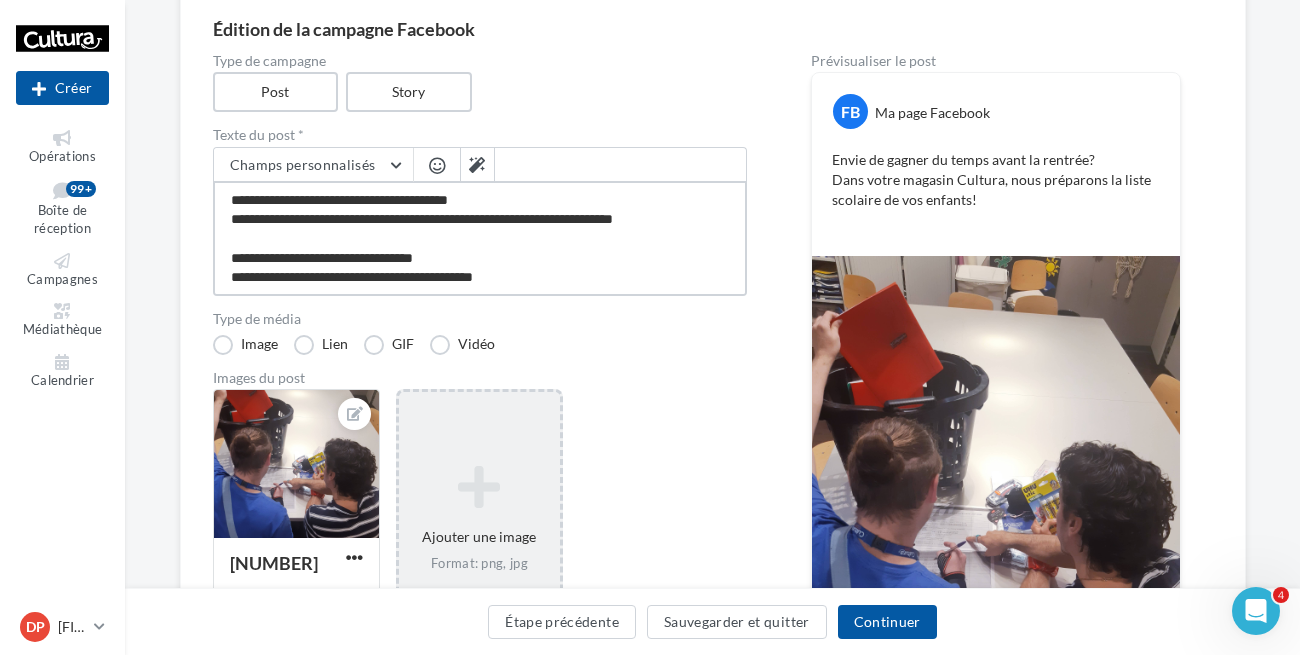 scroll, scrollTop: 10, scrollLeft: 0, axis: vertical 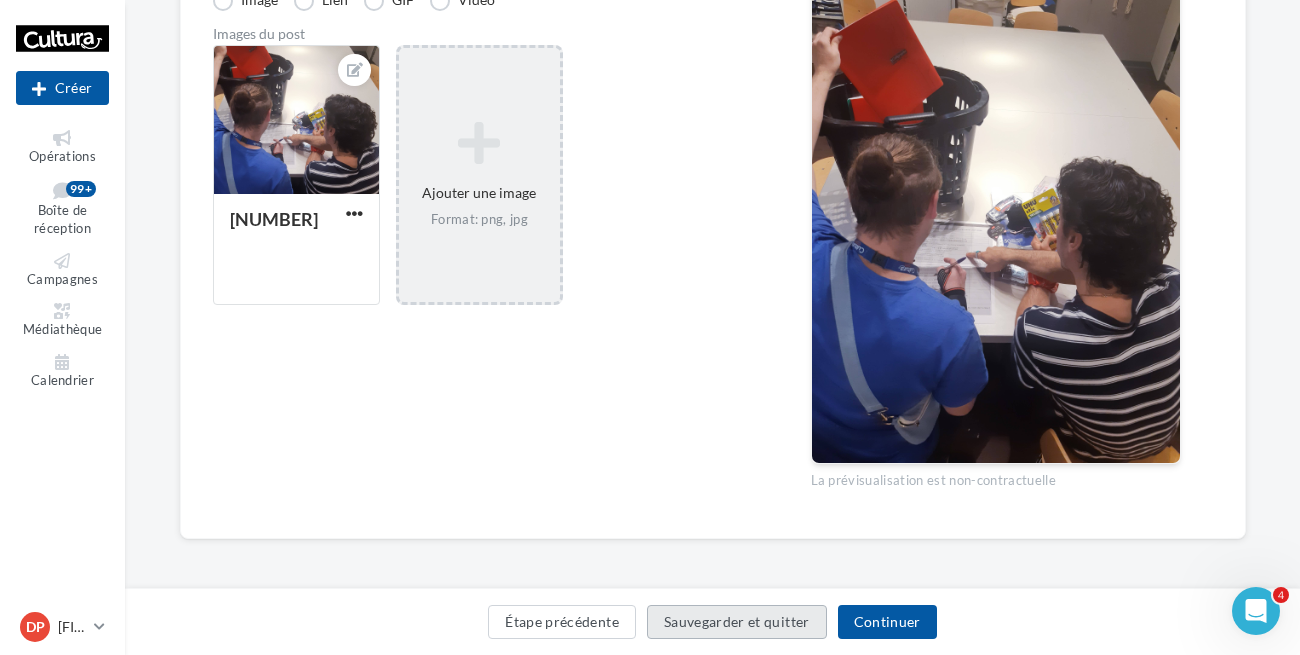 click on "Sauvegarder et quitter" at bounding box center (737, 622) 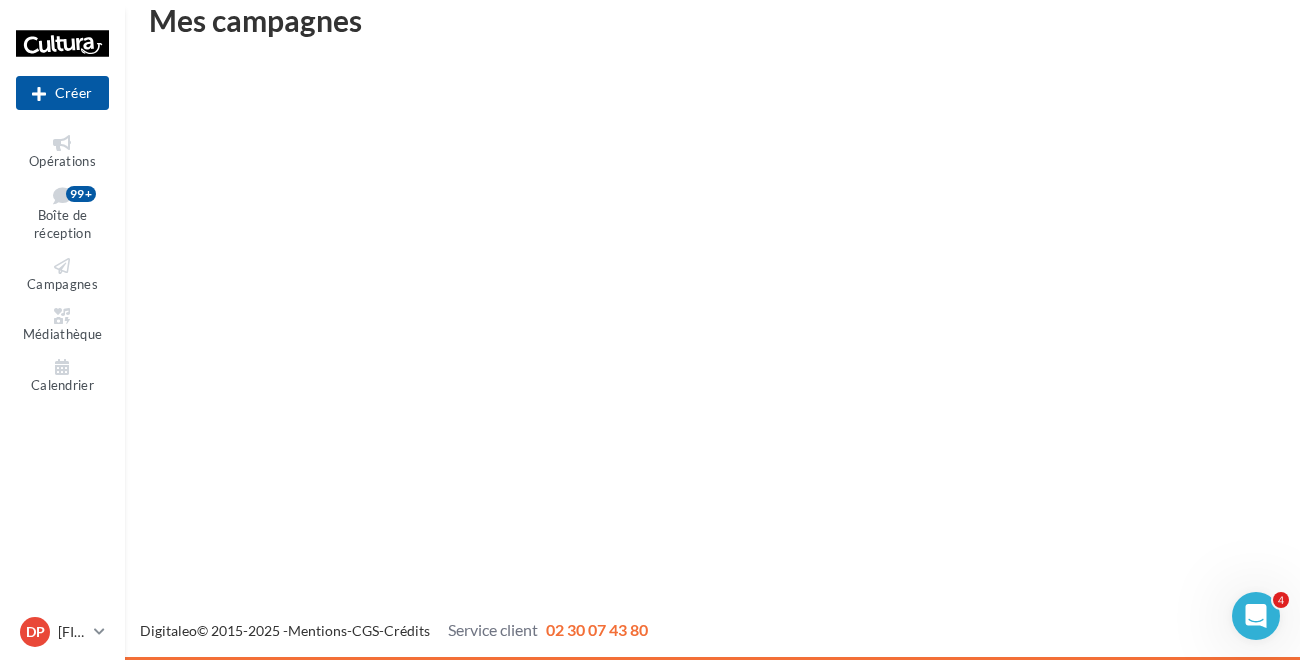 scroll, scrollTop: 31, scrollLeft: 0, axis: vertical 